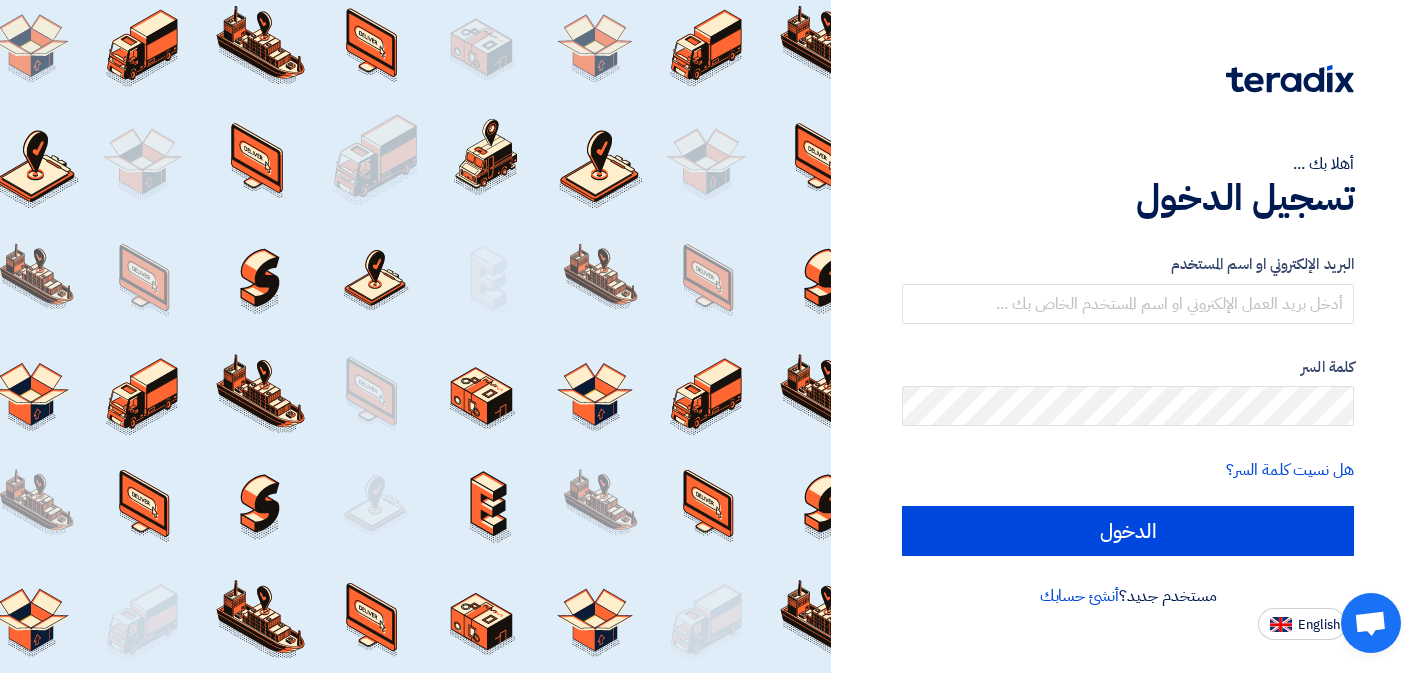 scroll, scrollTop: 0, scrollLeft: 0, axis: both 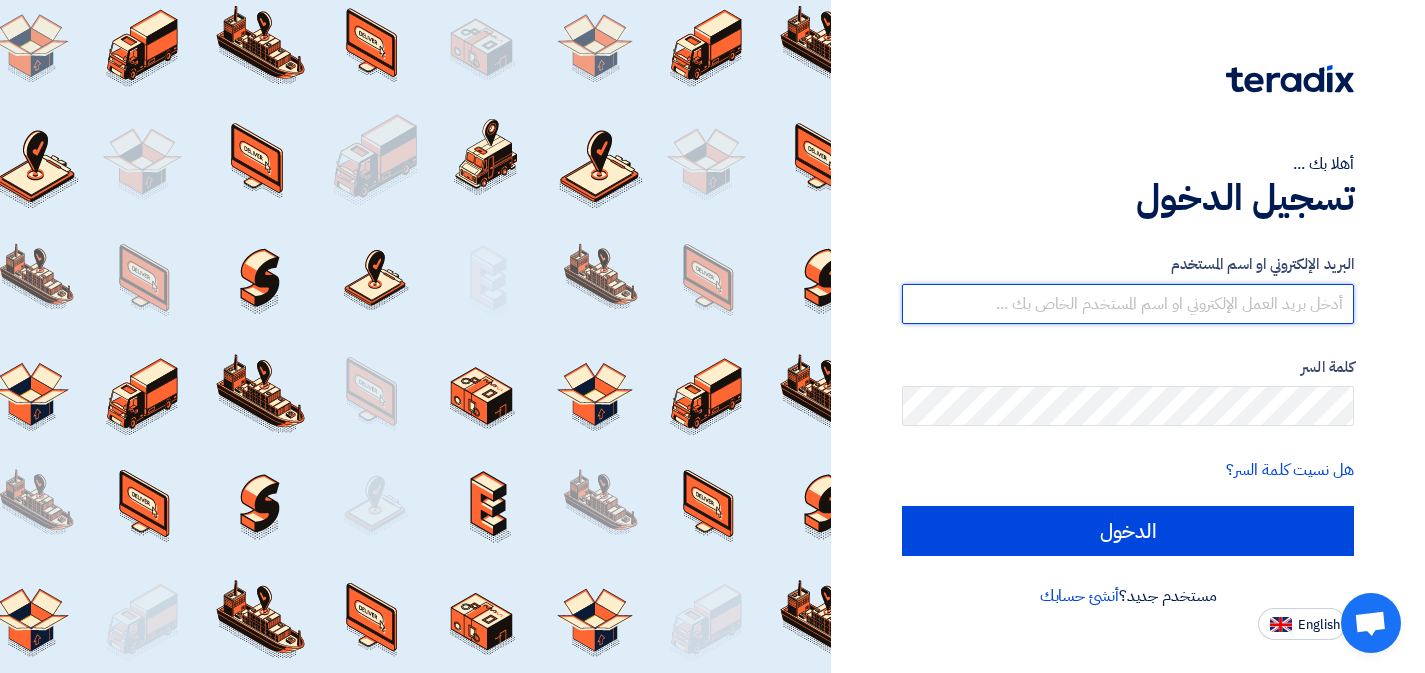 click at bounding box center [1128, 304] 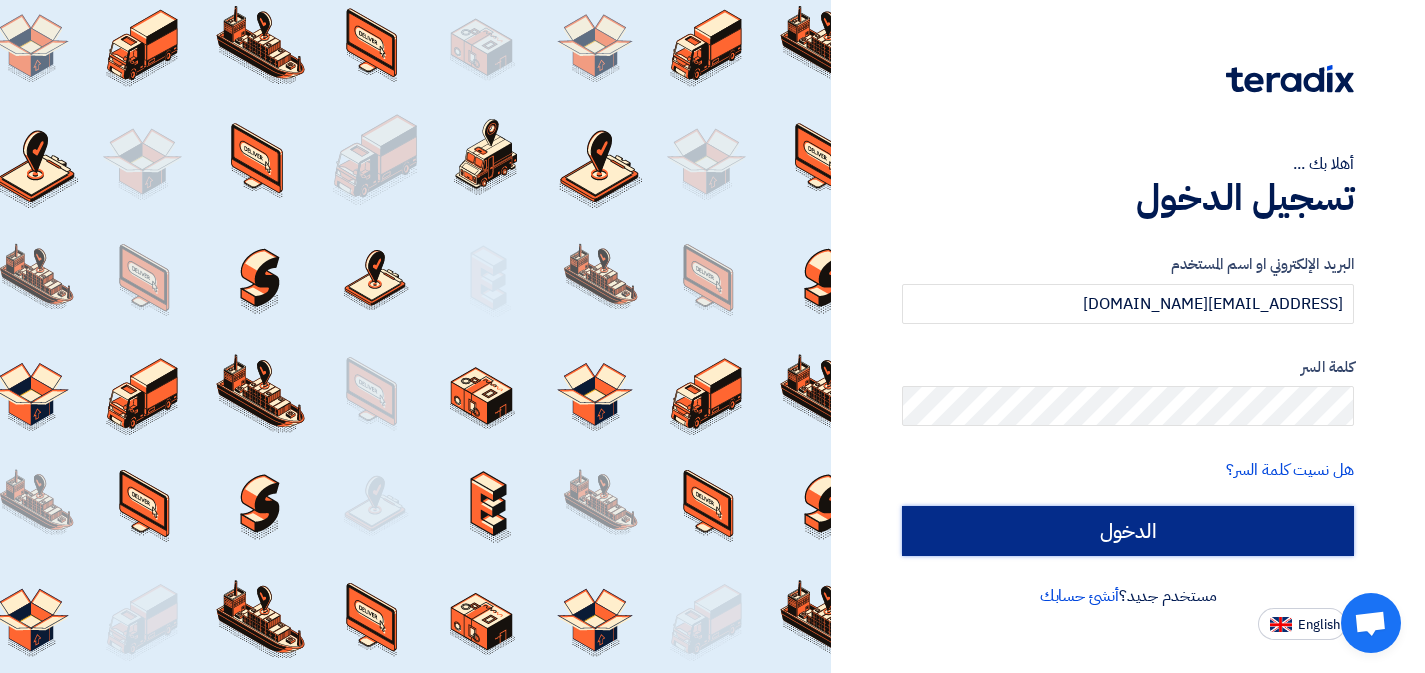 click on "الدخول" 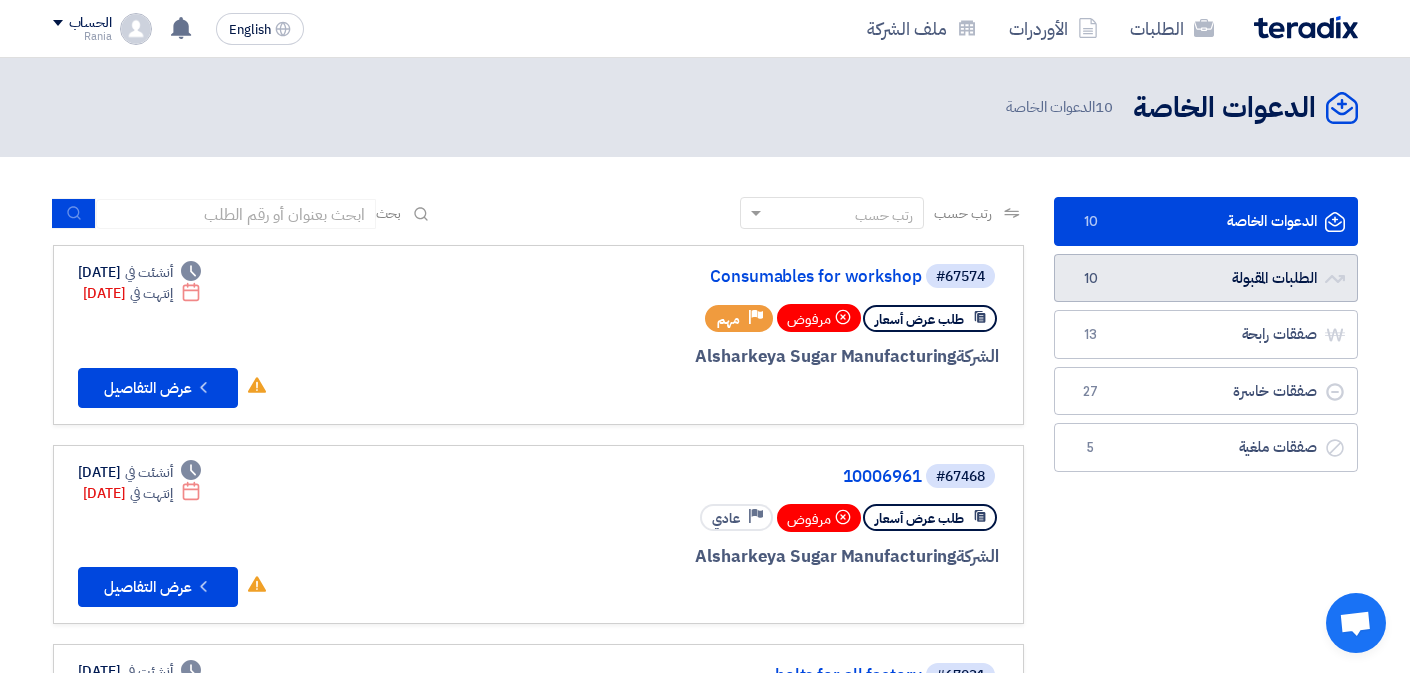 click on "الطلبات المقبولة
الطلبات المقبولة
10" 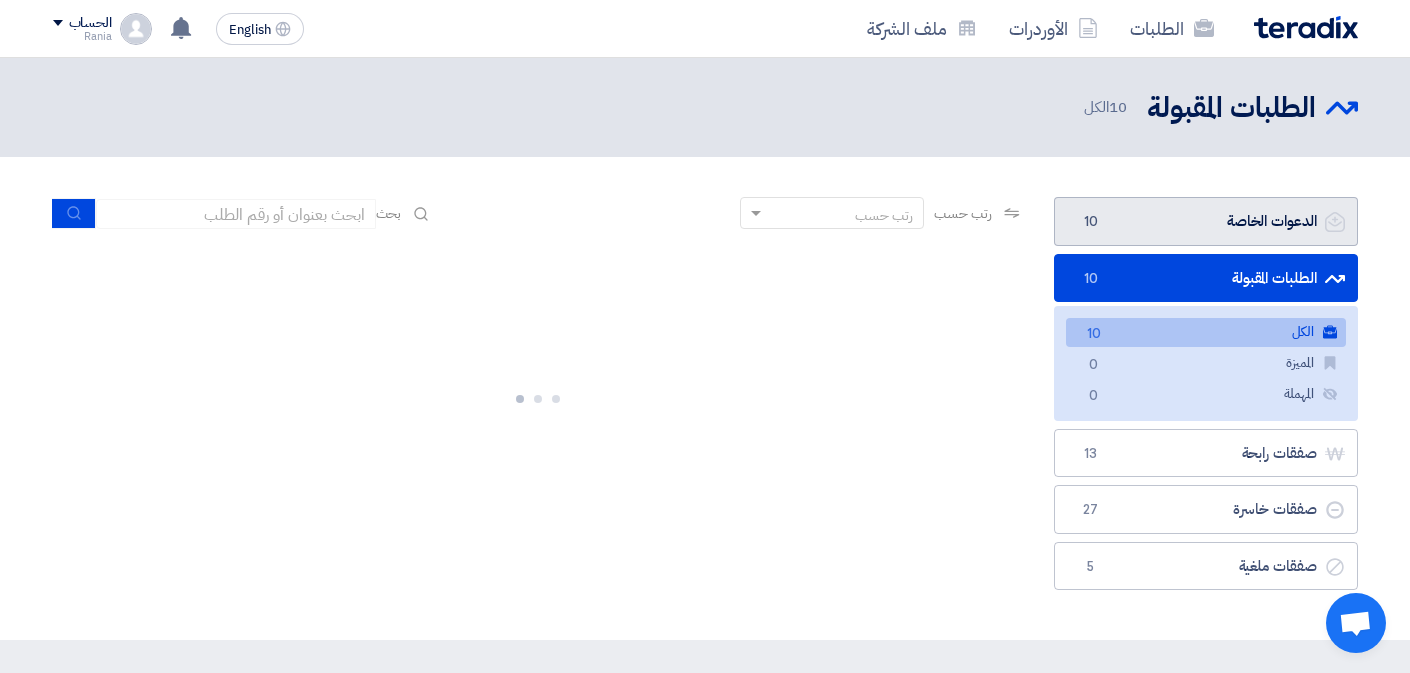 click on "الدعوات الخاصة
الدعوات الخاصة
10" 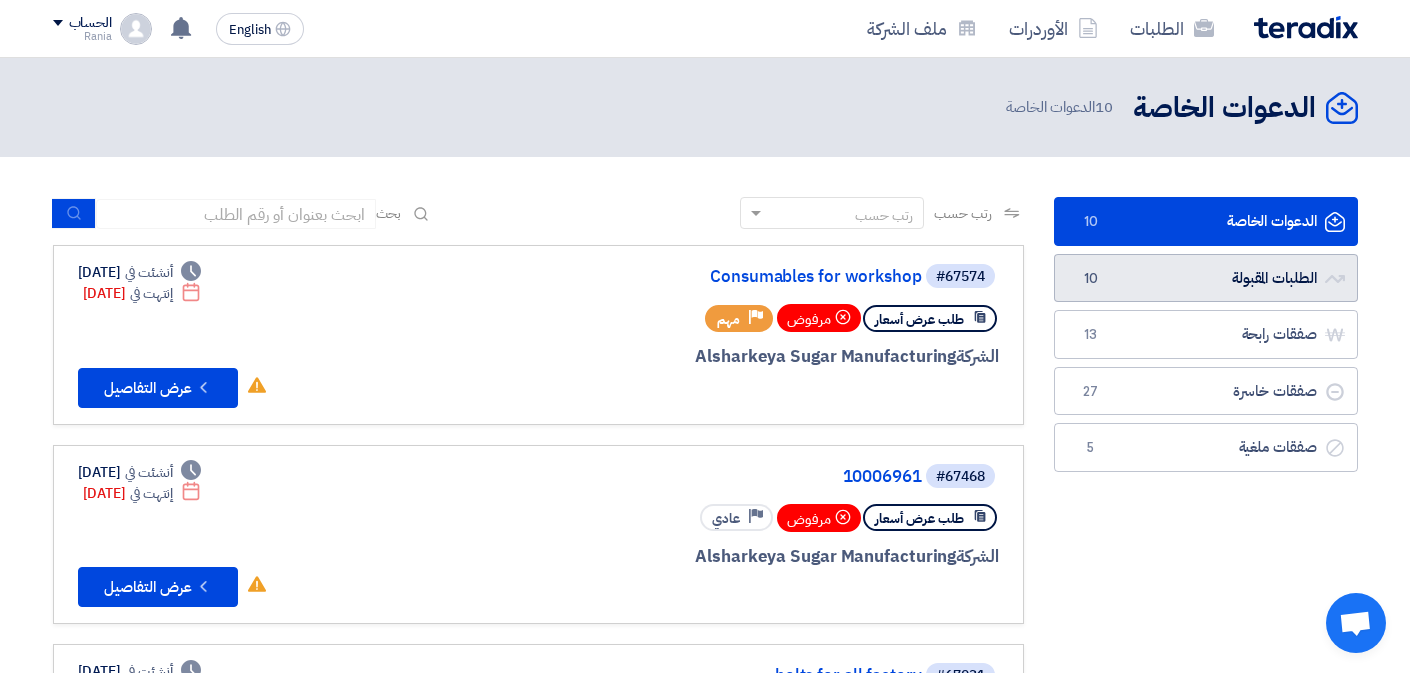 click on "الطلبات المقبولة
الطلبات المقبولة
10" 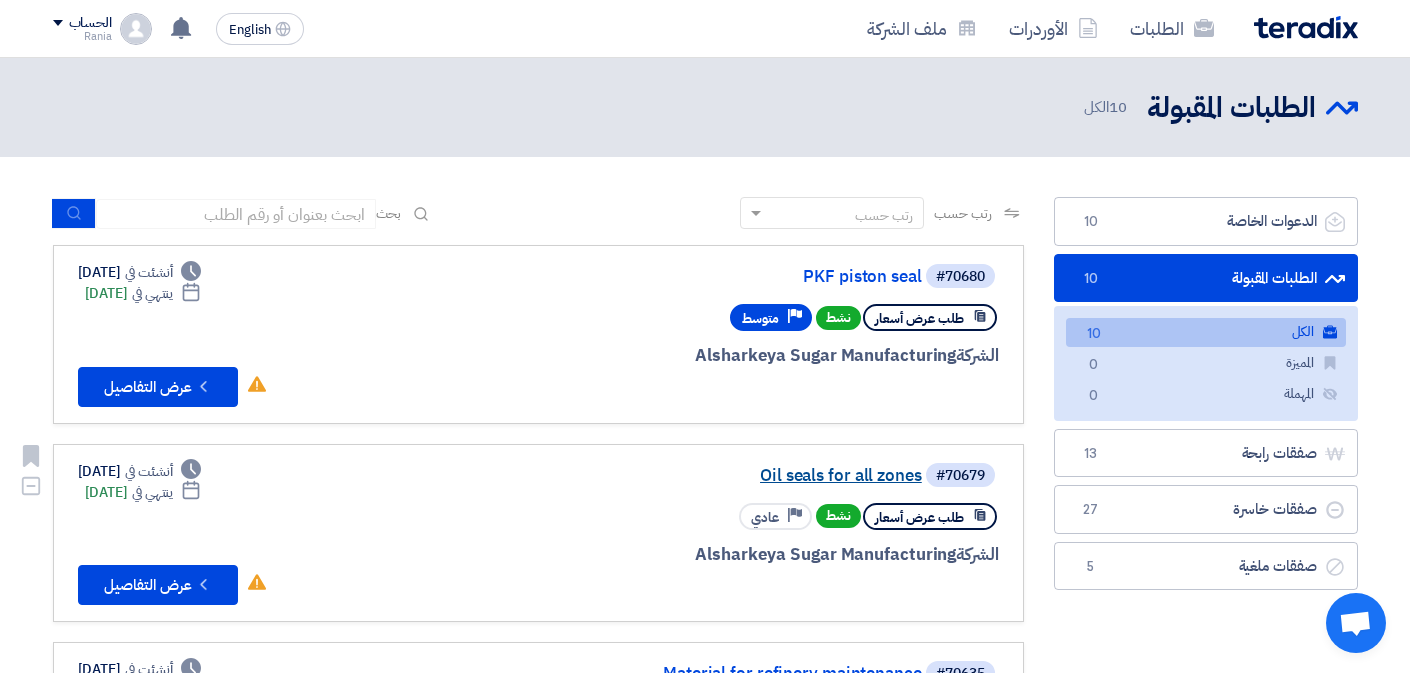 click on "Oil seals for all zones" 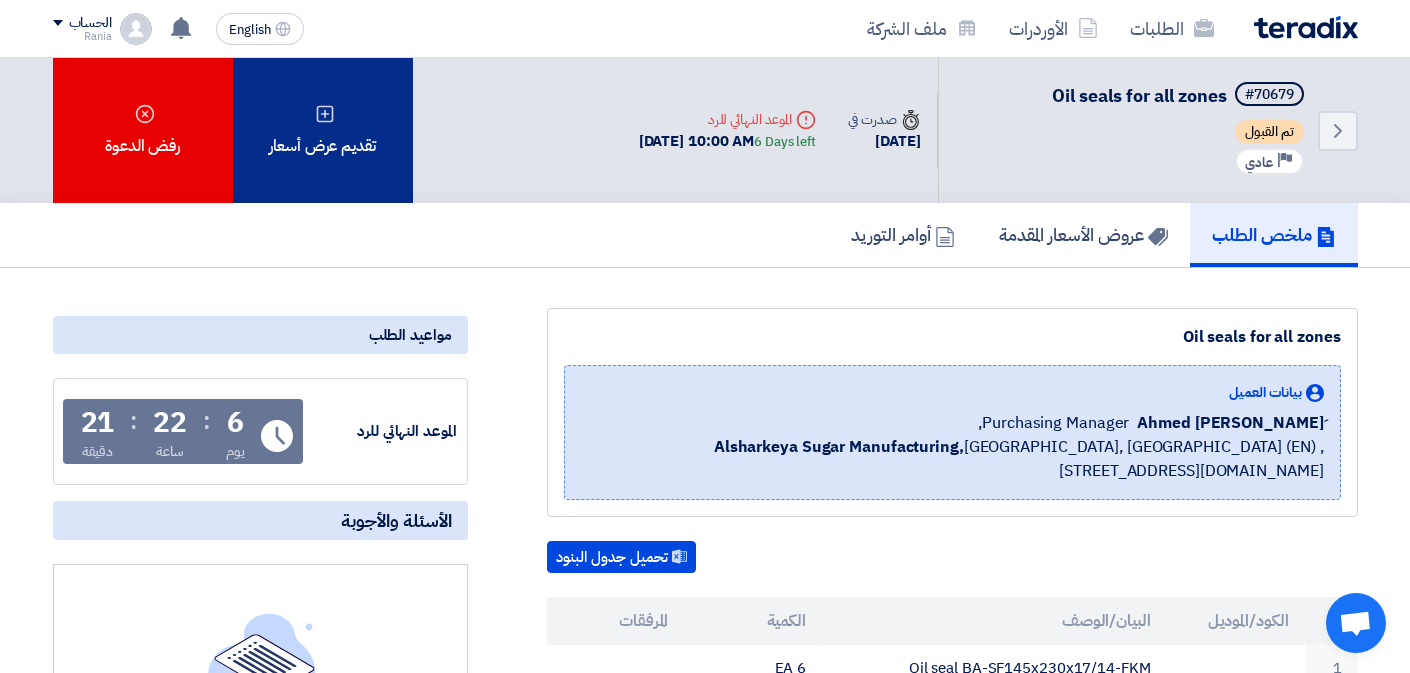 click on "تقديم عرض أسعار" 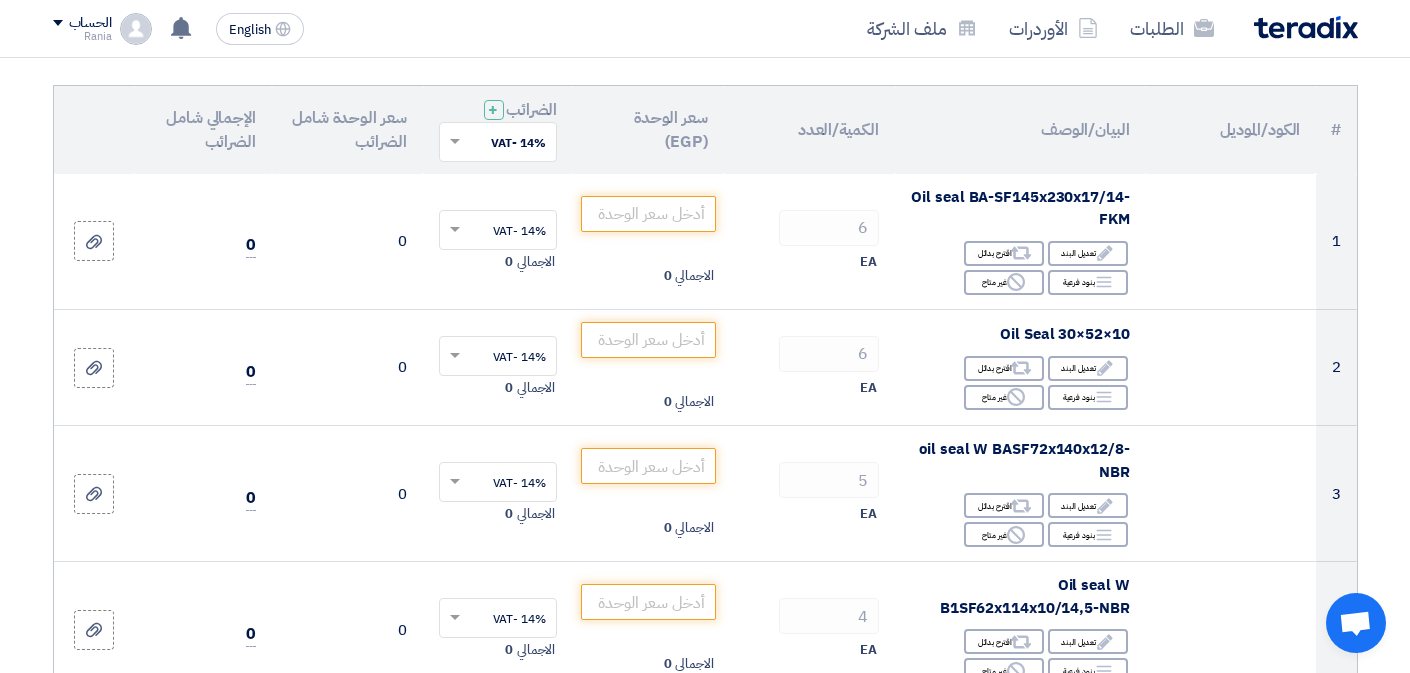 scroll, scrollTop: 207, scrollLeft: 0, axis: vertical 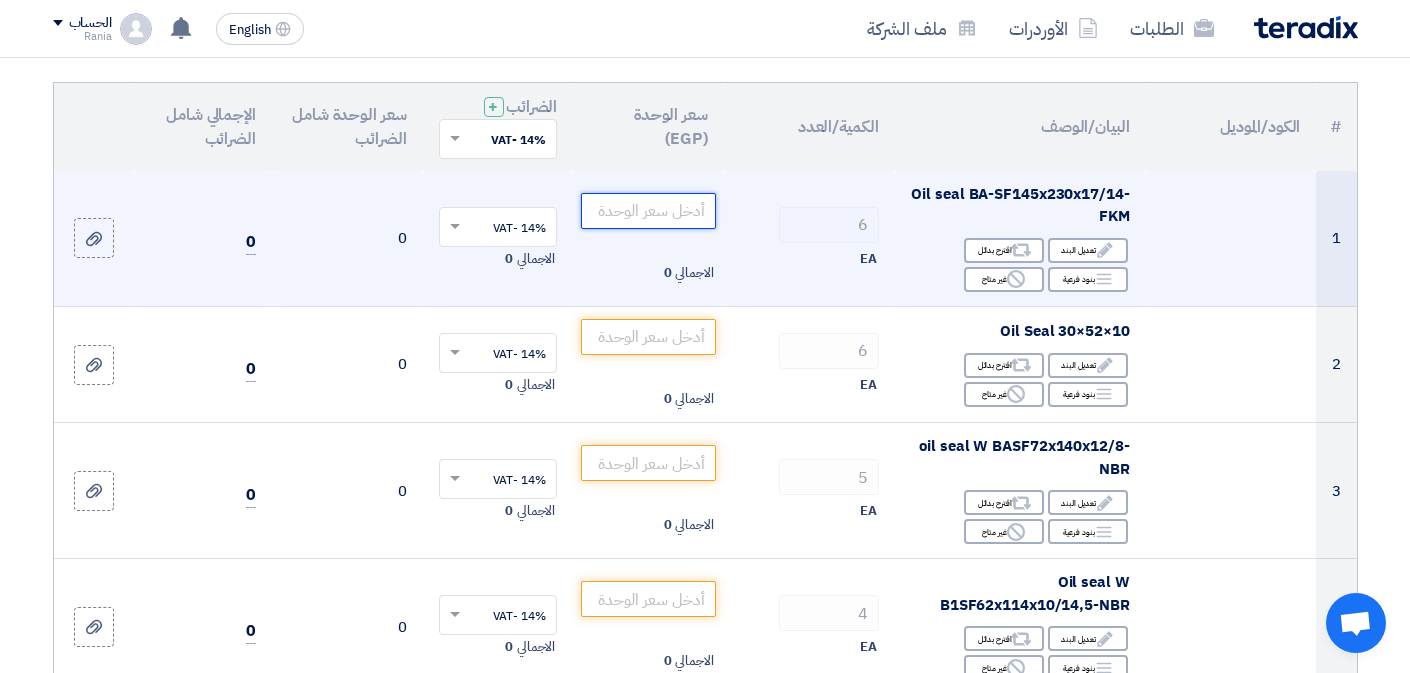 click 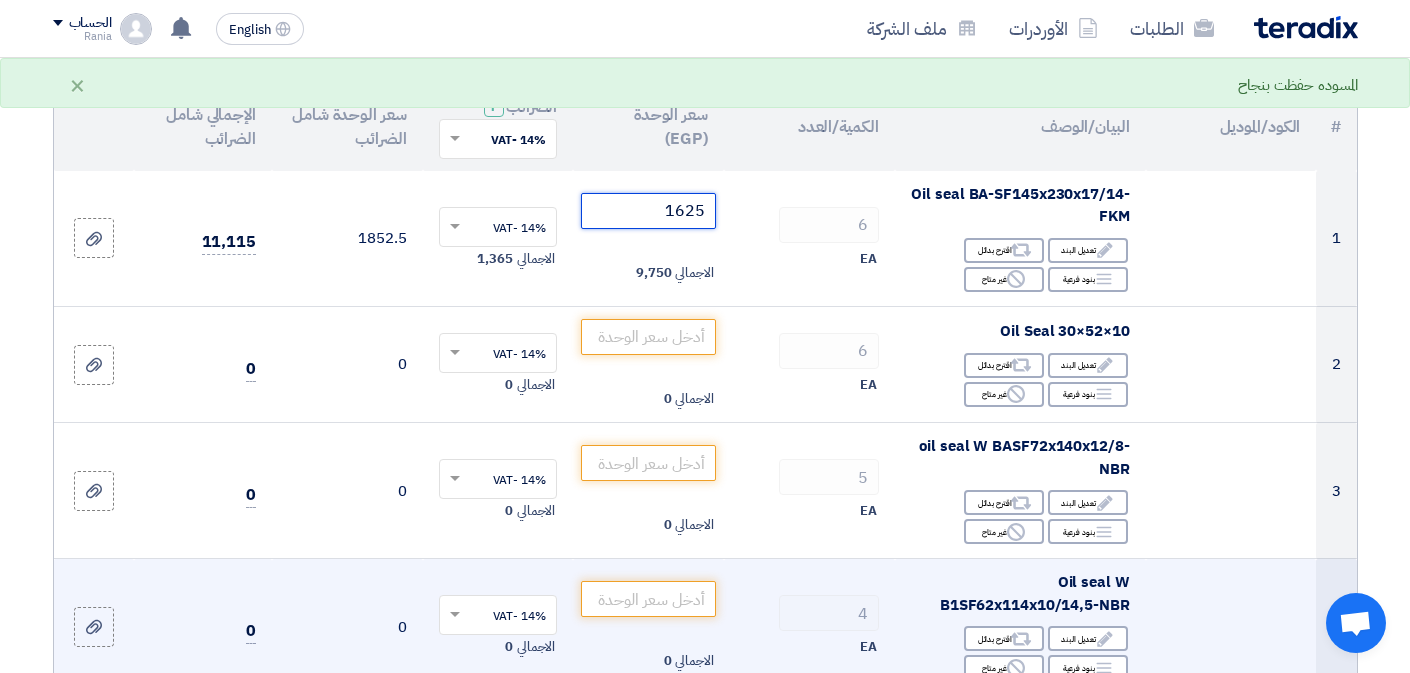 type on "1625" 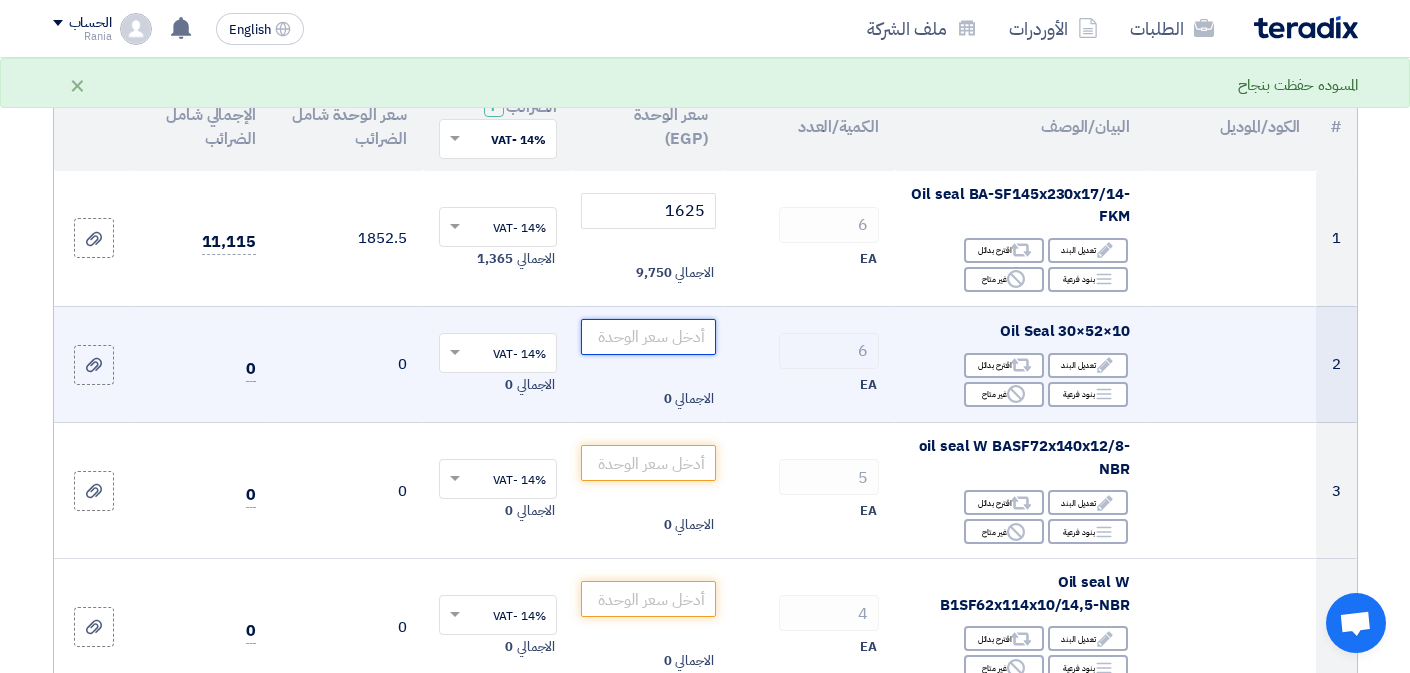 click 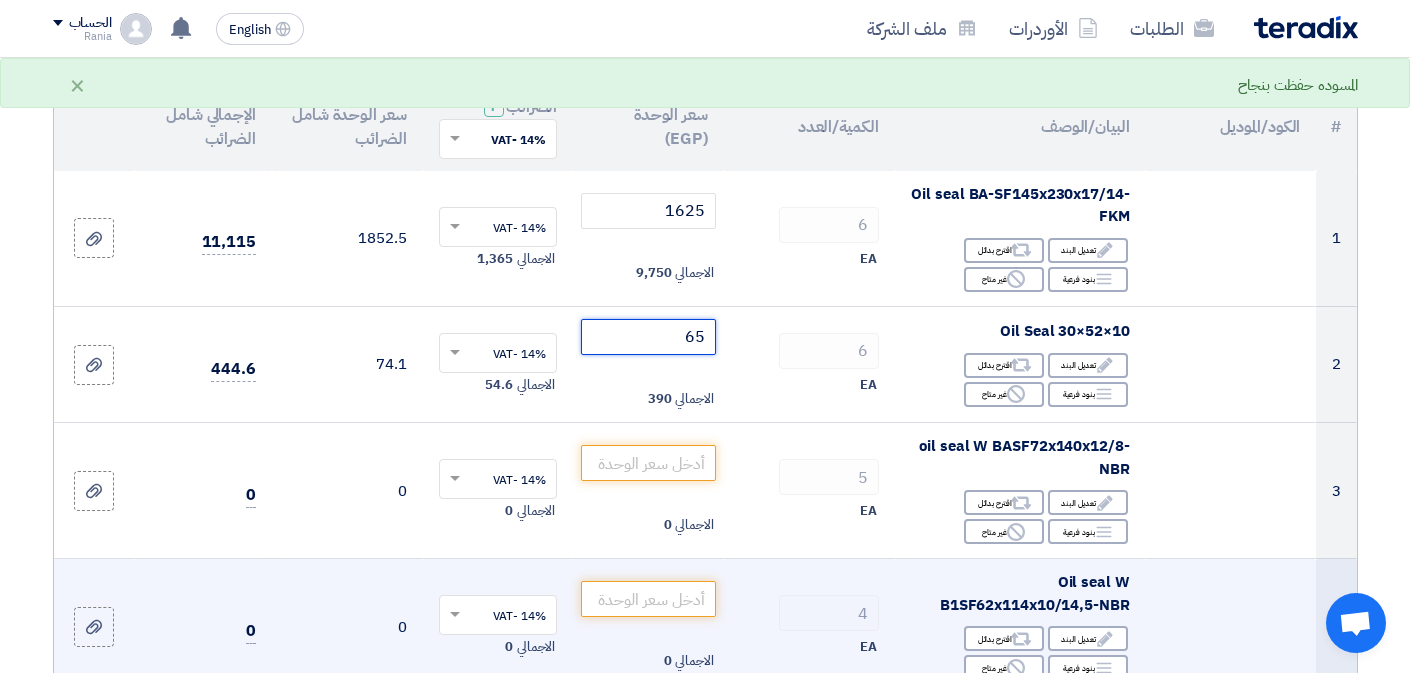 type on "65" 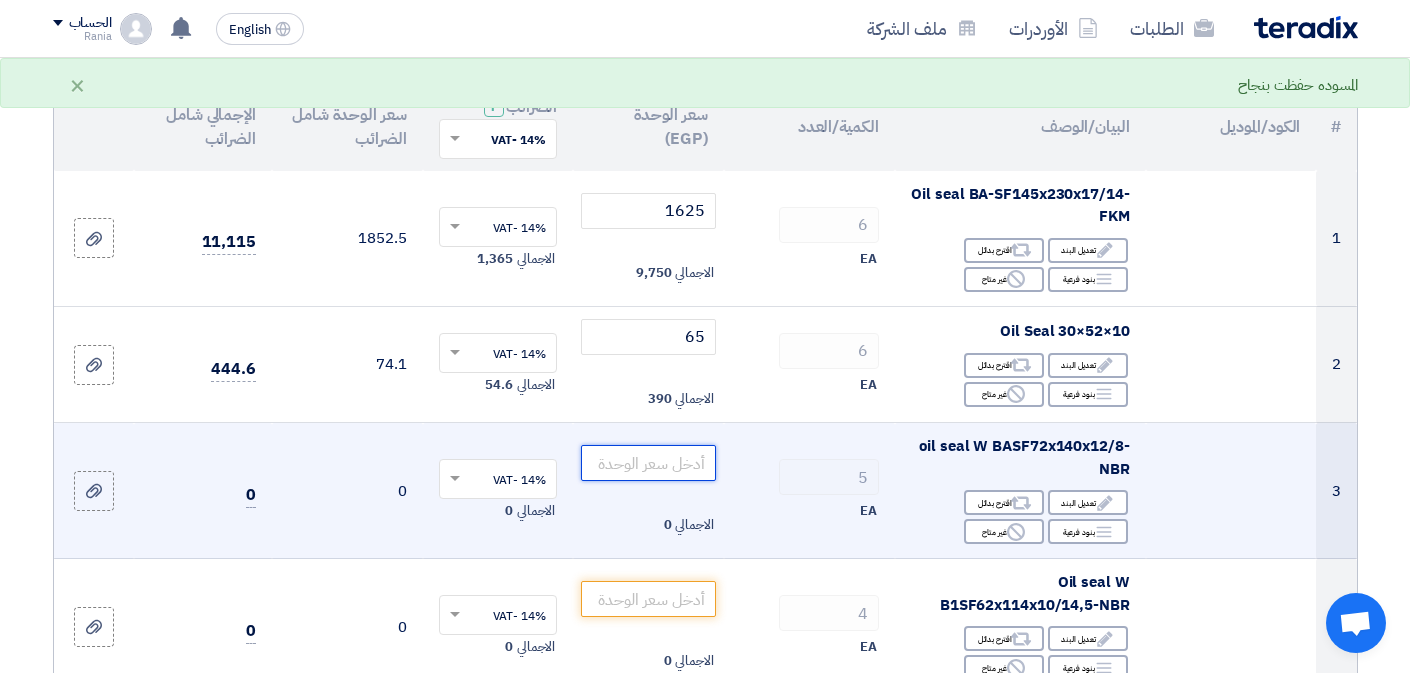 click 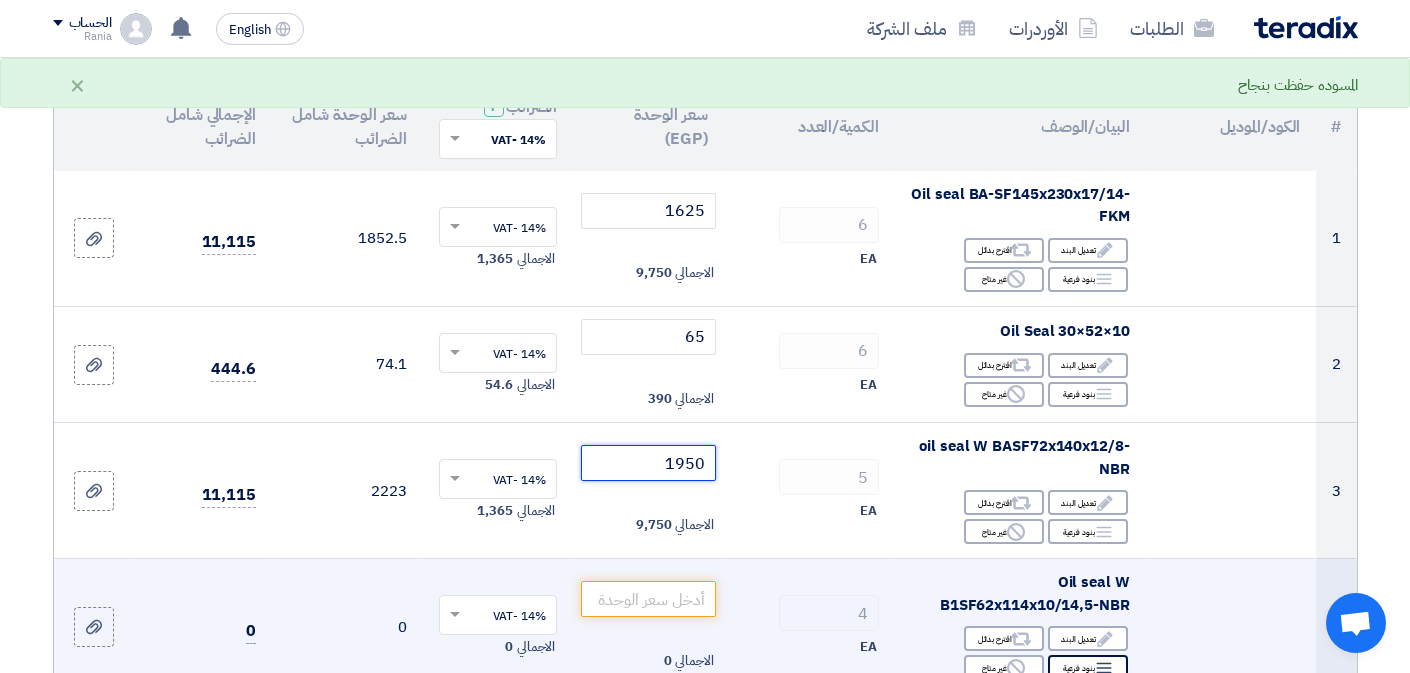 type on "1950" 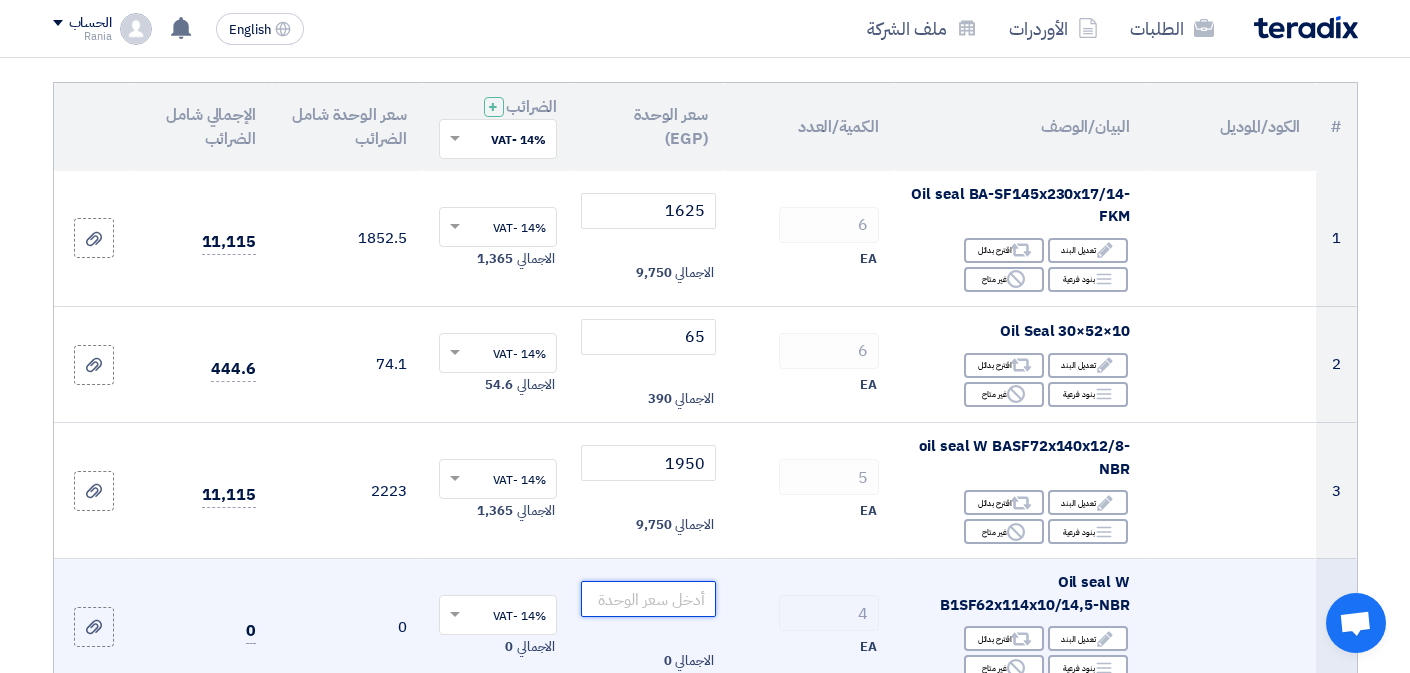 click 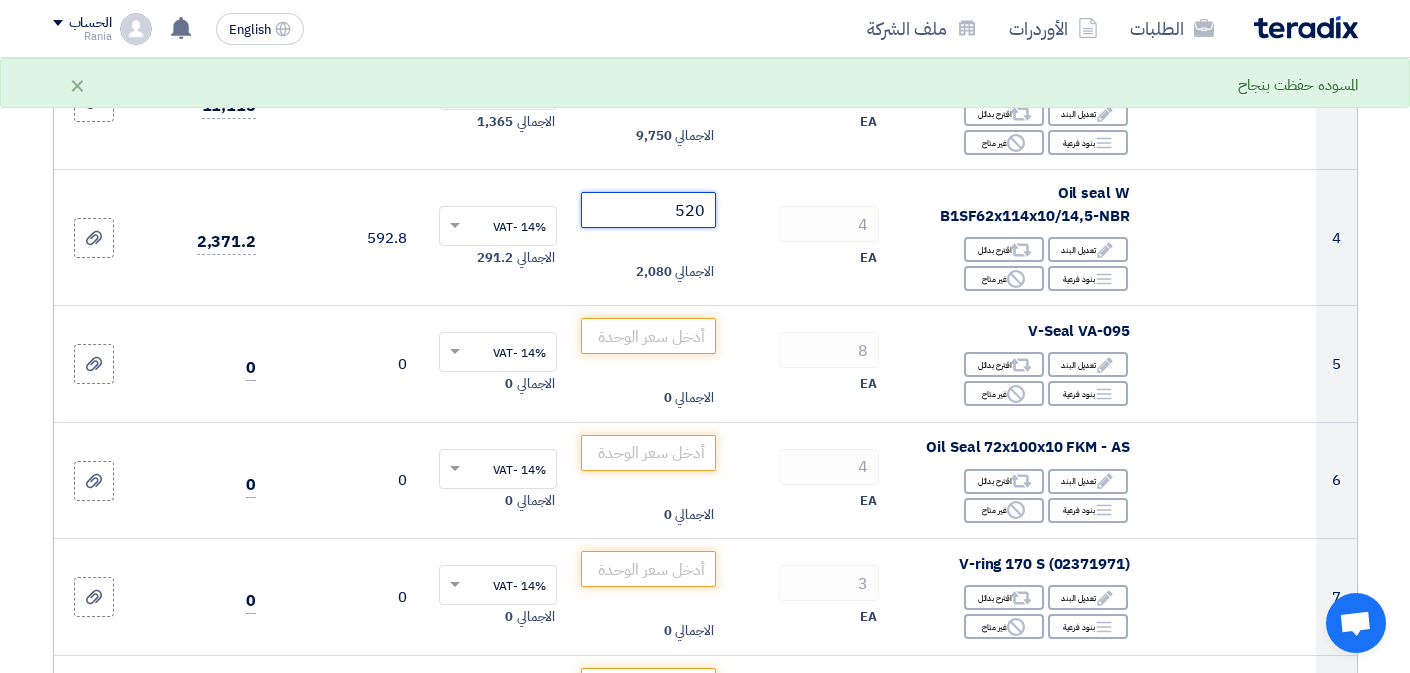 scroll, scrollTop: 609, scrollLeft: 0, axis: vertical 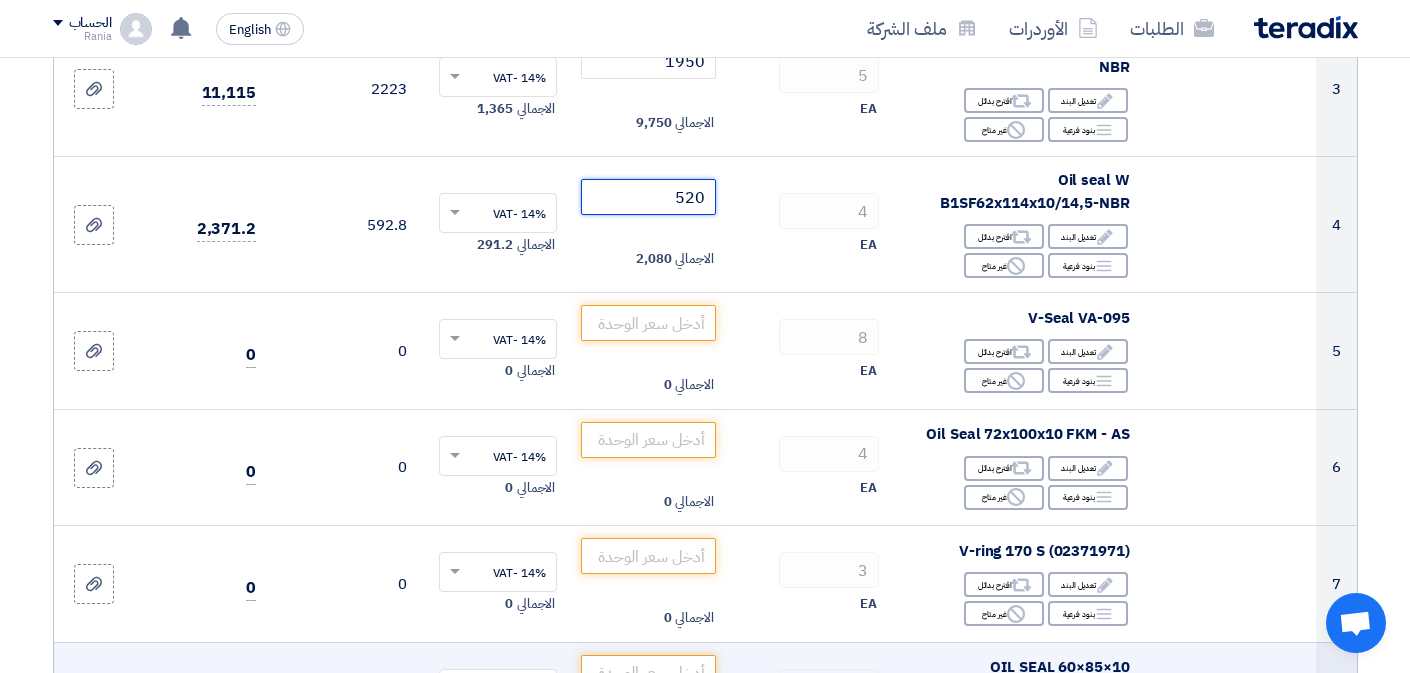 type on "520" 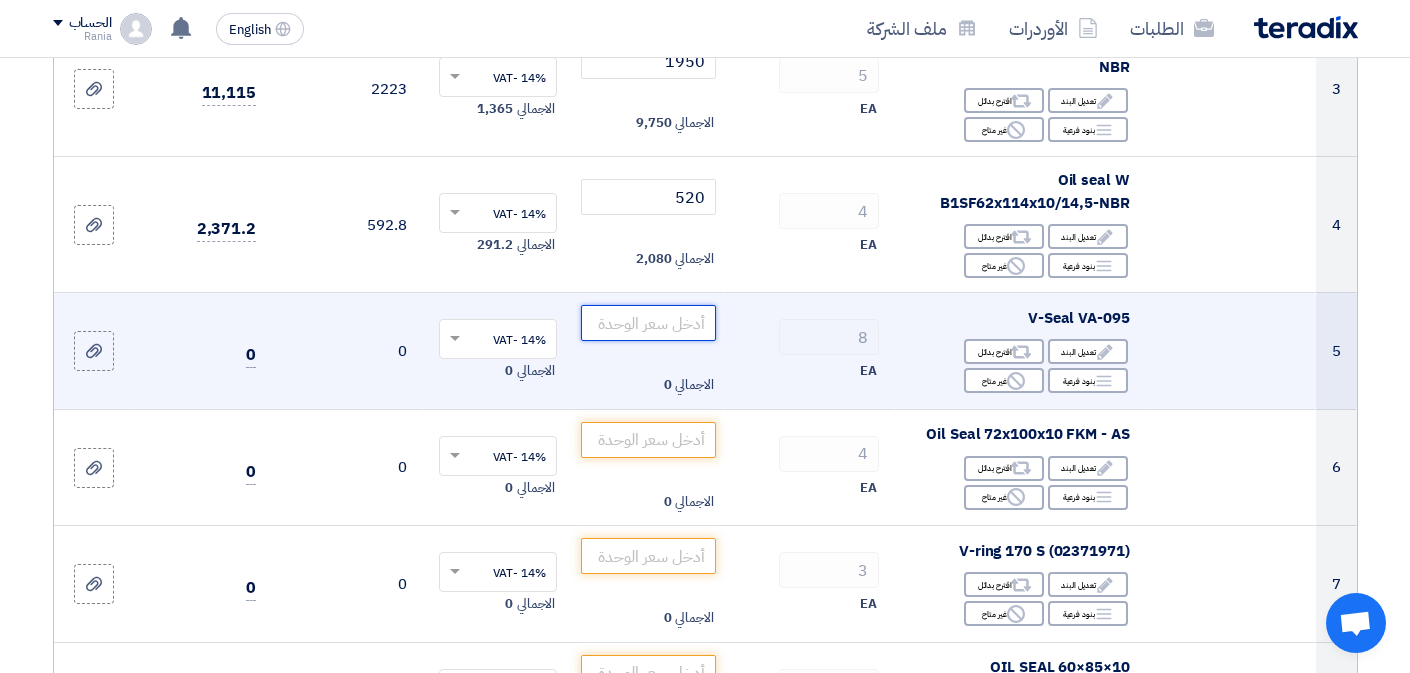 click 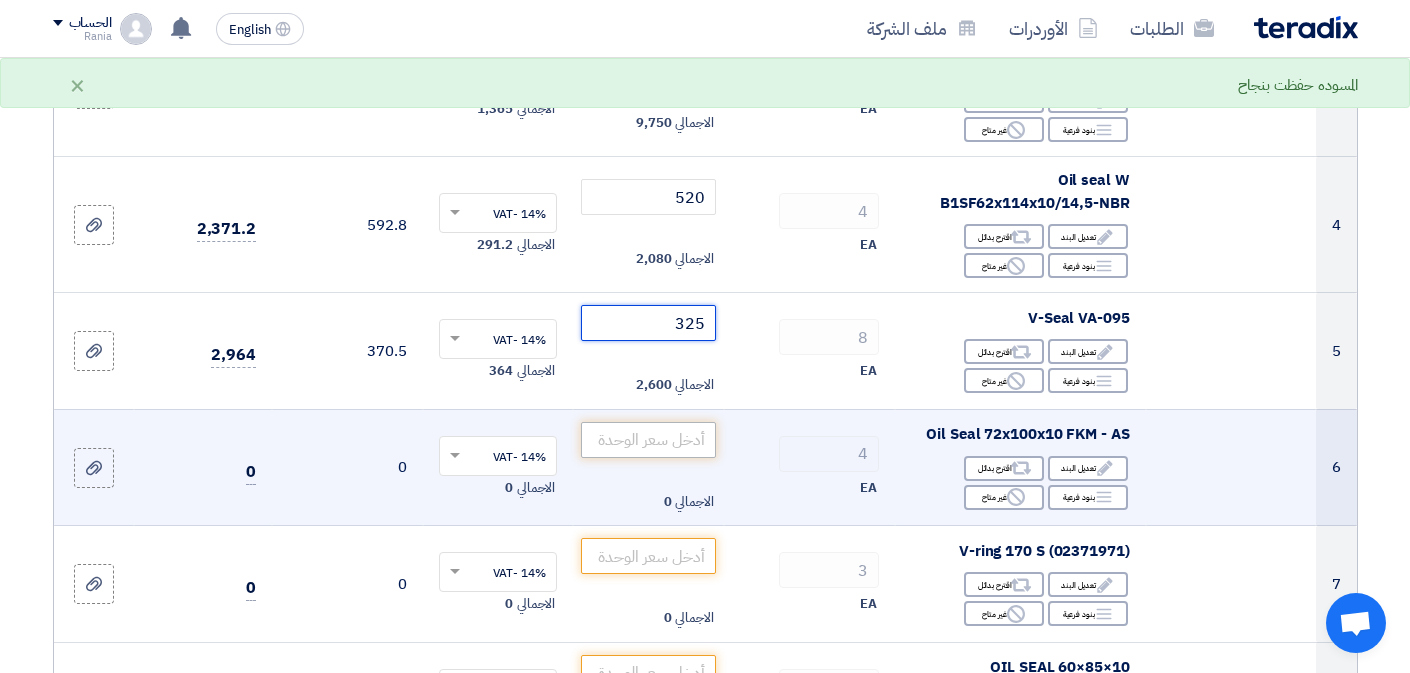 type on "325" 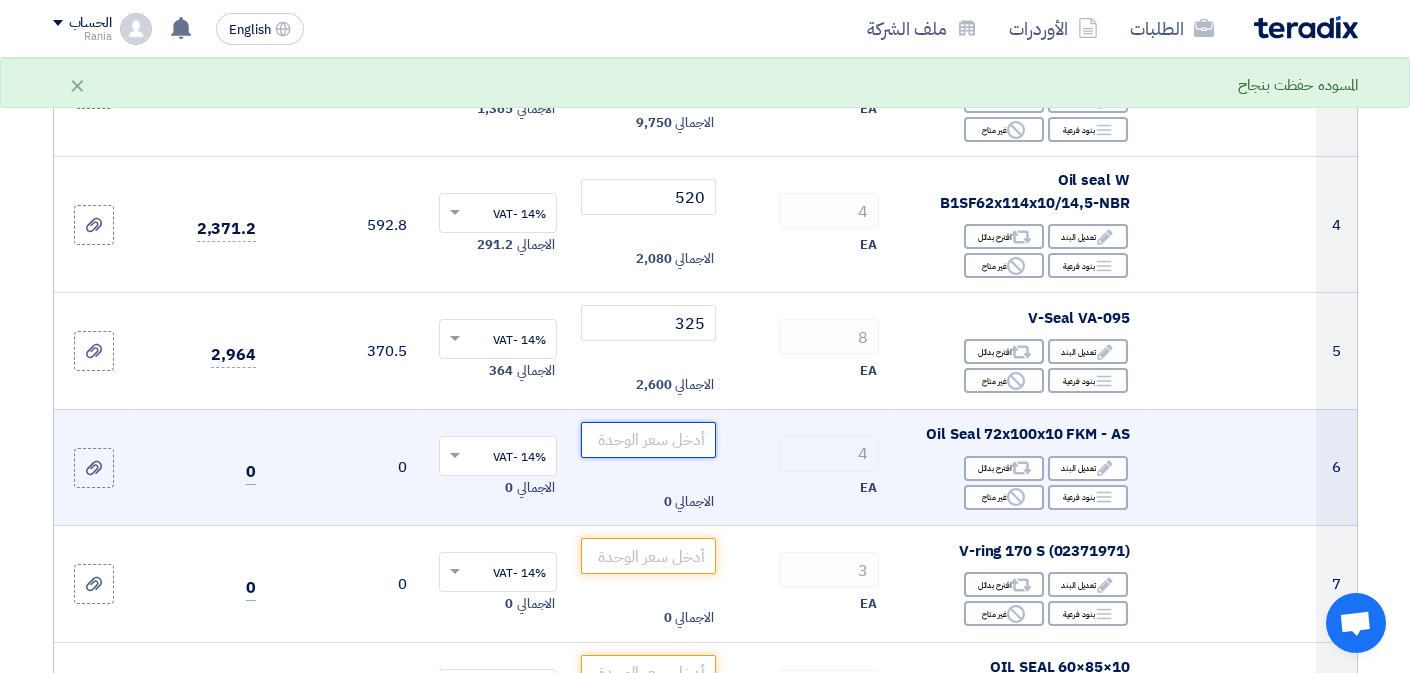 click 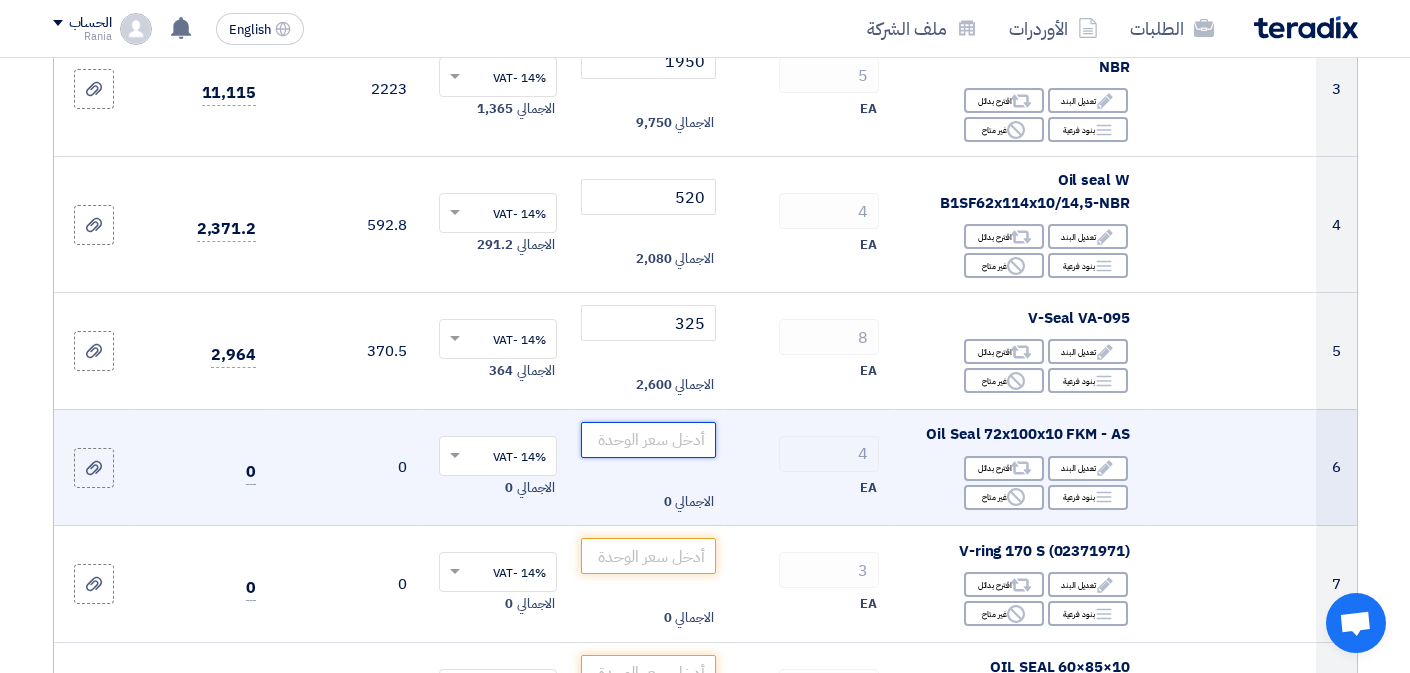 click 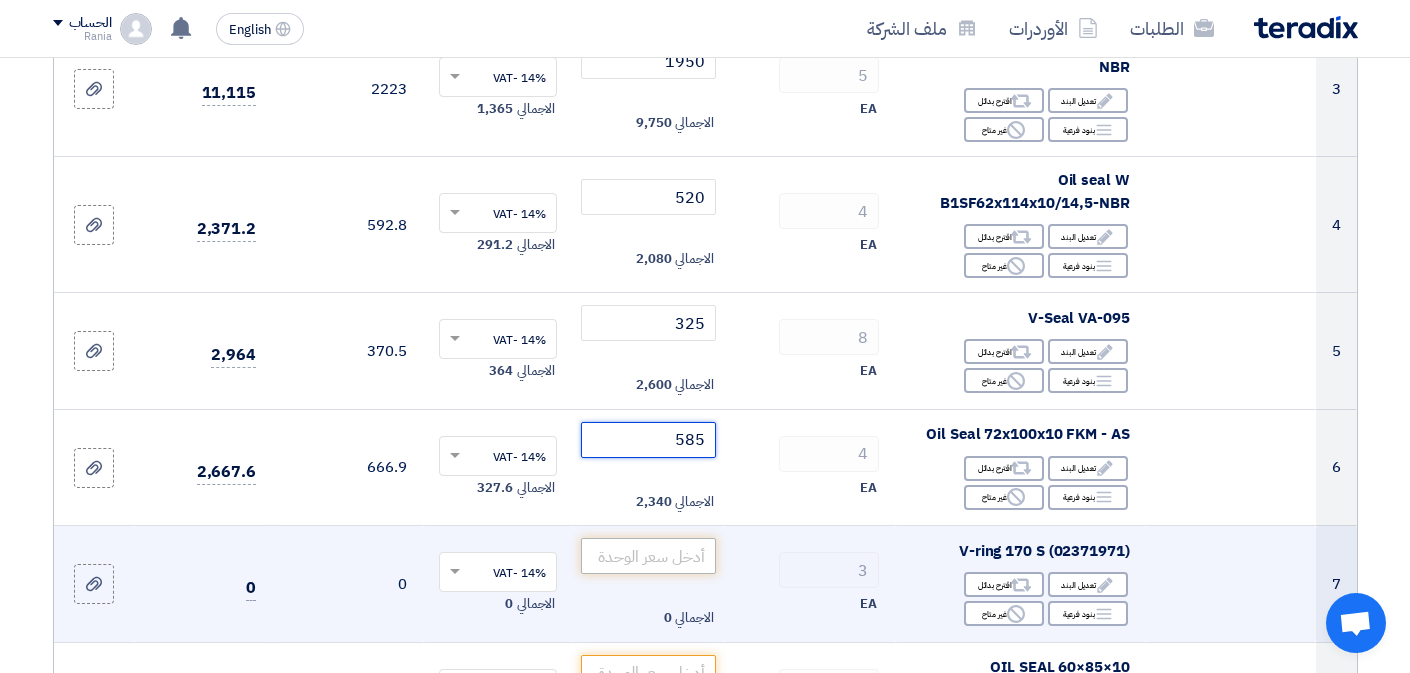 type on "585" 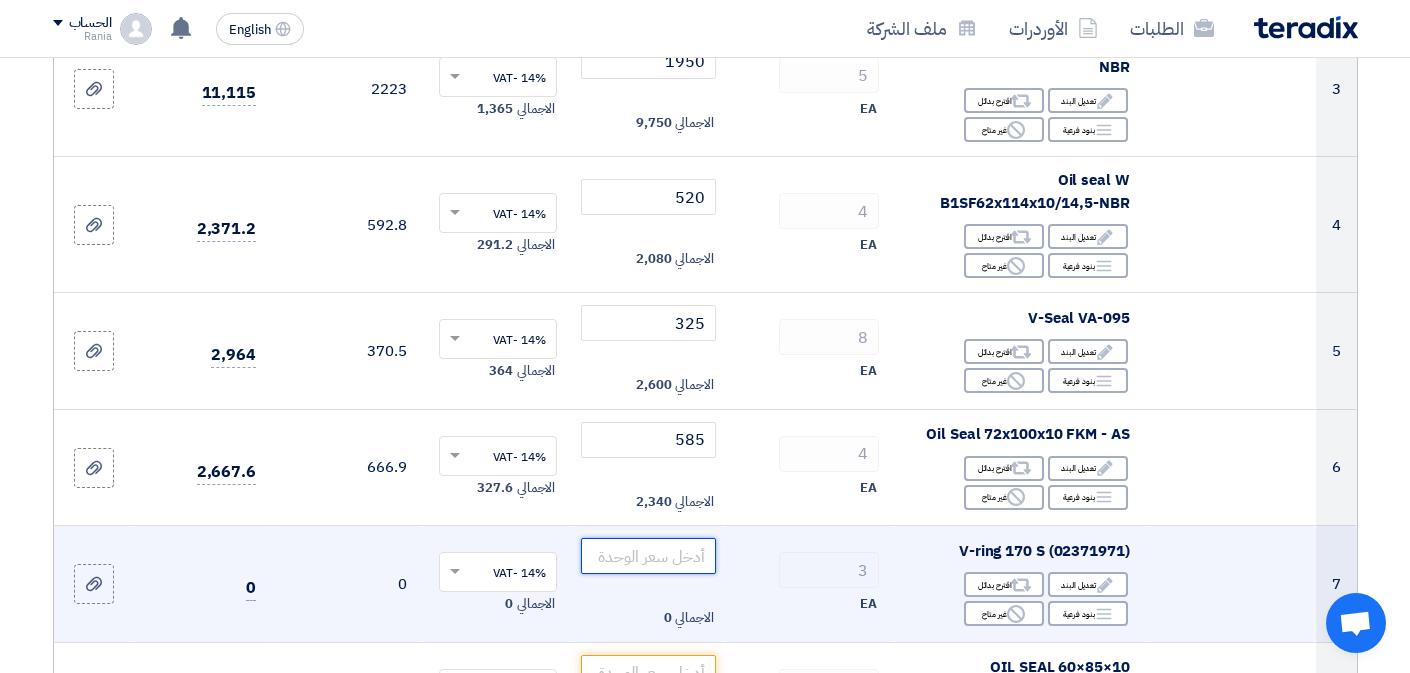 click 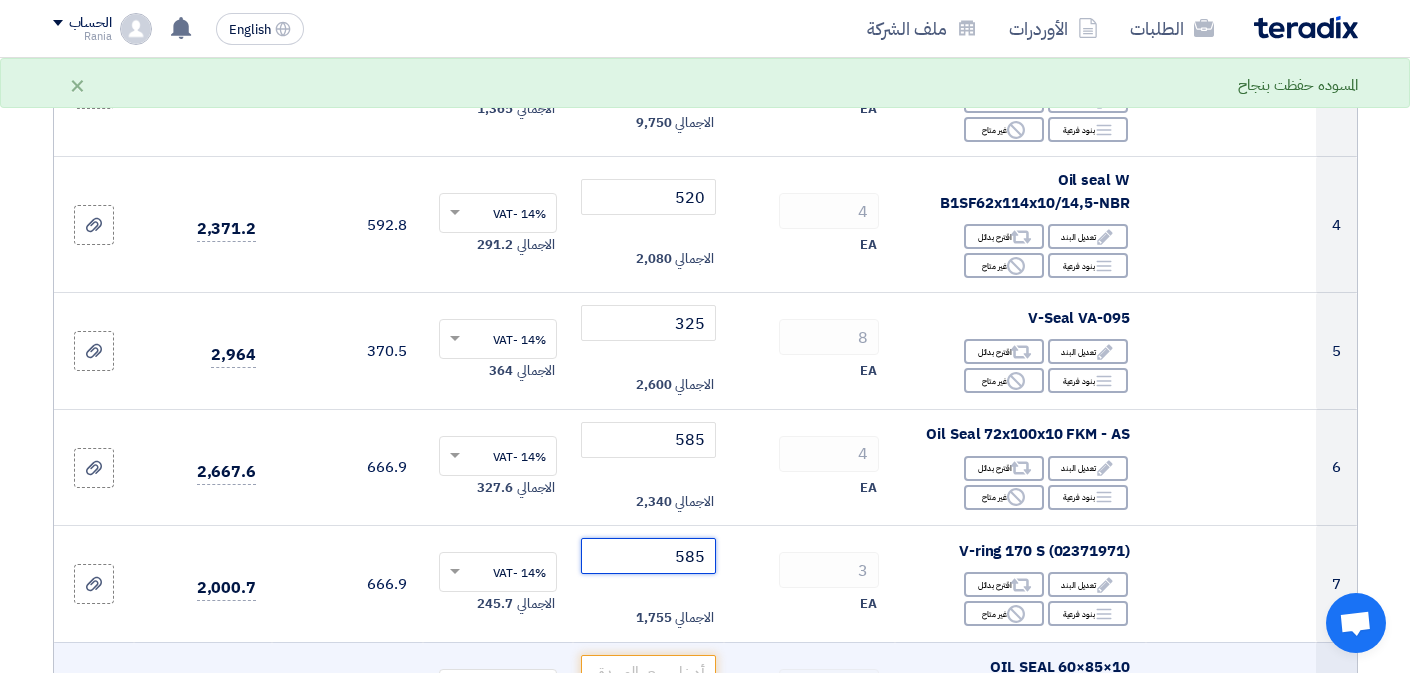 type on "585" 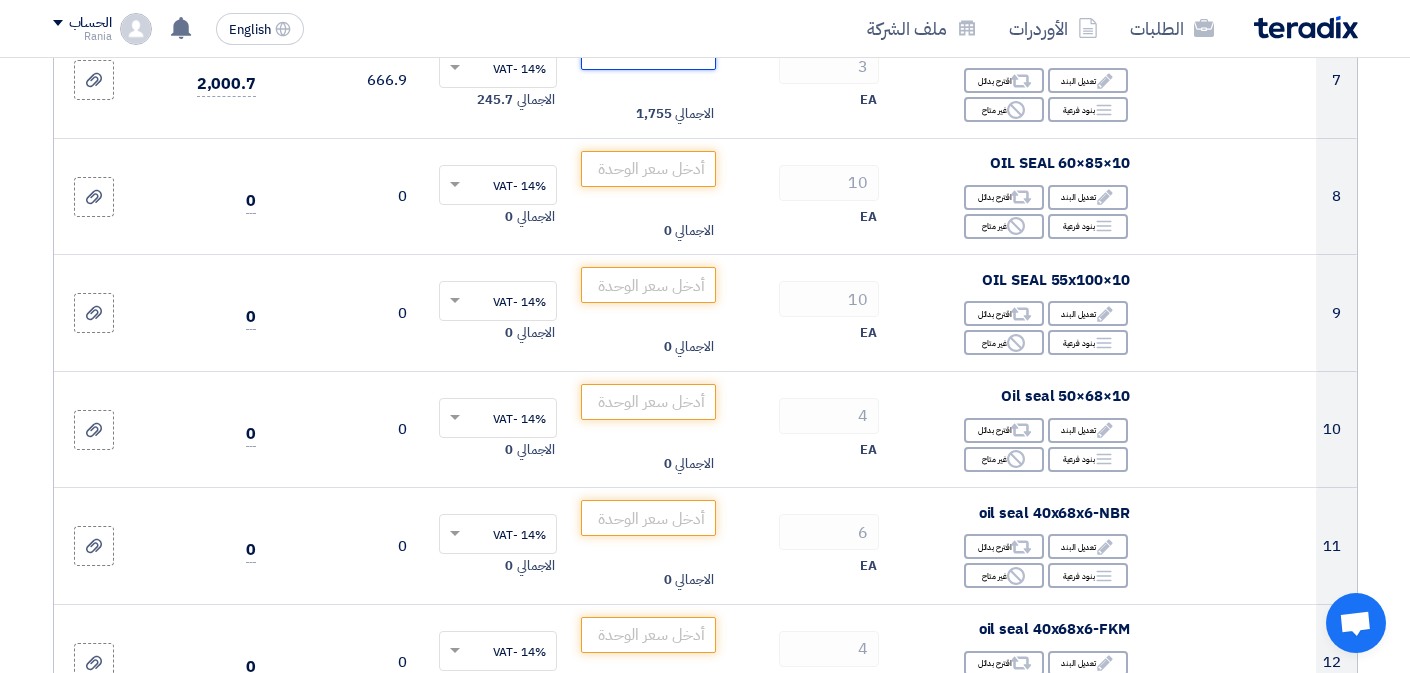 scroll, scrollTop: 1116, scrollLeft: 0, axis: vertical 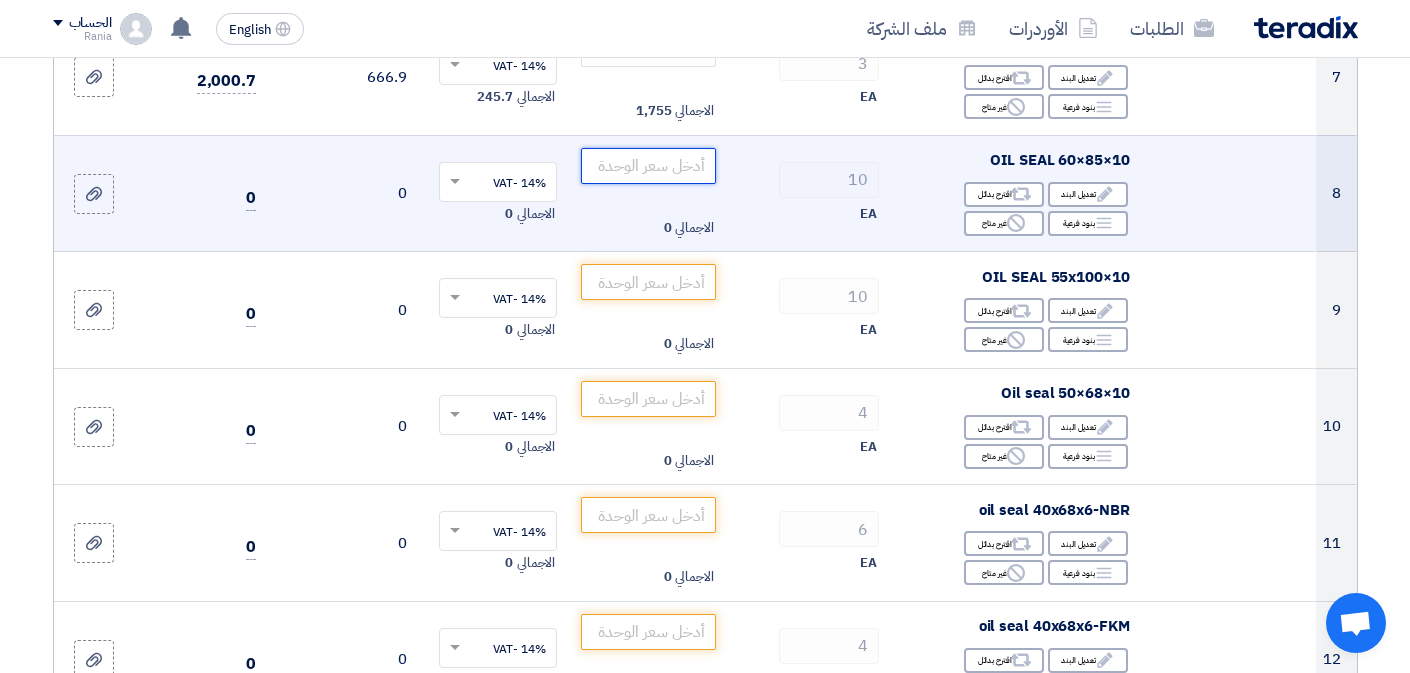 click 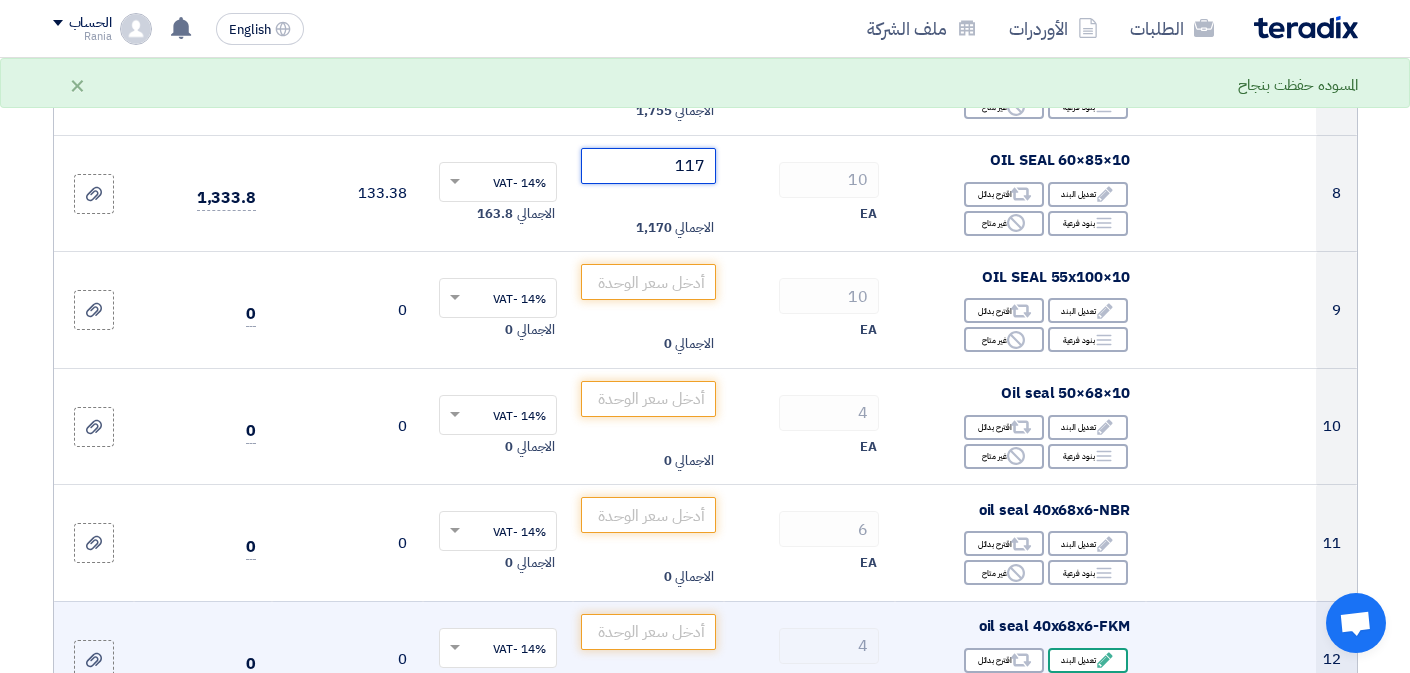 type on "117" 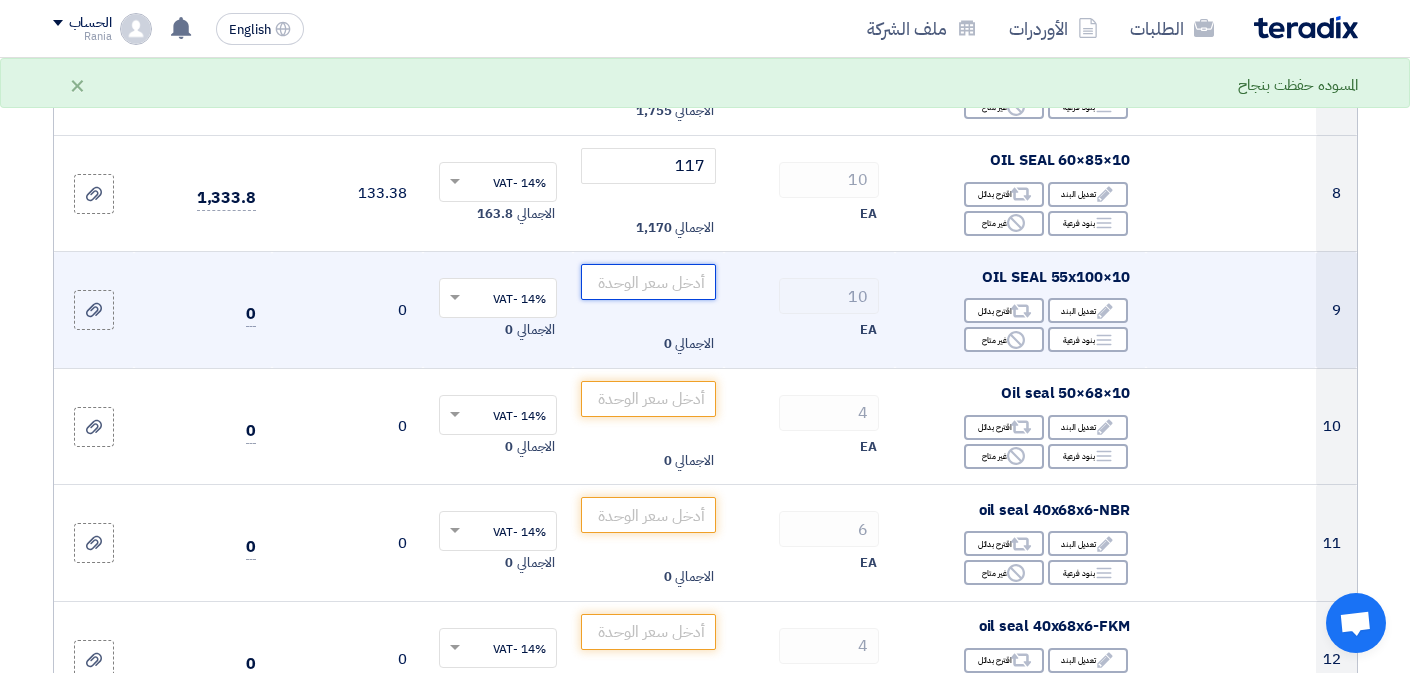 click 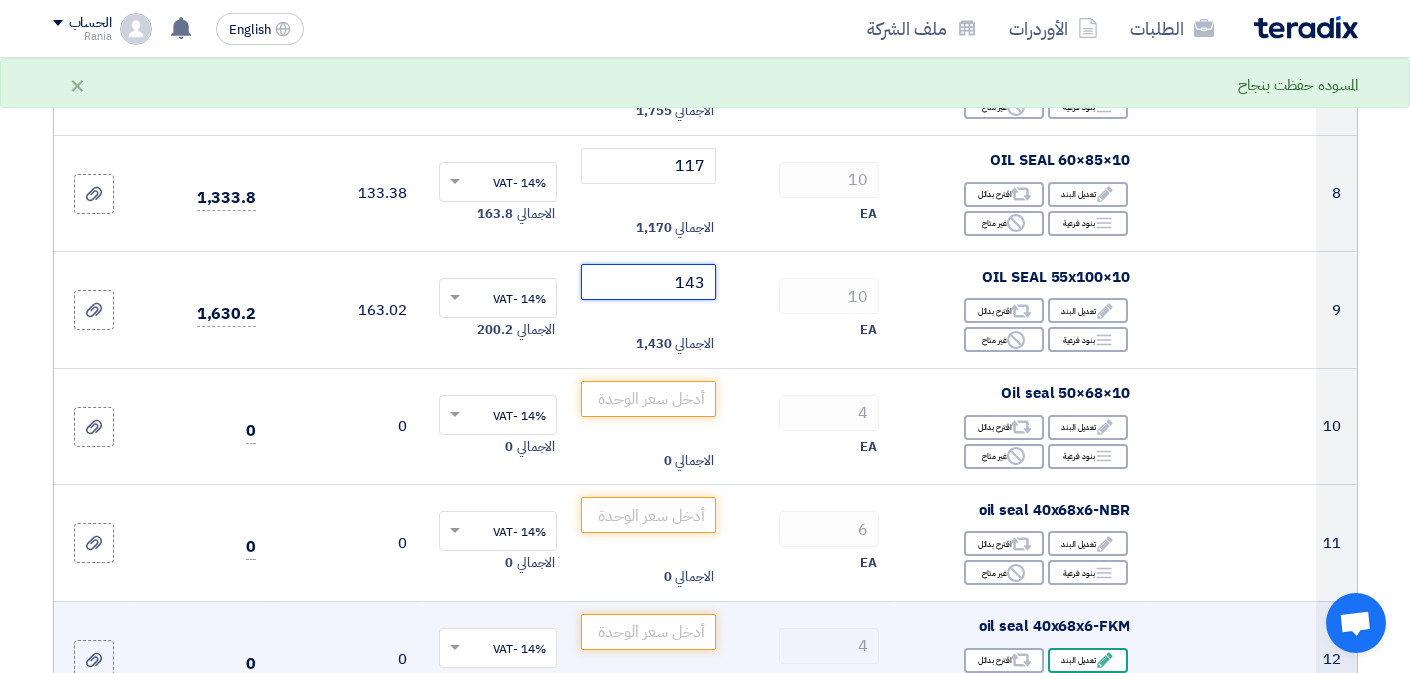 type on "143" 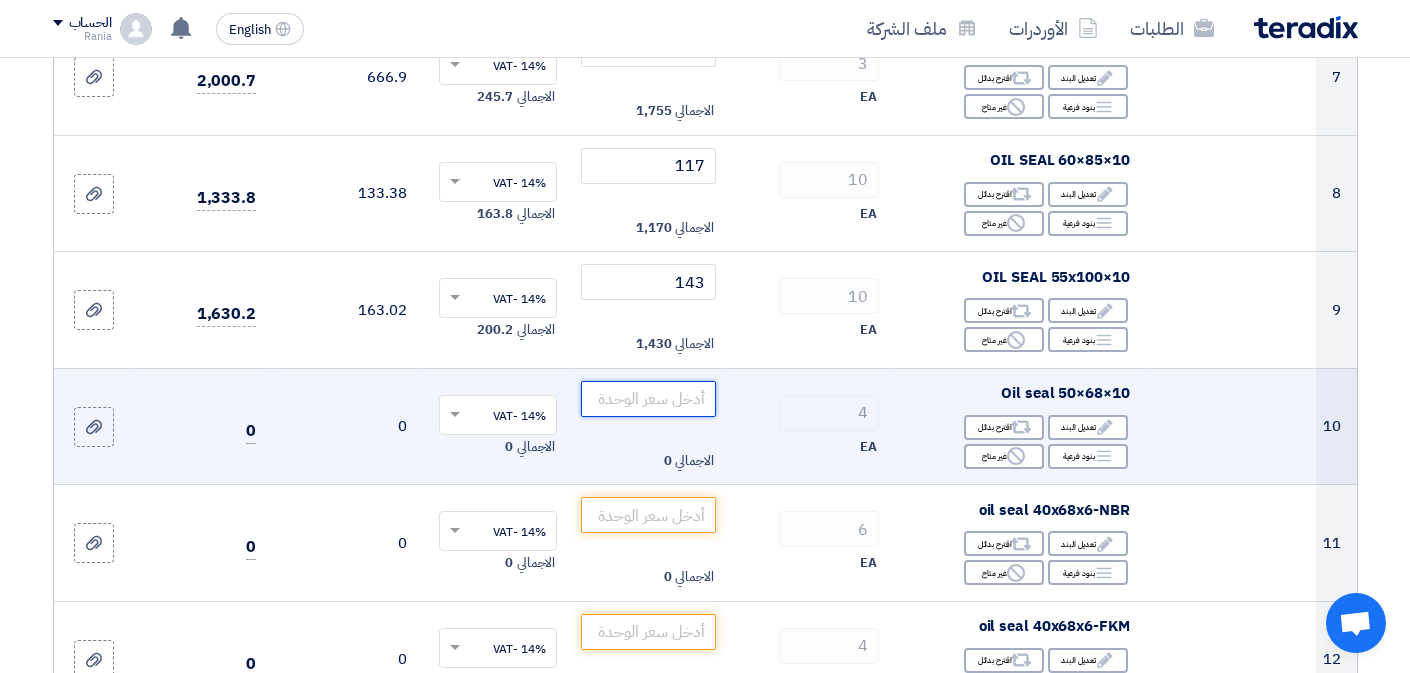 click 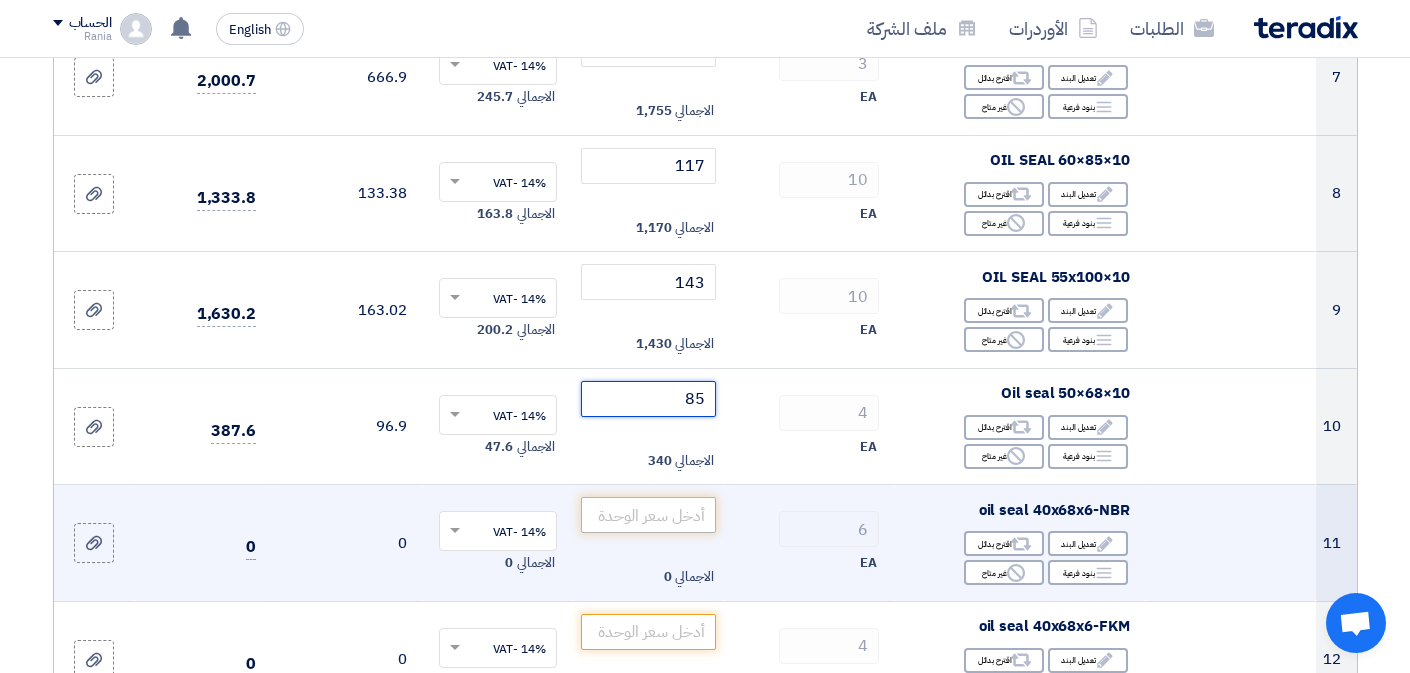 type on "85" 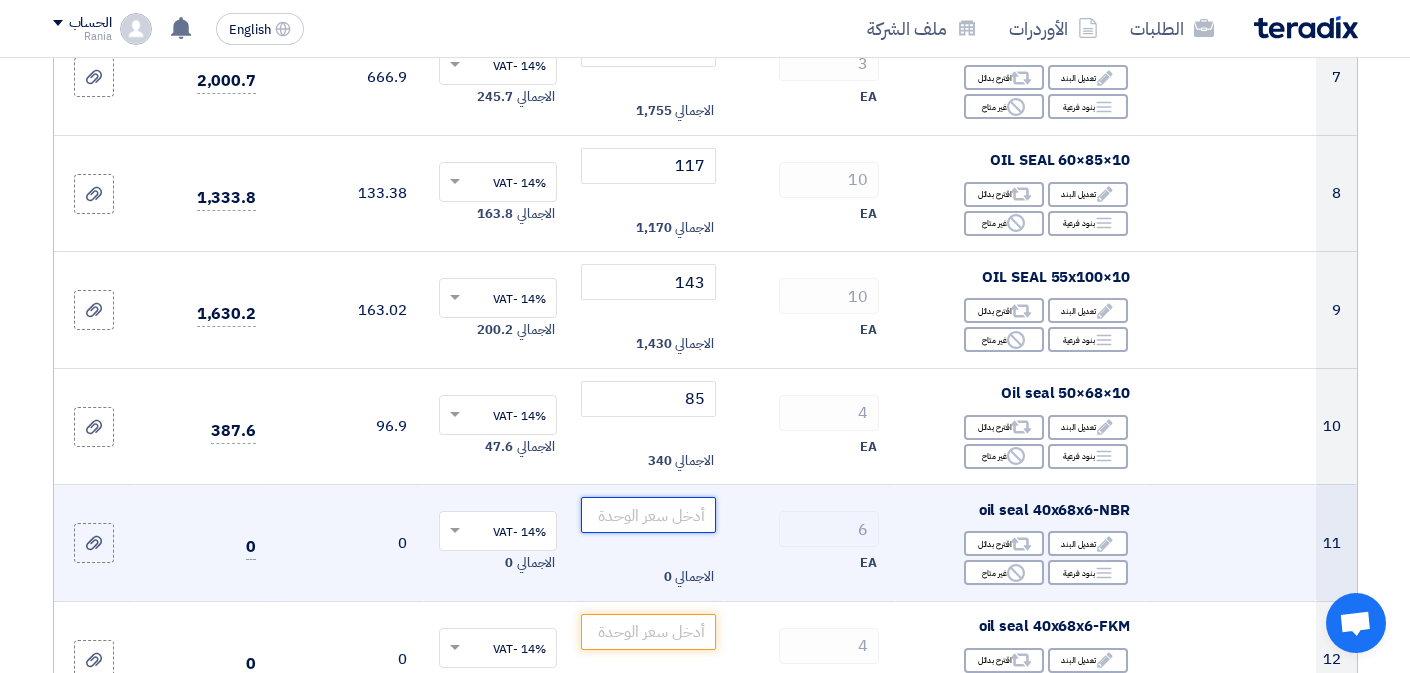 click 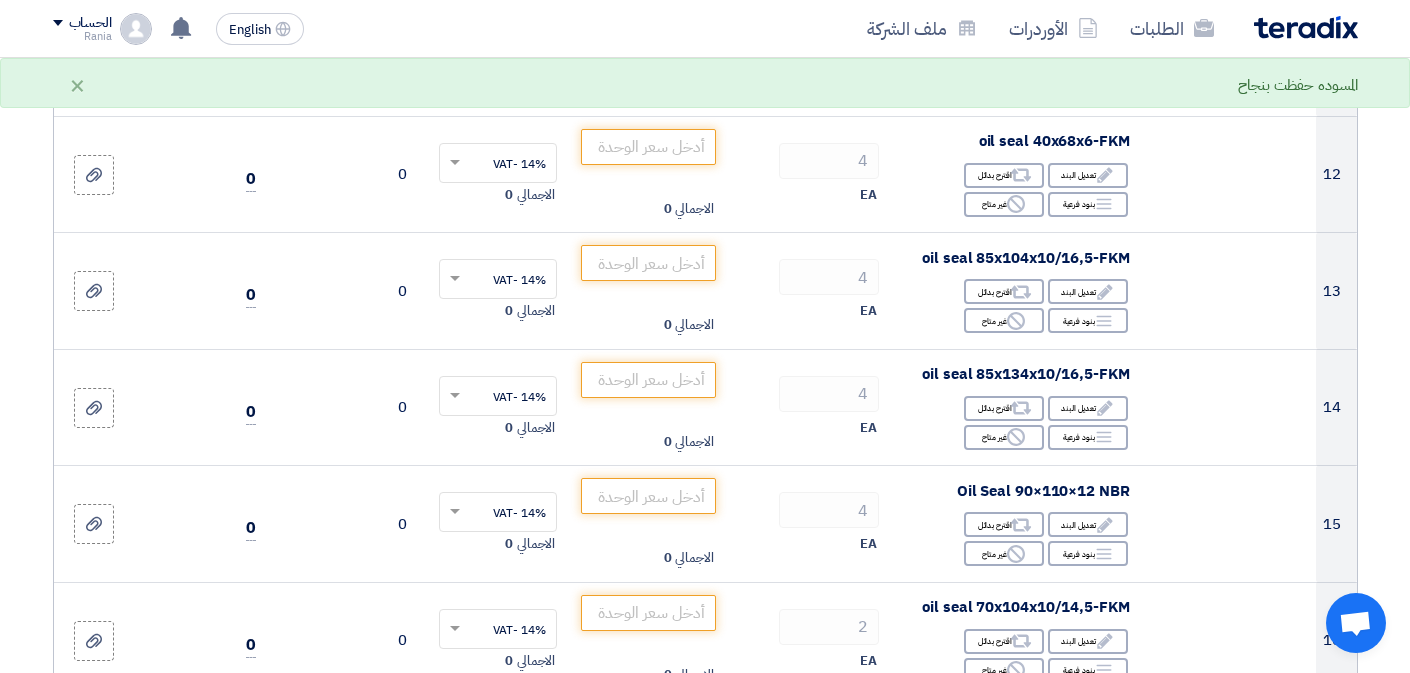 scroll, scrollTop: 1611, scrollLeft: 0, axis: vertical 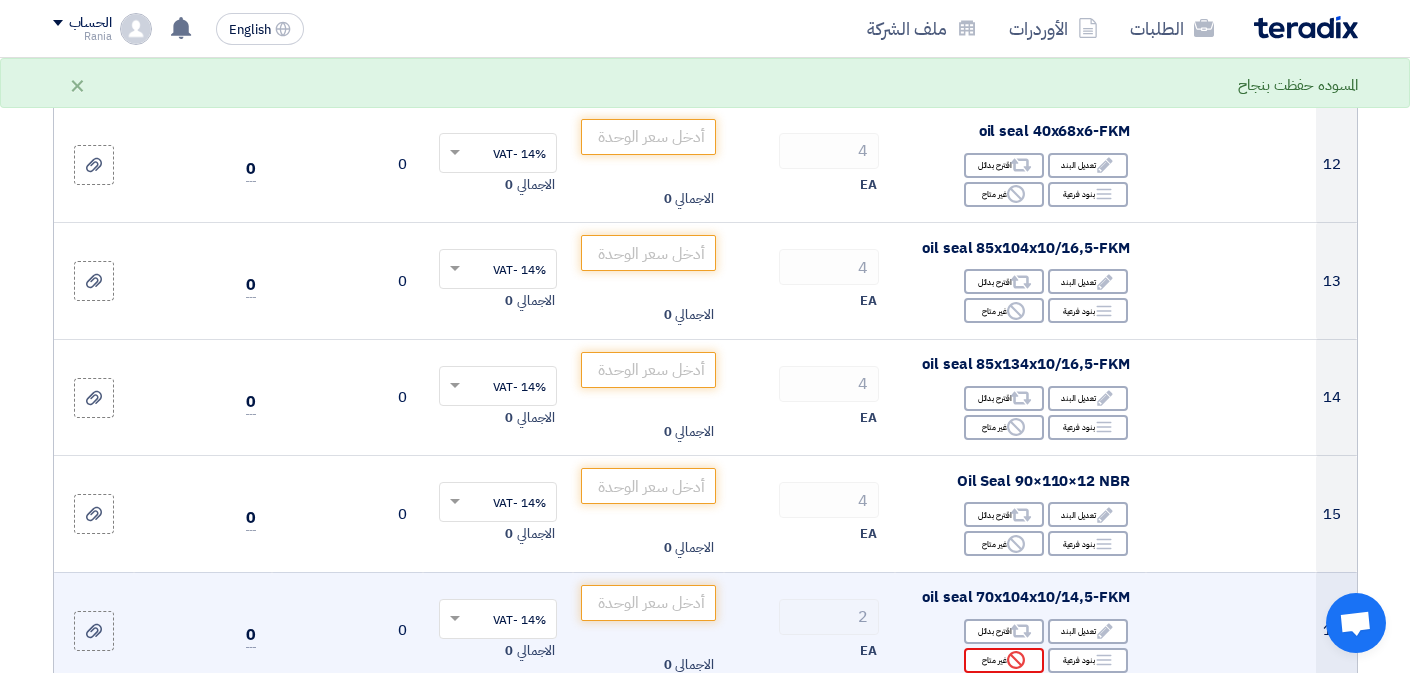 type on "98" 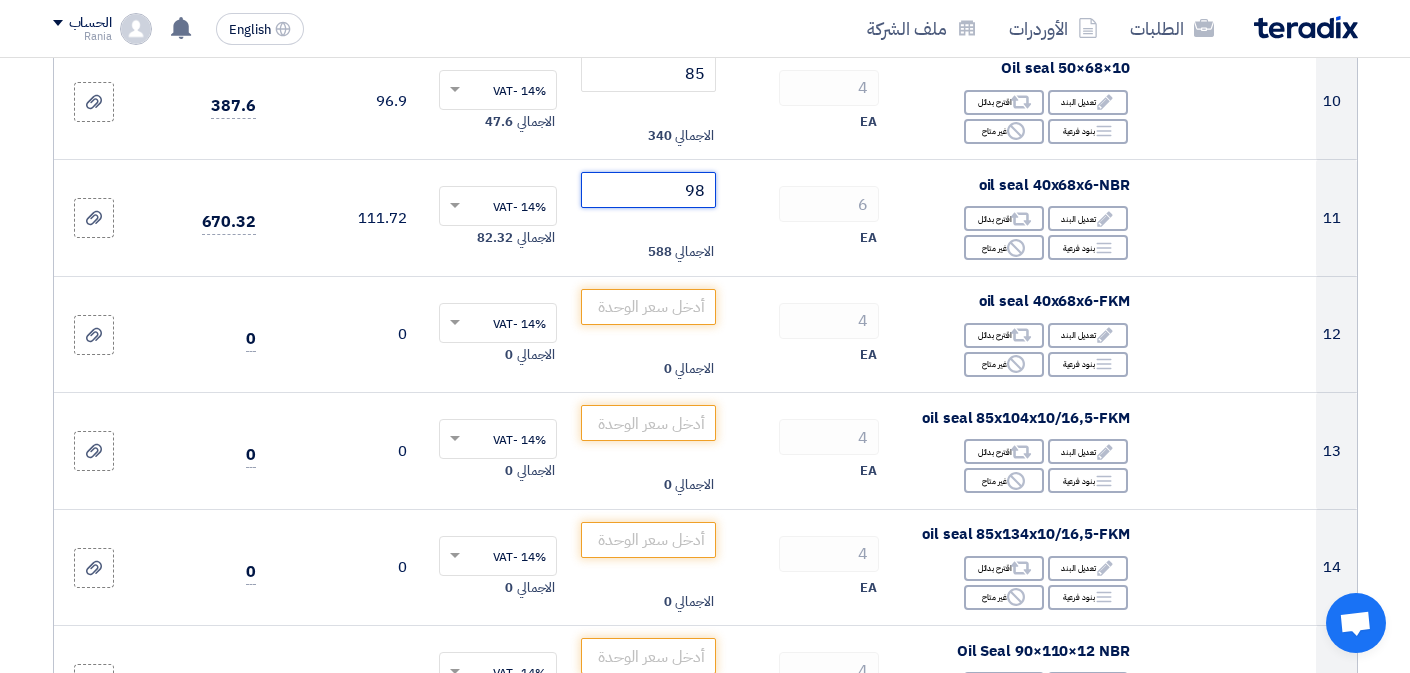 scroll, scrollTop: 1434, scrollLeft: 0, axis: vertical 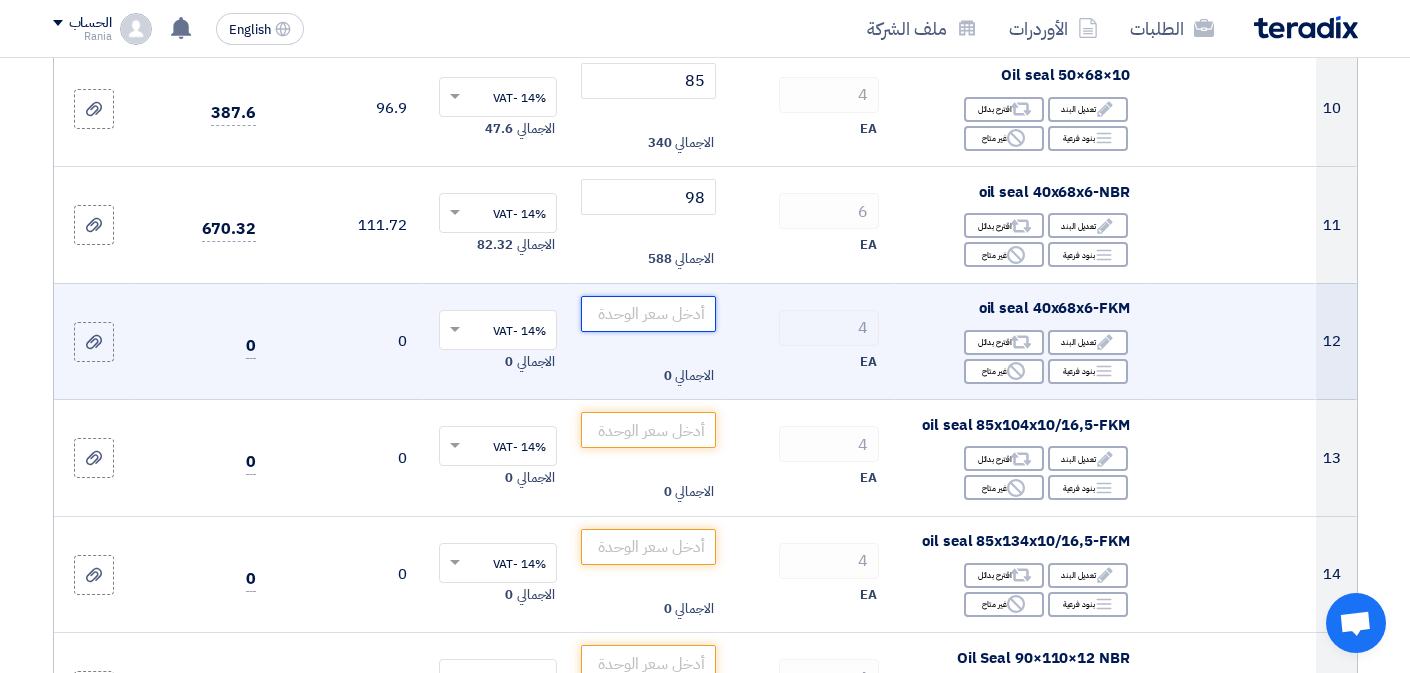 click 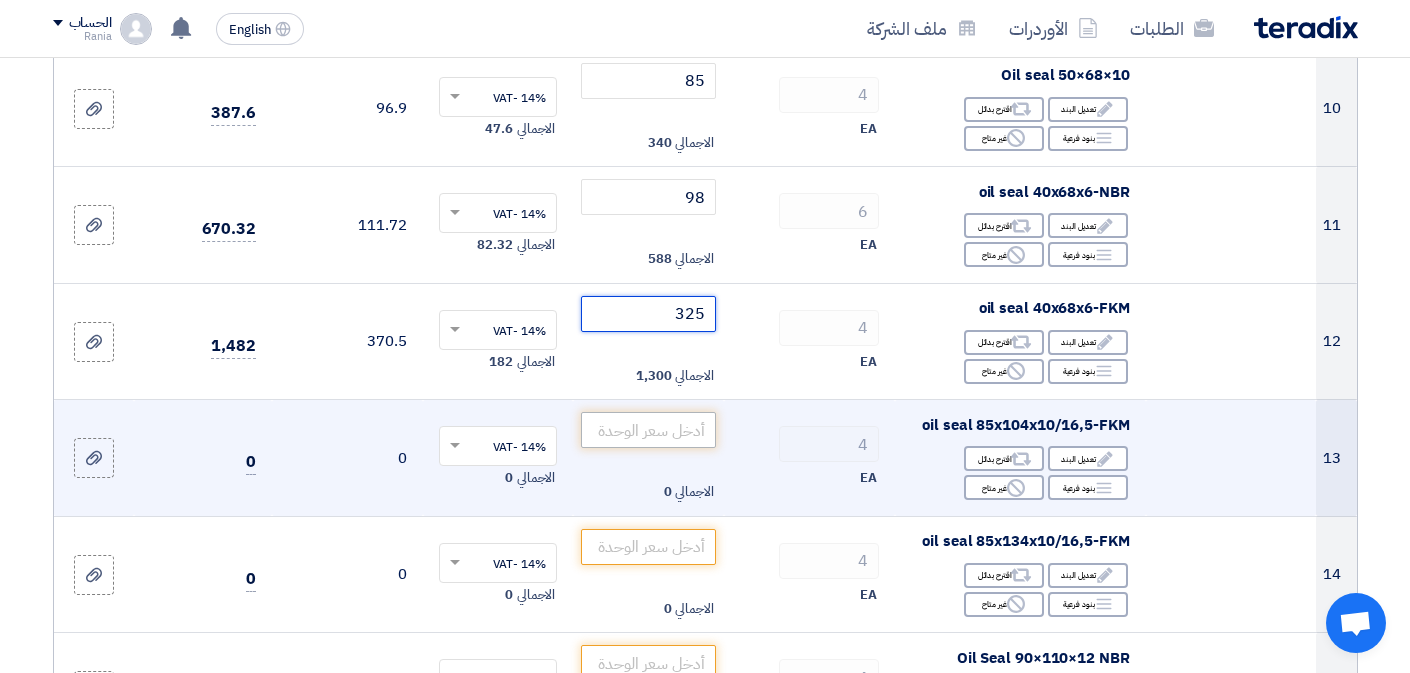 type on "325" 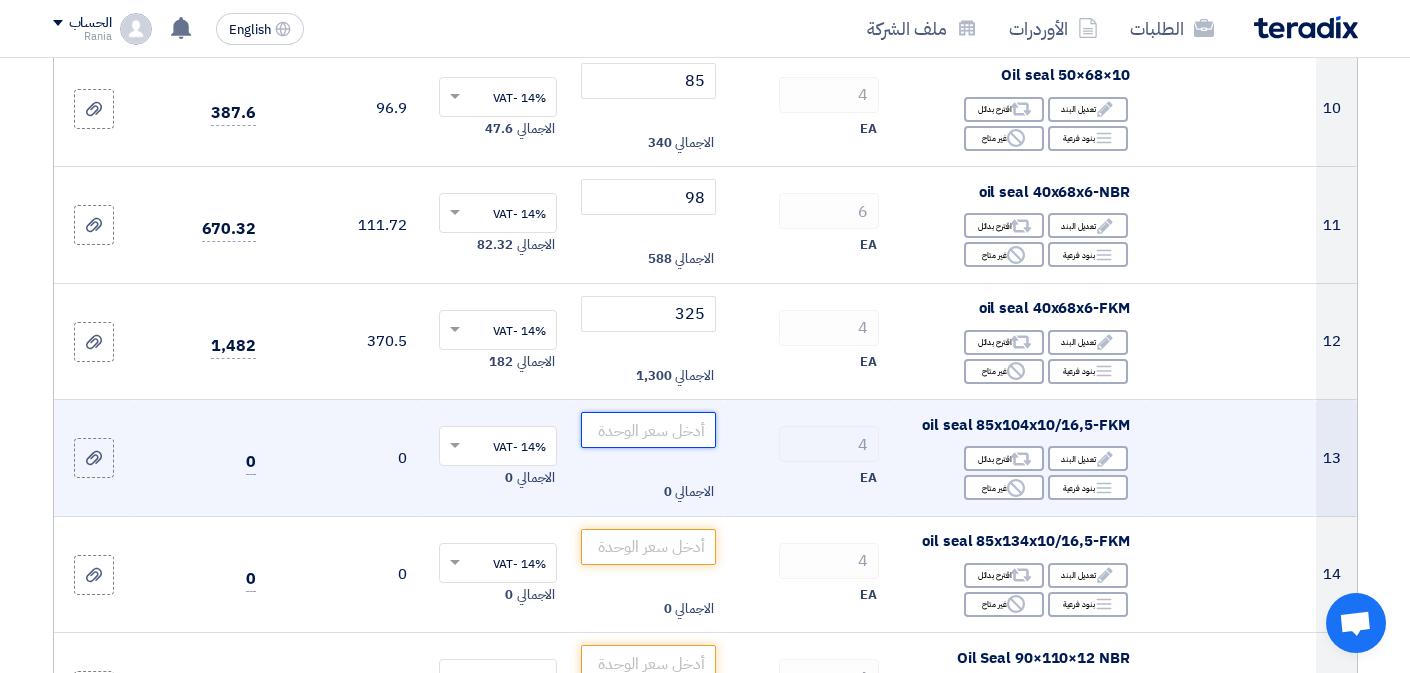 click 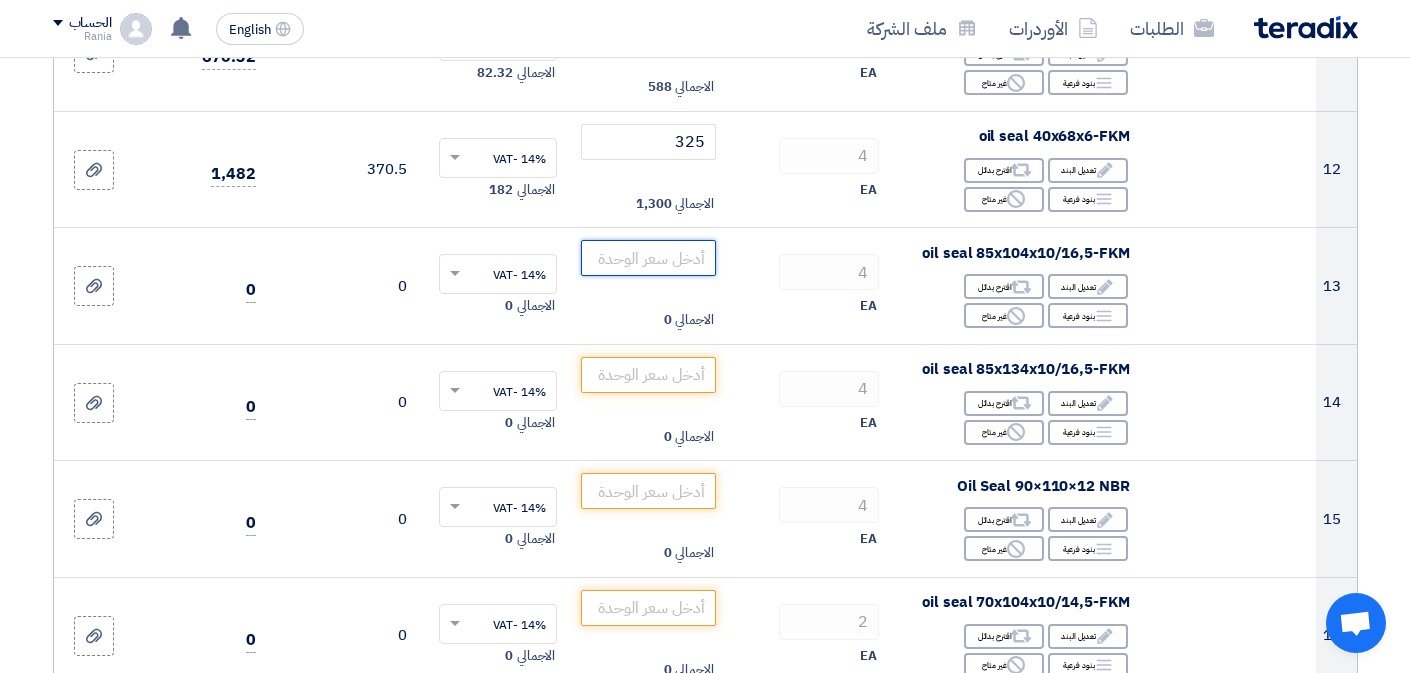scroll, scrollTop: 1629, scrollLeft: 0, axis: vertical 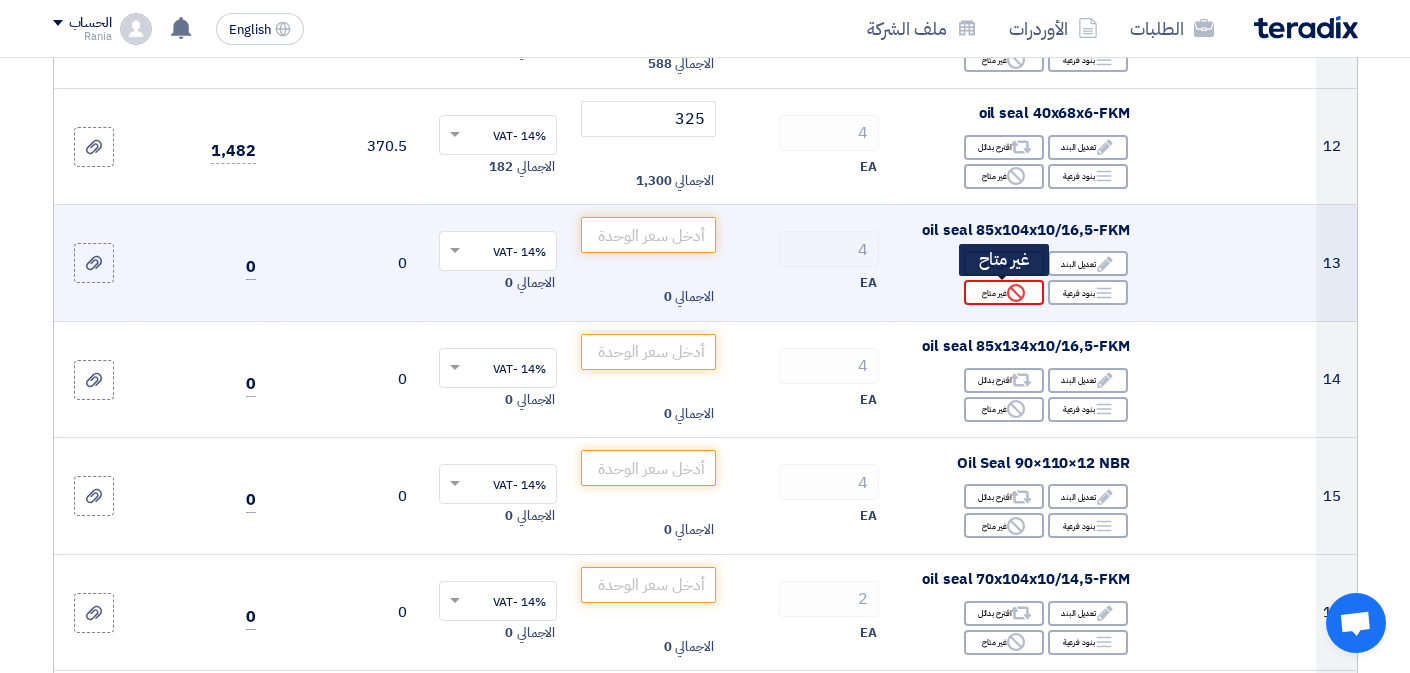 click on "Reject
غير متاح" 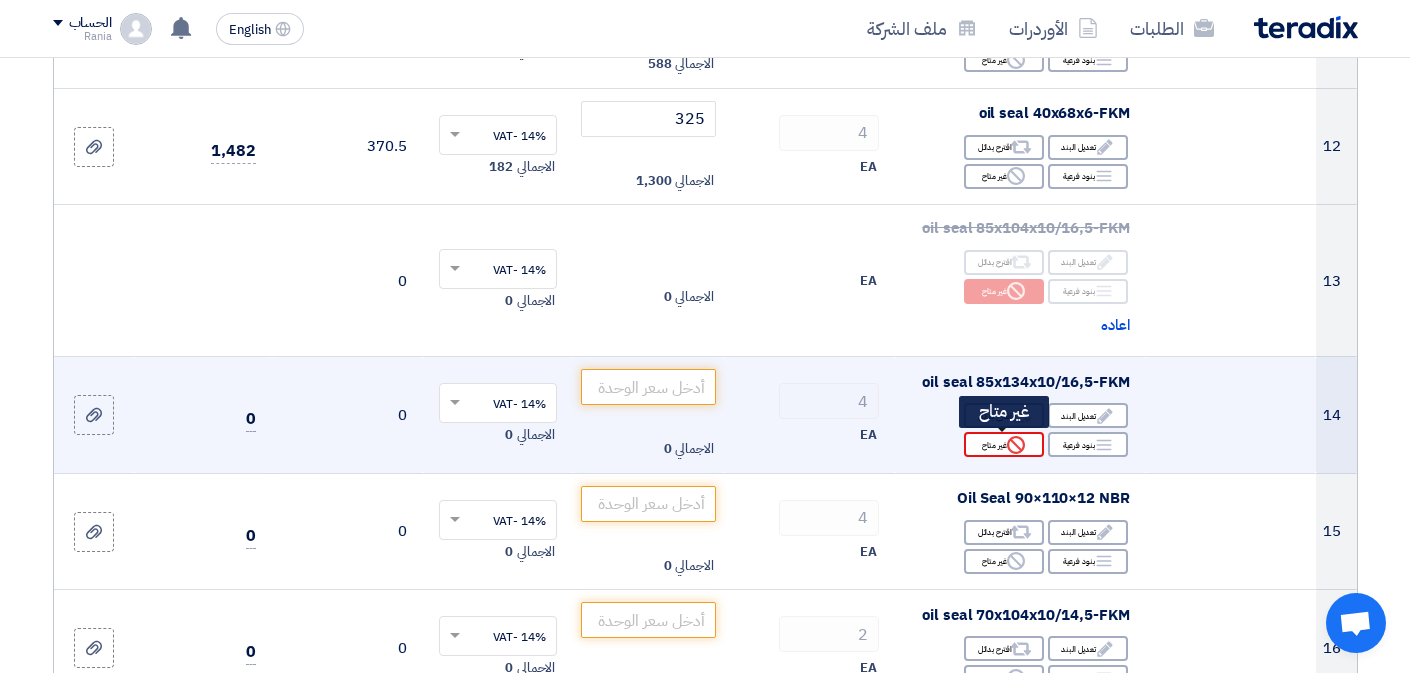 click on "Reject" 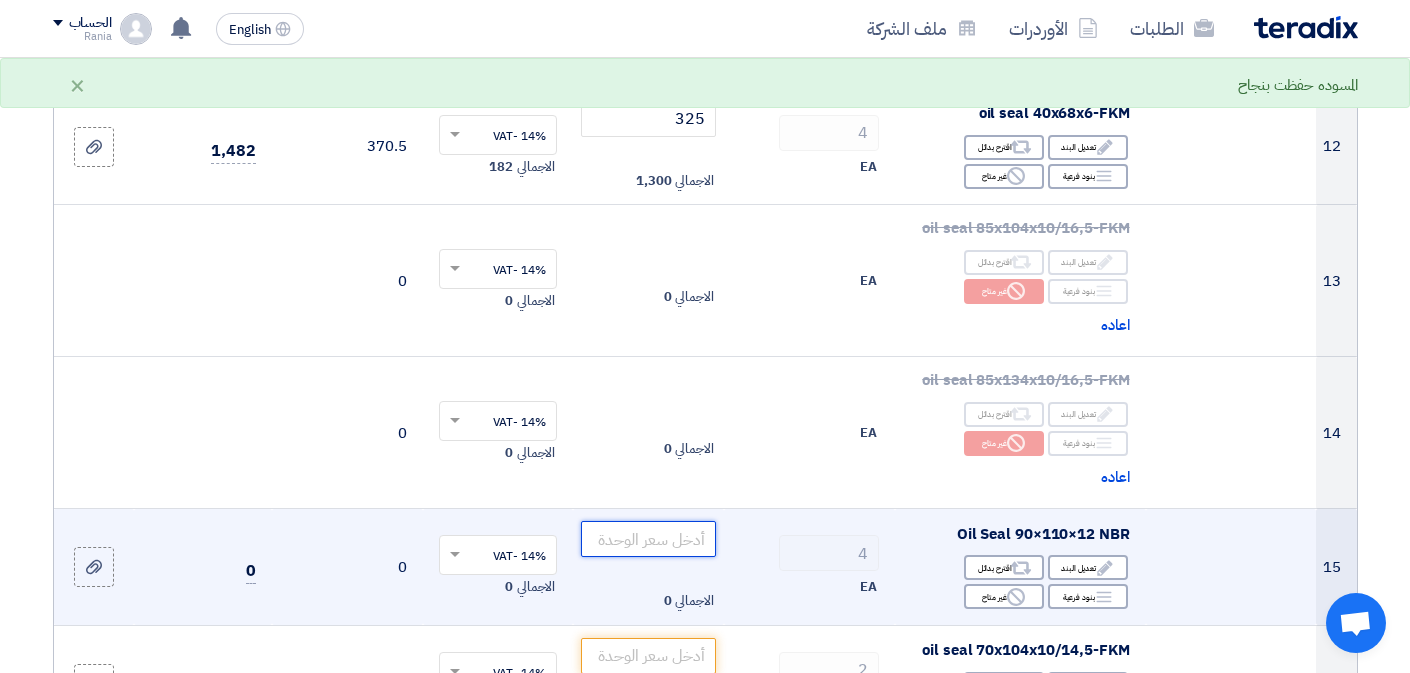 click 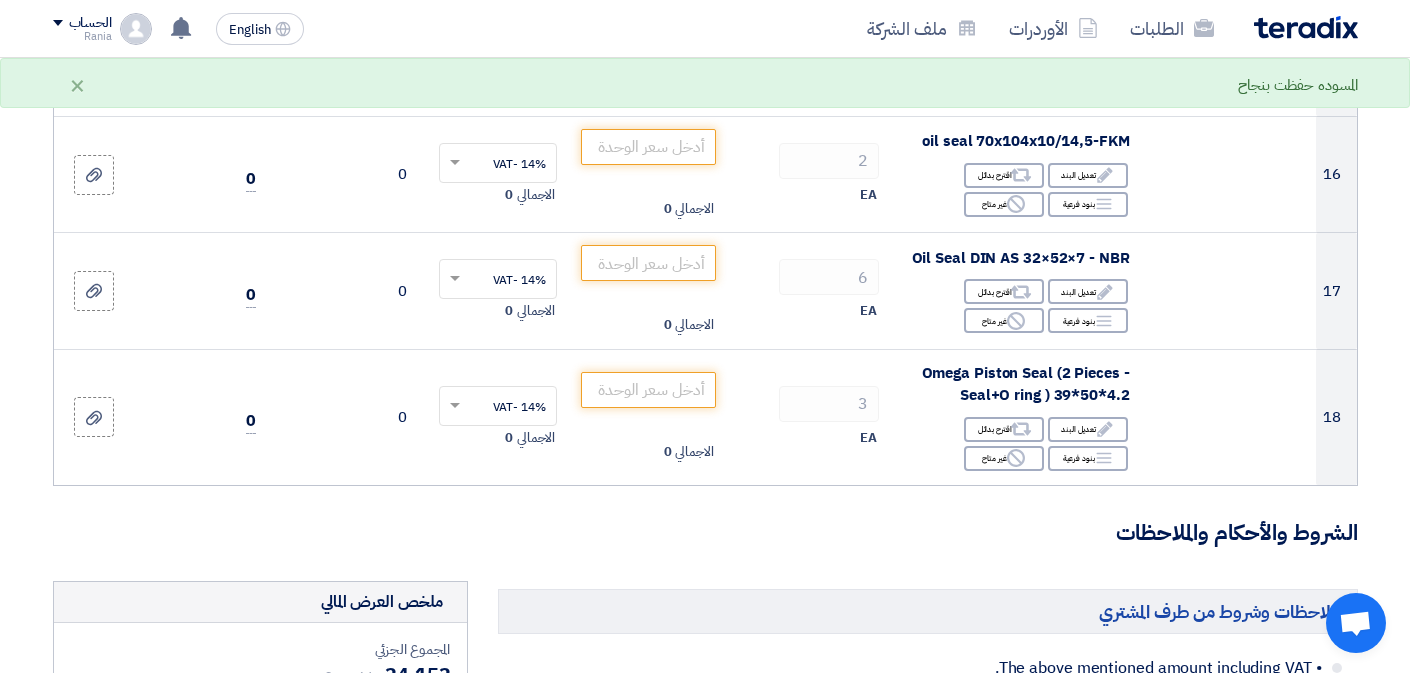scroll, scrollTop: 2223, scrollLeft: 0, axis: vertical 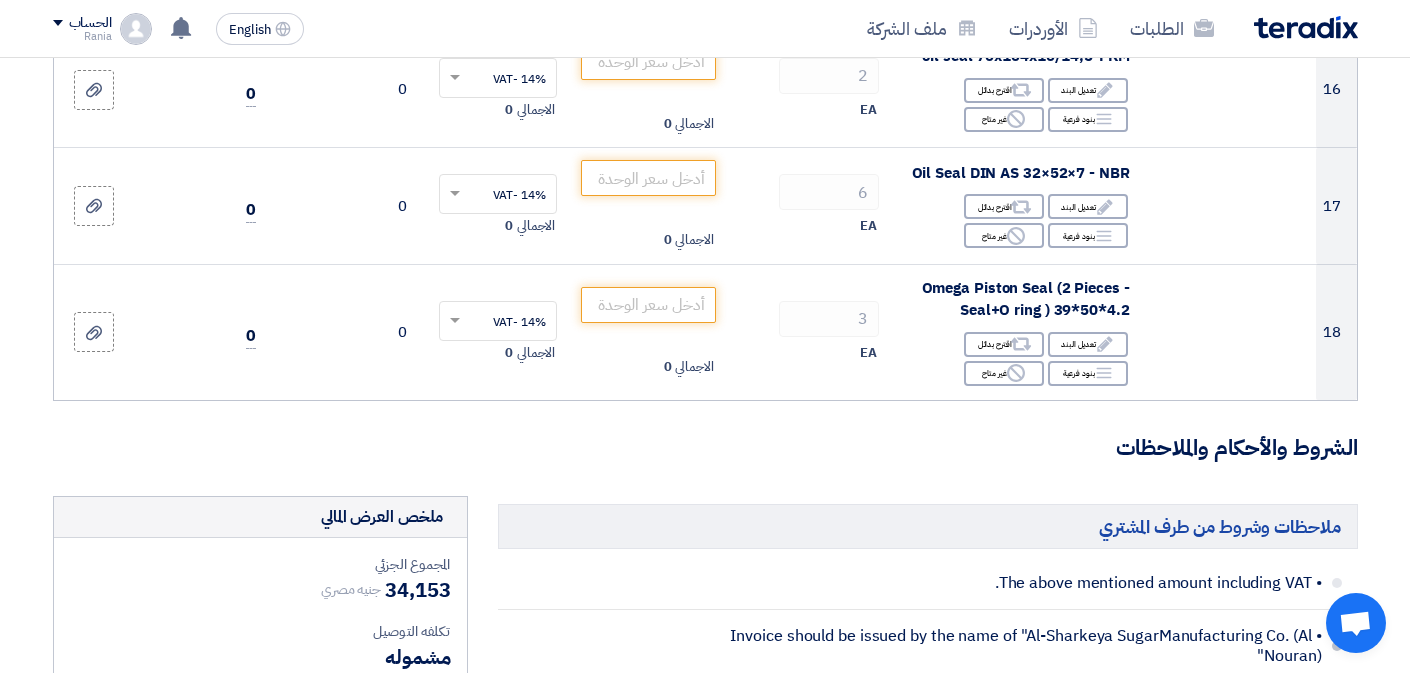 type on "165" 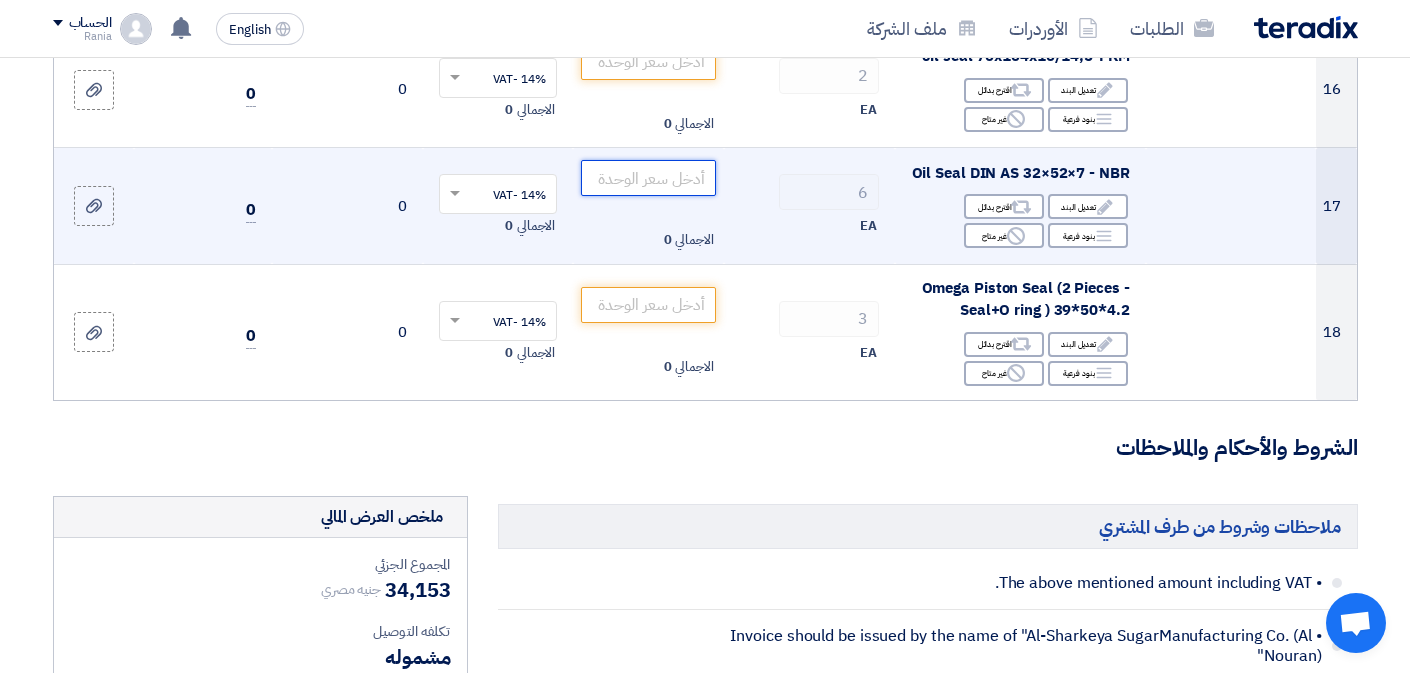 click 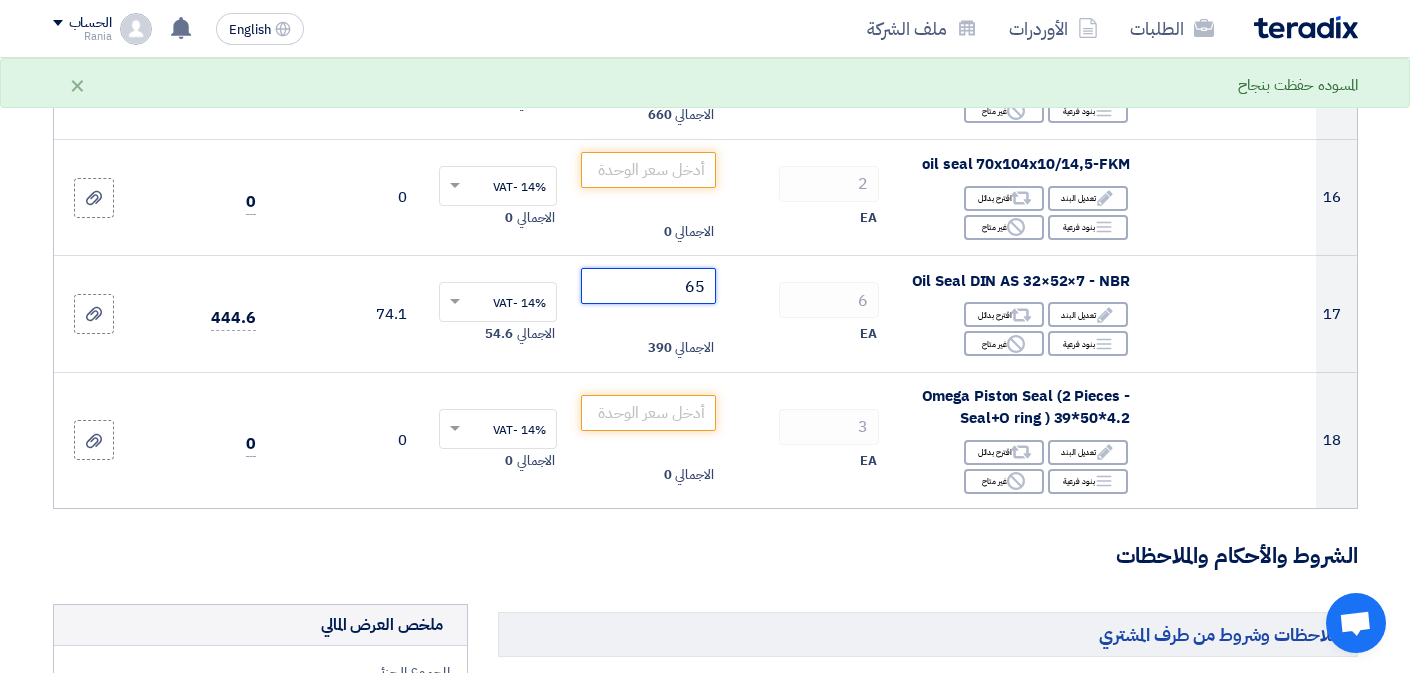 scroll, scrollTop: 2101, scrollLeft: 0, axis: vertical 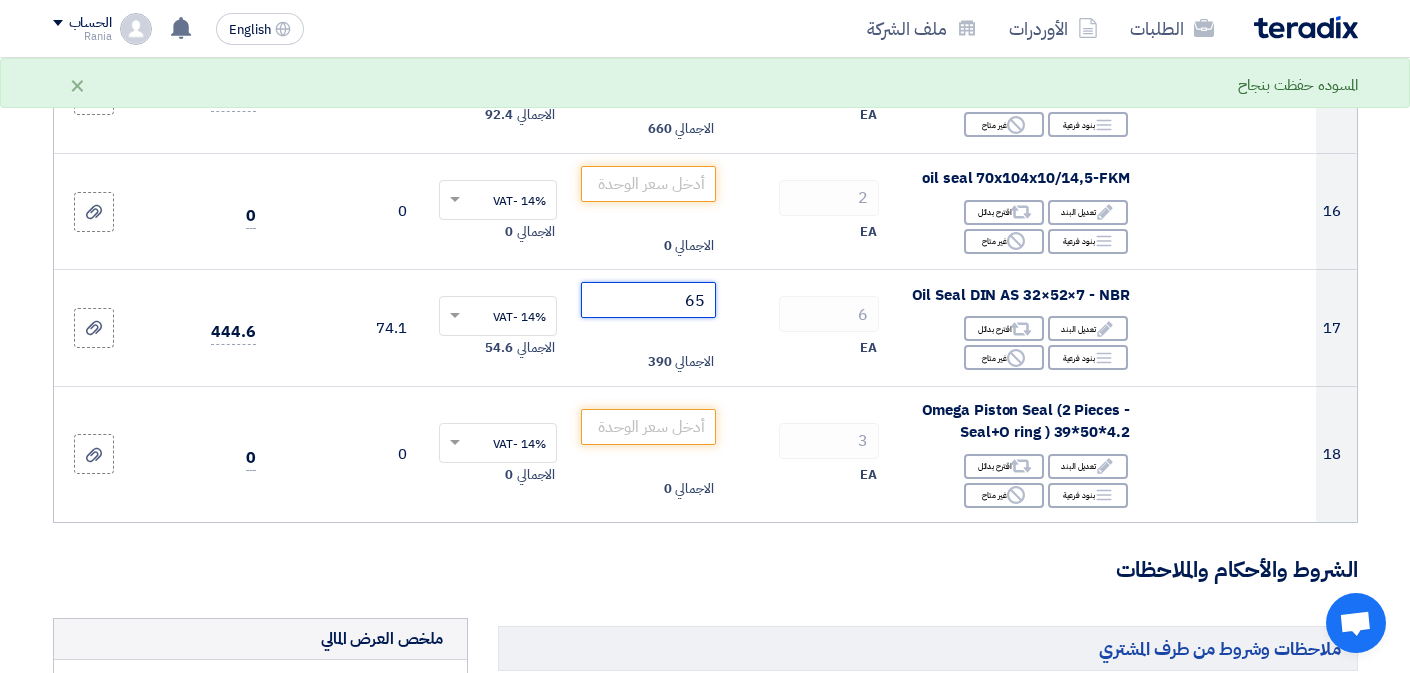type on "65" 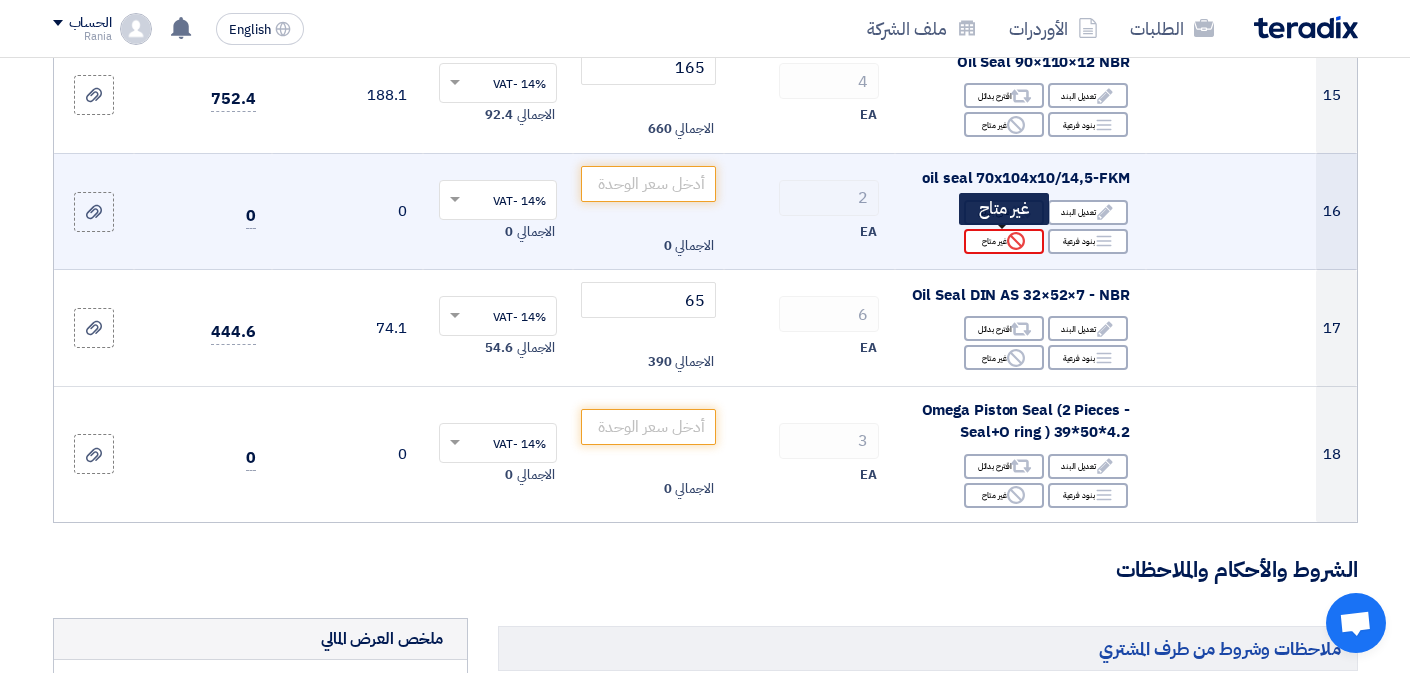 click on "Reject
غير متاح" 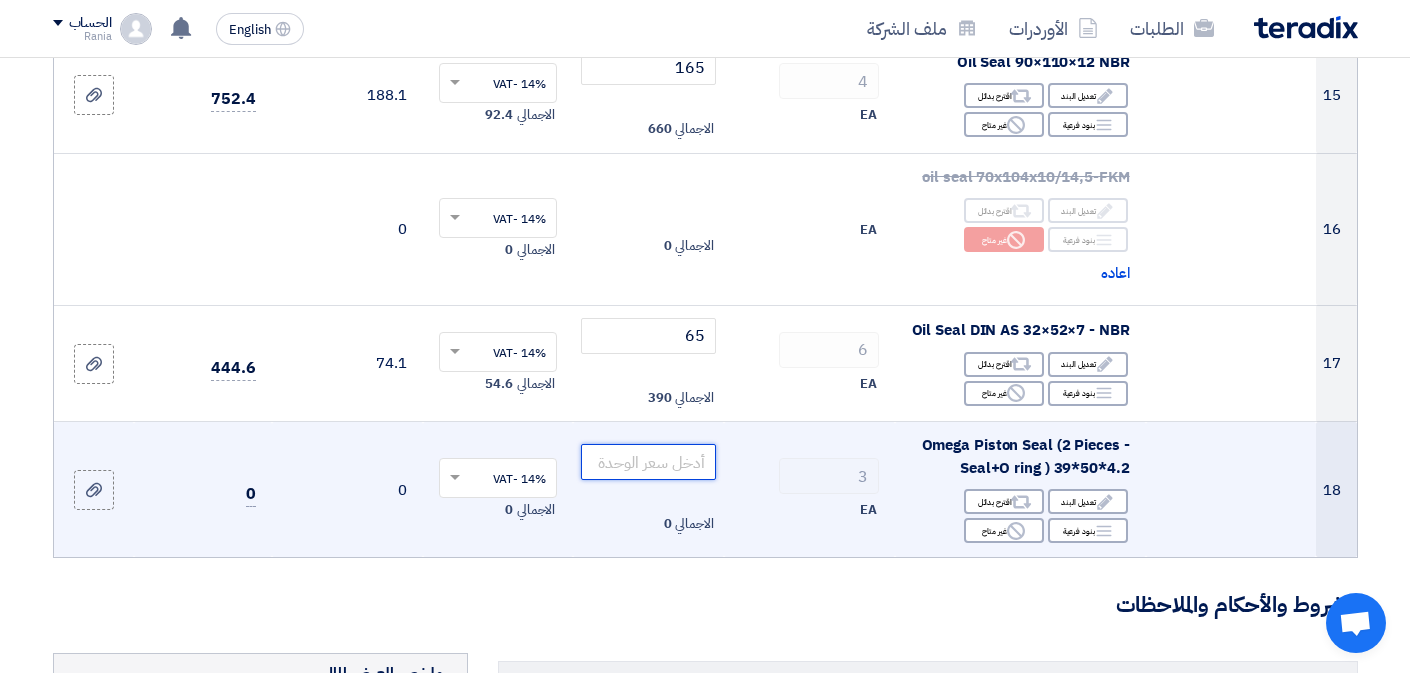 click 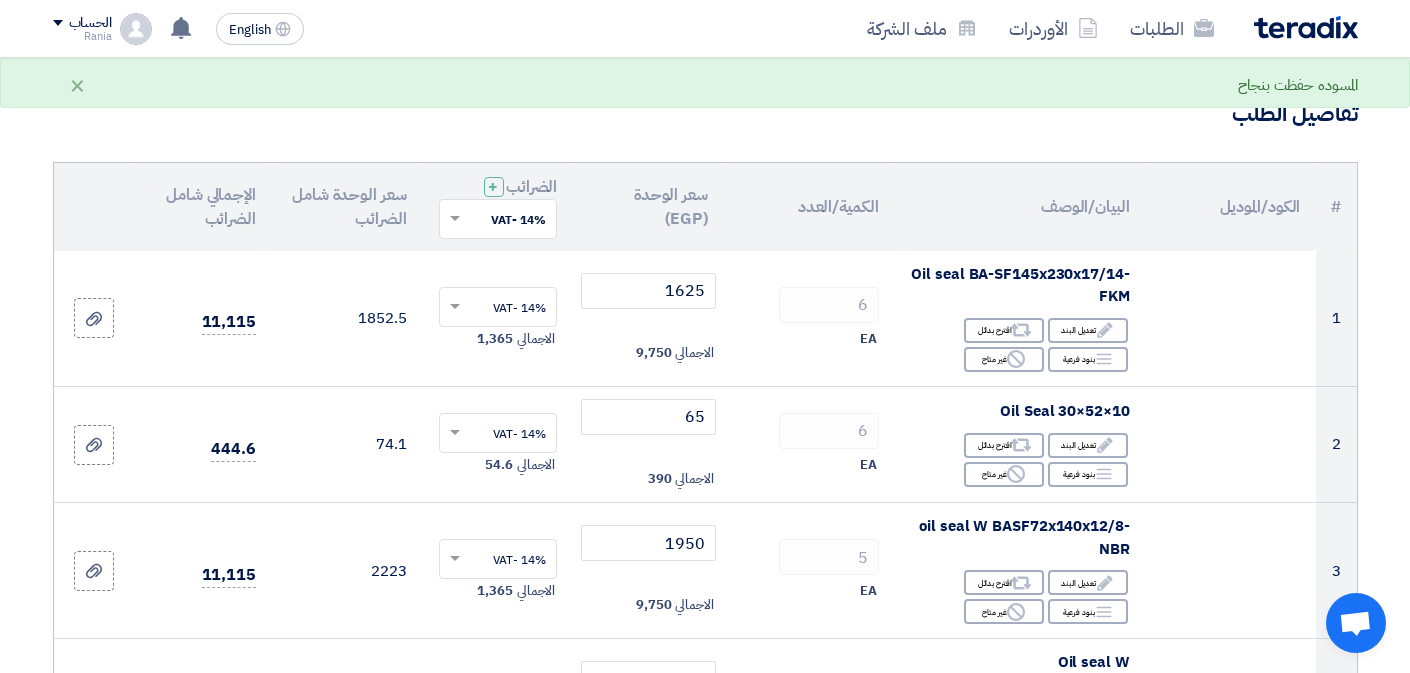 scroll, scrollTop: 131, scrollLeft: 0, axis: vertical 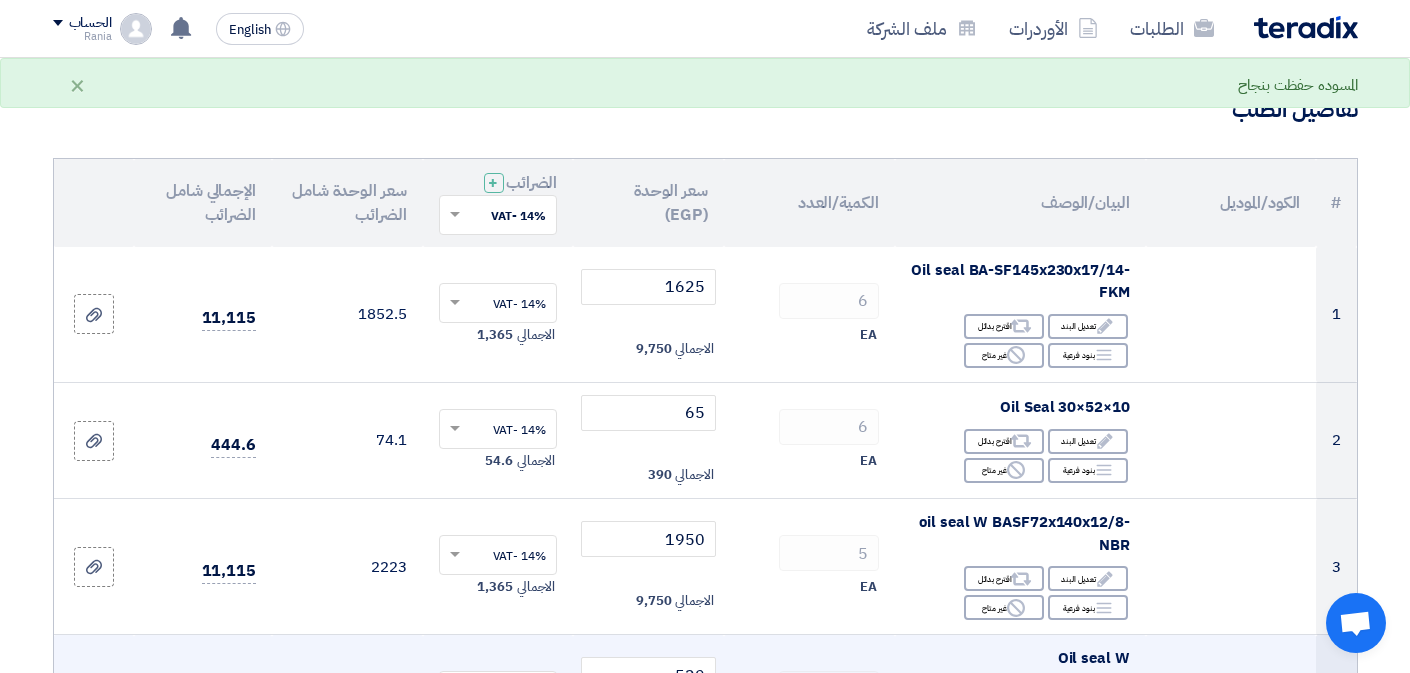 type on "390" 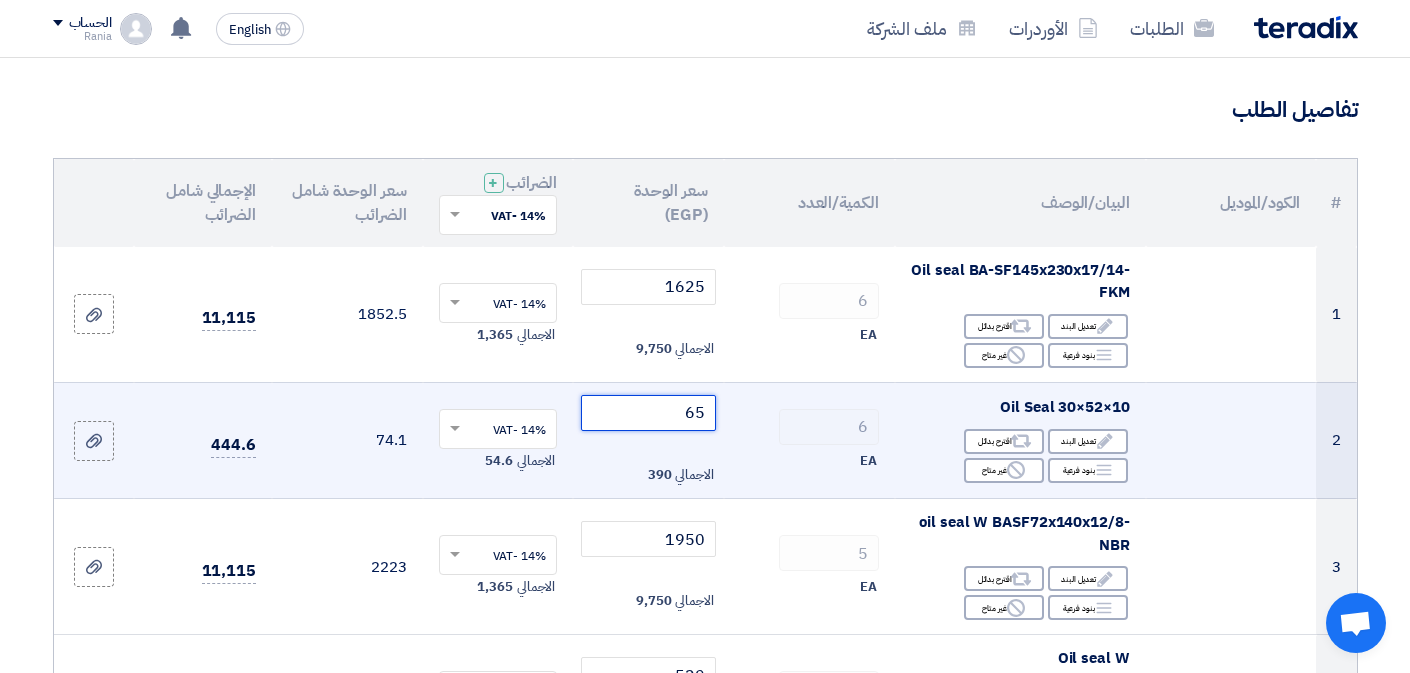 click on "65" 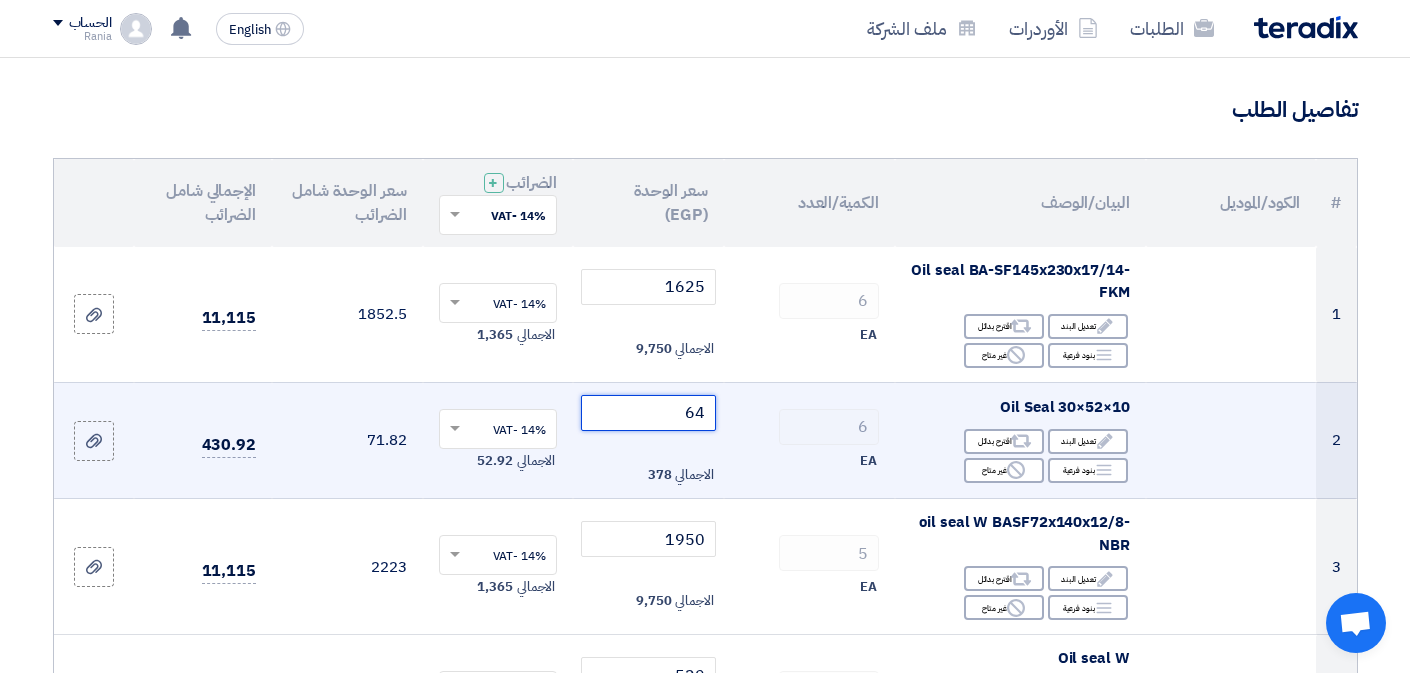 type on "65" 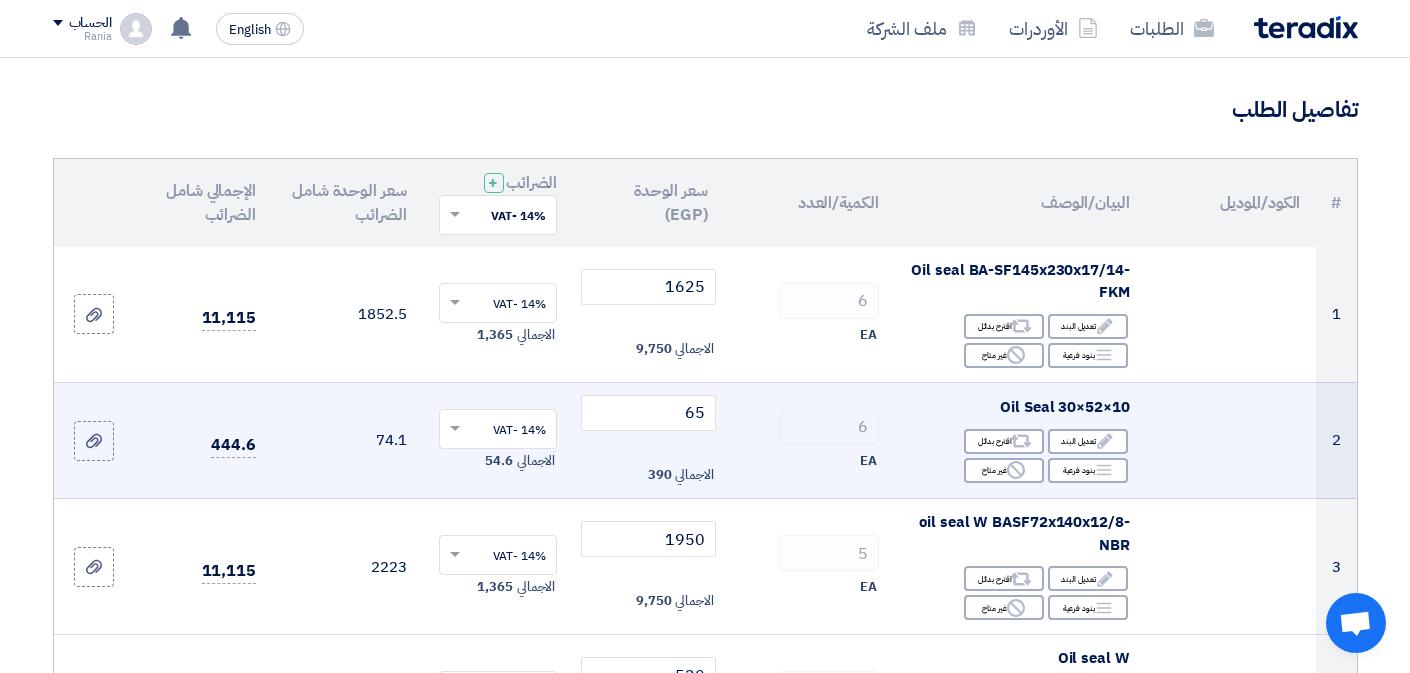 click on "EA" 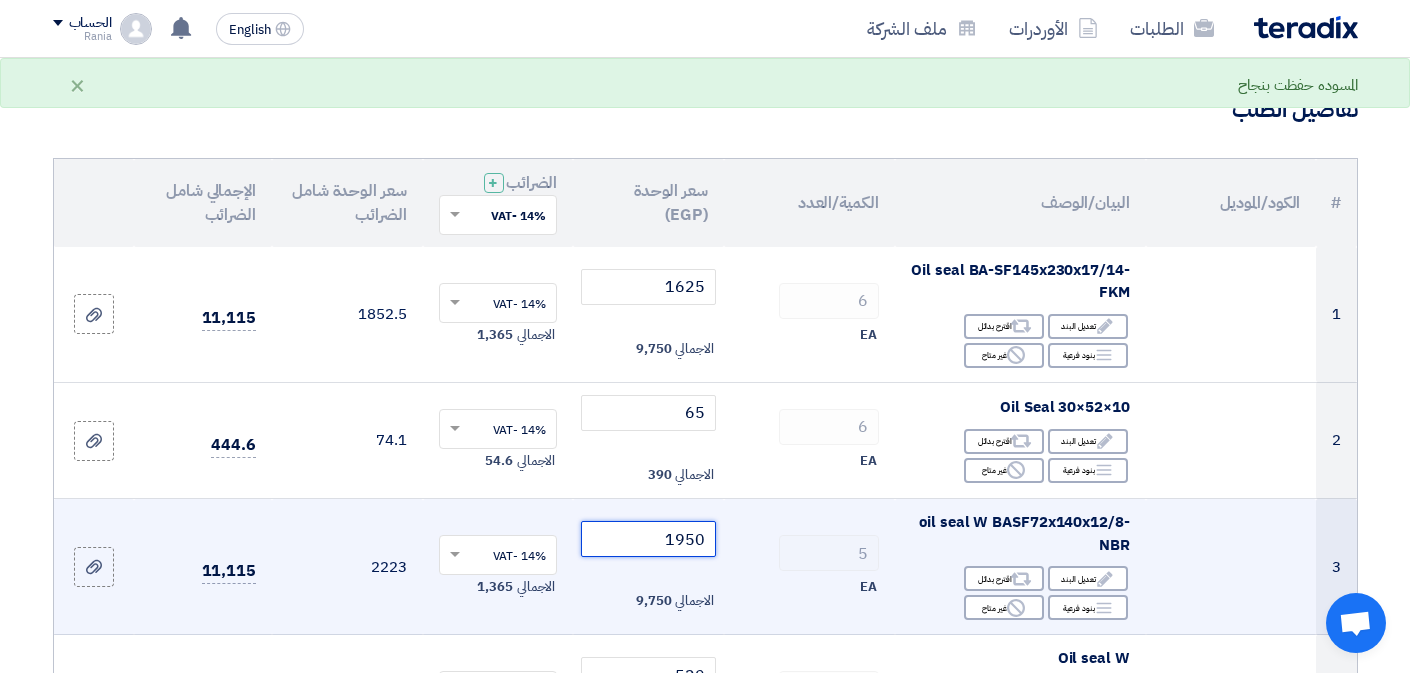 click on "1950" 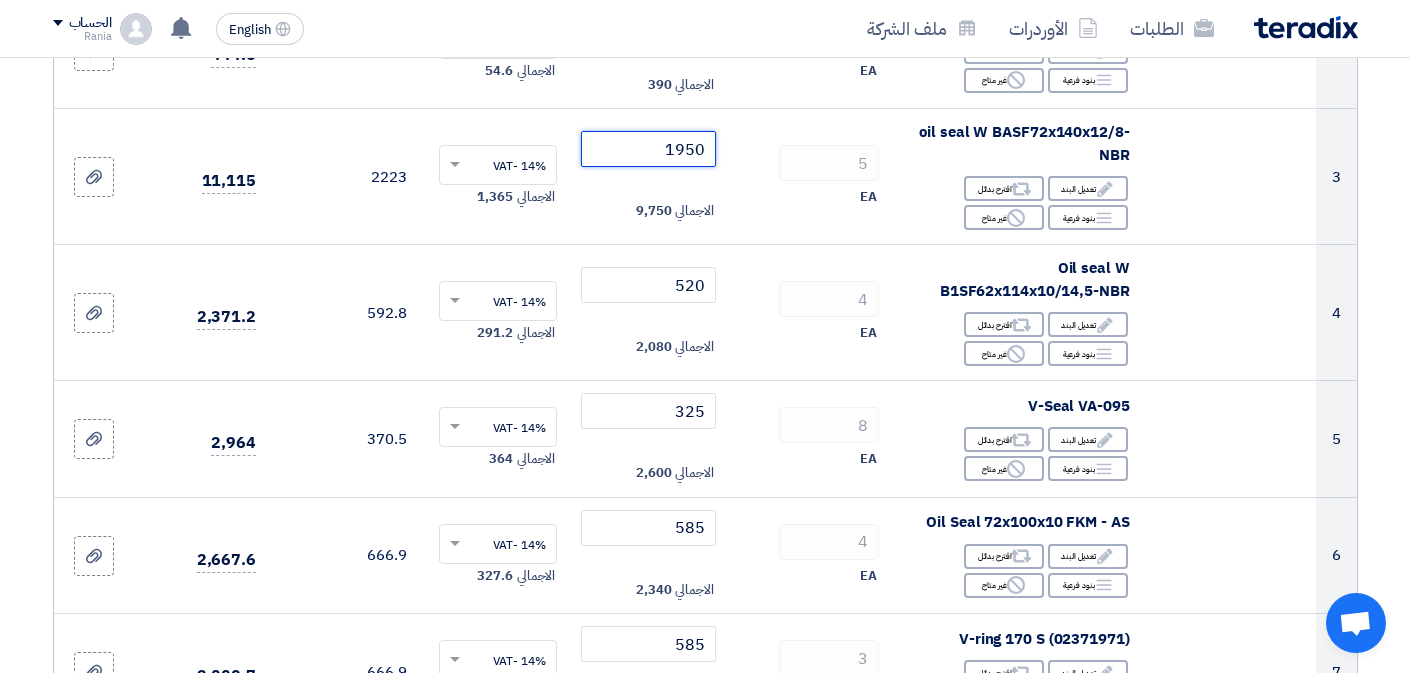 scroll, scrollTop: 573, scrollLeft: 0, axis: vertical 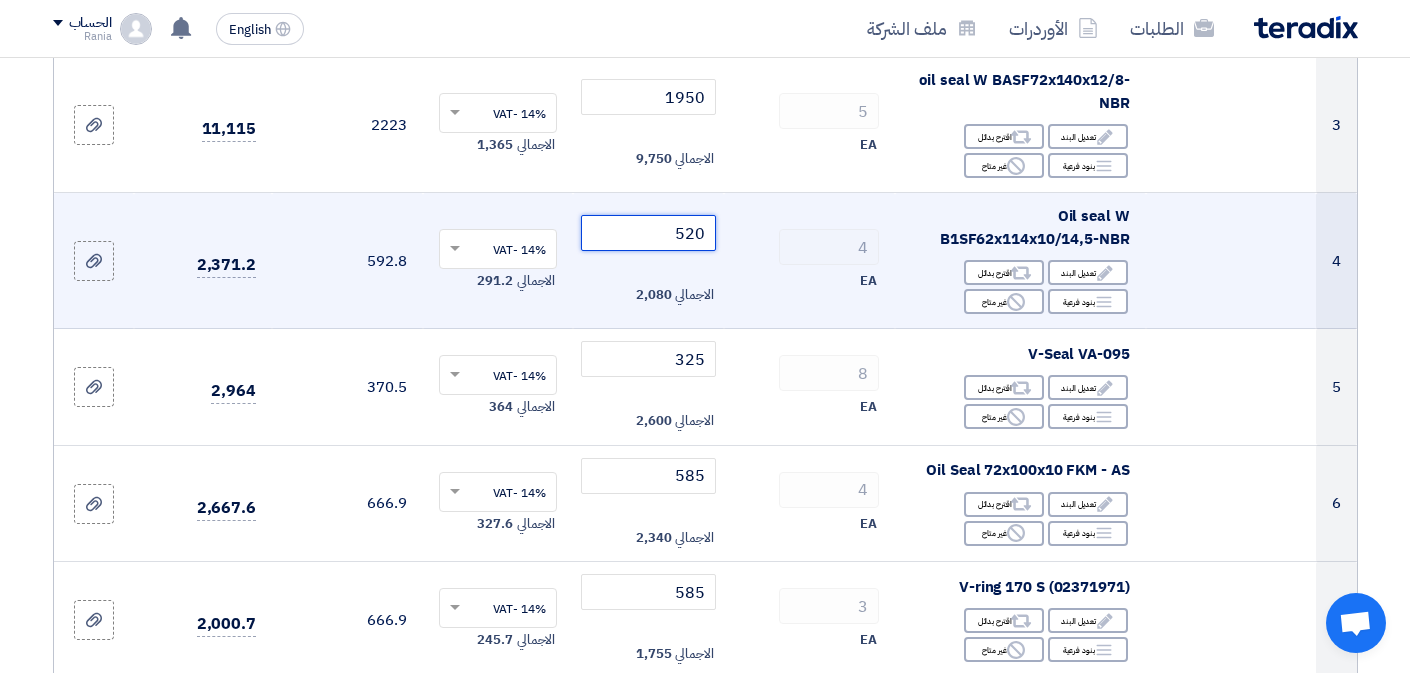 click on "520" 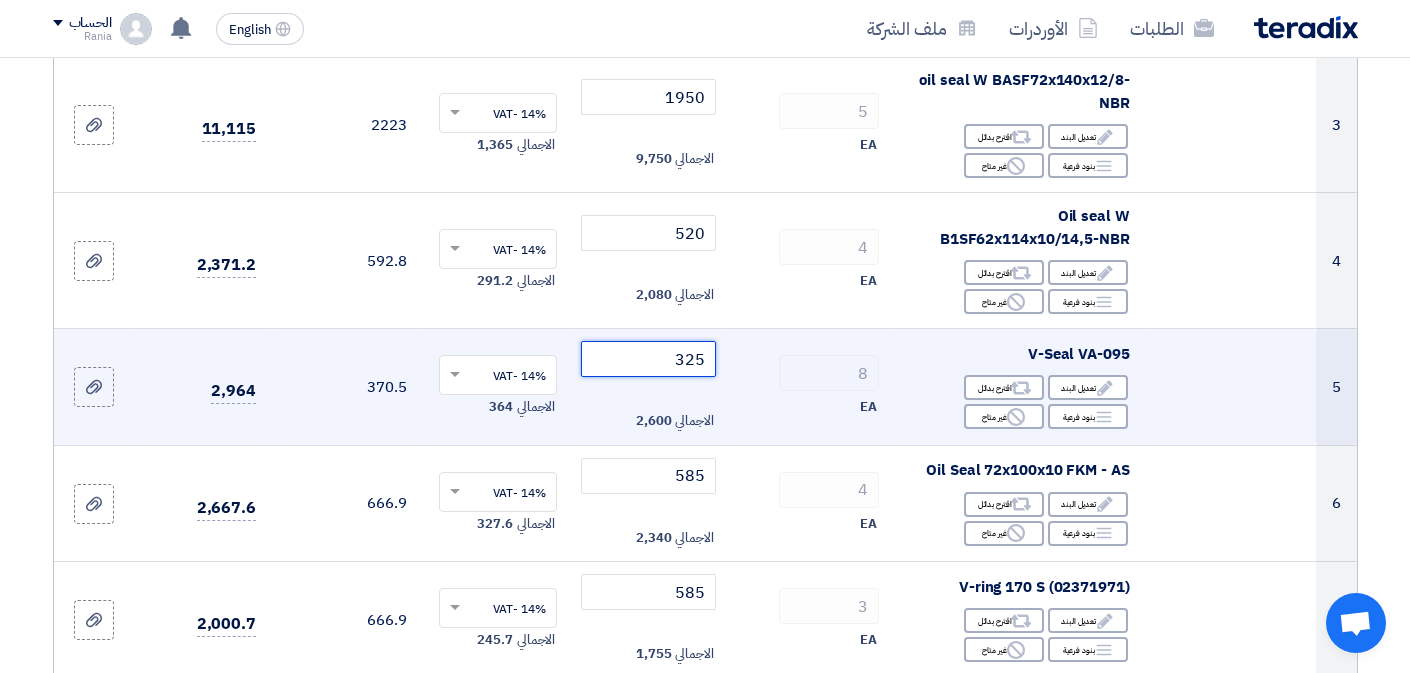 click on "325" 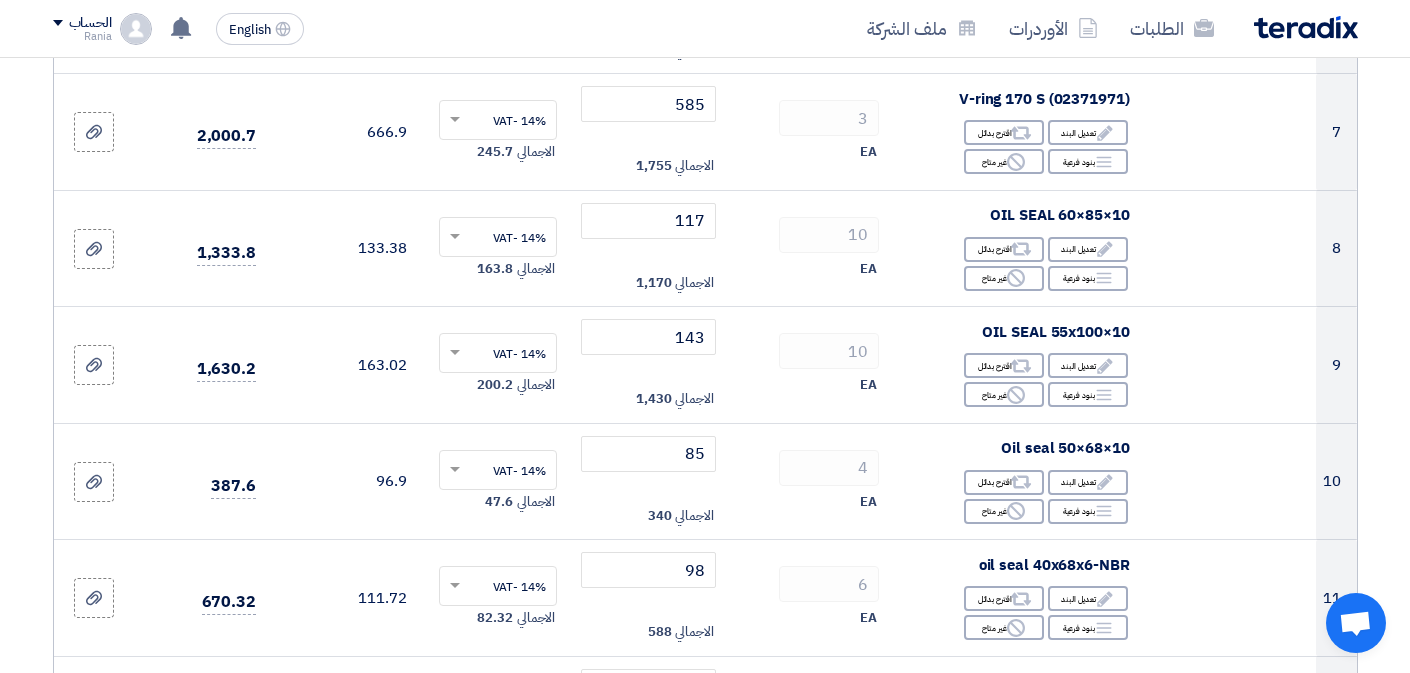 scroll, scrollTop: 1123, scrollLeft: 0, axis: vertical 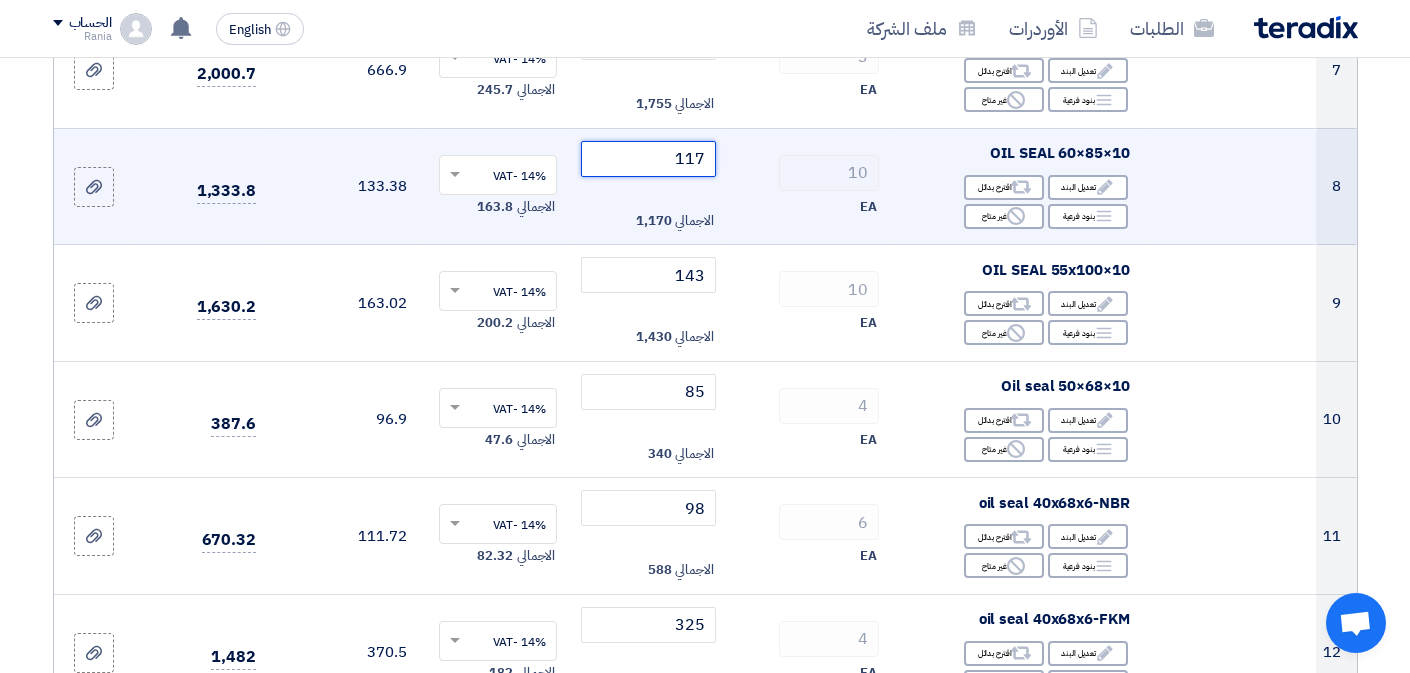 click on "117" 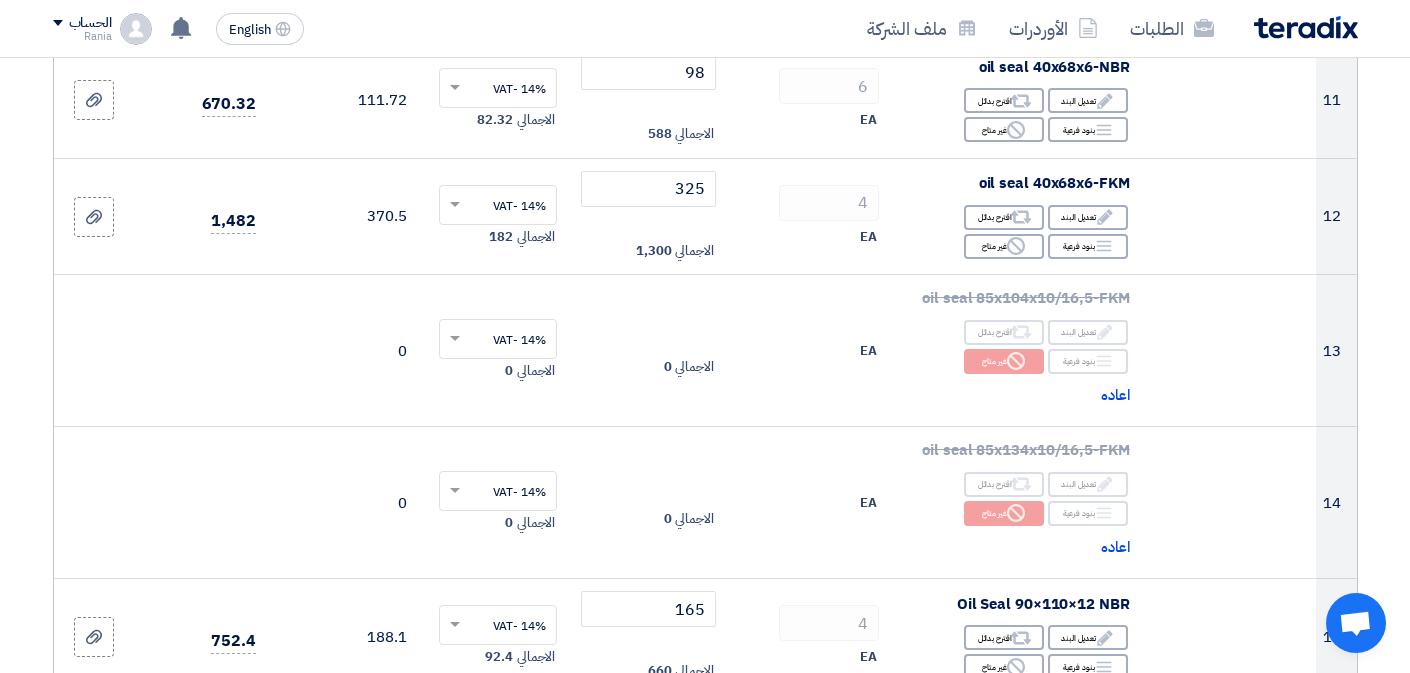 scroll, scrollTop: 1572, scrollLeft: 0, axis: vertical 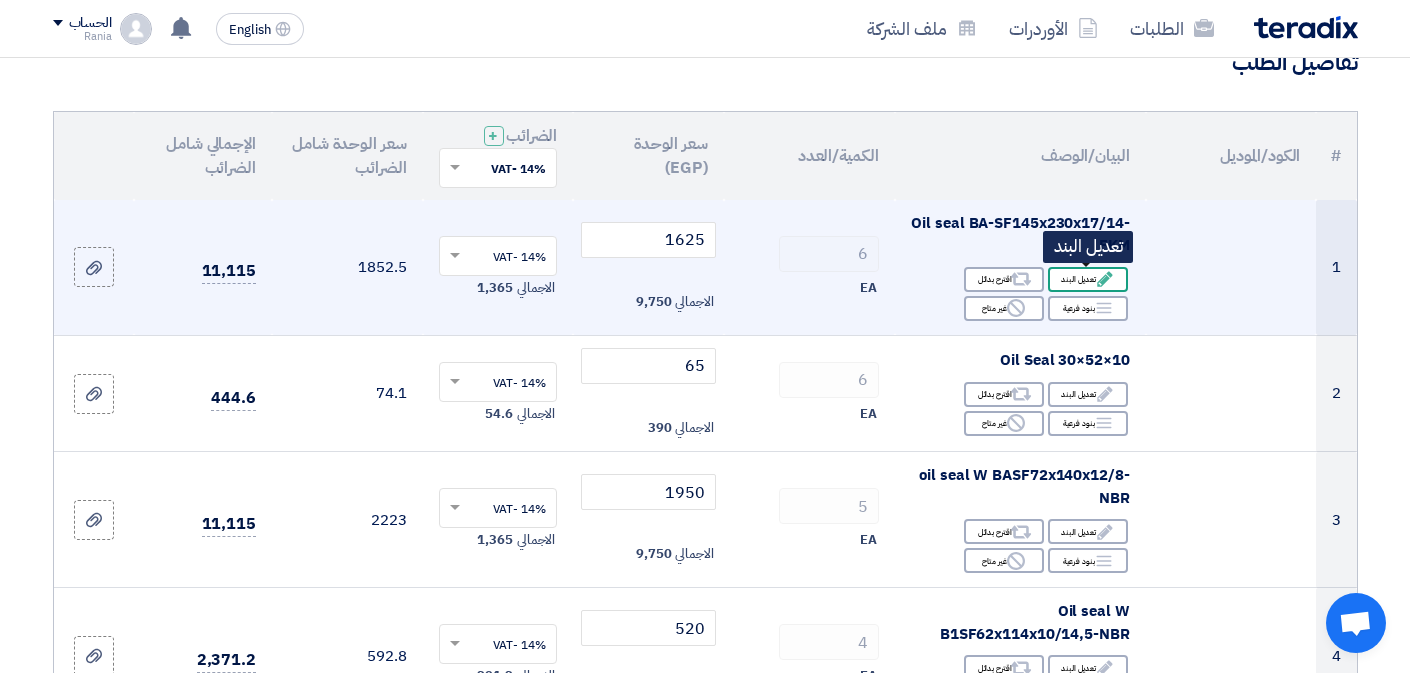 click on "Edit
تعديل البند" 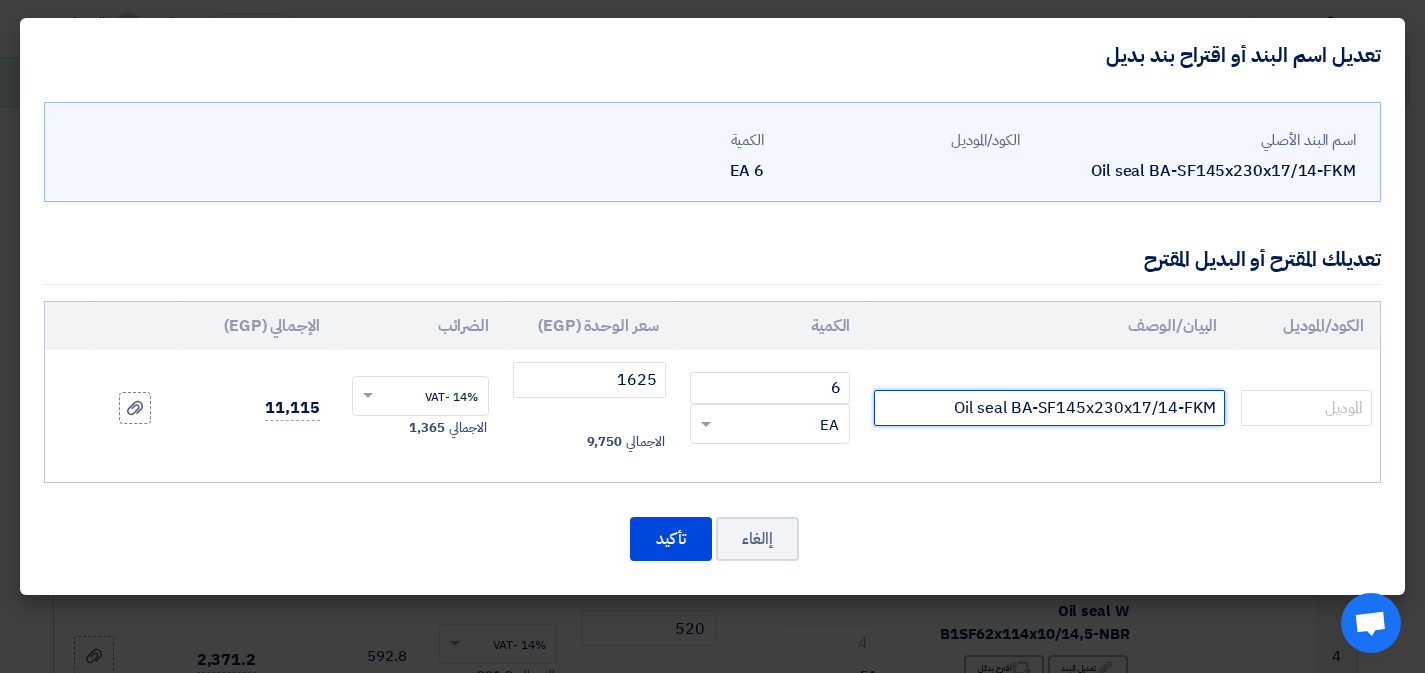 drag, startPoint x: 1153, startPoint y: 409, endPoint x: 1207, endPoint y: 412, distance: 54.08327 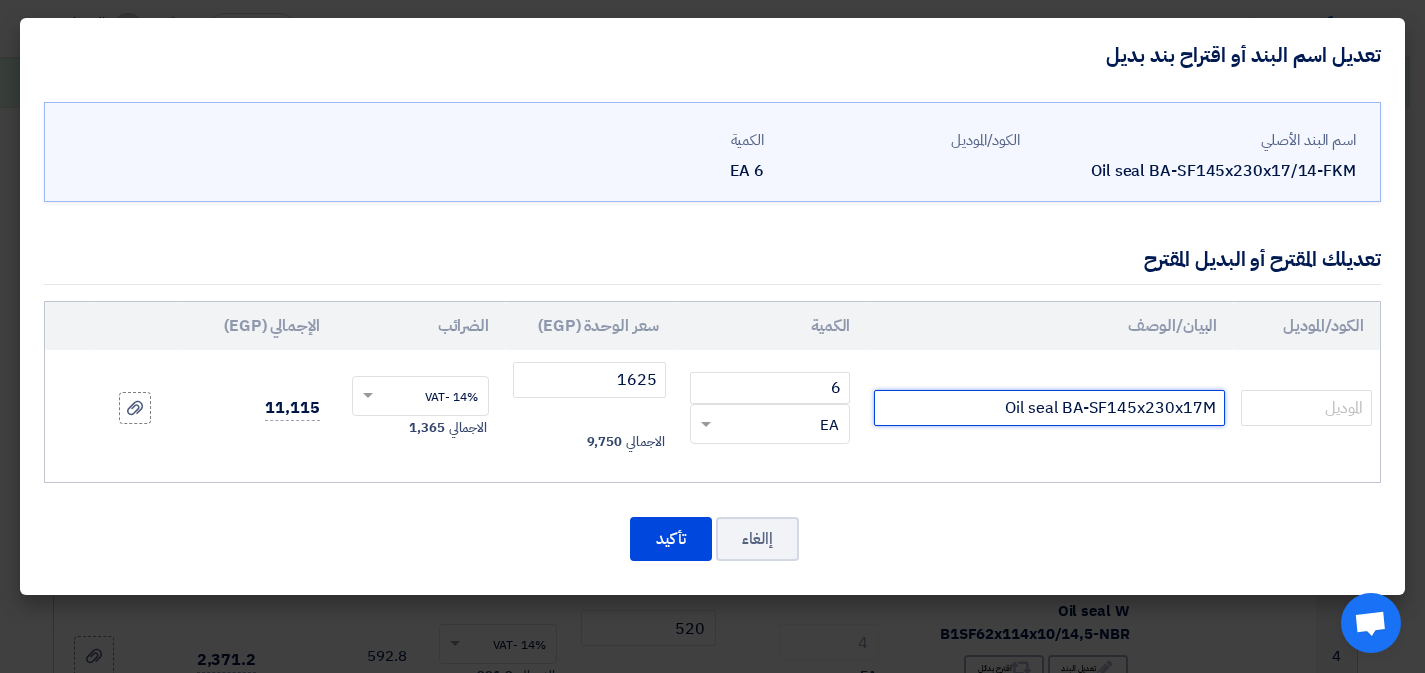 drag, startPoint x: 1216, startPoint y: 405, endPoint x: 1204, endPoint y: 406, distance: 12.0415945 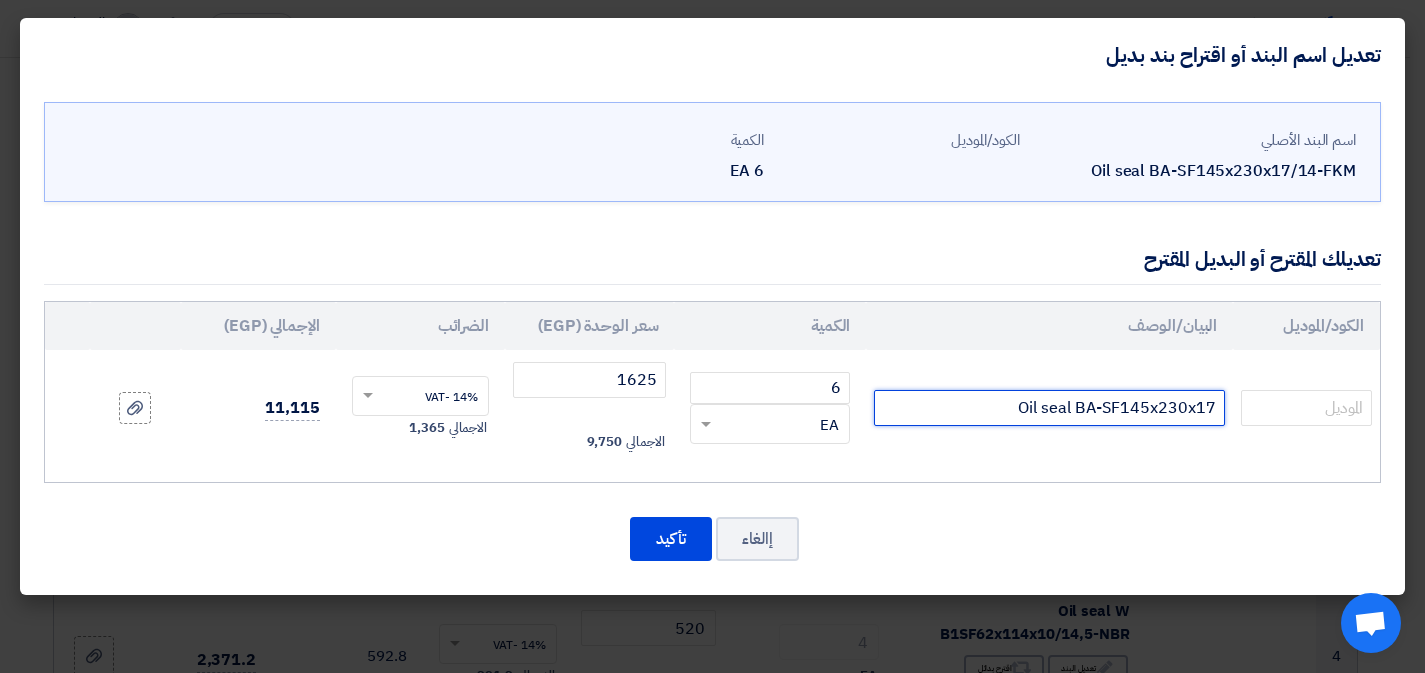 drag, startPoint x: 1119, startPoint y: 411, endPoint x: 1077, endPoint y: 409, distance: 42.047592 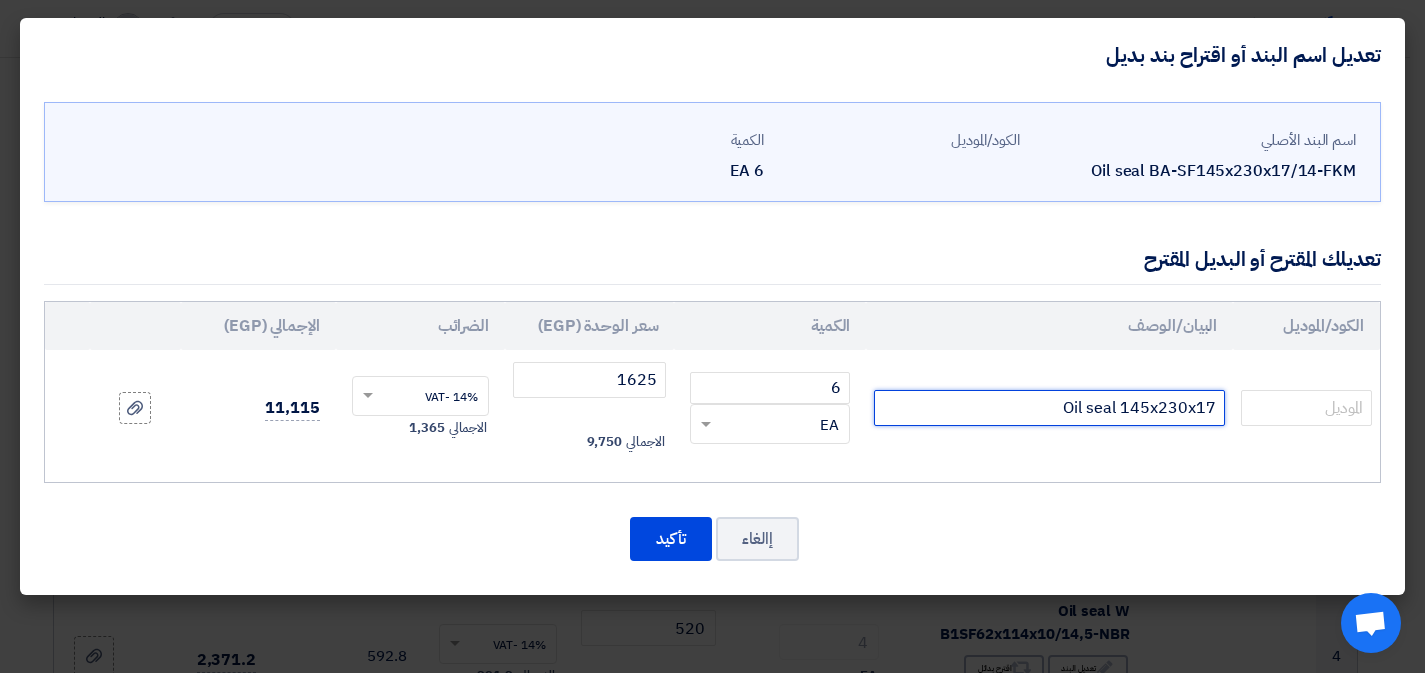 click on "Oil seal 145x230x17" 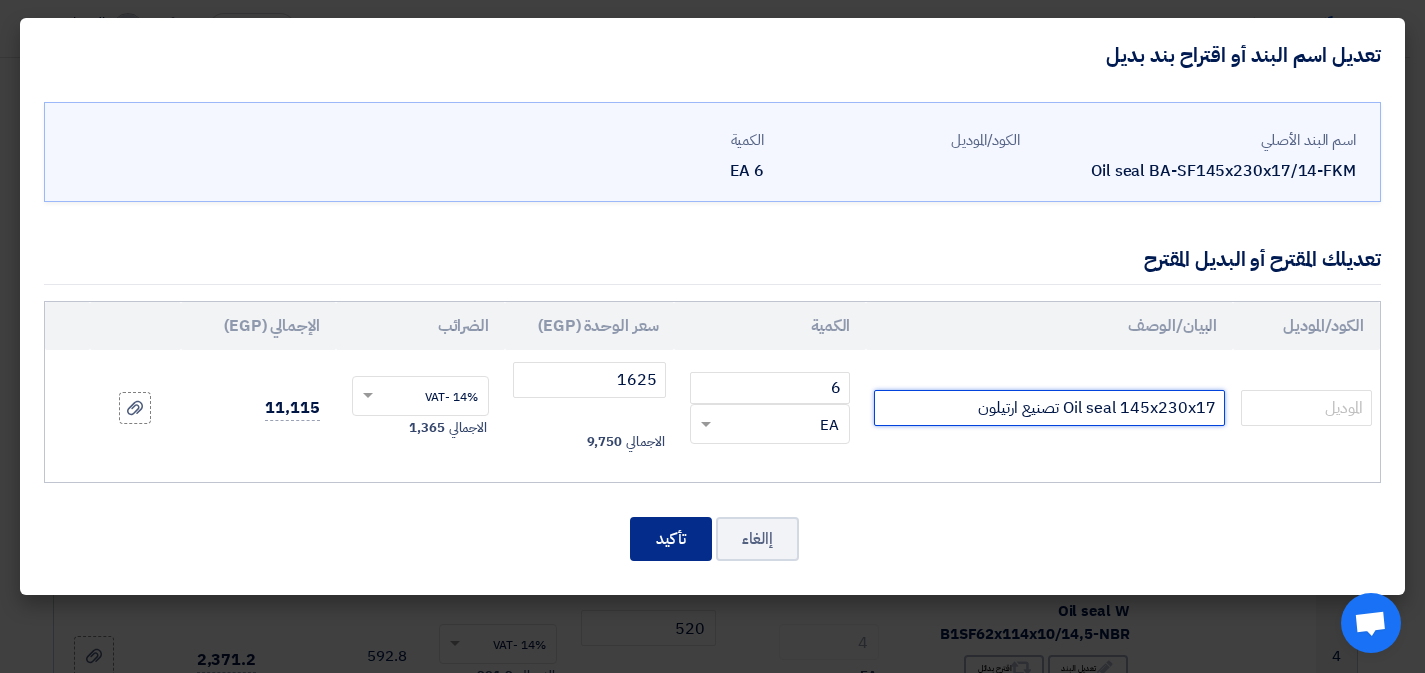 type on "Oil seal 145x230x17 تصنيع ارتيلون" 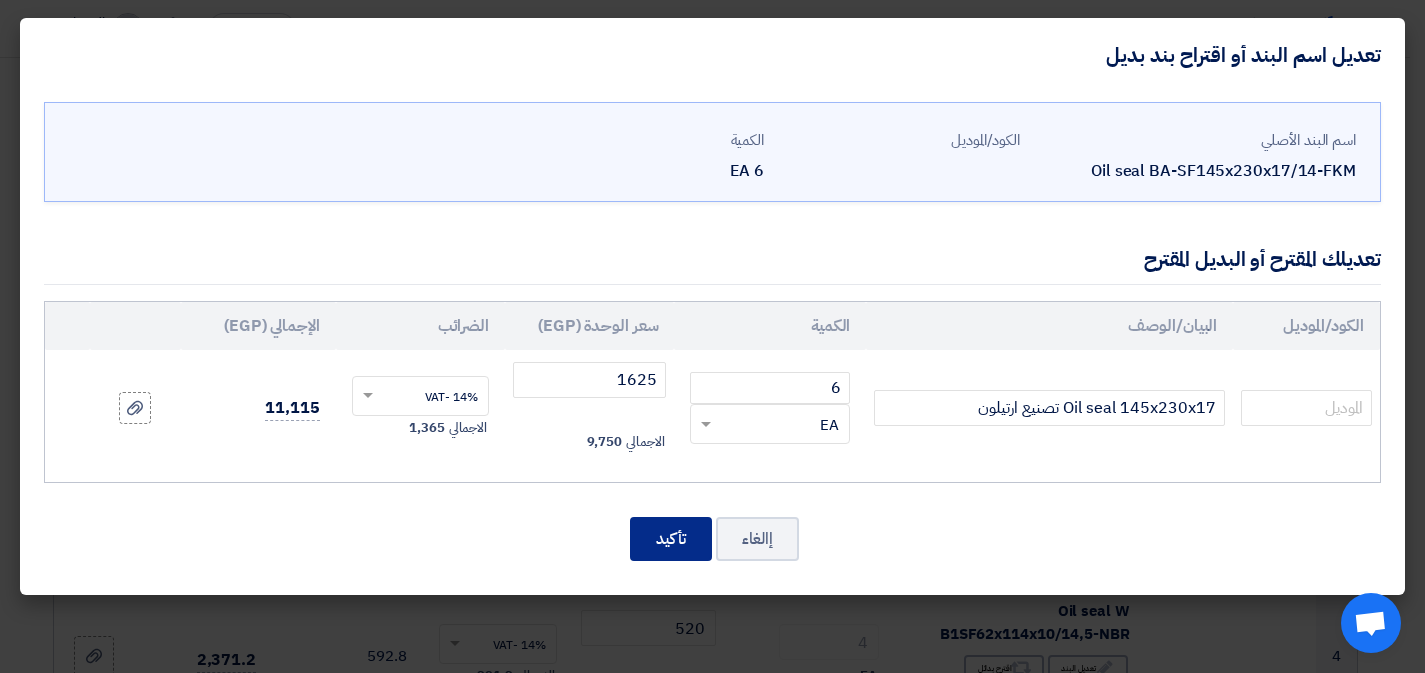 click on "تأكيد" 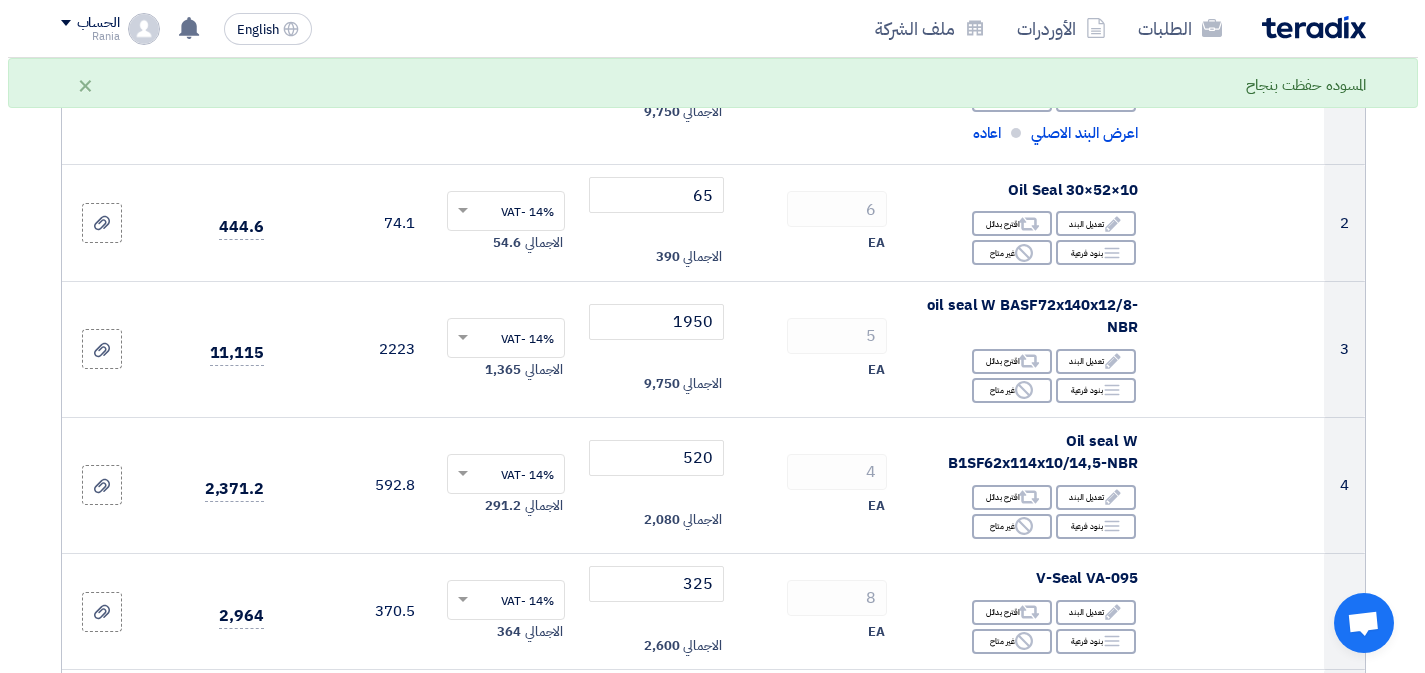 scroll, scrollTop: 411, scrollLeft: 0, axis: vertical 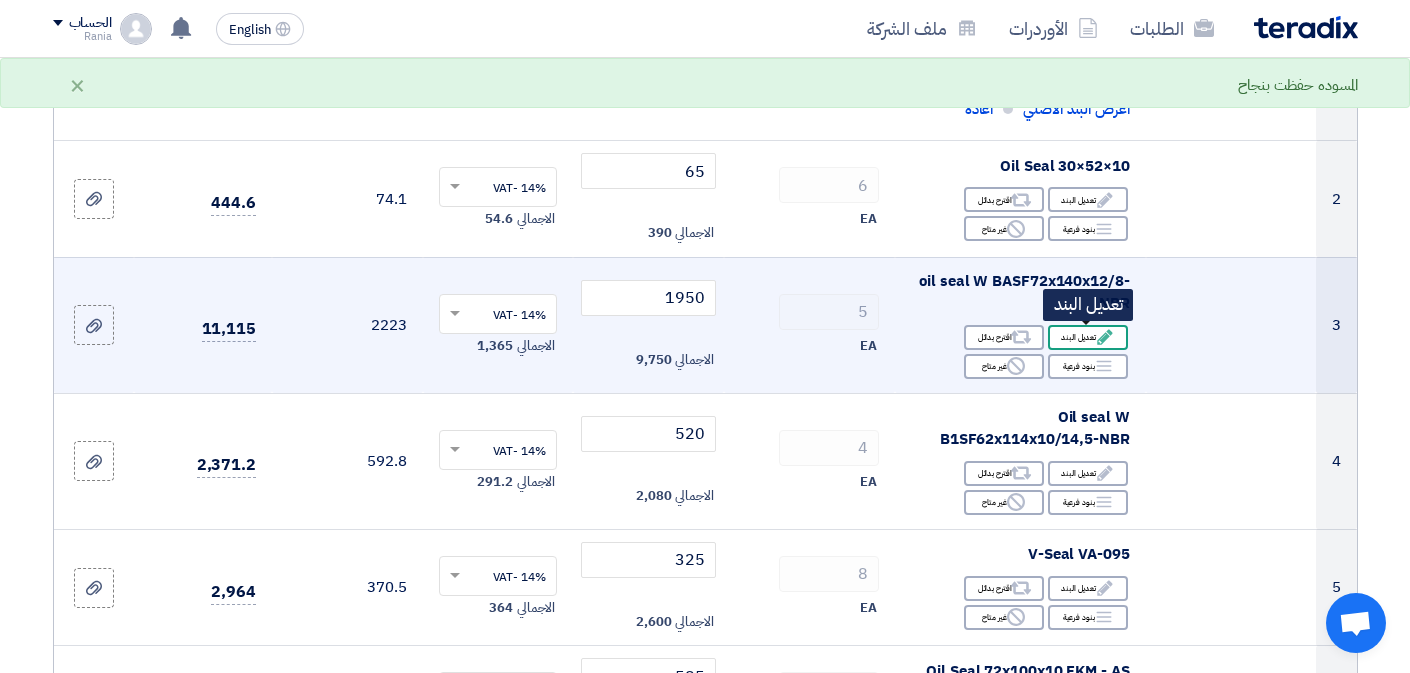 click on "Edit
تعديل البند" 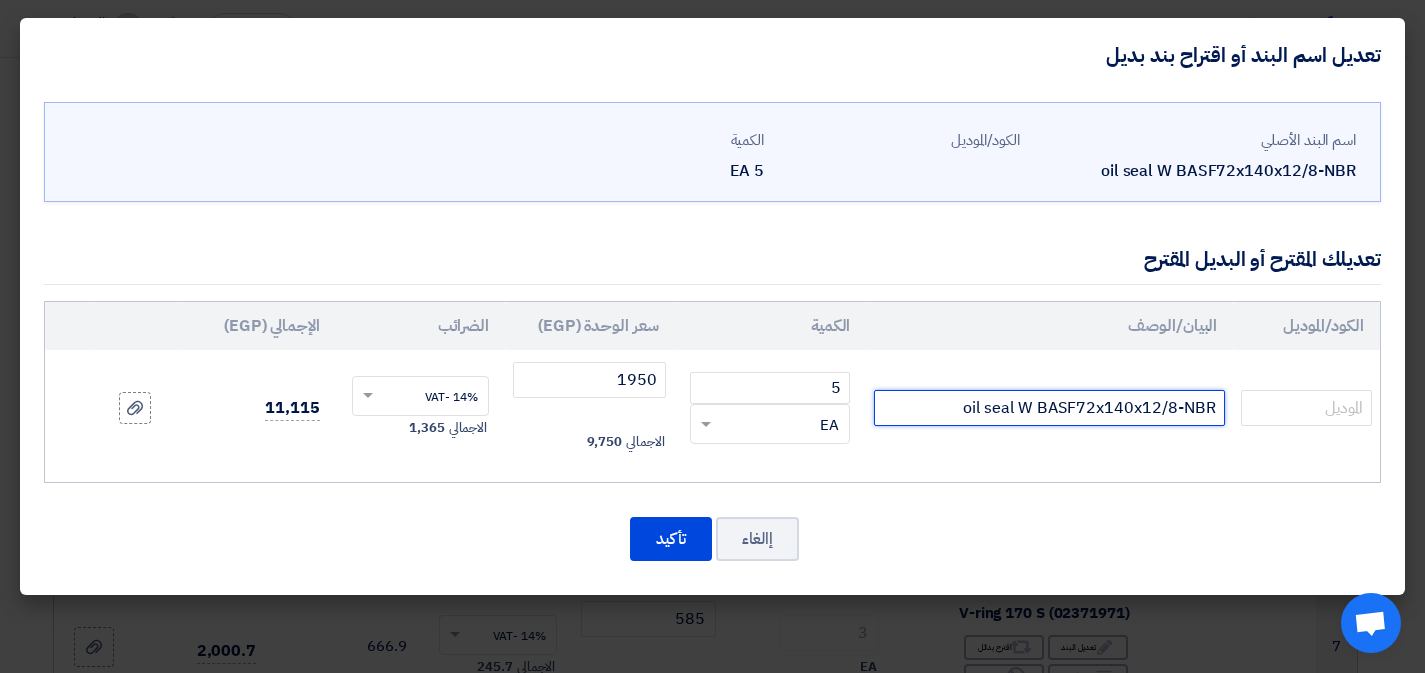 drag, startPoint x: 1165, startPoint y: 409, endPoint x: 1181, endPoint y: 409, distance: 16 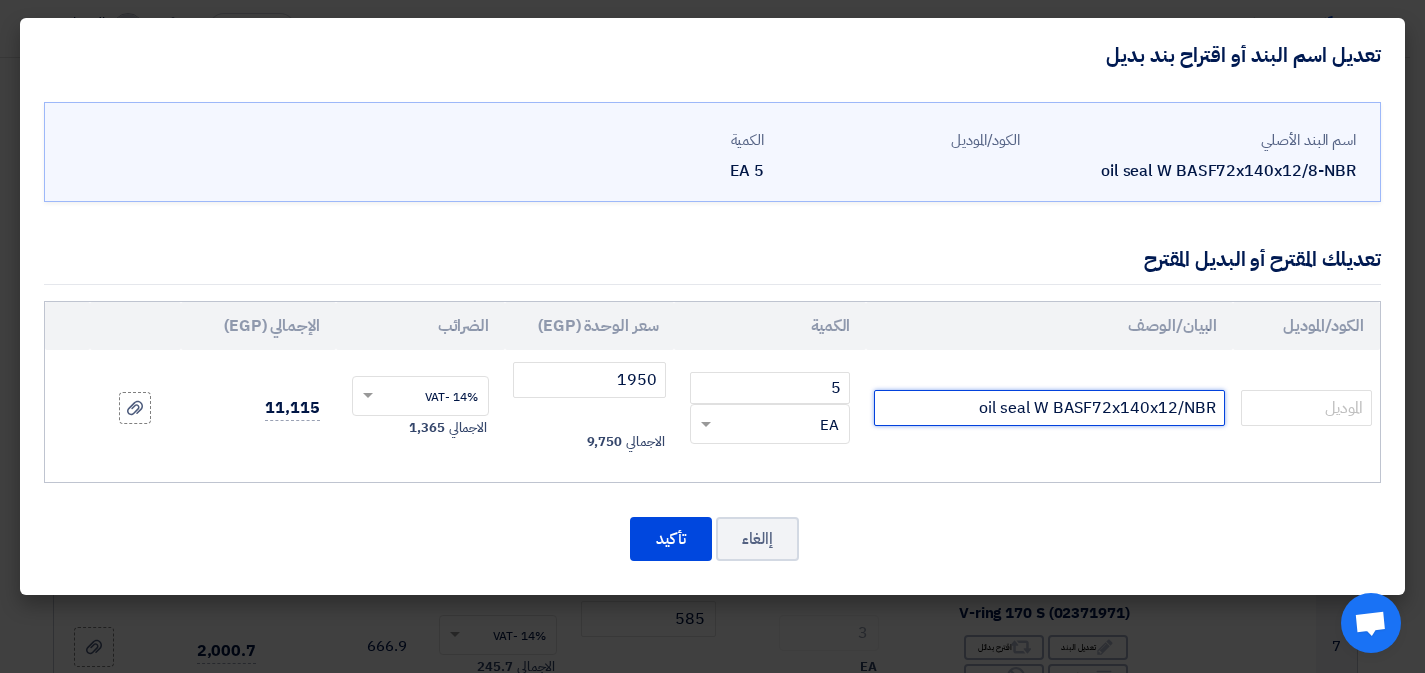click on "oil seal W BASF72x140x12/NBR" 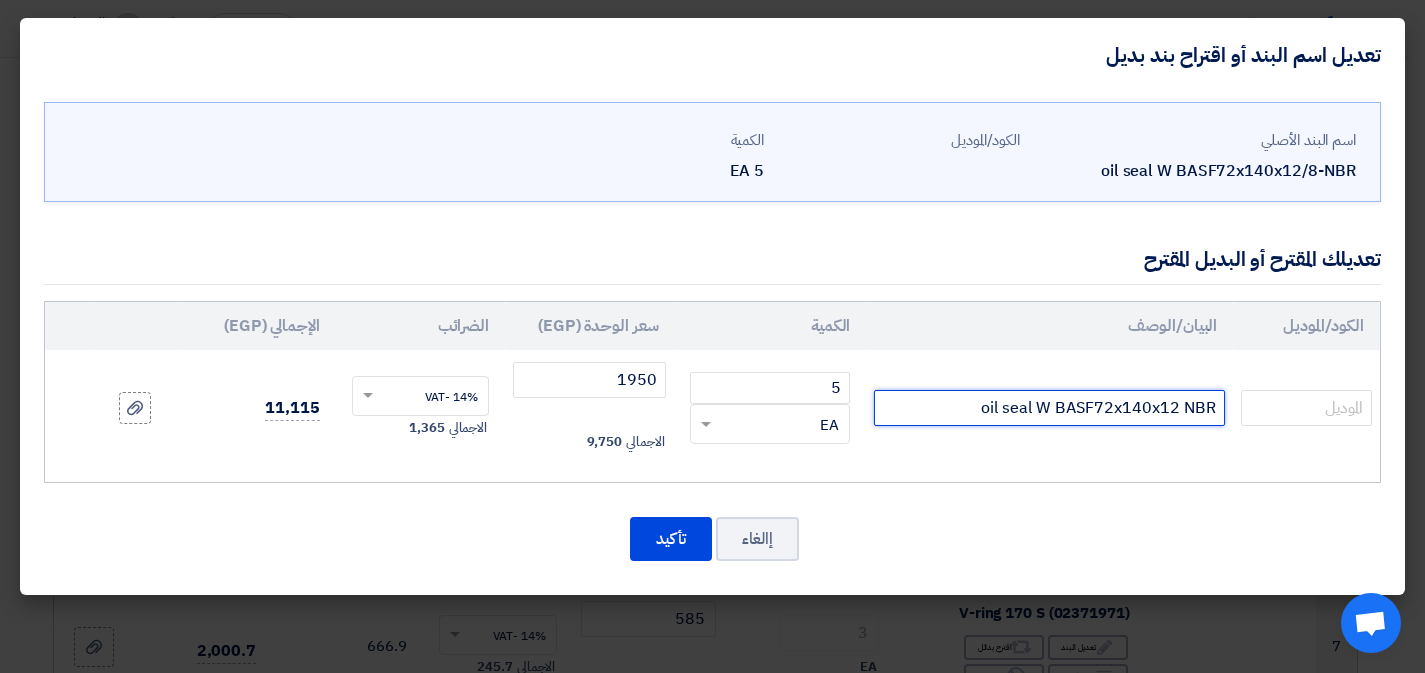 drag, startPoint x: 1097, startPoint y: 406, endPoint x: 1039, endPoint y: 406, distance: 58 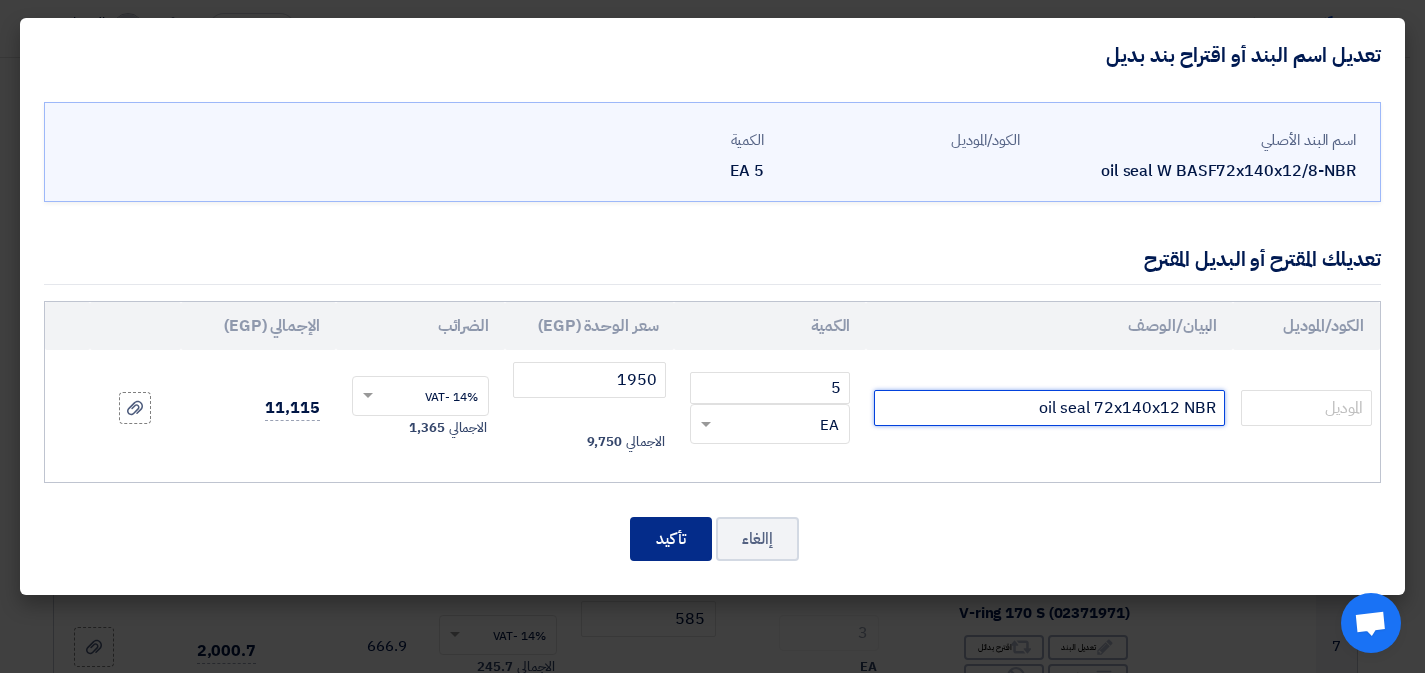 type on "oil seal 72x140x12 NBR" 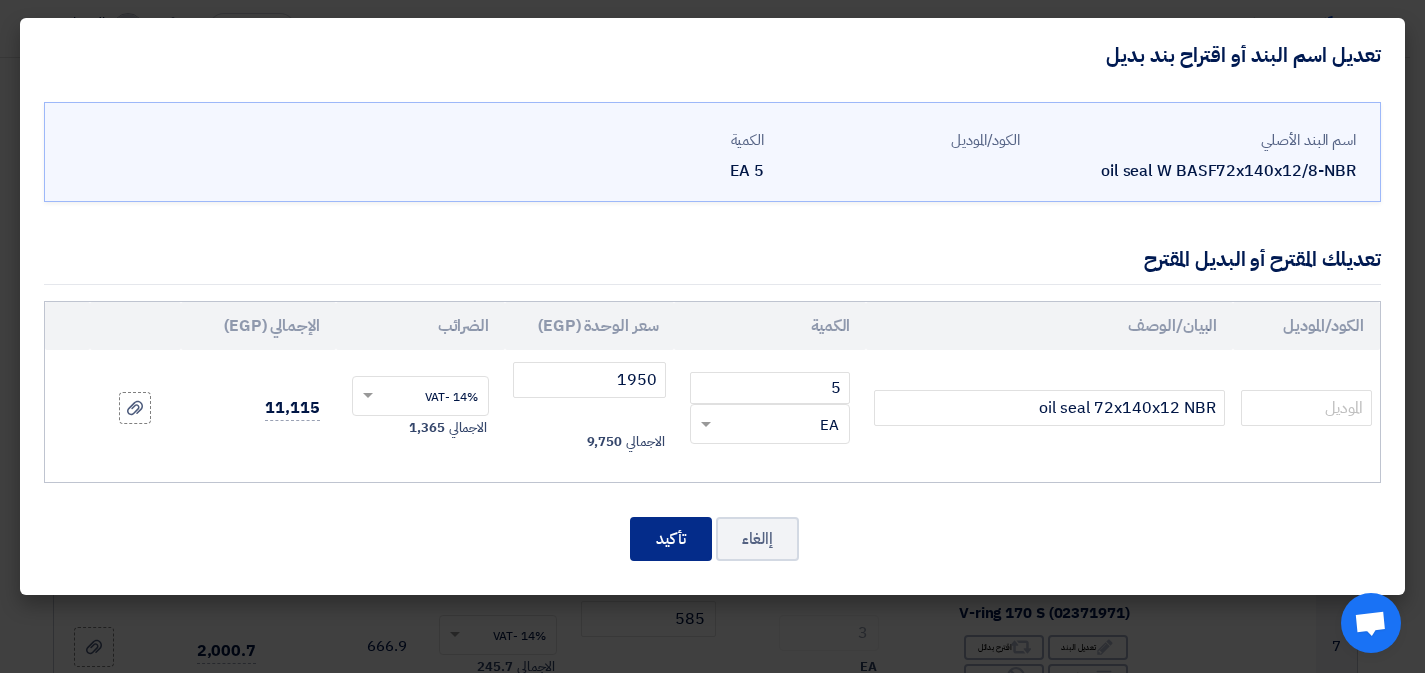 click on "تأكيد" 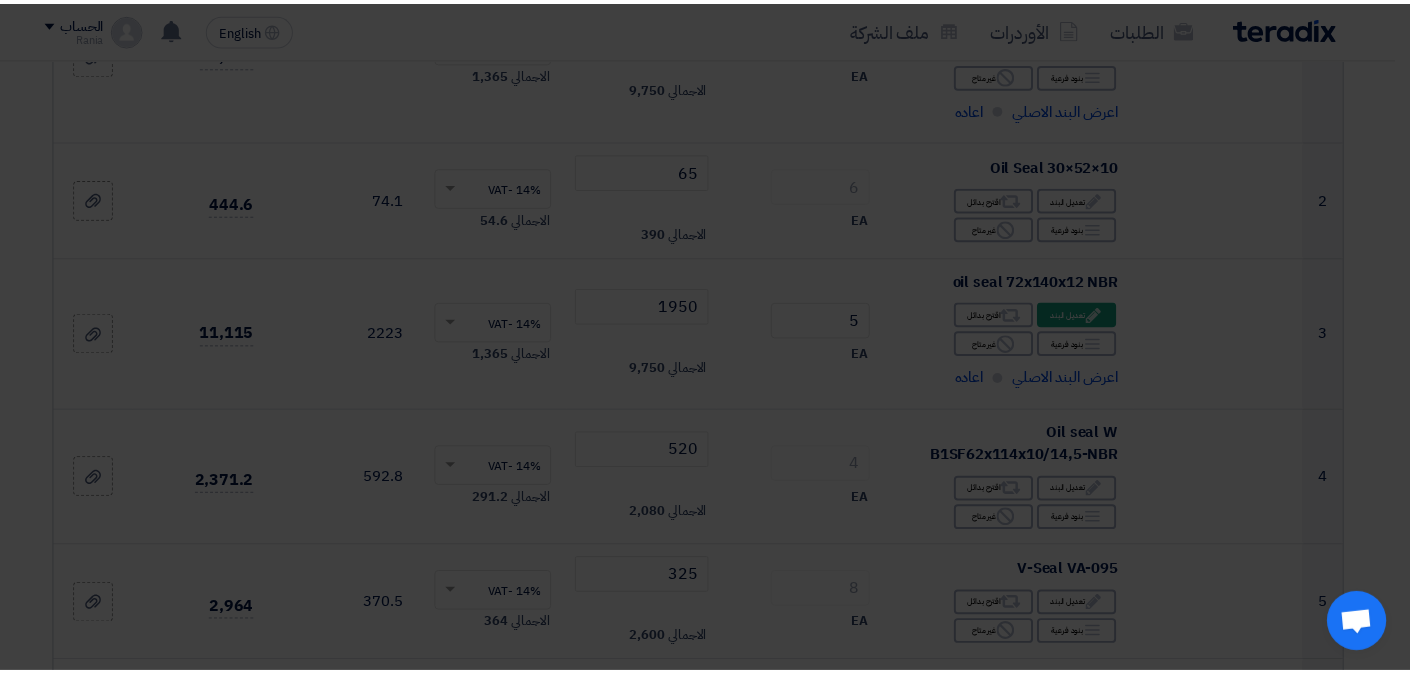 scroll, scrollTop: 585, scrollLeft: 0, axis: vertical 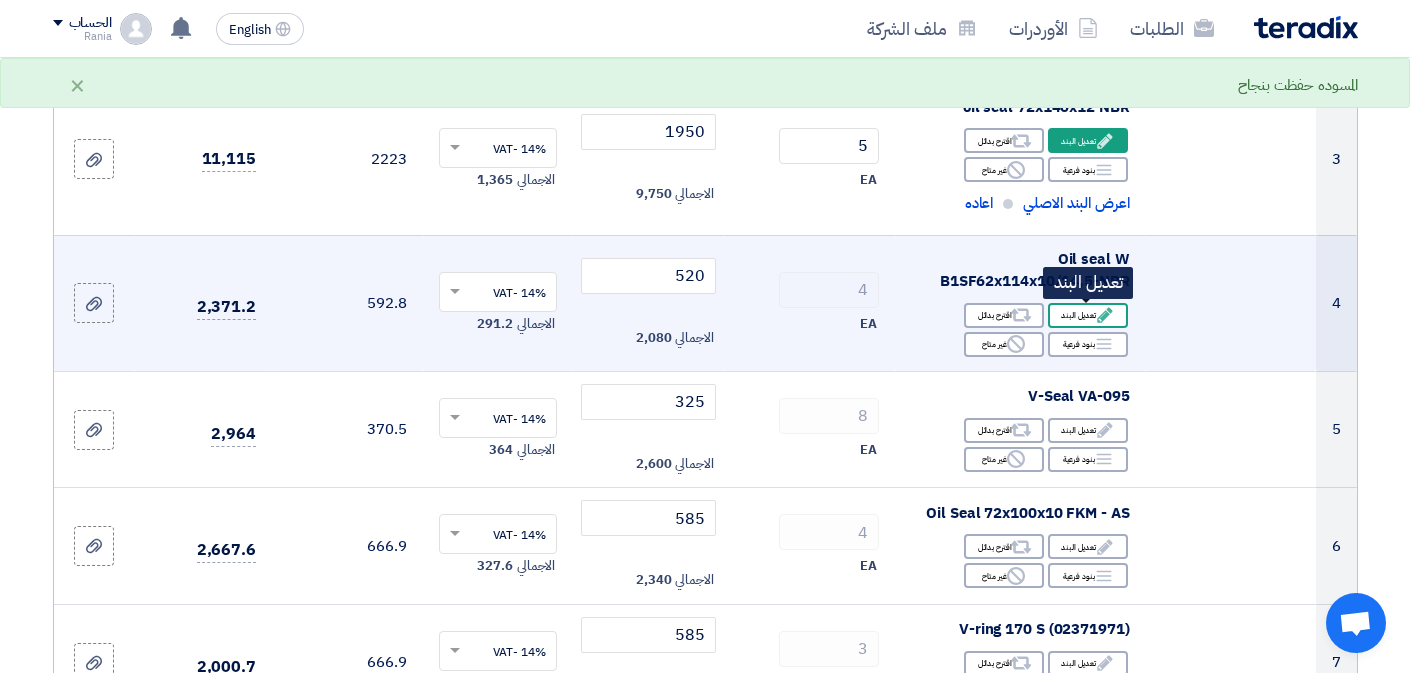 click on "Edit
تعديل البند" 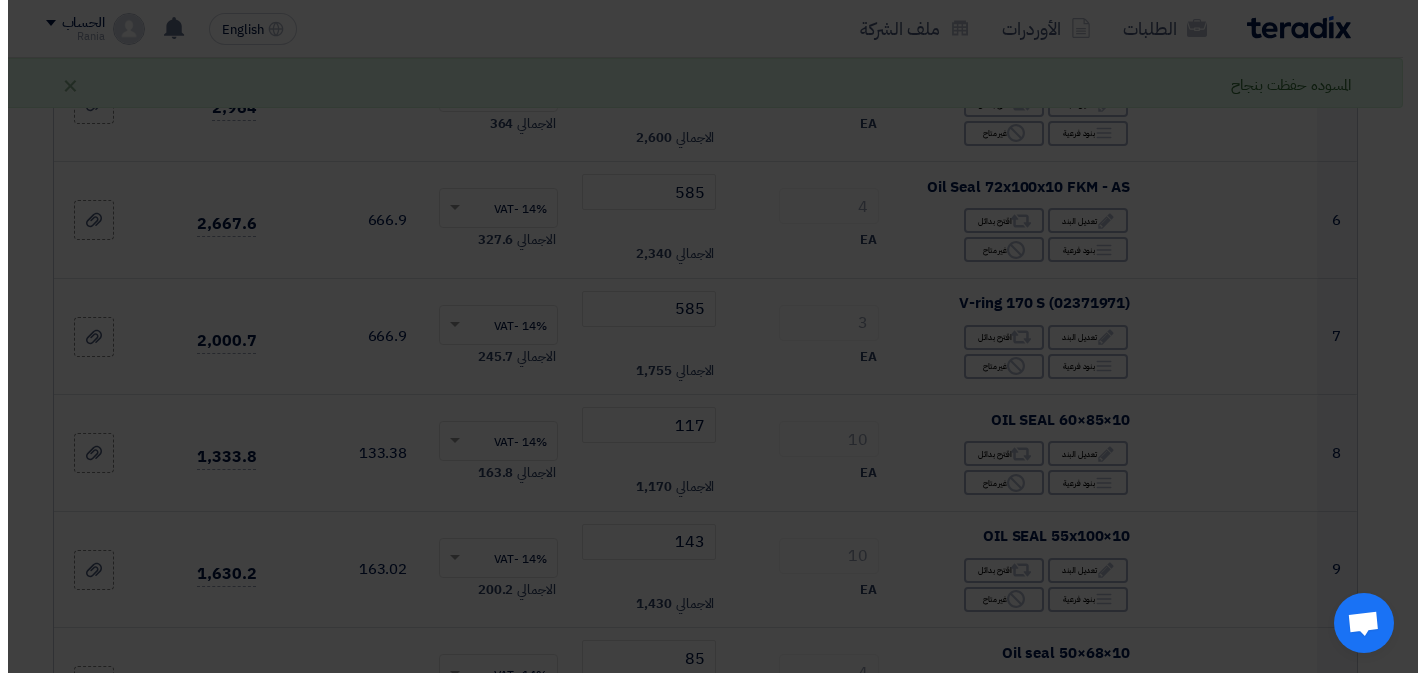 scroll, scrollTop: 411, scrollLeft: 0, axis: vertical 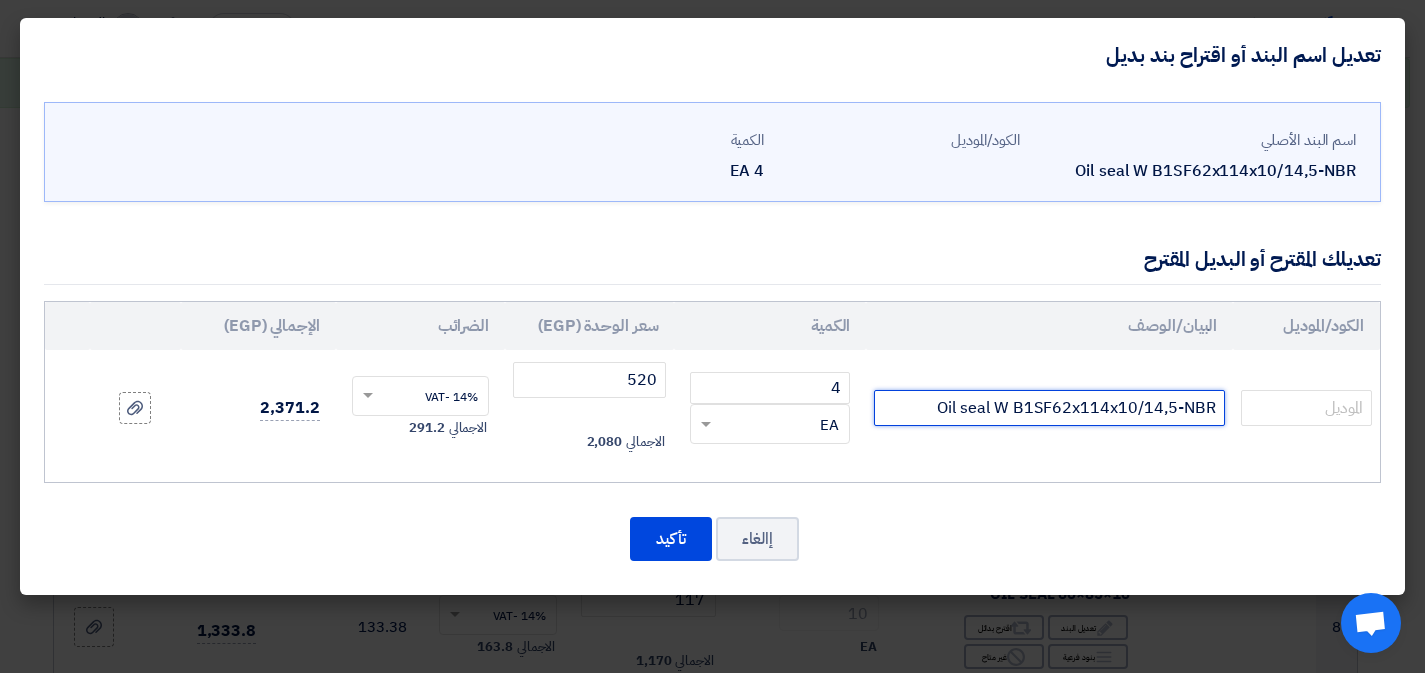 drag, startPoint x: 1139, startPoint y: 406, endPoint x: 1178, endPoint y: 405, distance: 39.012817 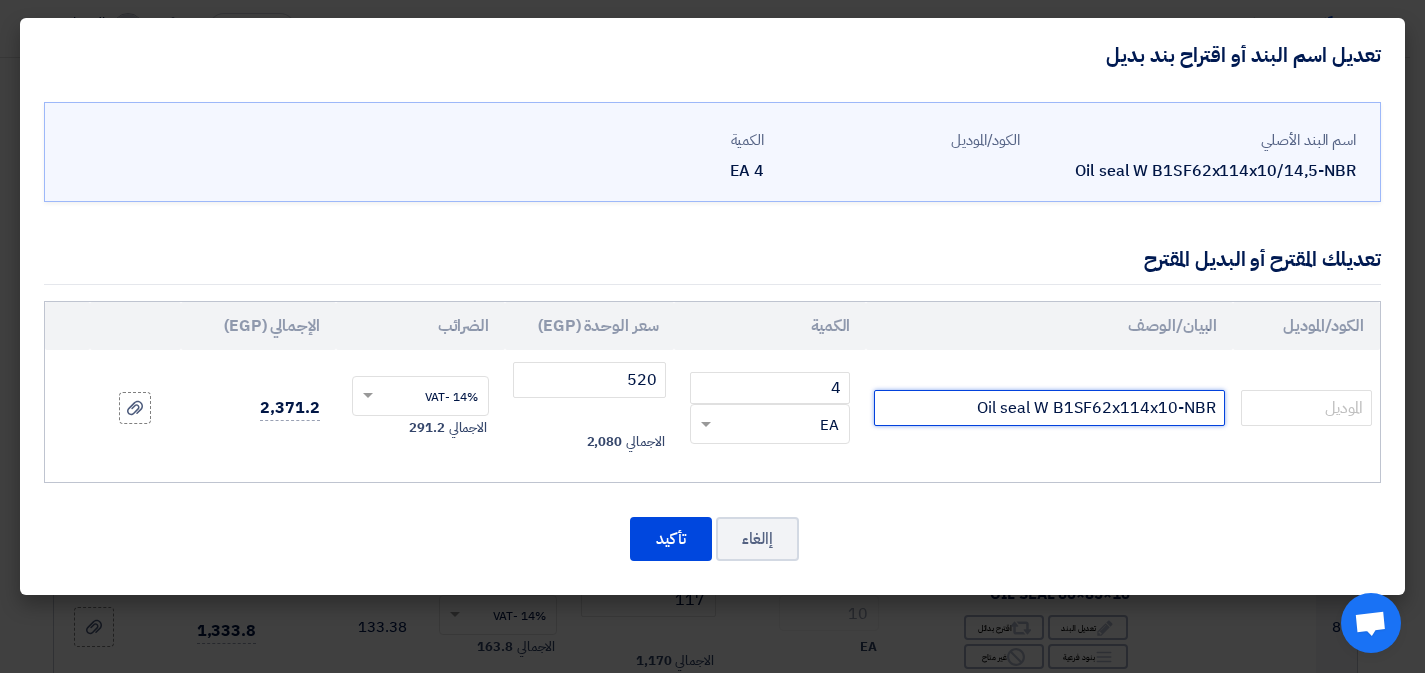 drag, startPoint x: 1092, startPoint y: 412, endPoint x: 1040, endPoint y: 414, distance: 52.03845 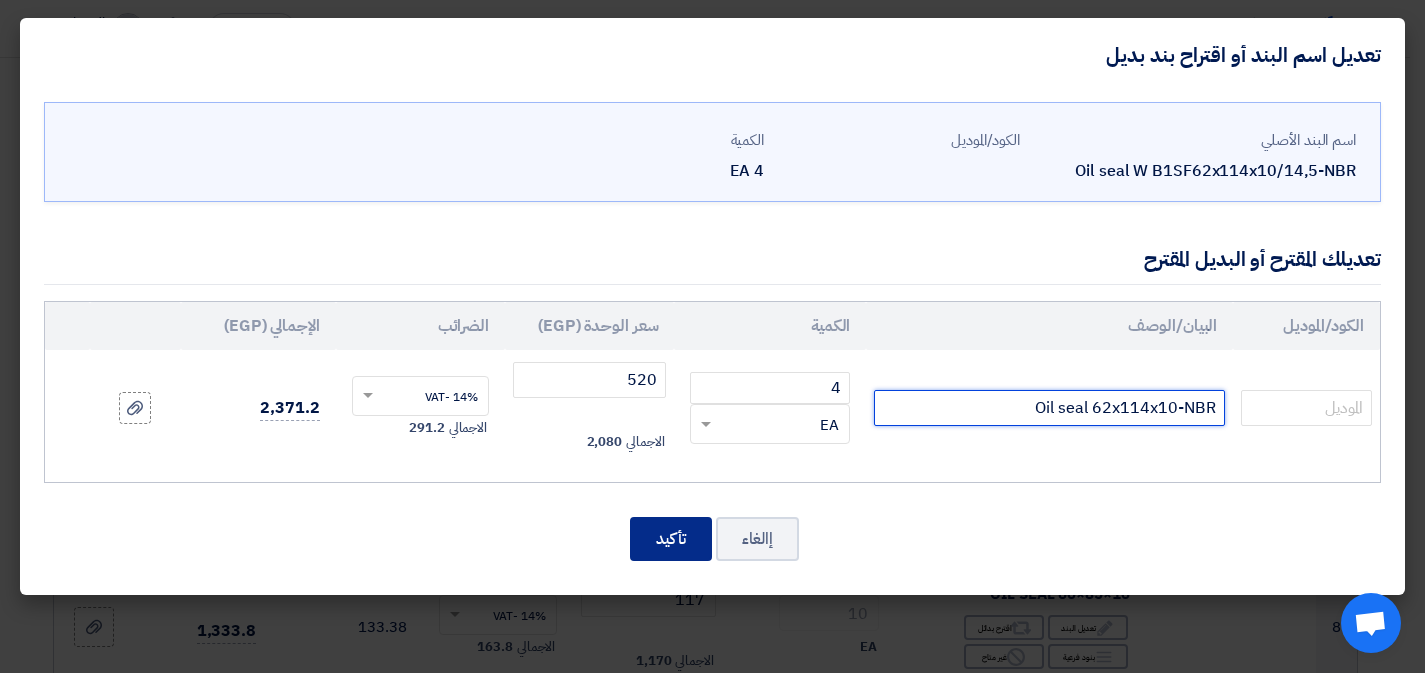 type on "Oil seal 62x114x10-NBR" 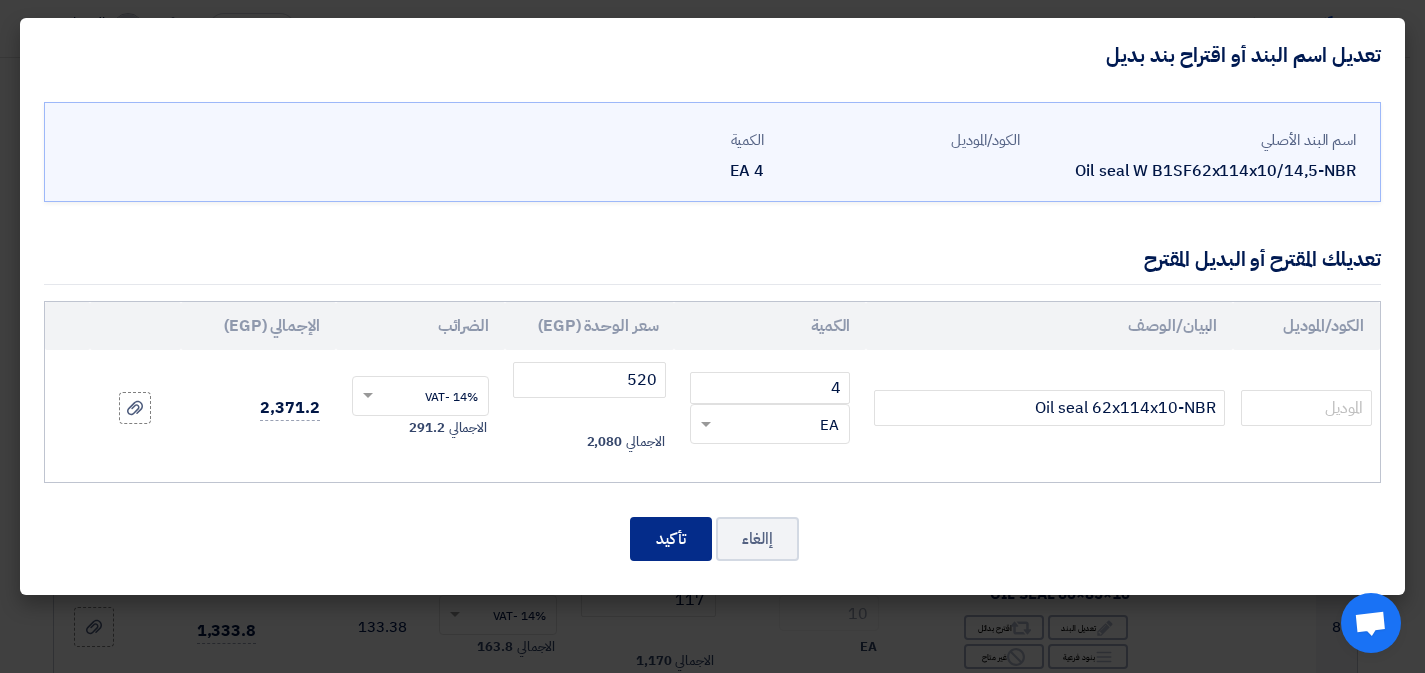 click on "تأكيد" 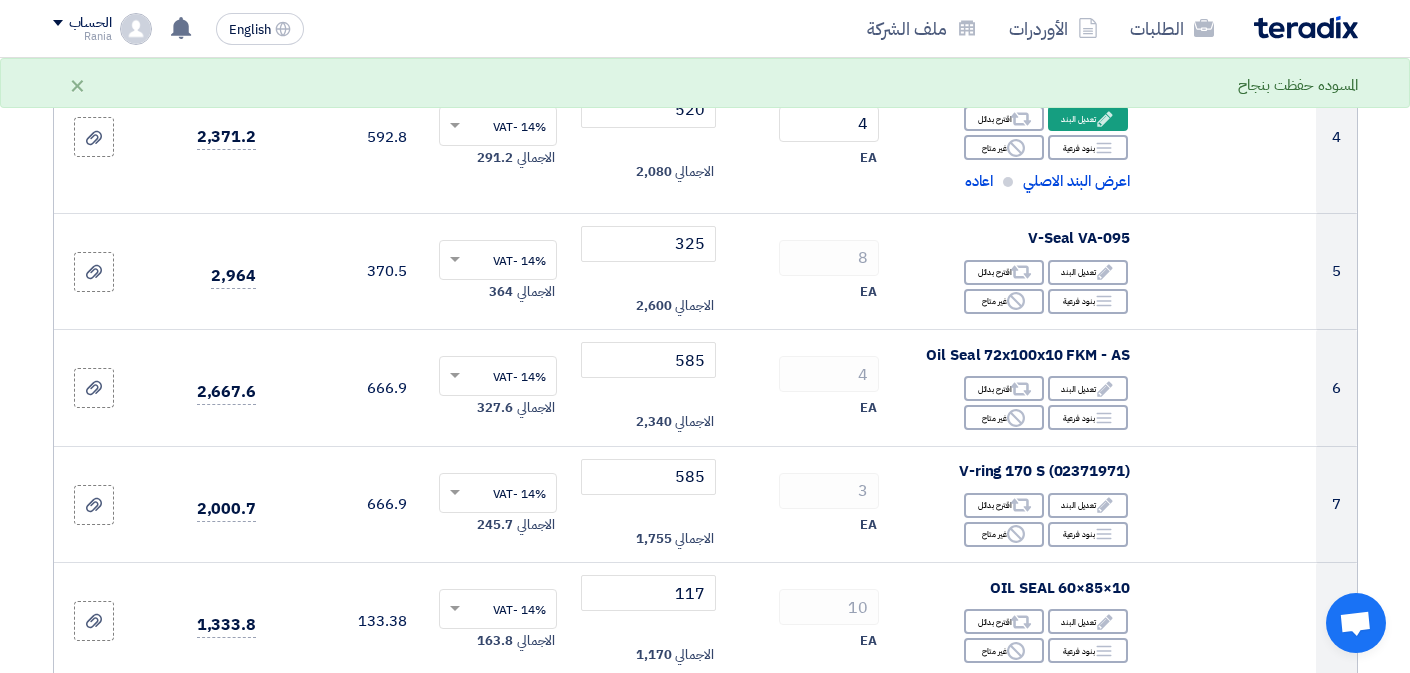 scroll, scrollTop: 877, scrollLeft: 0, axis: vertical 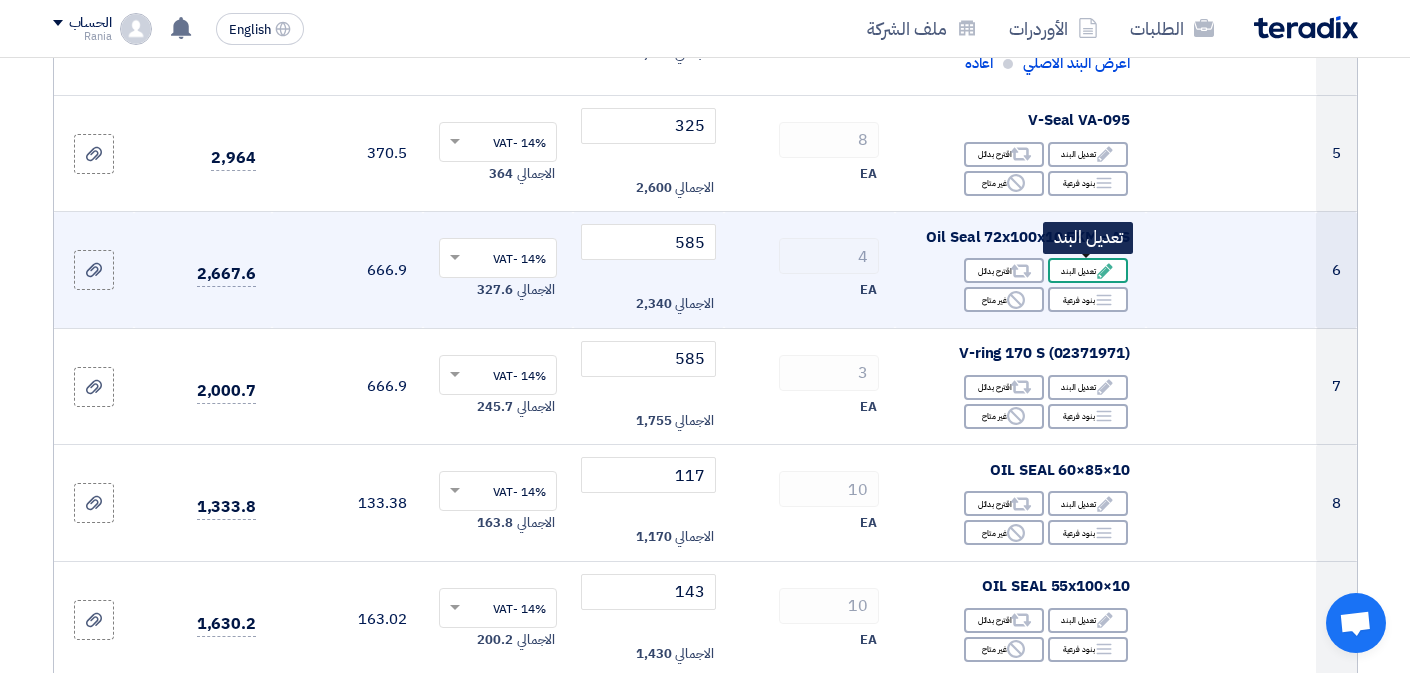 click on "Edit
تعديل البند" 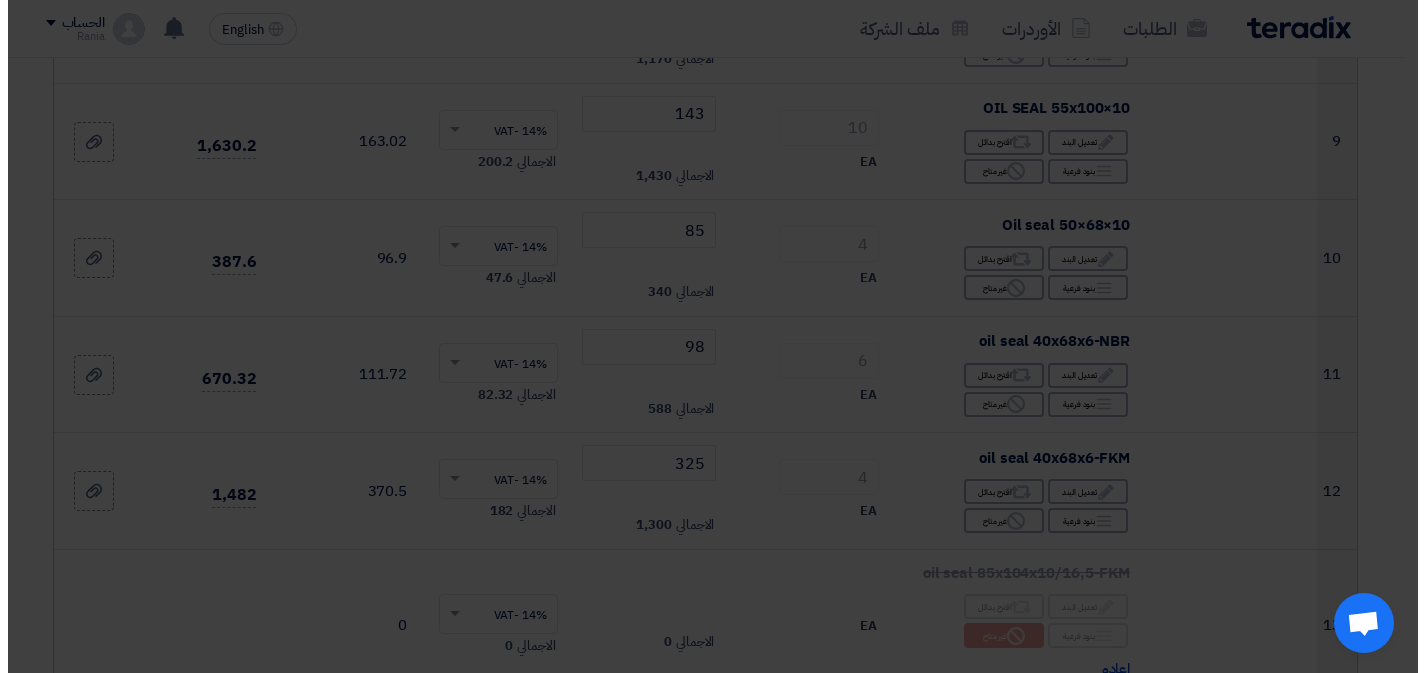 scroll, scrollTop: 551, scrollLeft: 0, axis: vertical 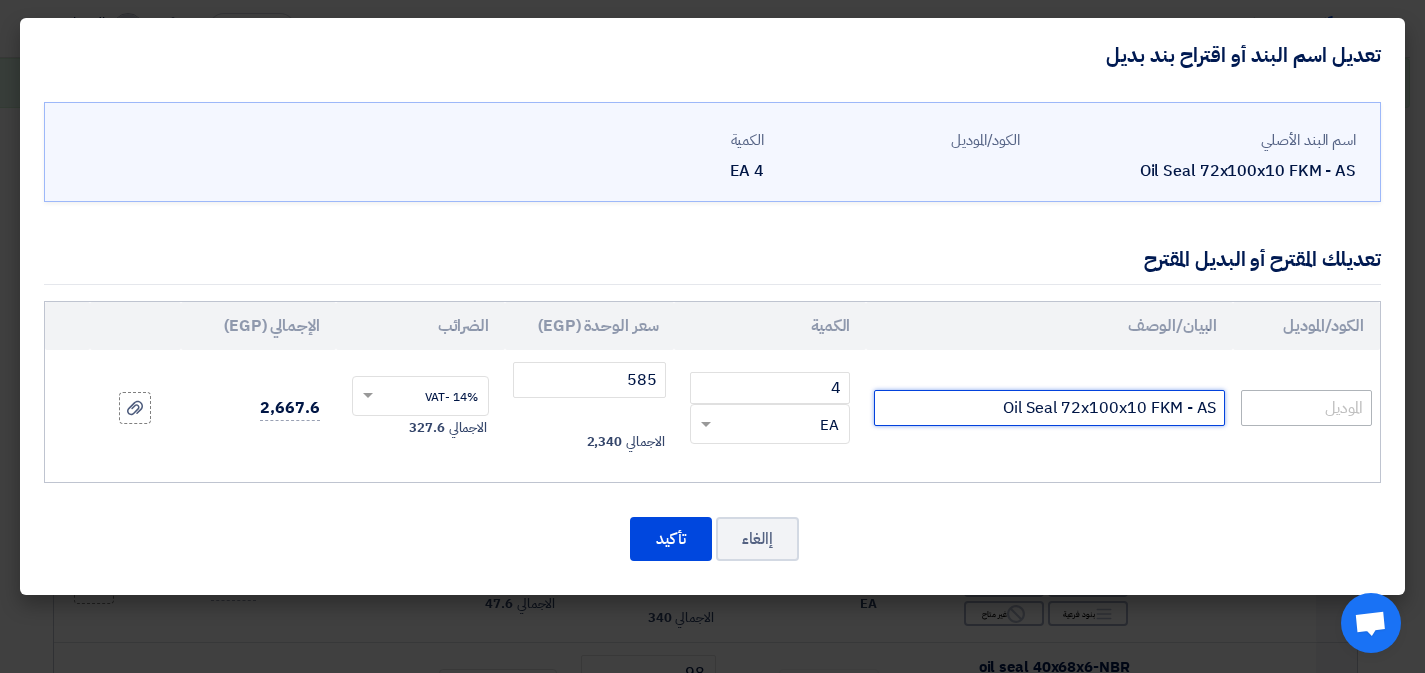 drag, startPoint x: 1189, startPoint y: 409, endPoint x: 1246, endPoint y: 417, distance: 57.558666 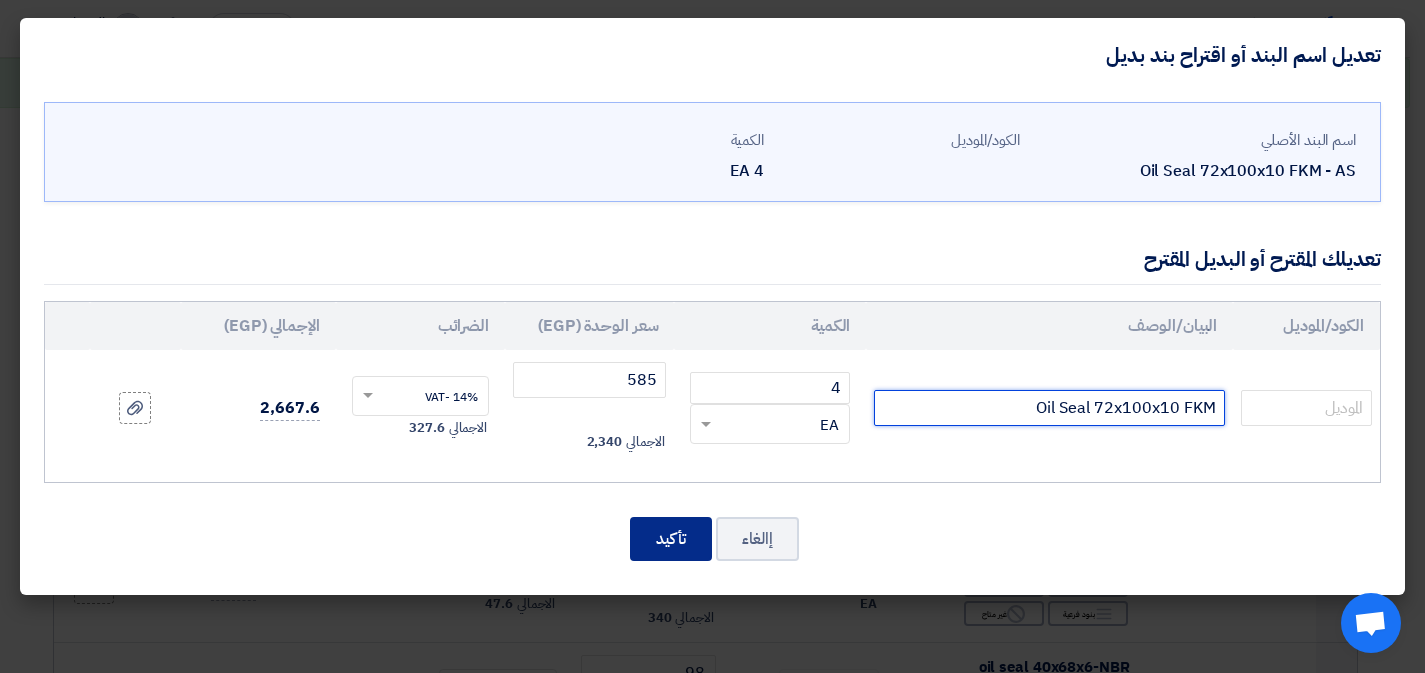 type on "Oil Seal 72x100x10 FKM" 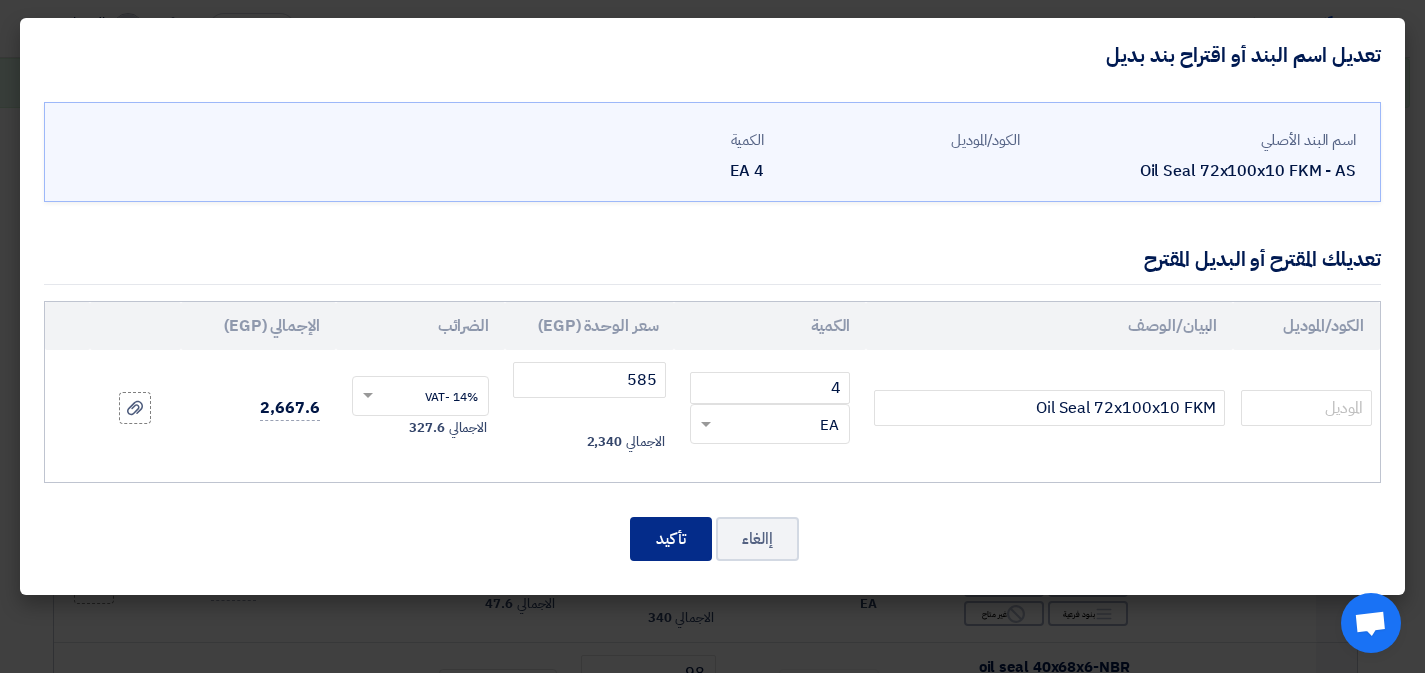 click on "تأكيد" 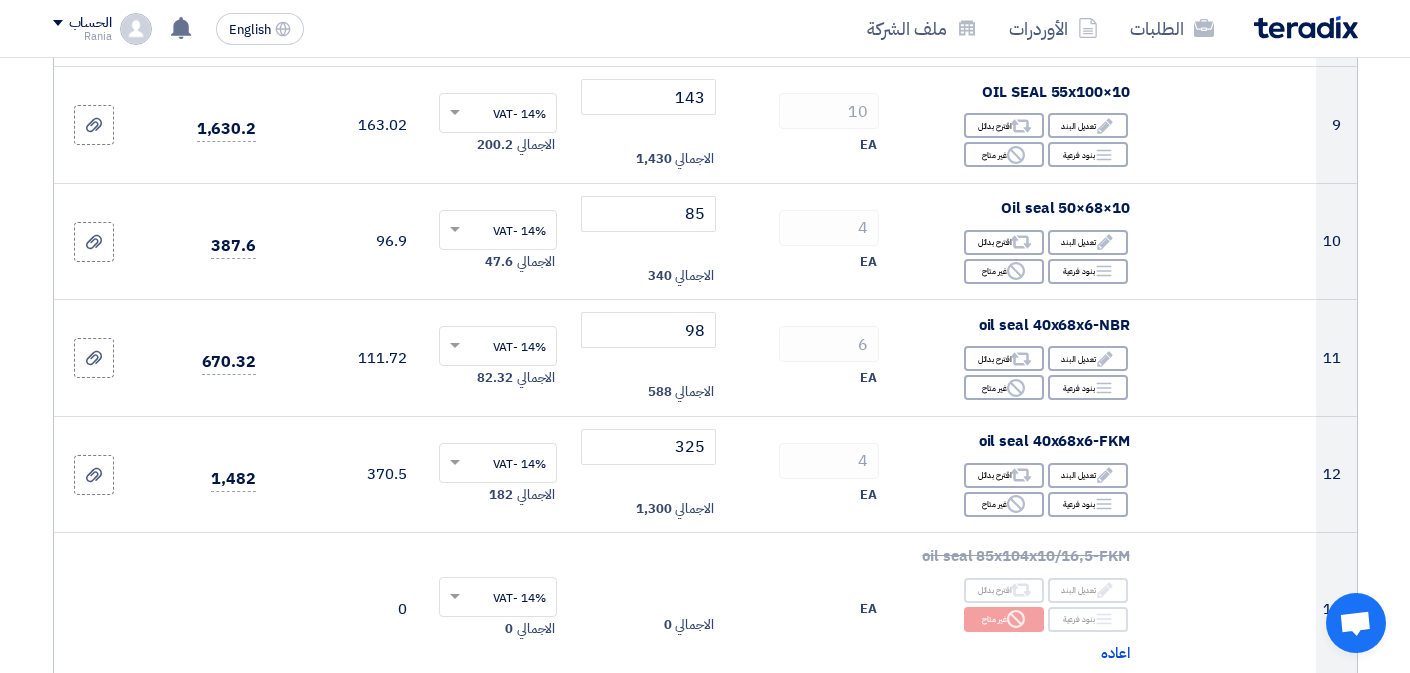 scroll, scrollTop: 1475, scrollLeft: 0, axis: vertical 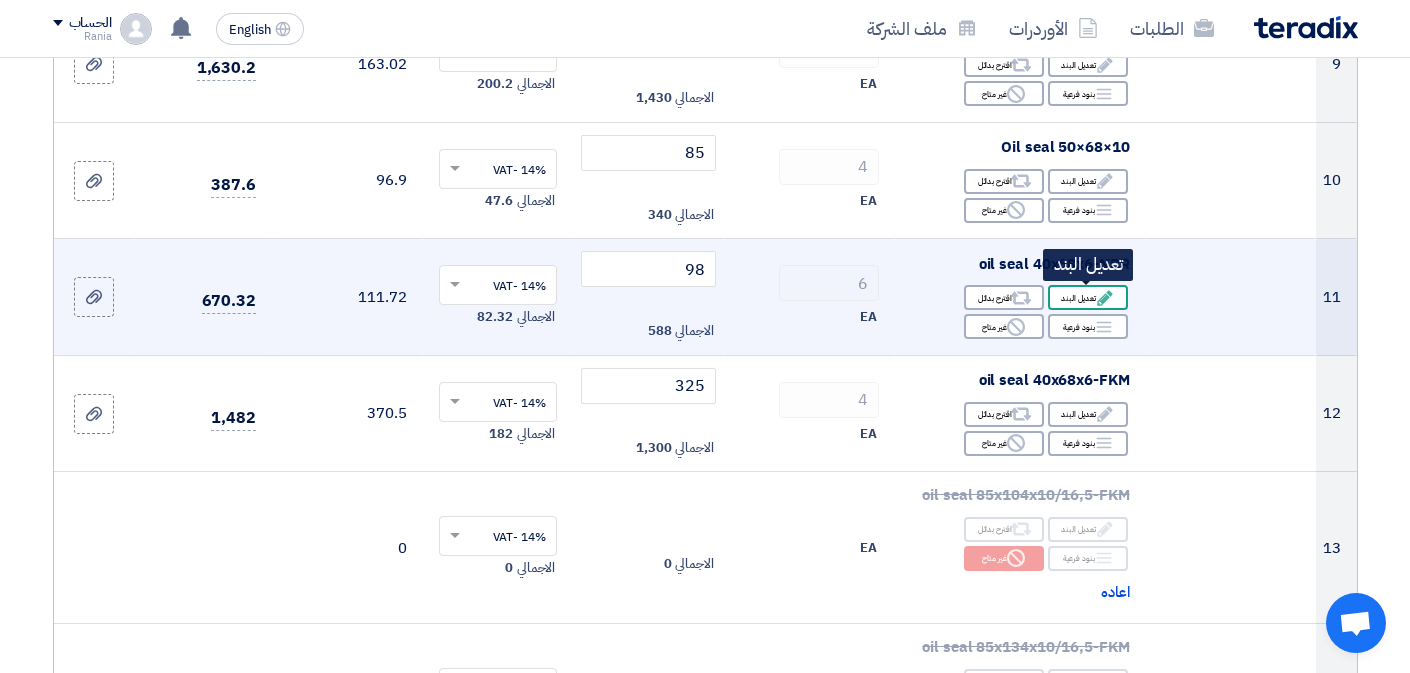 click on "Edit
تعديل البند" 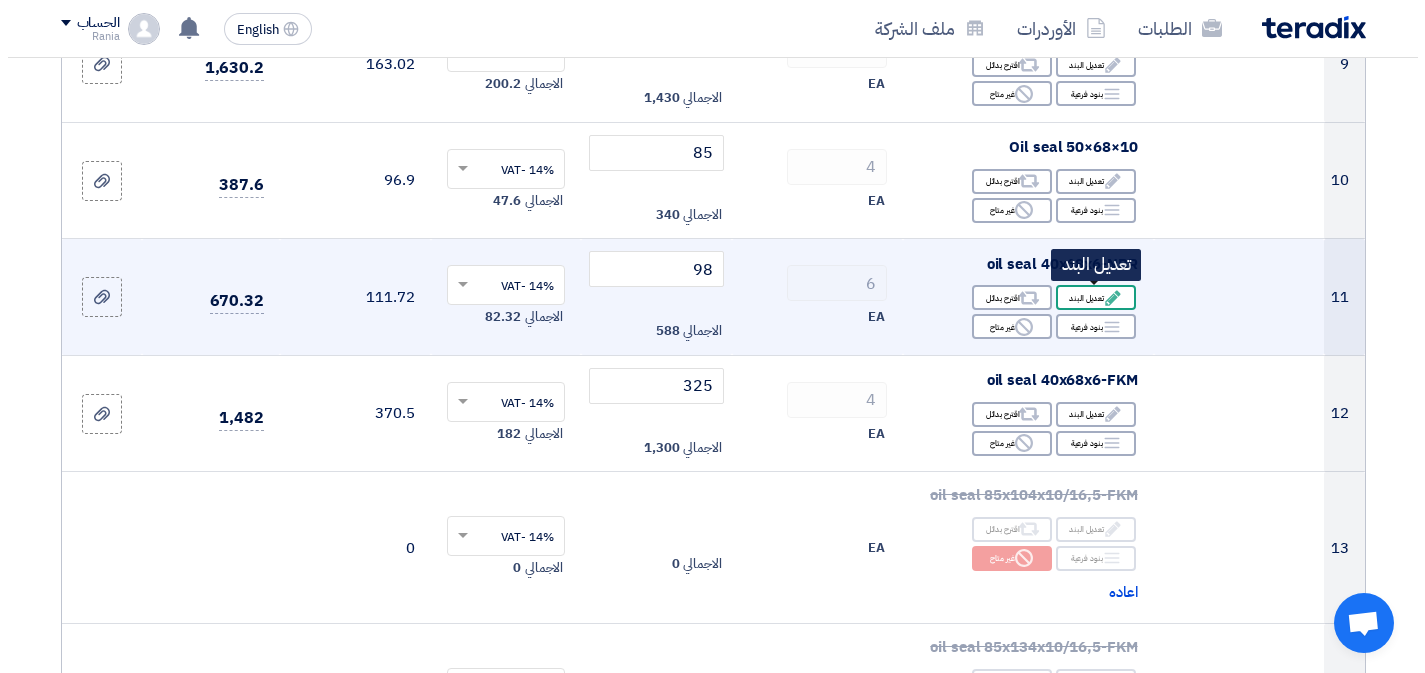 scroll, scrollTop: 838, scrollLeft: 0, axis: vertical 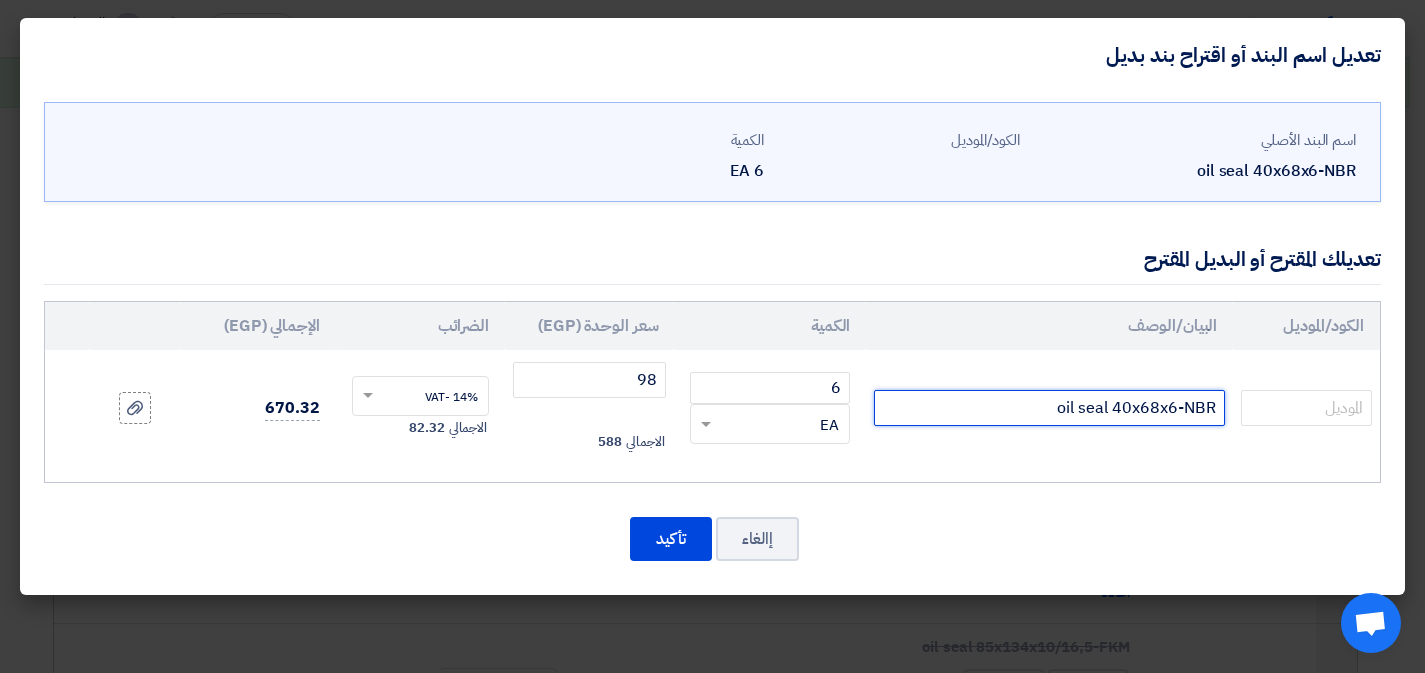 click on "oil seal 40x68x6-NBR" 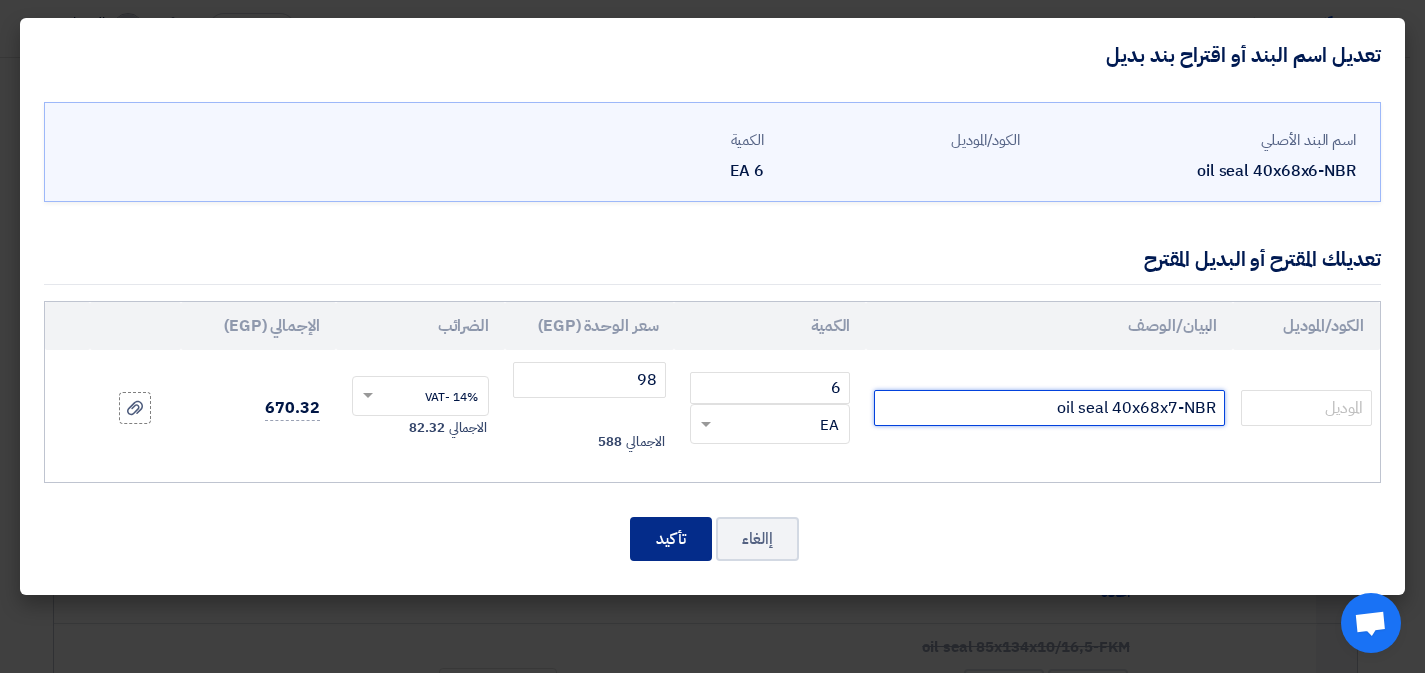 type on "oil seal 40x68x7-NBR" 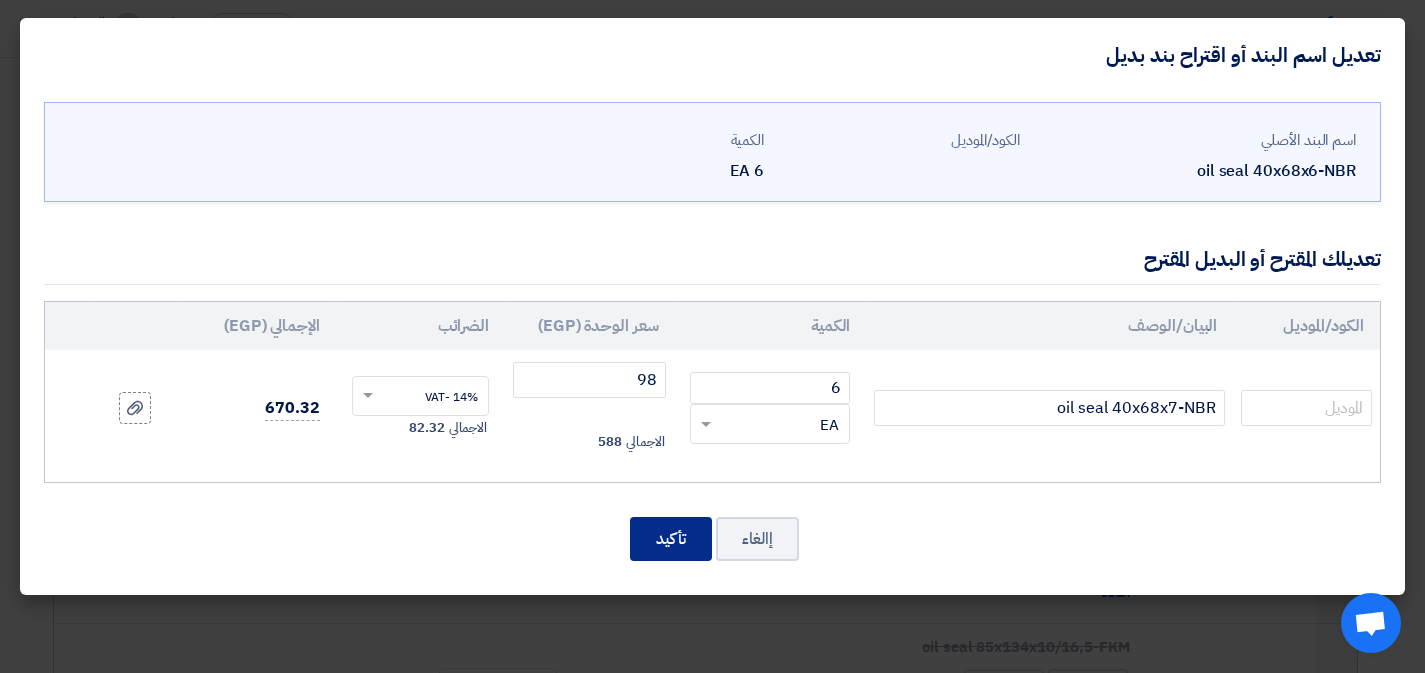 click on "تأكيد" 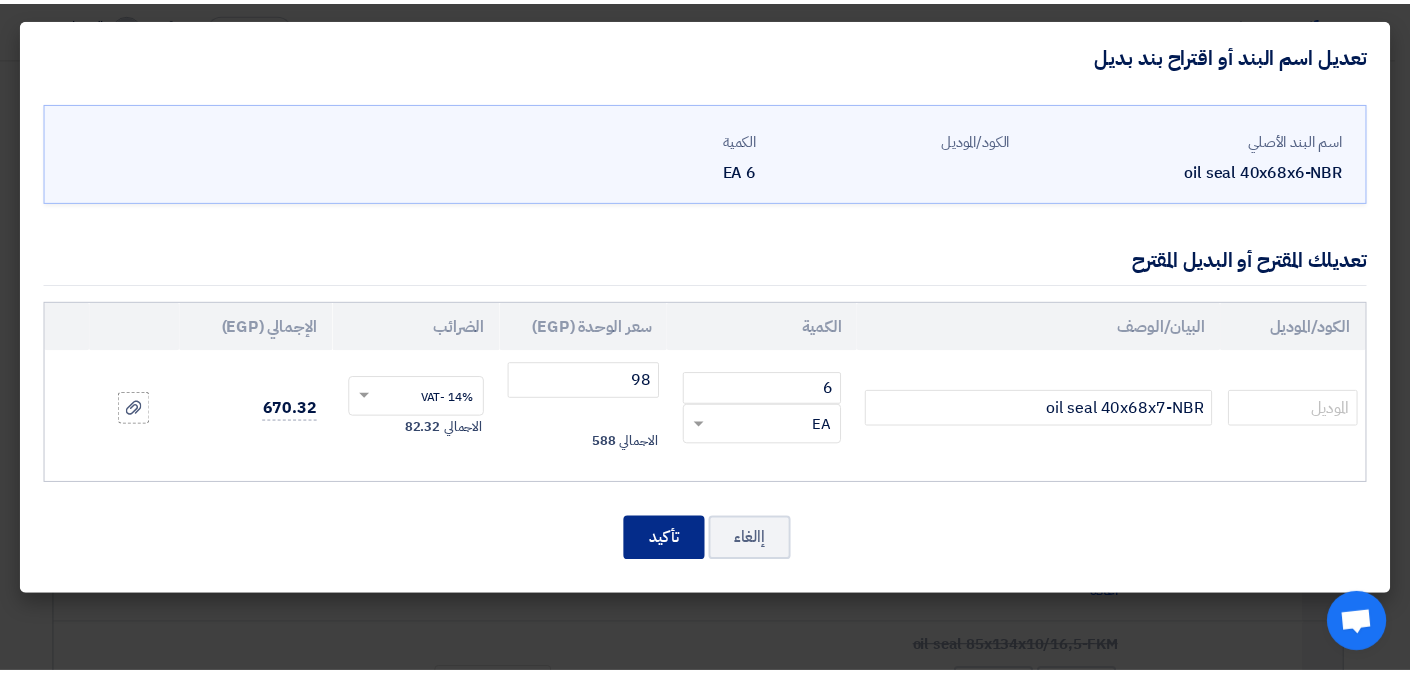 scroll, scrollTop: 1468, scrollLeft: 0, axis: vertical 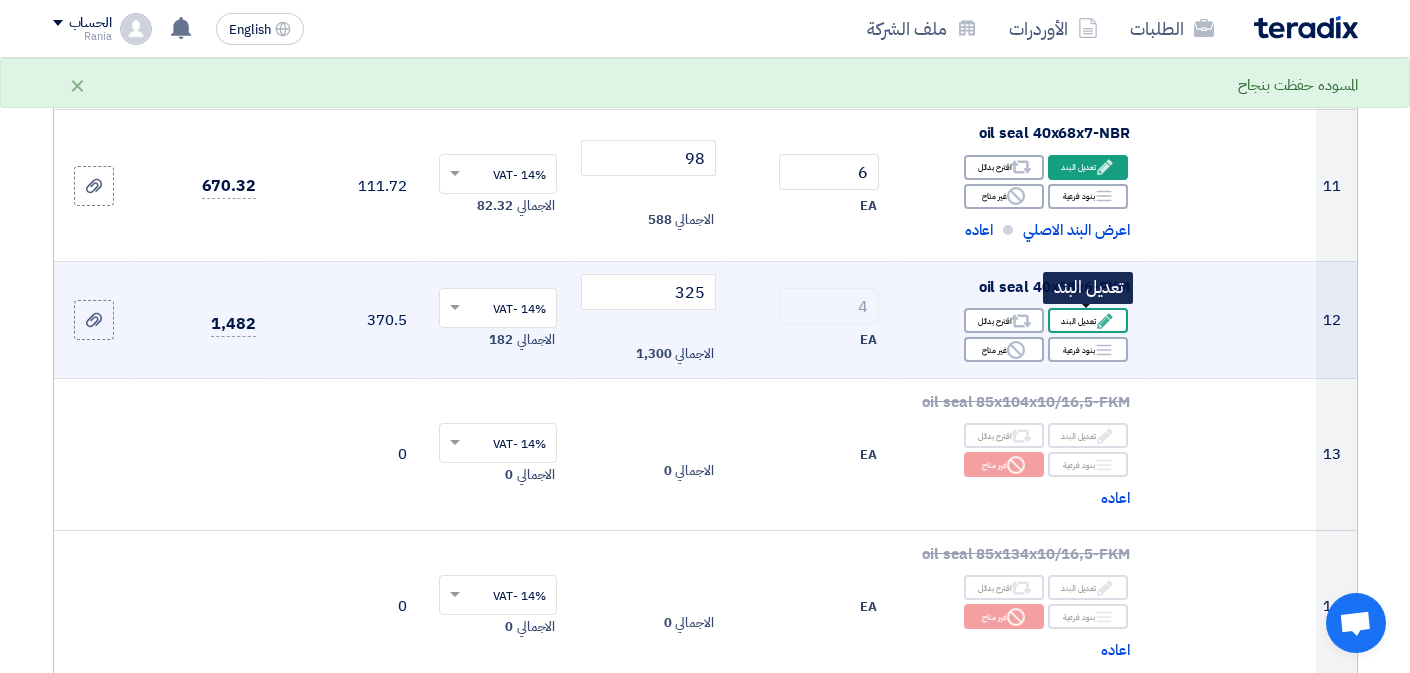 click on "Edit
تعديل البند" 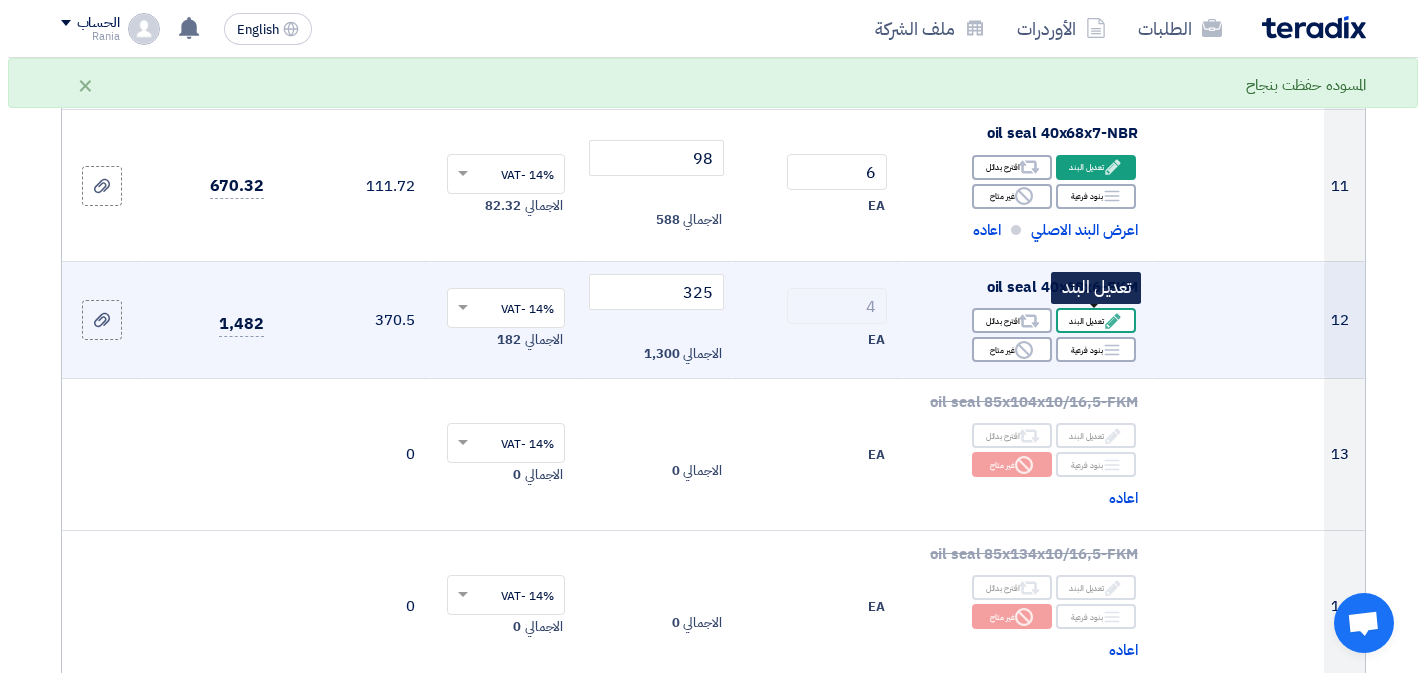 scroll, scrollTop: 967, scrollLeft: 0, axis: vertical 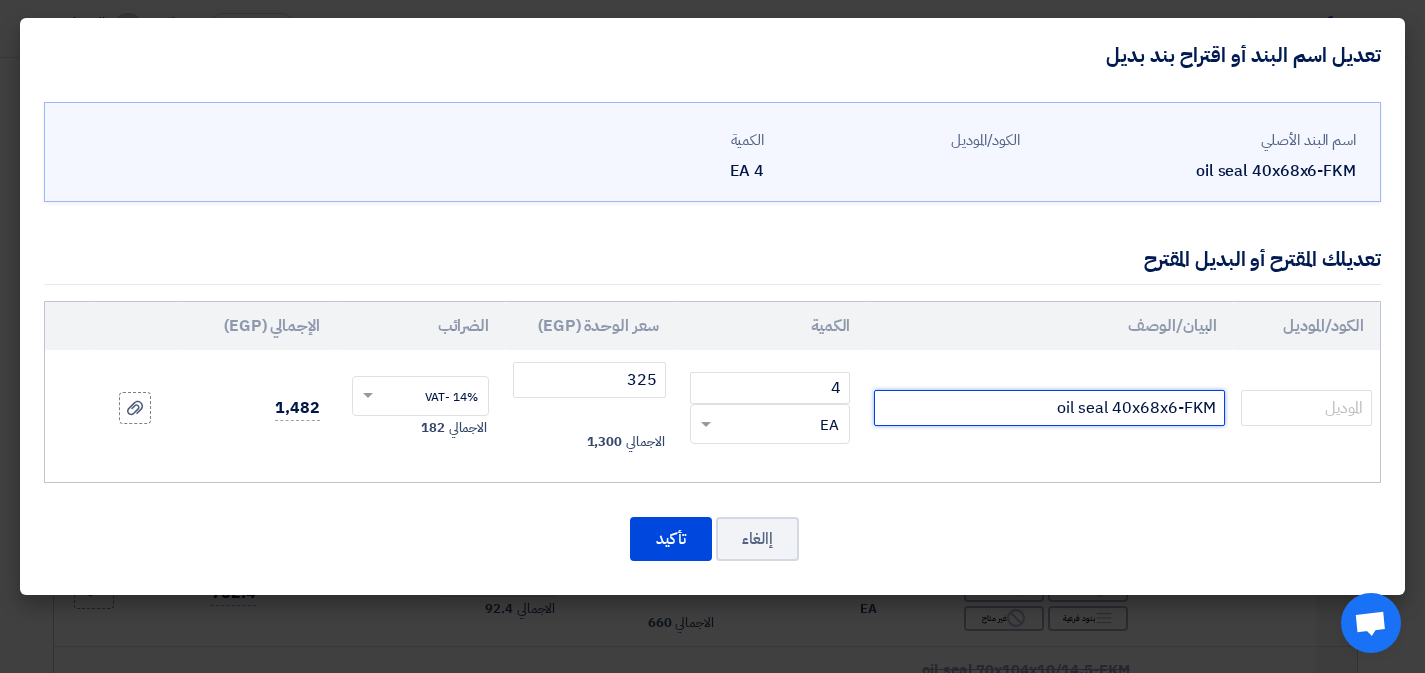 click on "oil seal 40x68x6-FKM" 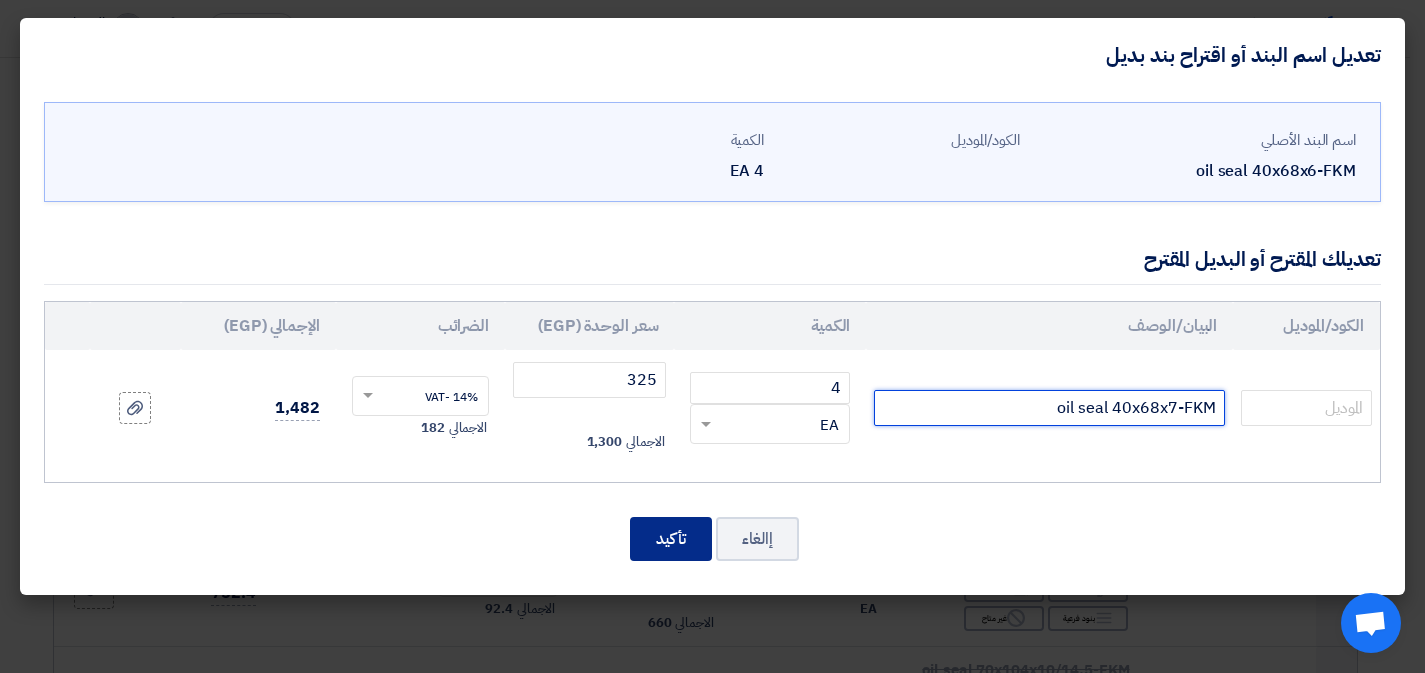 type on "oil seal 40x68x7-FKM" 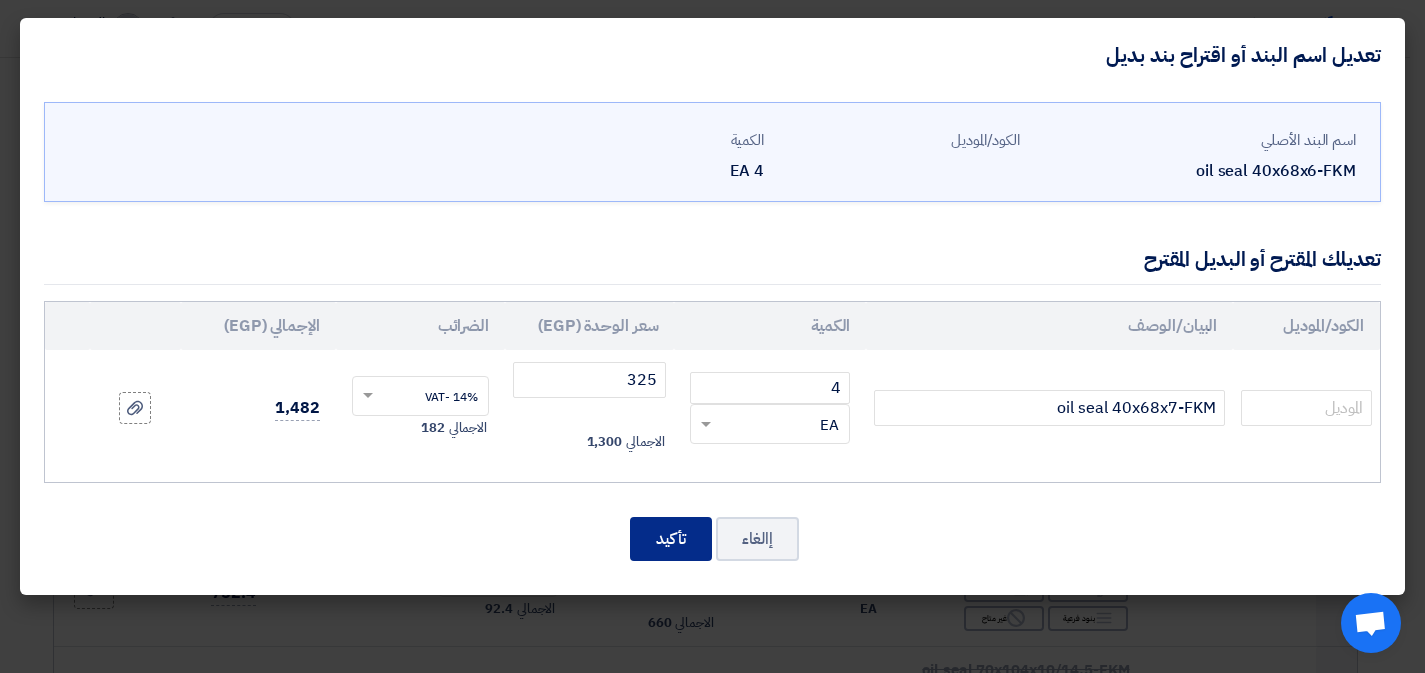 click on "تأكيد" 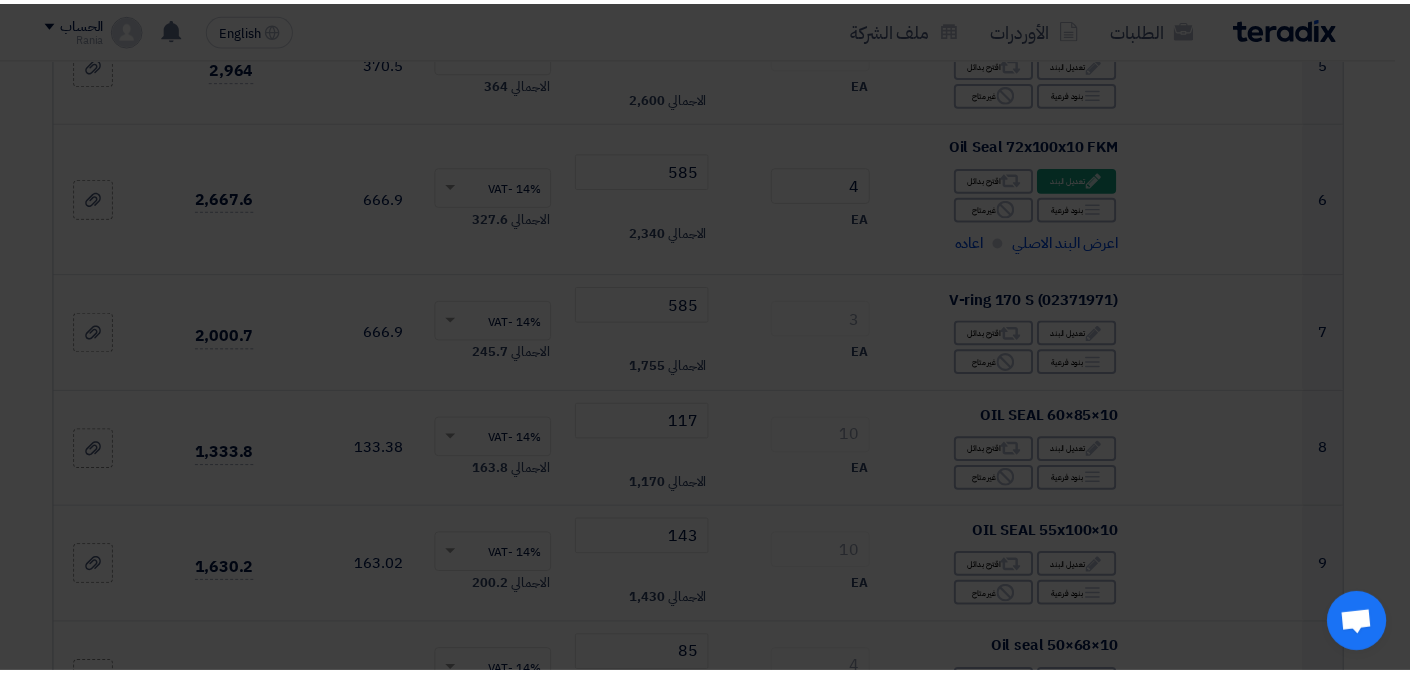 scroll, scrollTop: 1597, scrollLeft: 0, axis: vertical 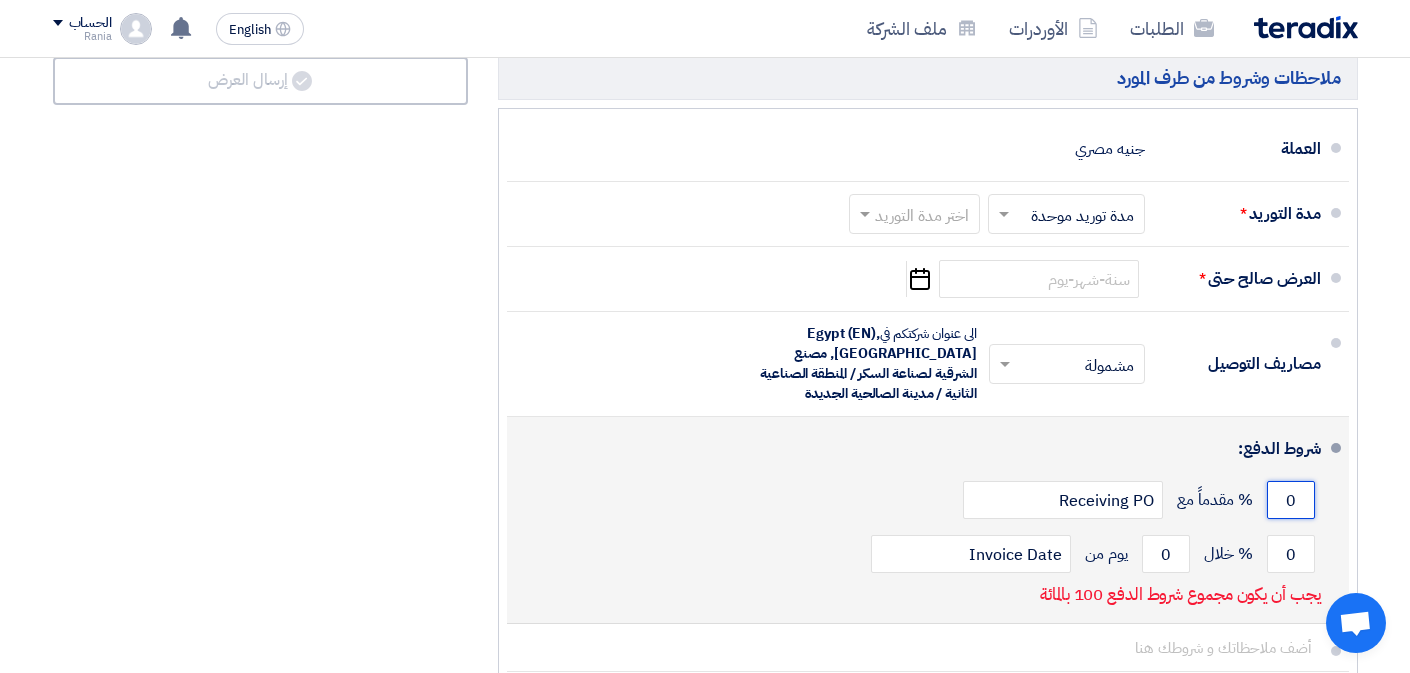 click on "0" 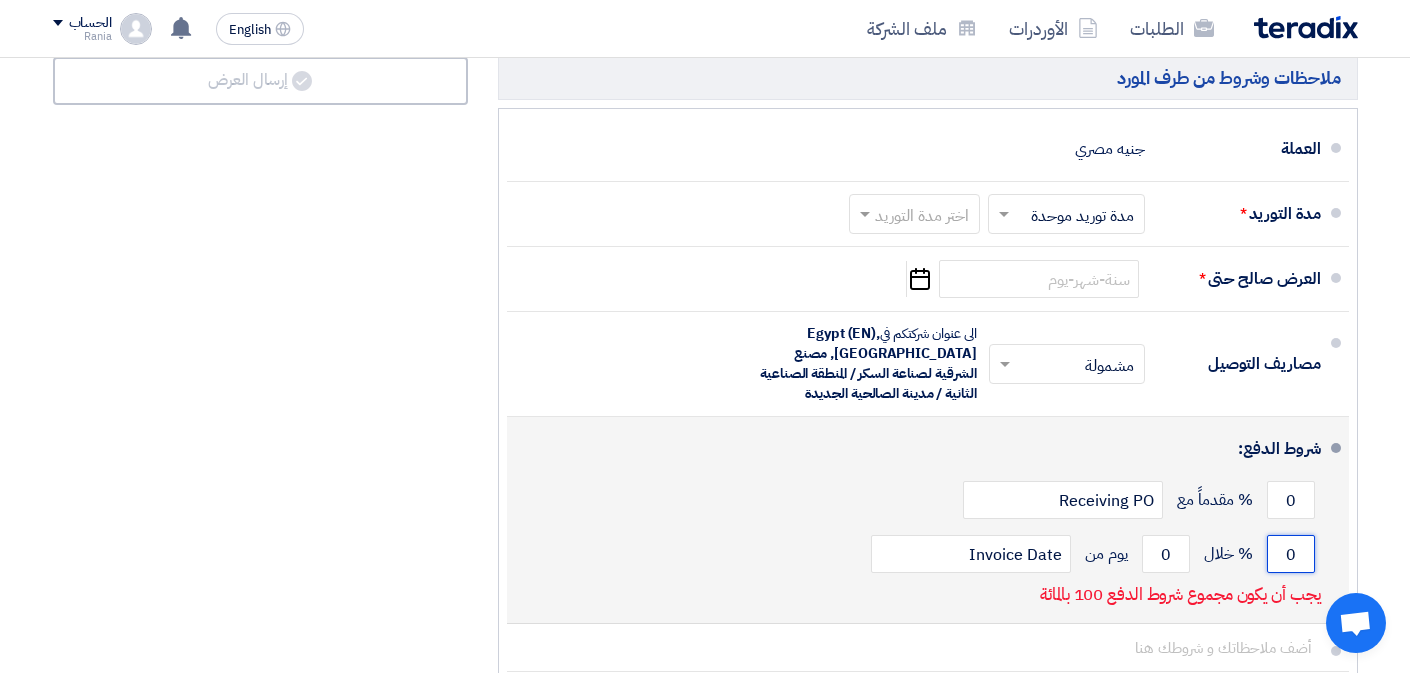 click on "0" 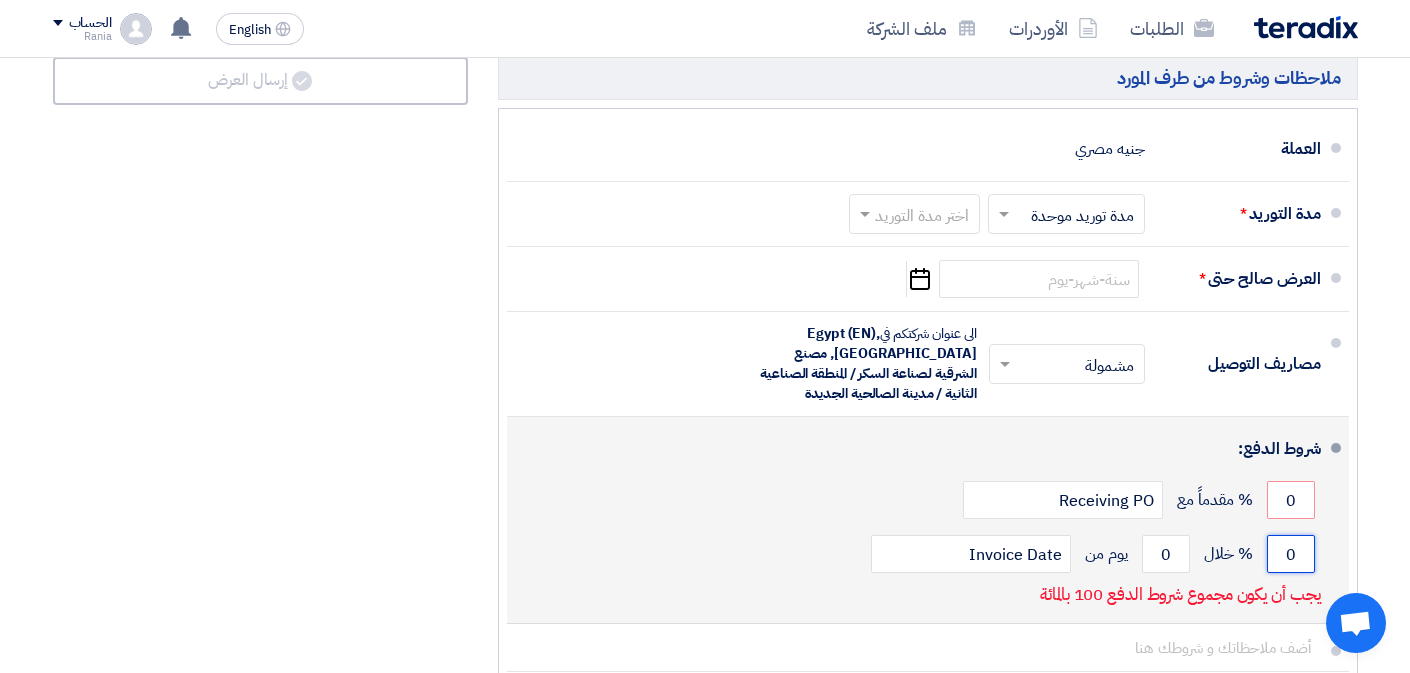 click on "0" 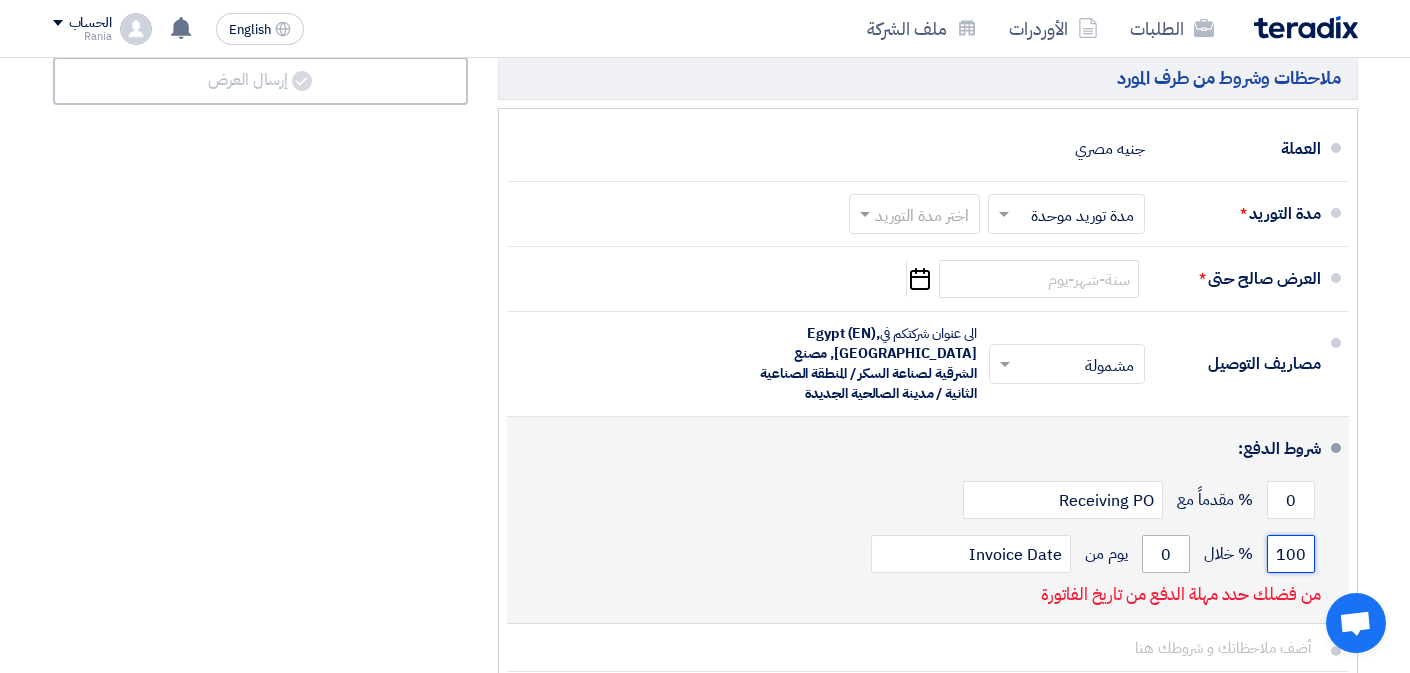 type on "100" 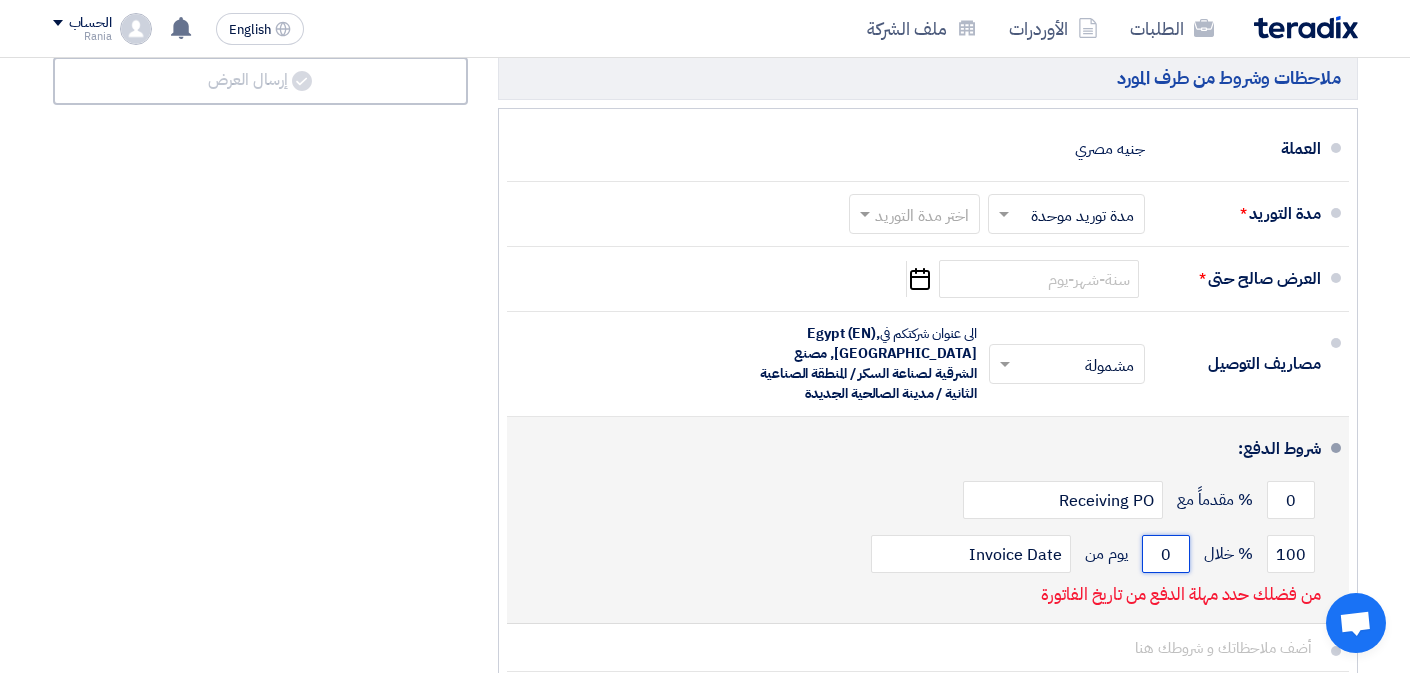 click on "0" 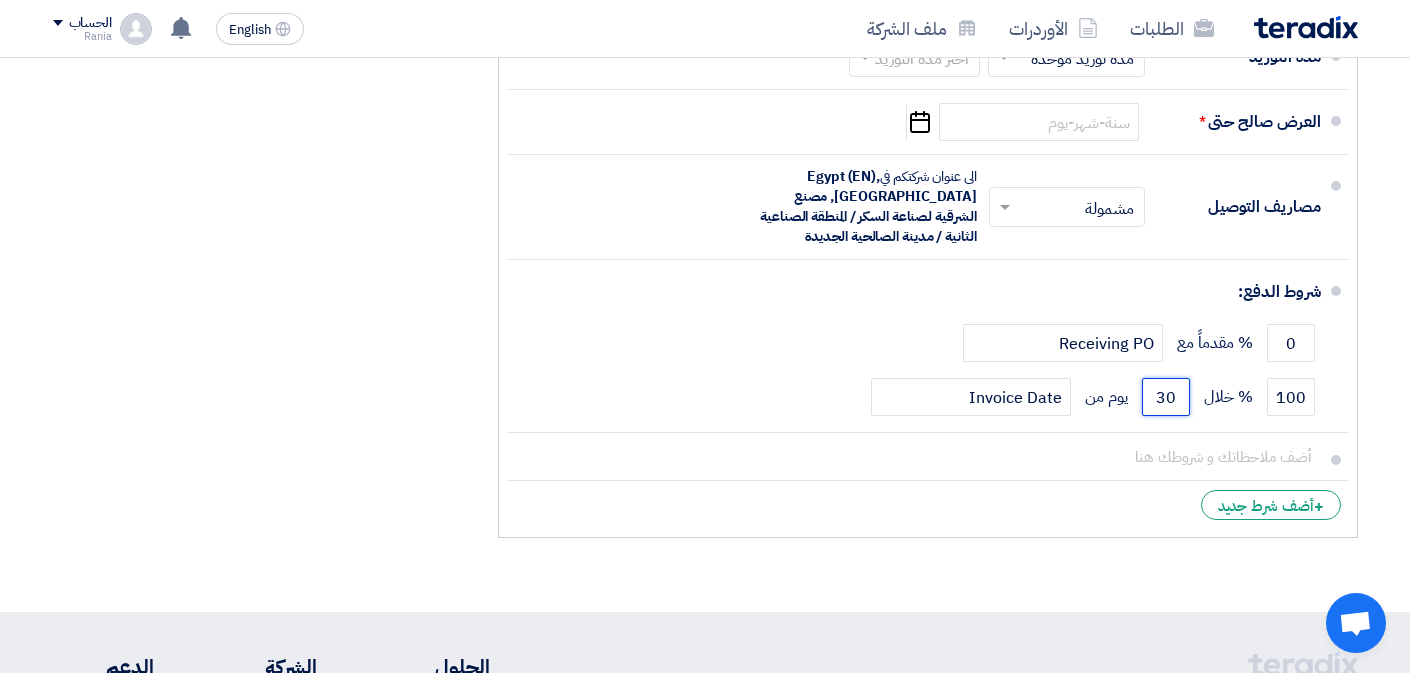 scroll, scrollTop: 3634, scrollLeft: 0, axis: vertical 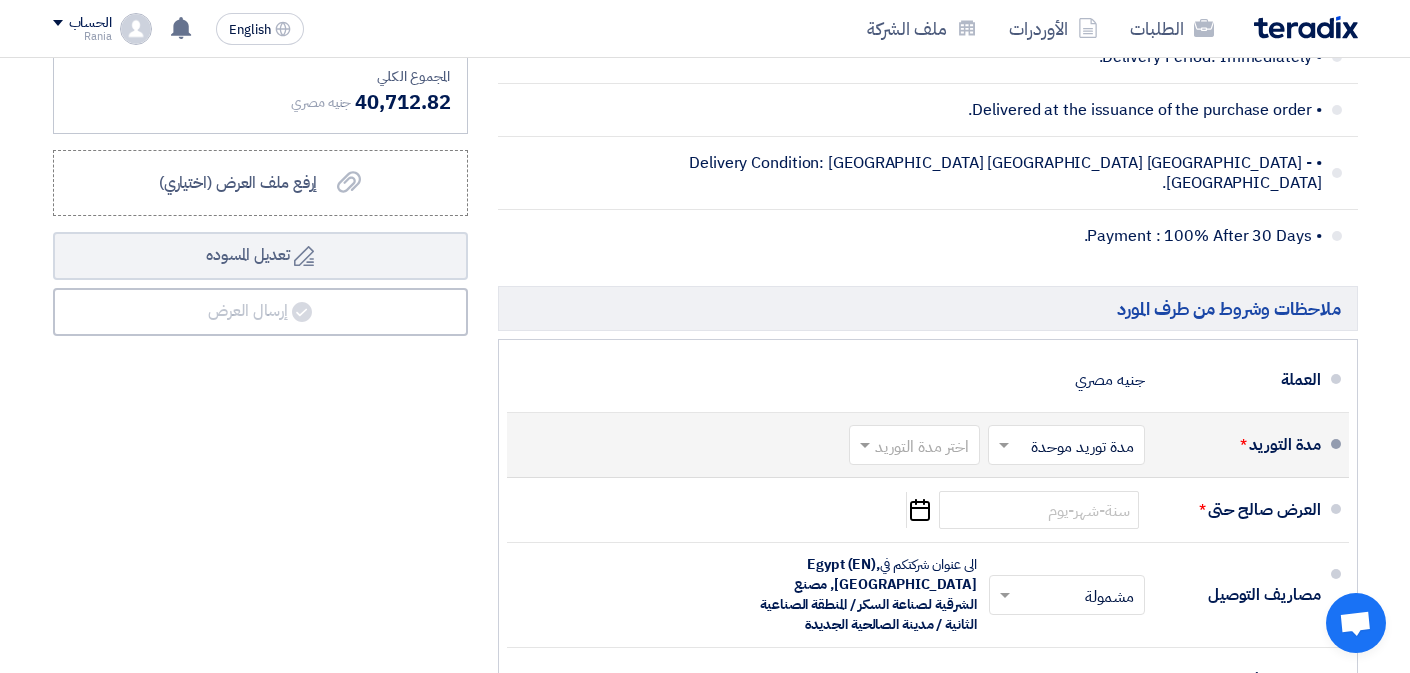 type on "30" 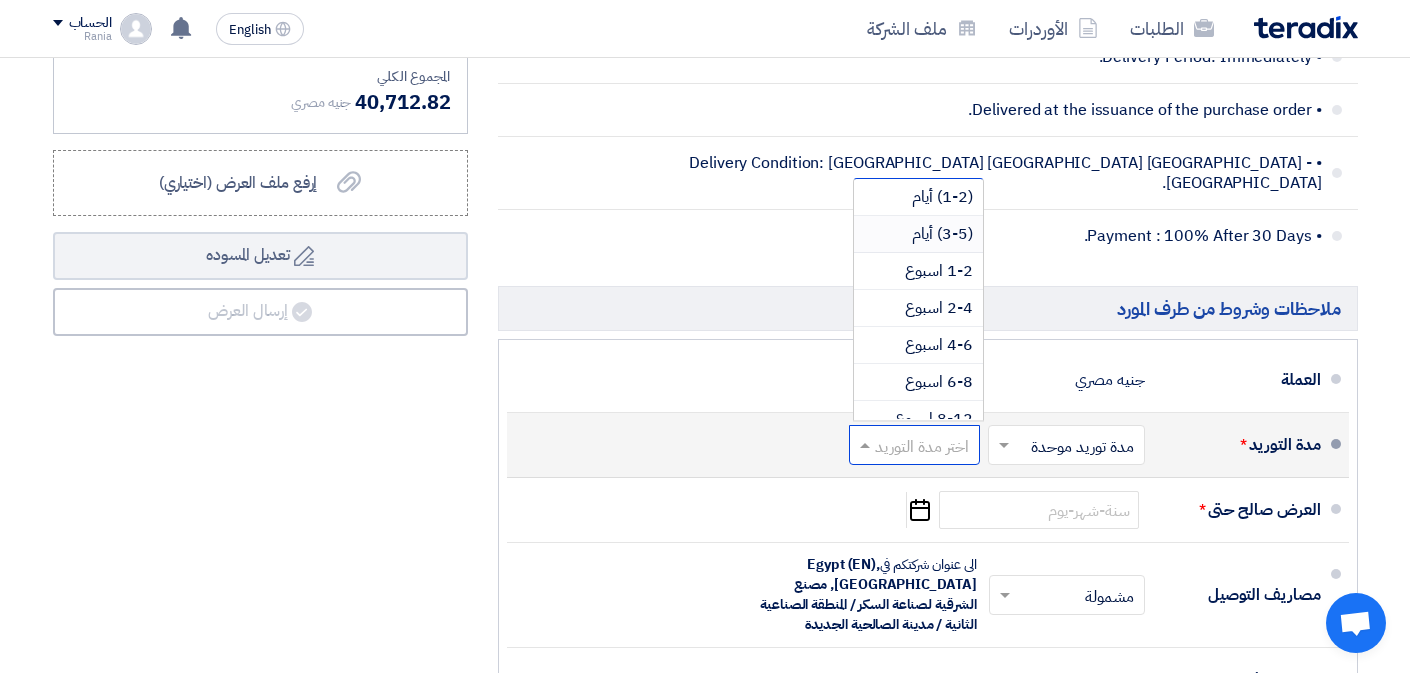 click on "(3-5) أيام" at bounding box center [942, 234] 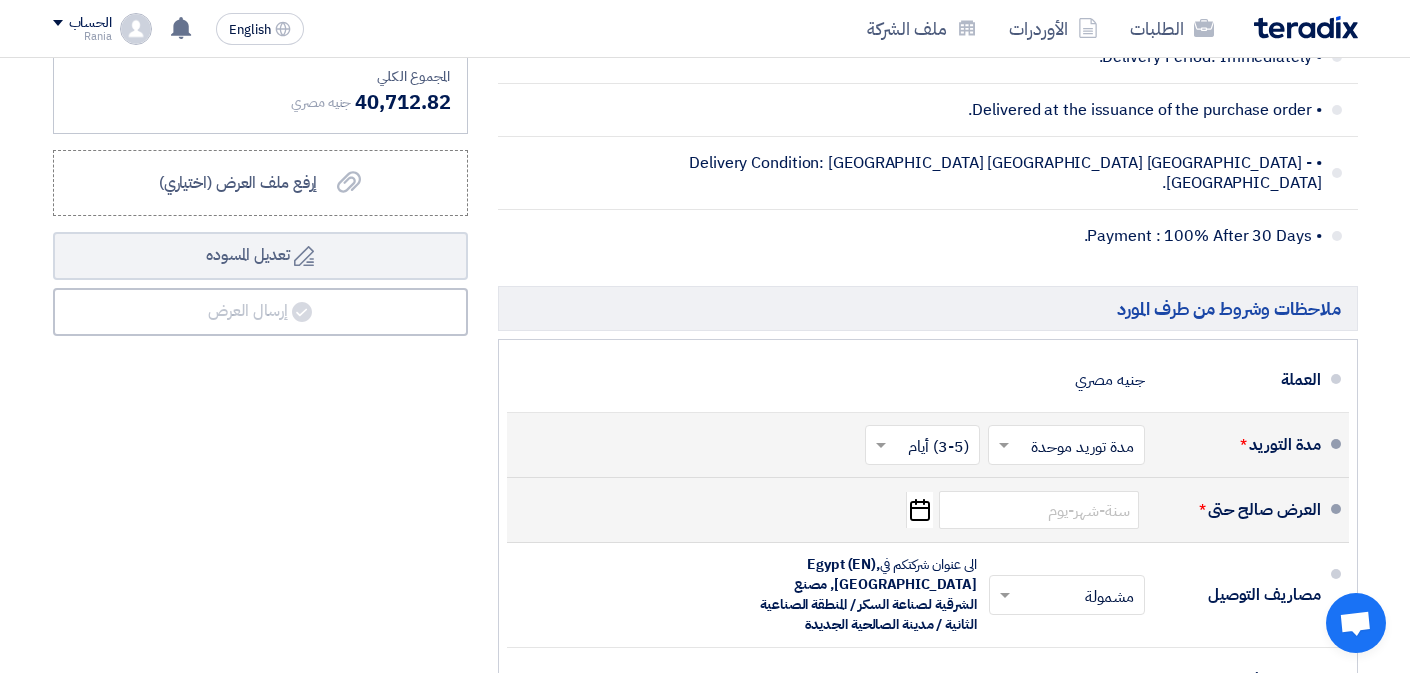 click on "Pick a date" 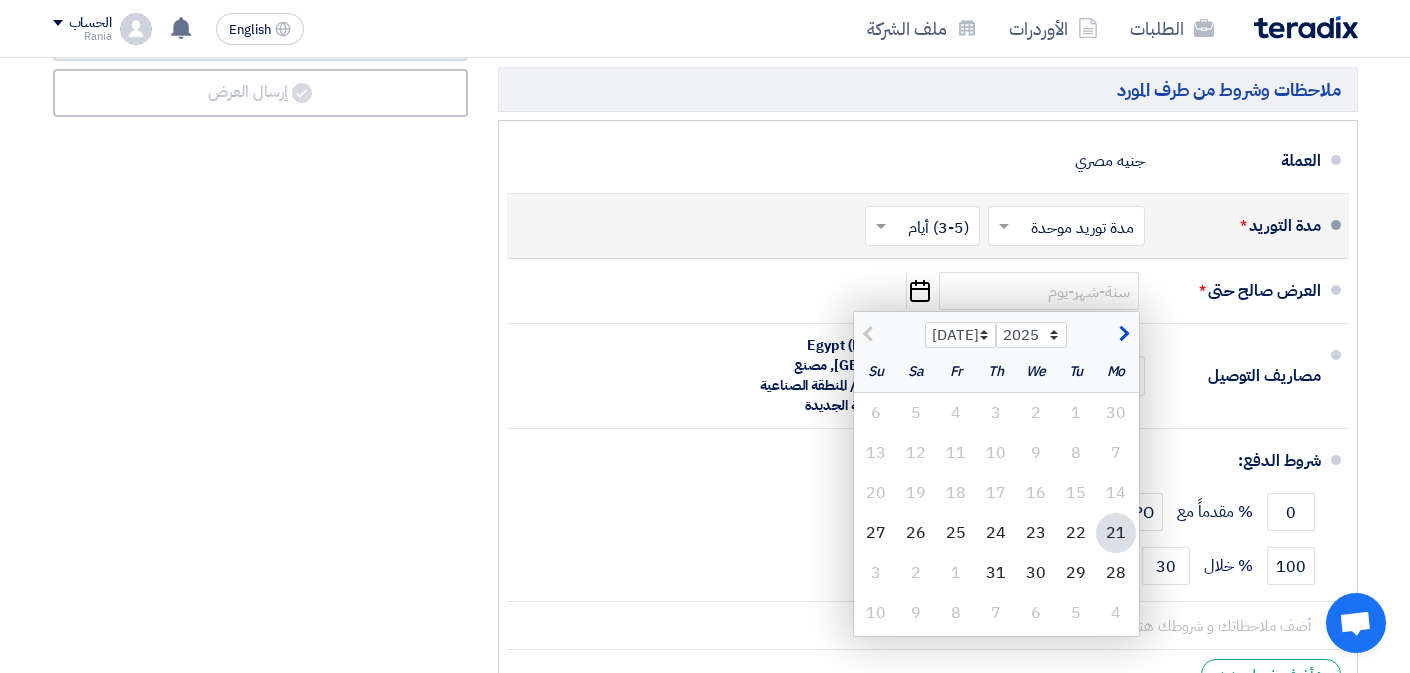 scroll, scrollTop: 3449, scrollLeft: 0, axis: vertical 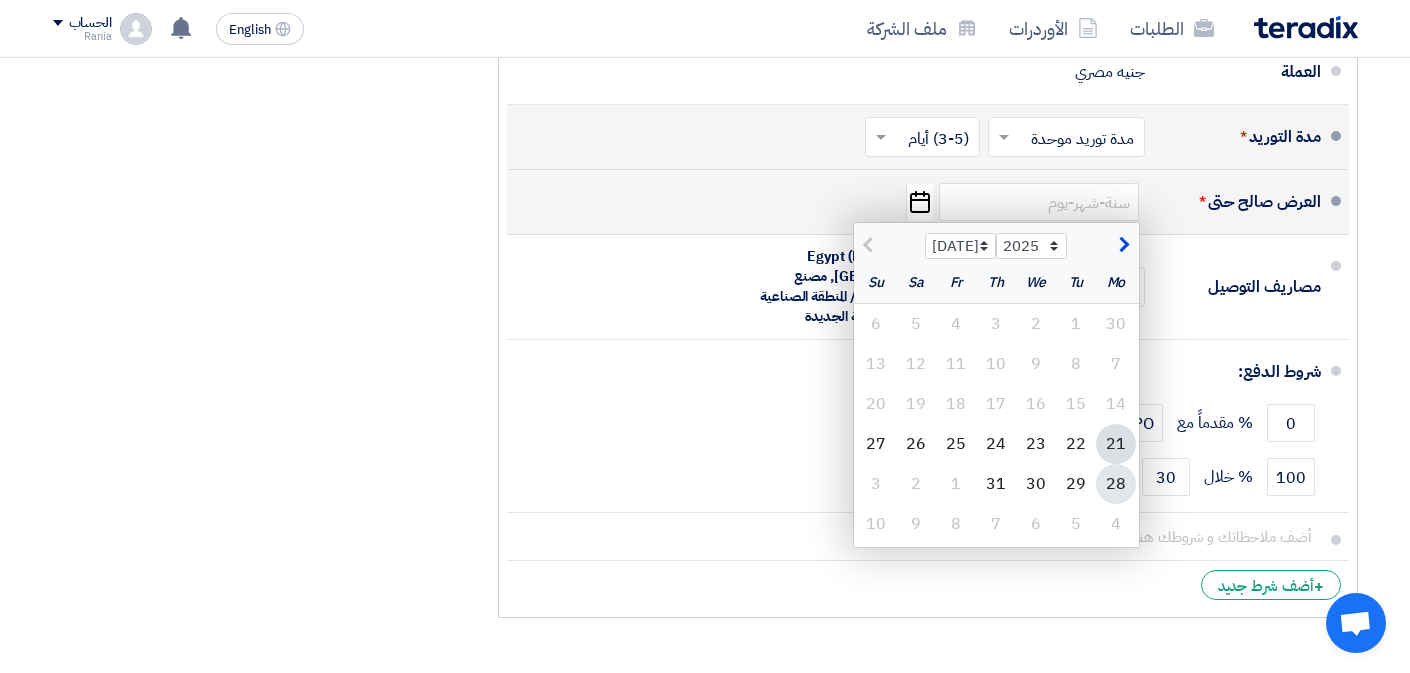 click on "28" 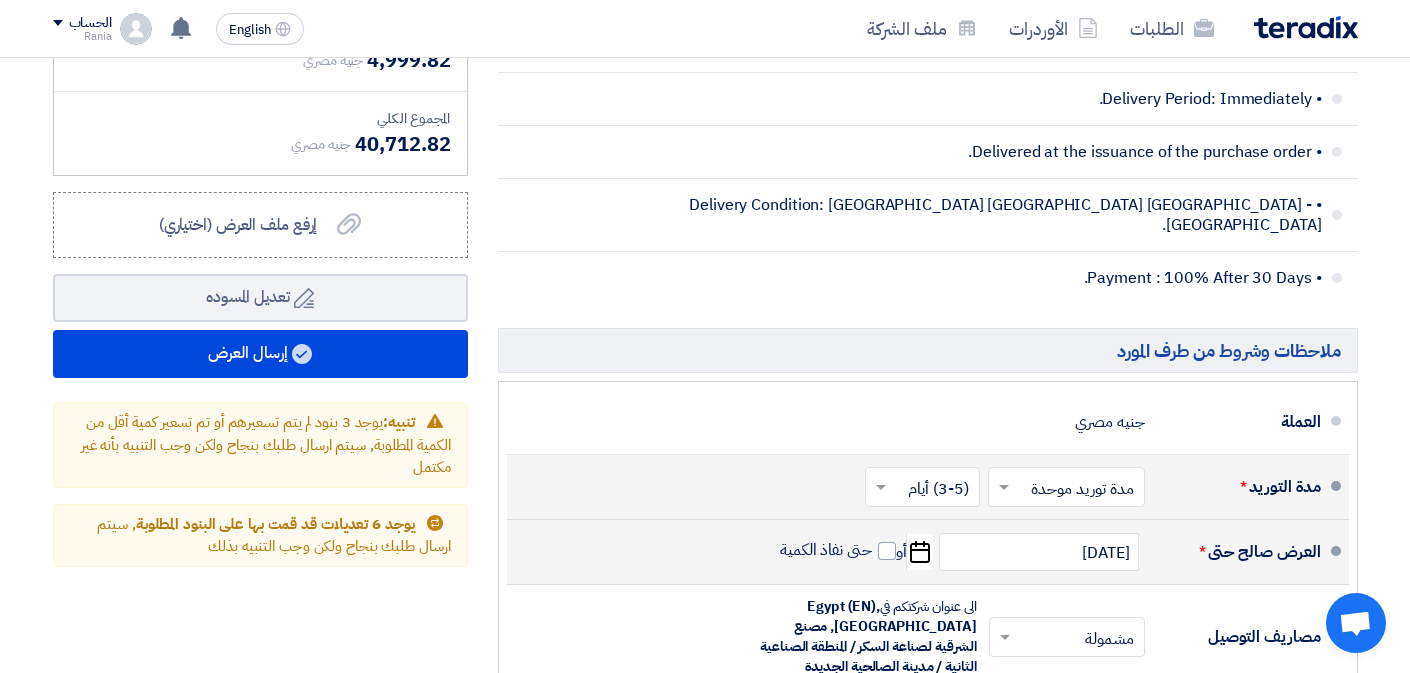 scroll, scrollTop: 3000, scrollLeft: 0, axis: vertical 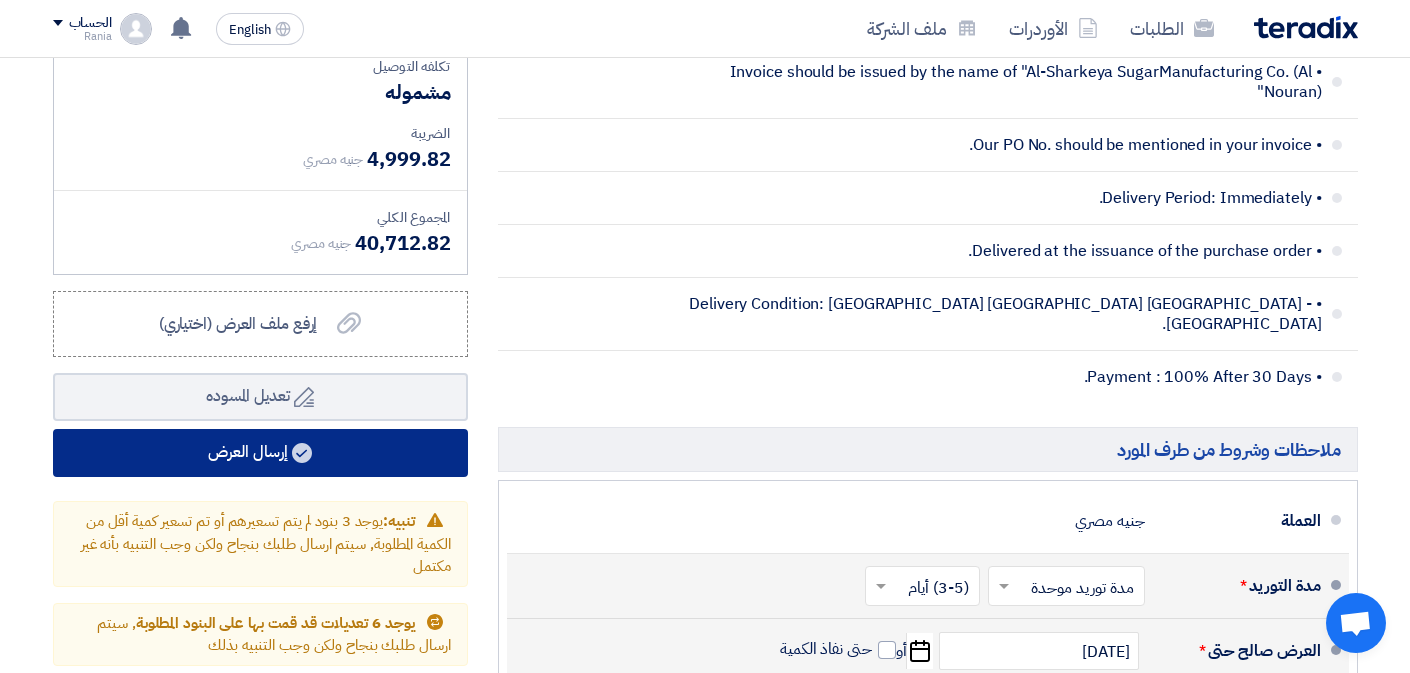click on "إرسال العرض" 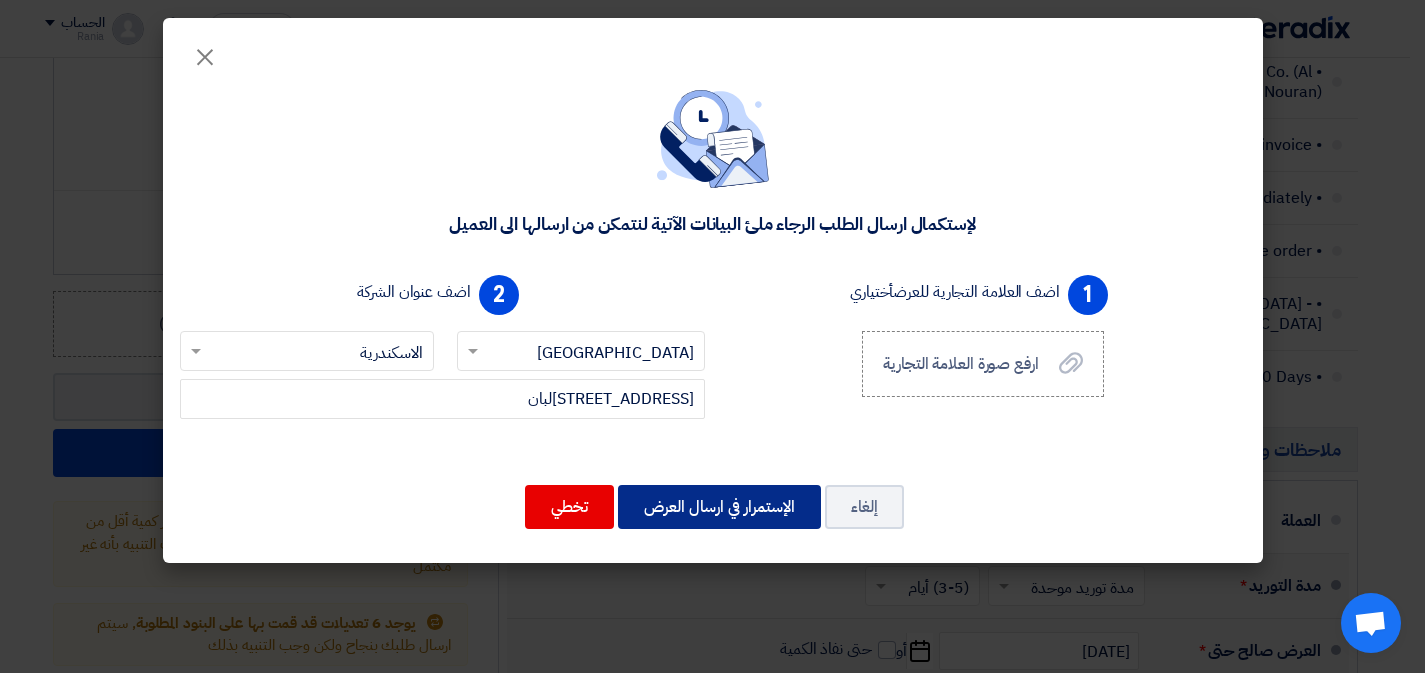 click on "الإستمرار في ارسال العرض" 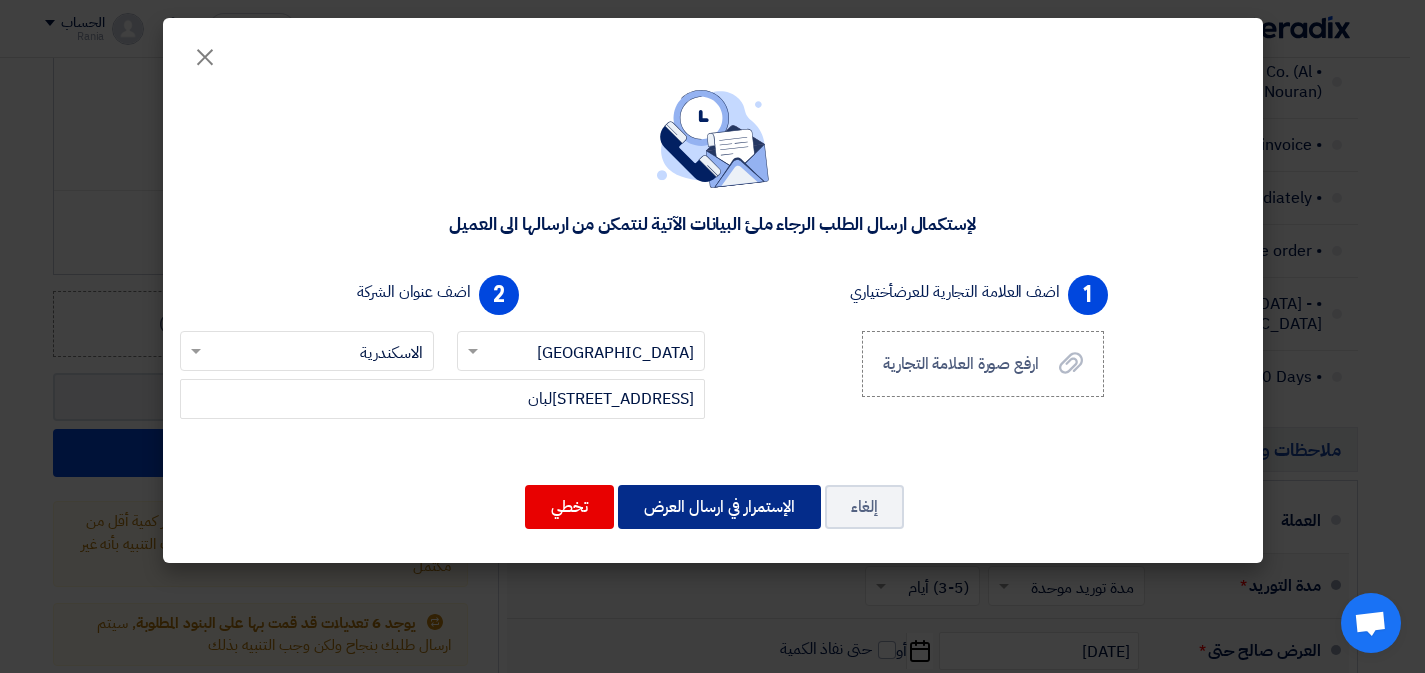 click on "الإستمرار في ارسال العرض" 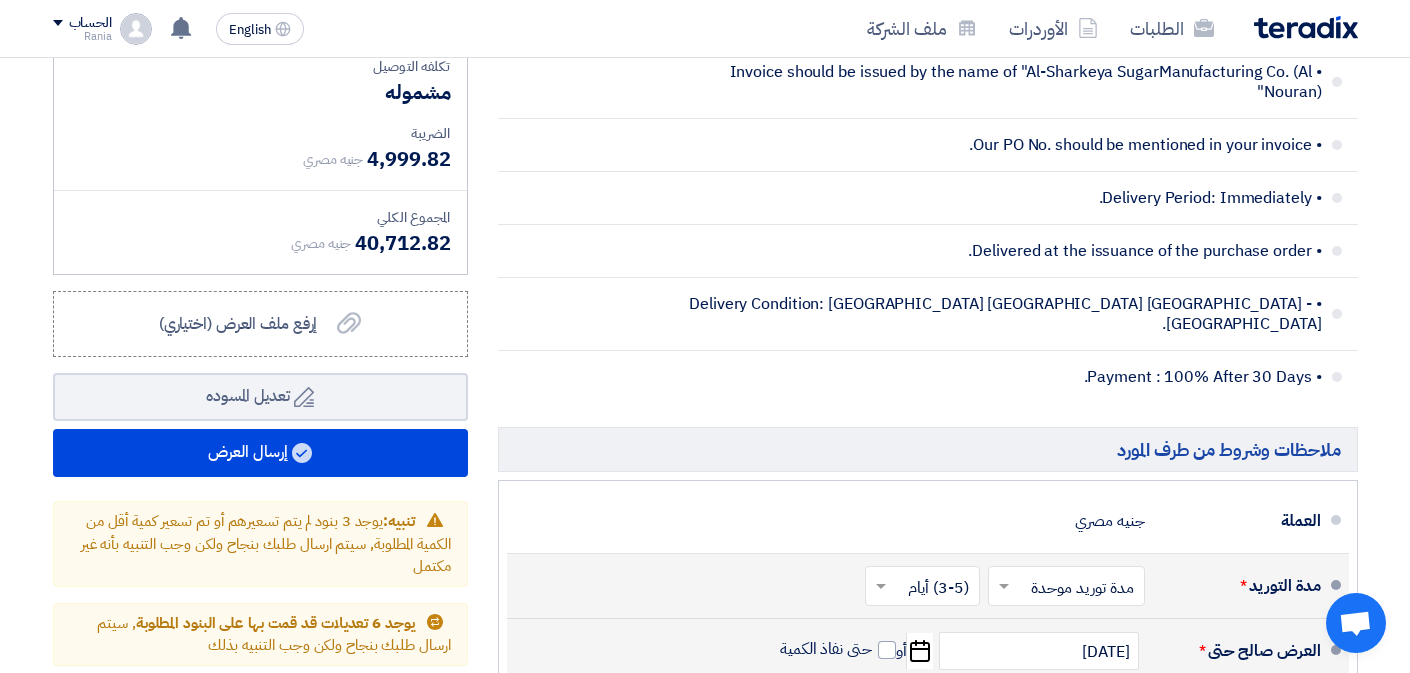 click on "×
لإستكمال ارسال الطلب الرجاء ملئ البيانات الآتية لنتمكن من ارسالها الى العميل
1
اضف العلامة التجارية للعرض
أختياري
ارفع صورة العلامة التجارية
ارفع صورة العلامة التجارية
2
اضف عنوان الشركة
إختر الدولة
× Egypt" 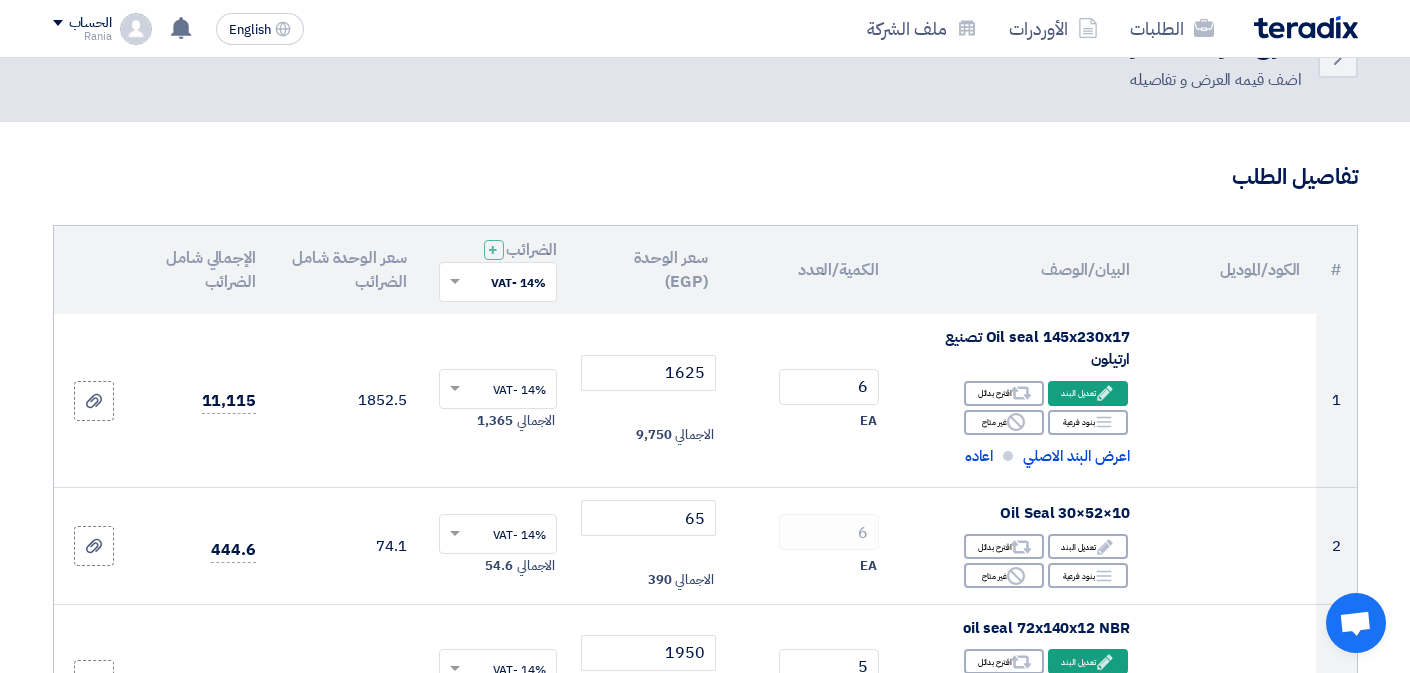 scroll, scrollTop: 0, scrollLeft: 0, axis: both 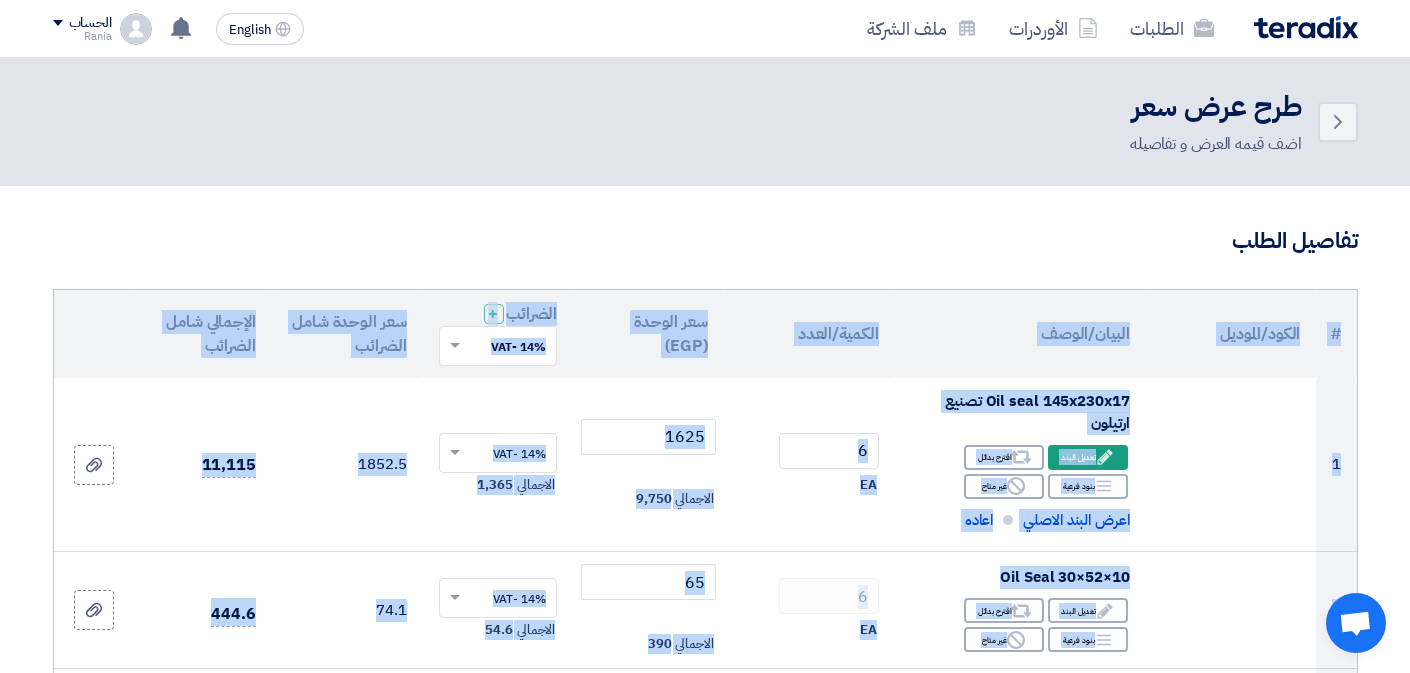 drag, startPoint x: 1409, startPoint y: 64, endPoint x: 1420, endPoint y: 272, distance: 208.29066 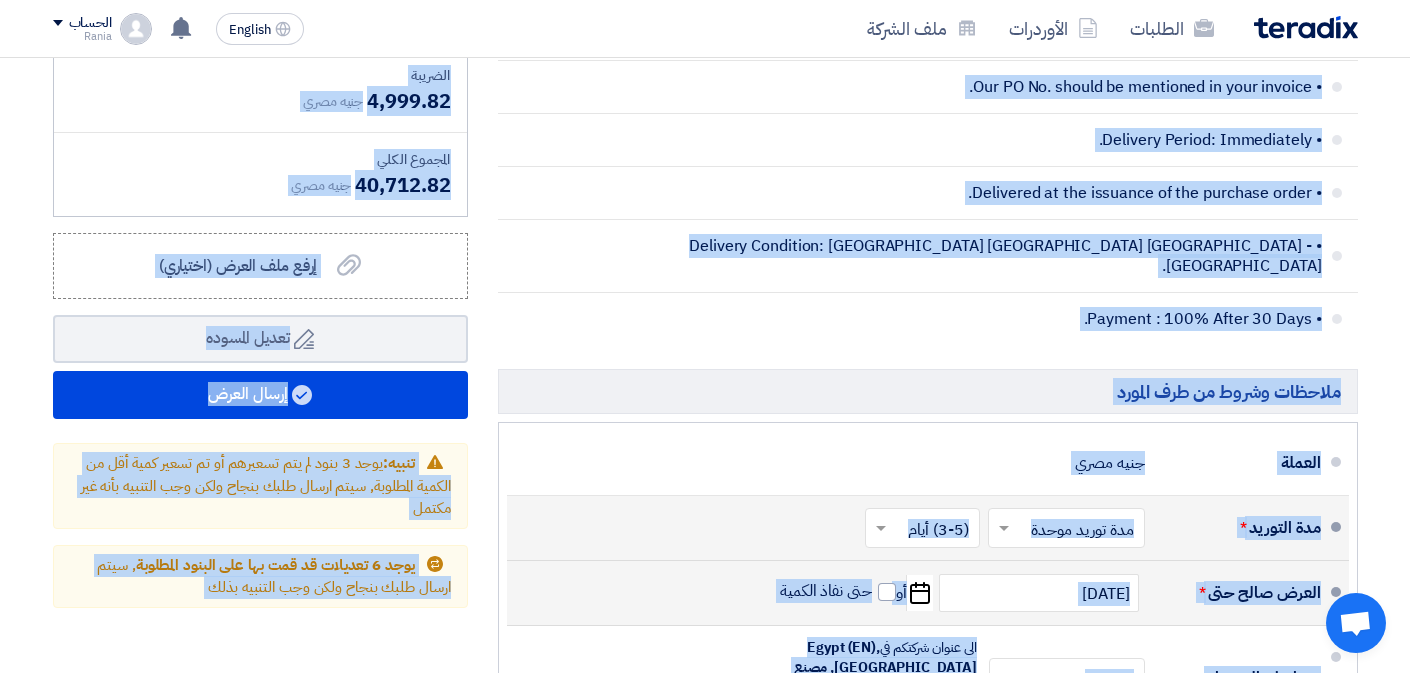 scroll, scrollTop: 3045, scrollLeft: 0, axis: vertical 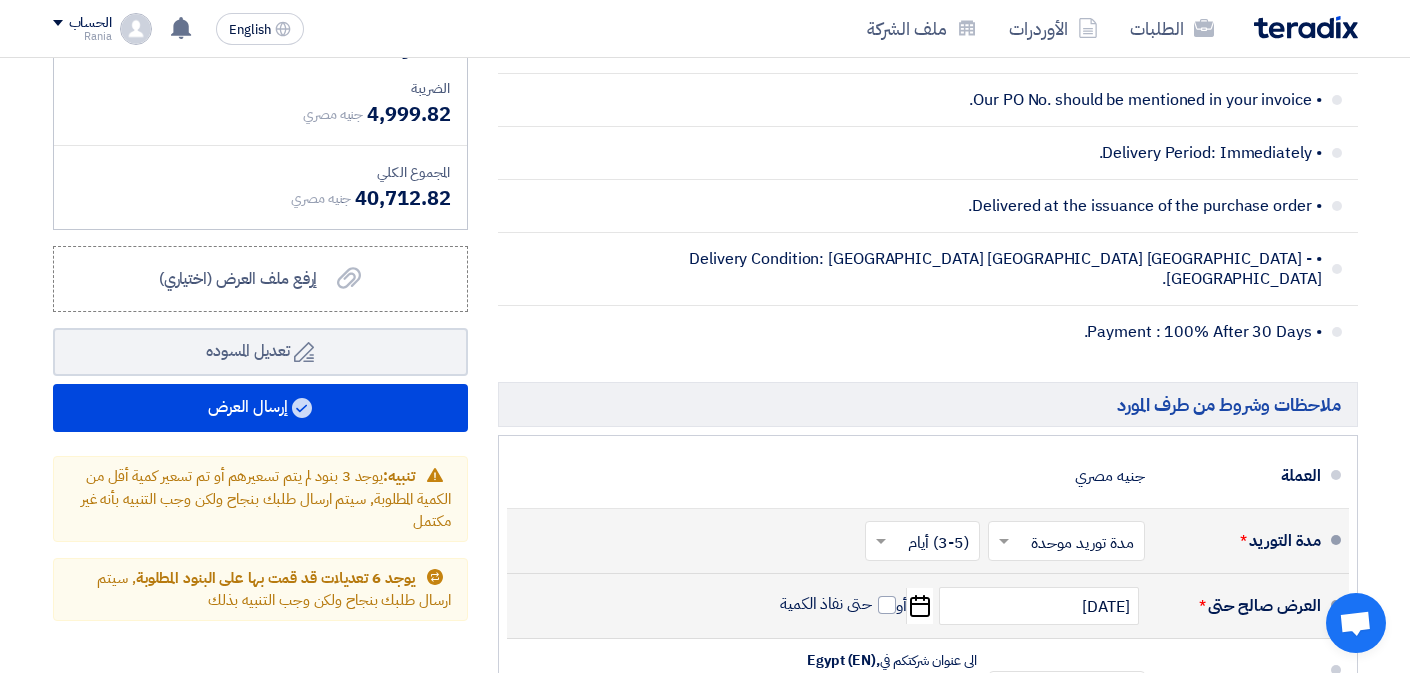 click on "×
لإستكمال ارسال الطلب الرجاء ملئ البيانات الآتية لنتمكن من ارسالها الى العميل
1
اضف العلامة التجارية للعرض
أختياري
ارفع صورة العلامة التجارية
ارفع صورة العلامة التجارية
2
اضف عنوان الشركة
إختر الدولة
× Egypt" 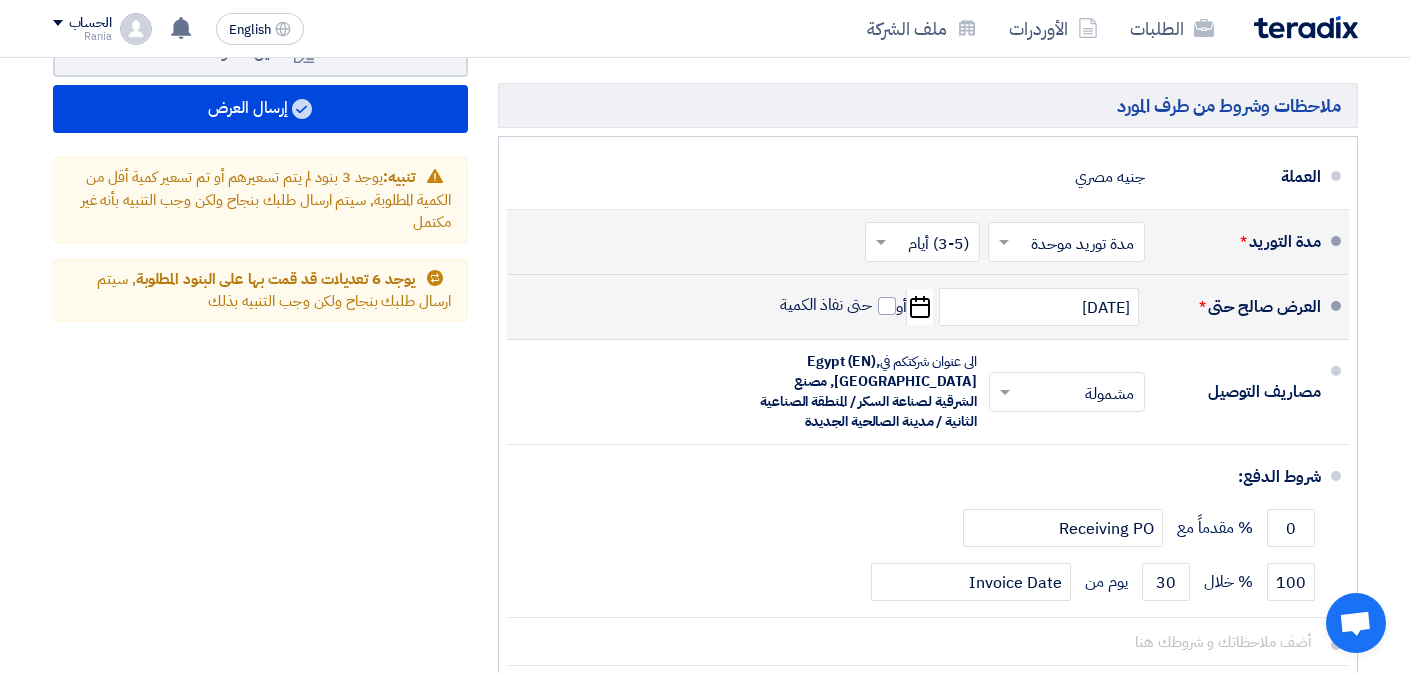 scroll, scrollTop: 3501, scrollLeft: 0, axis: vertical 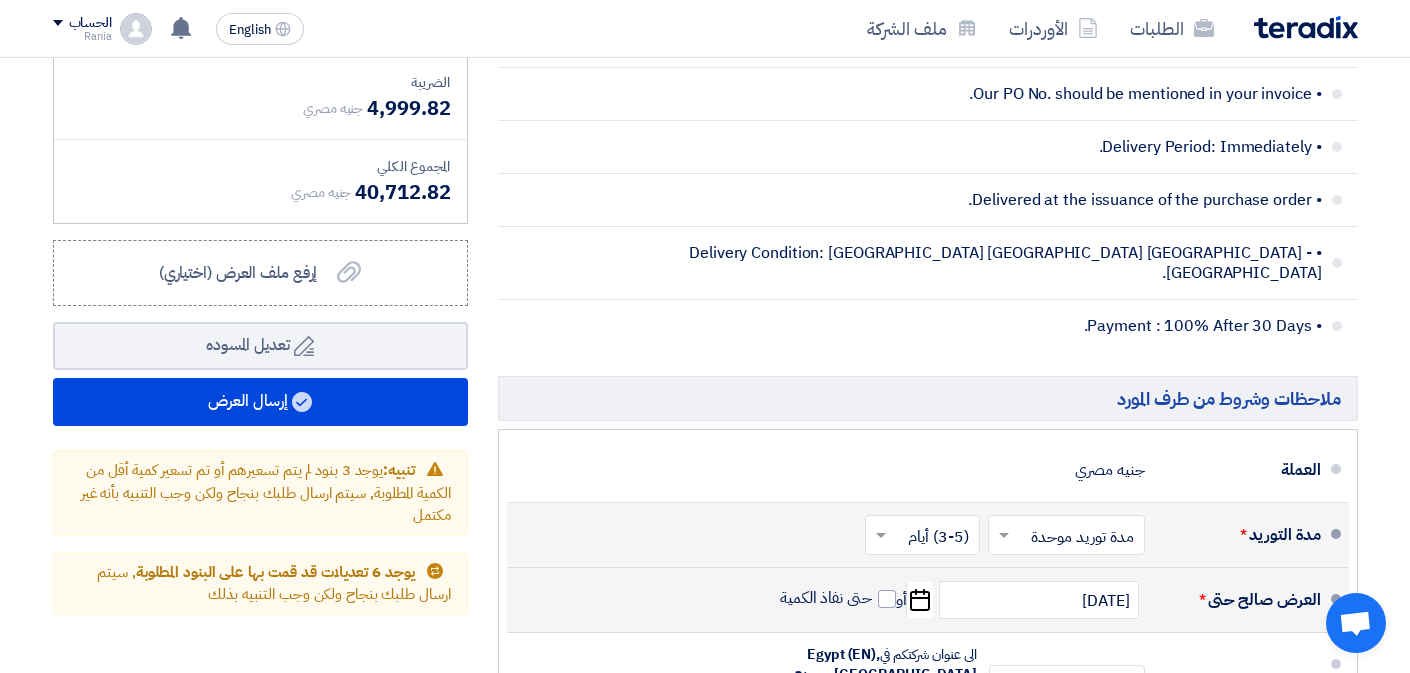 click on "إلغاء
الإستمرار في ارسال العرض
تخطي" 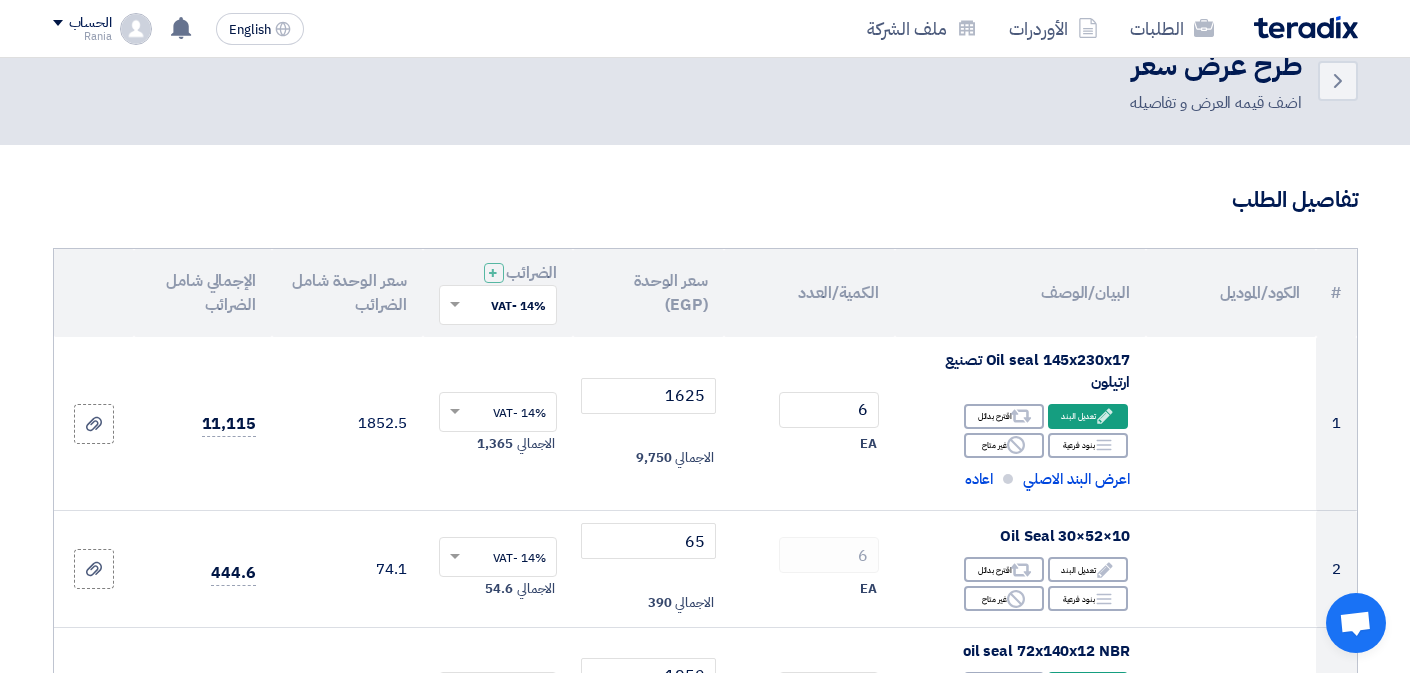 scroll, scrollTop: 0, scrollLeft: 0, axis: both 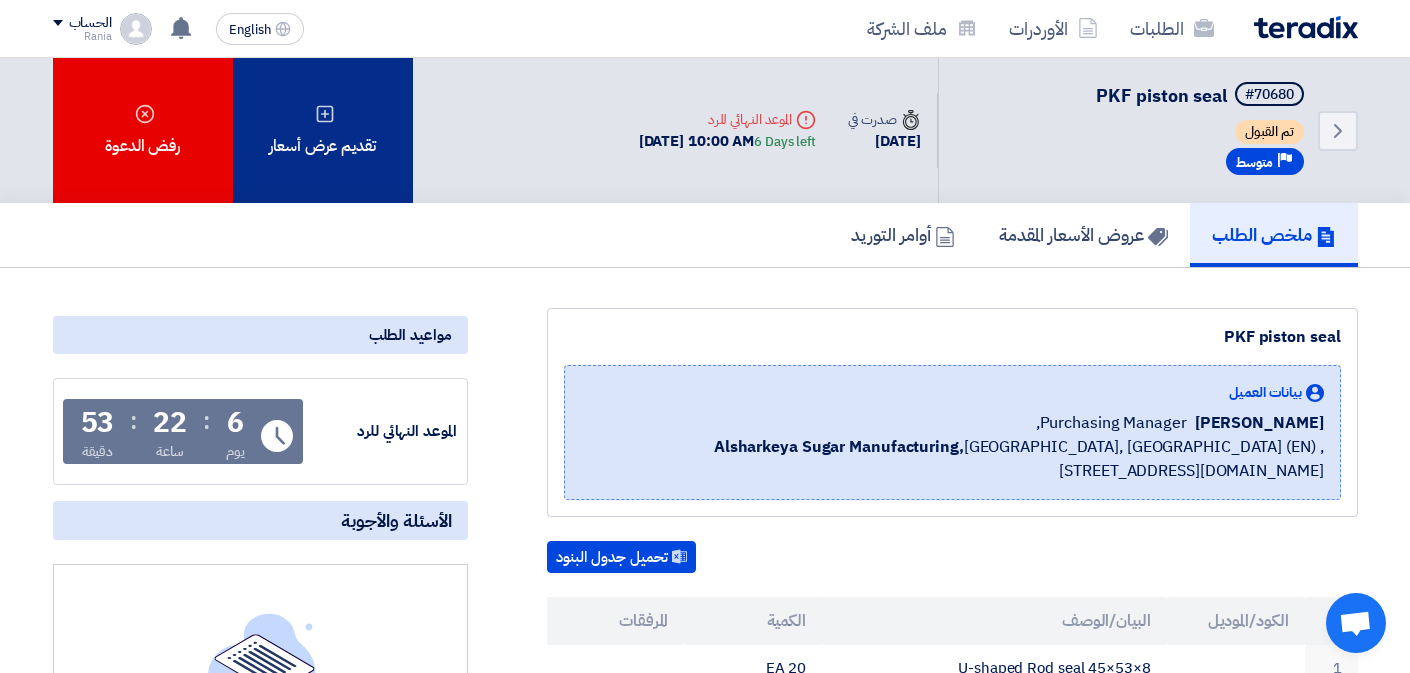 click on "تقديم عرض أسعار" 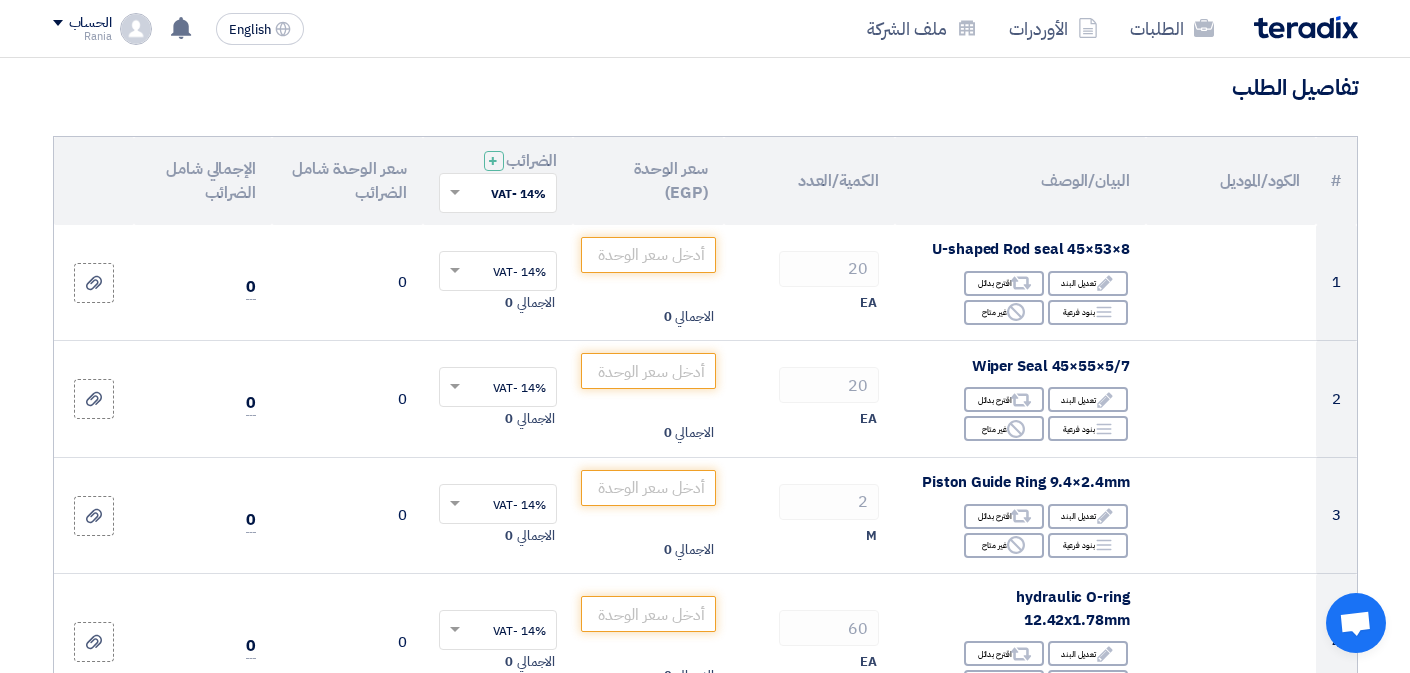 scroll, scrollTop: 157, scrollLeft: 0, axis: vertical 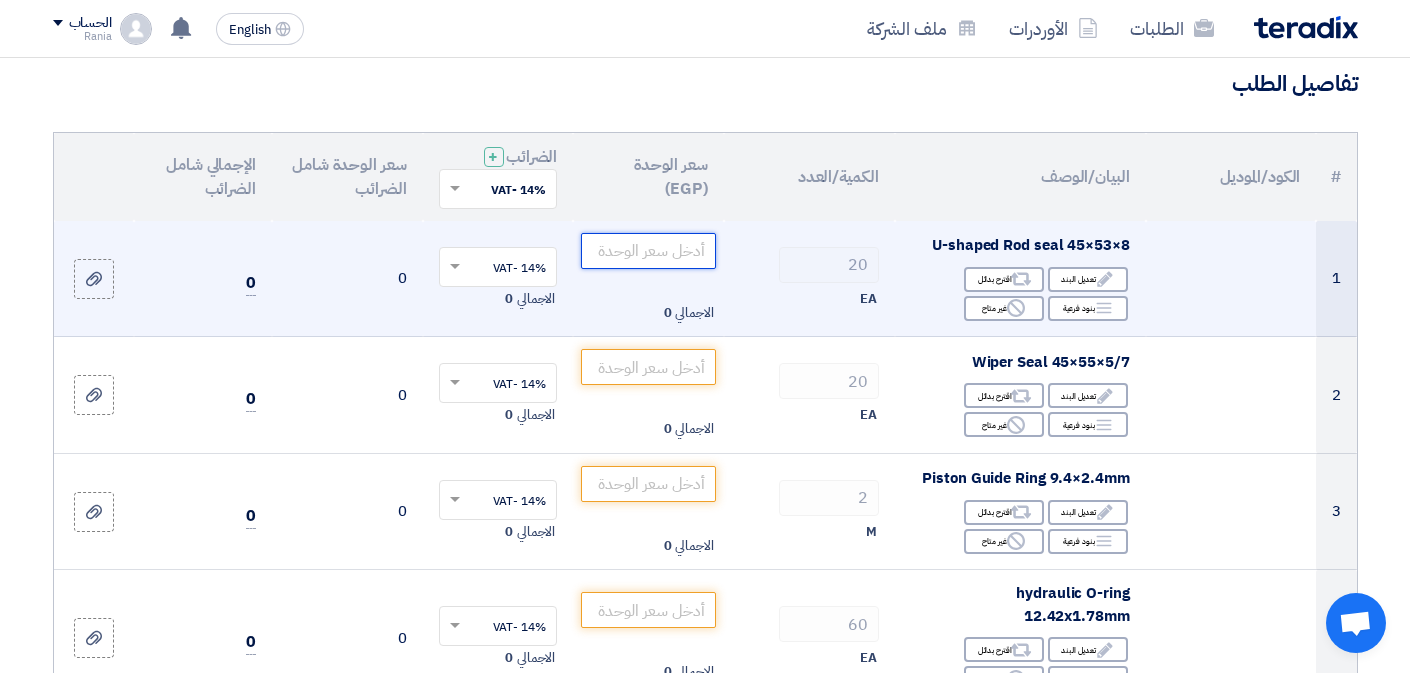 click 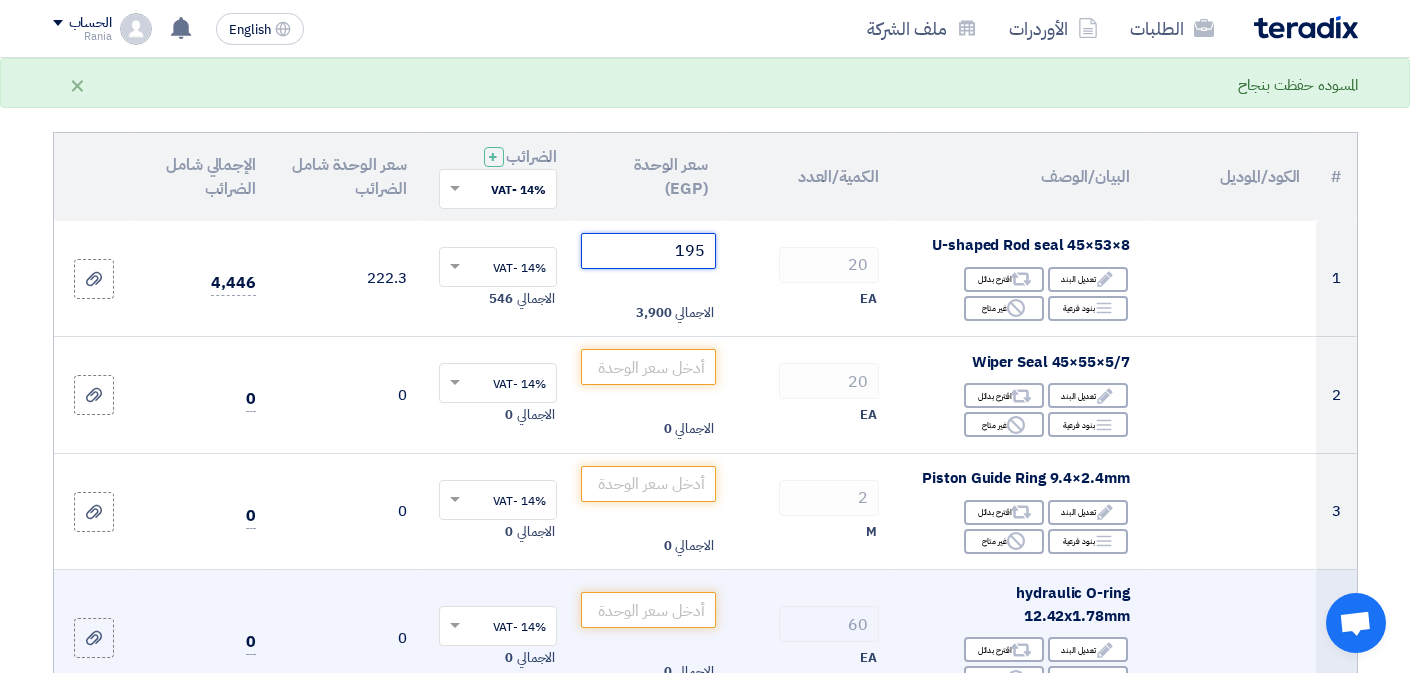 type on "195" 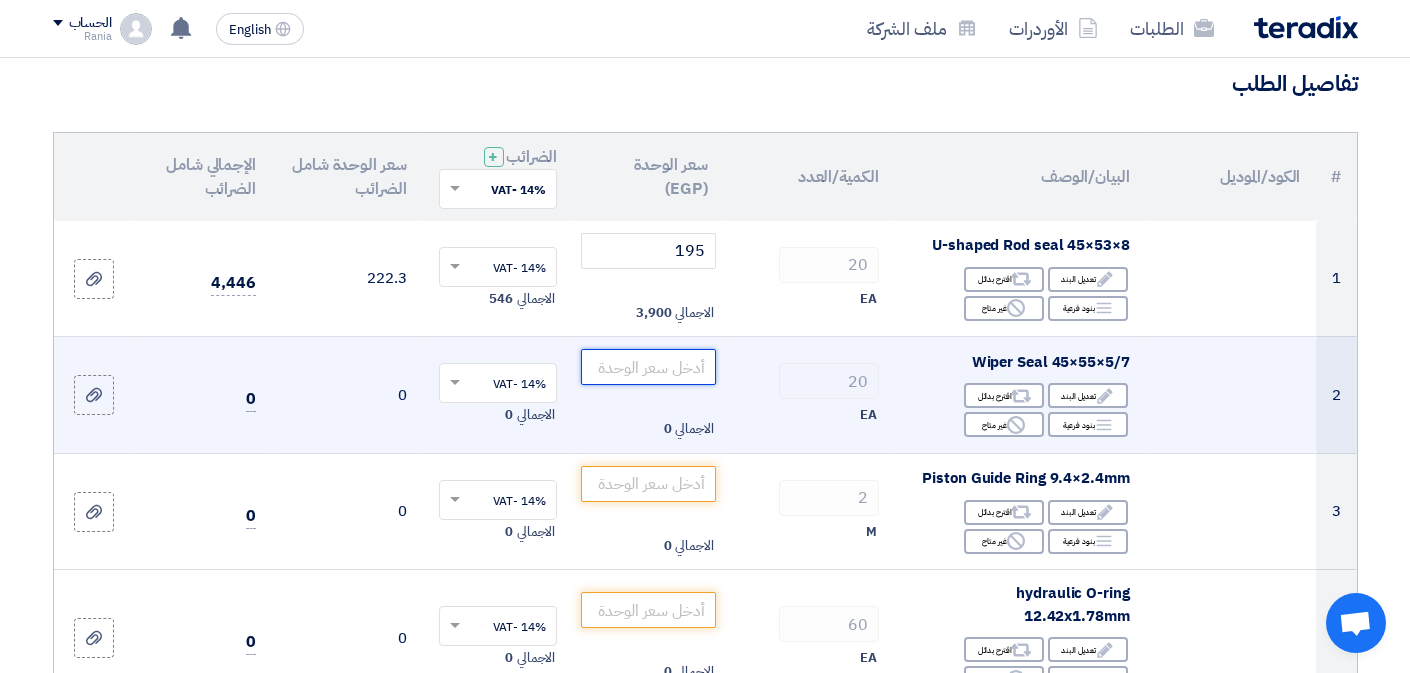 click 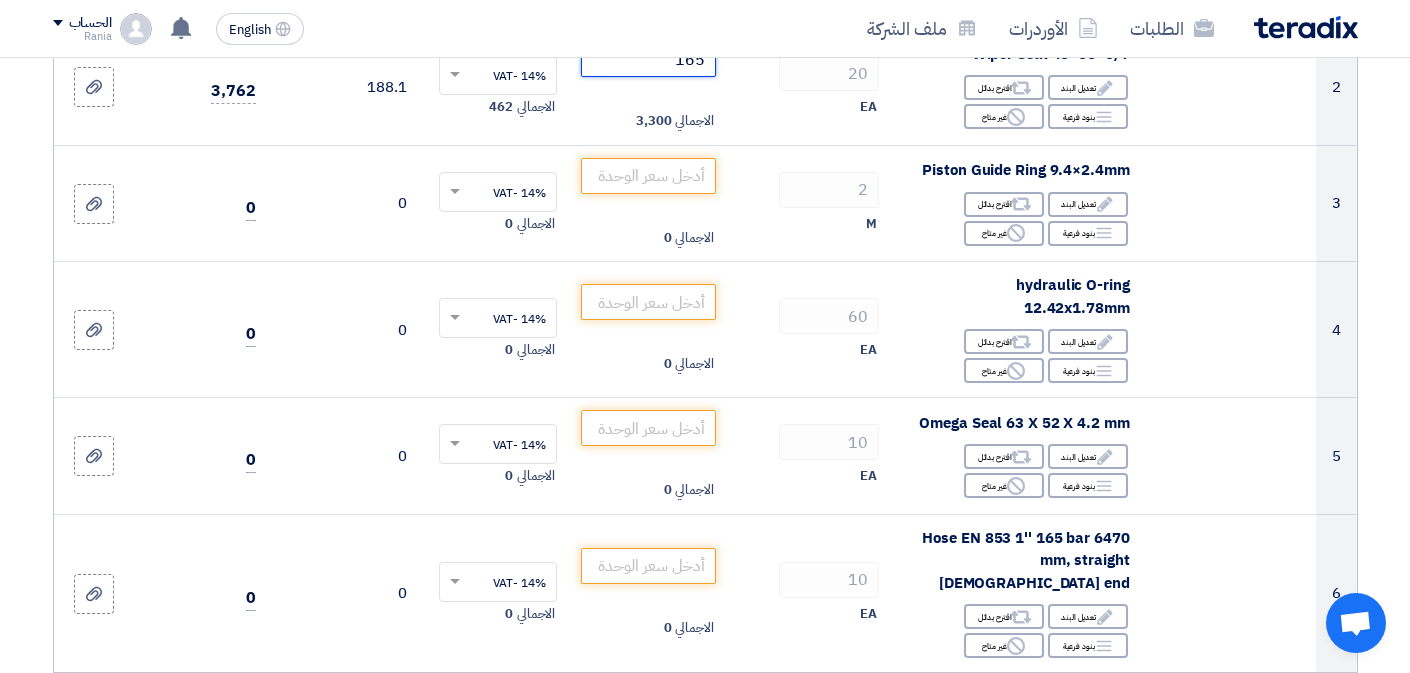scroll, scrollTop: 473, scrollLeft: 0, axis: vertical 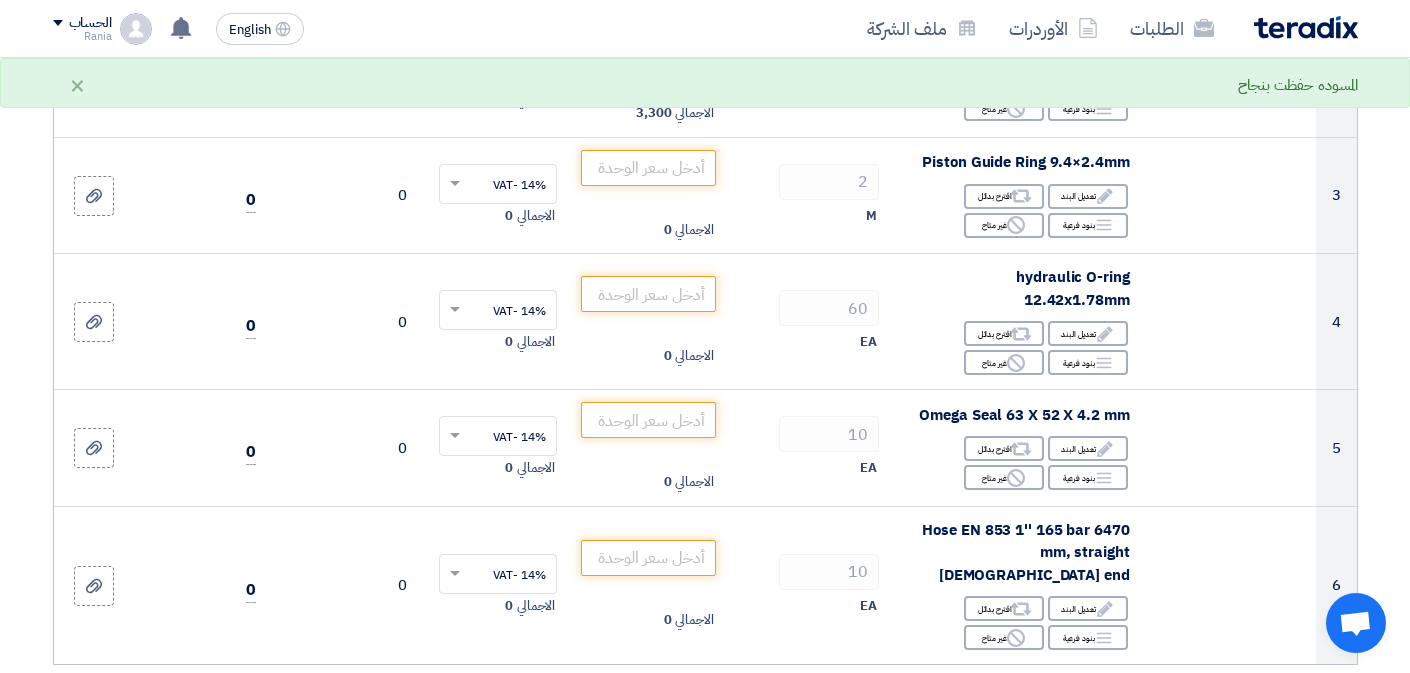 type on "165" 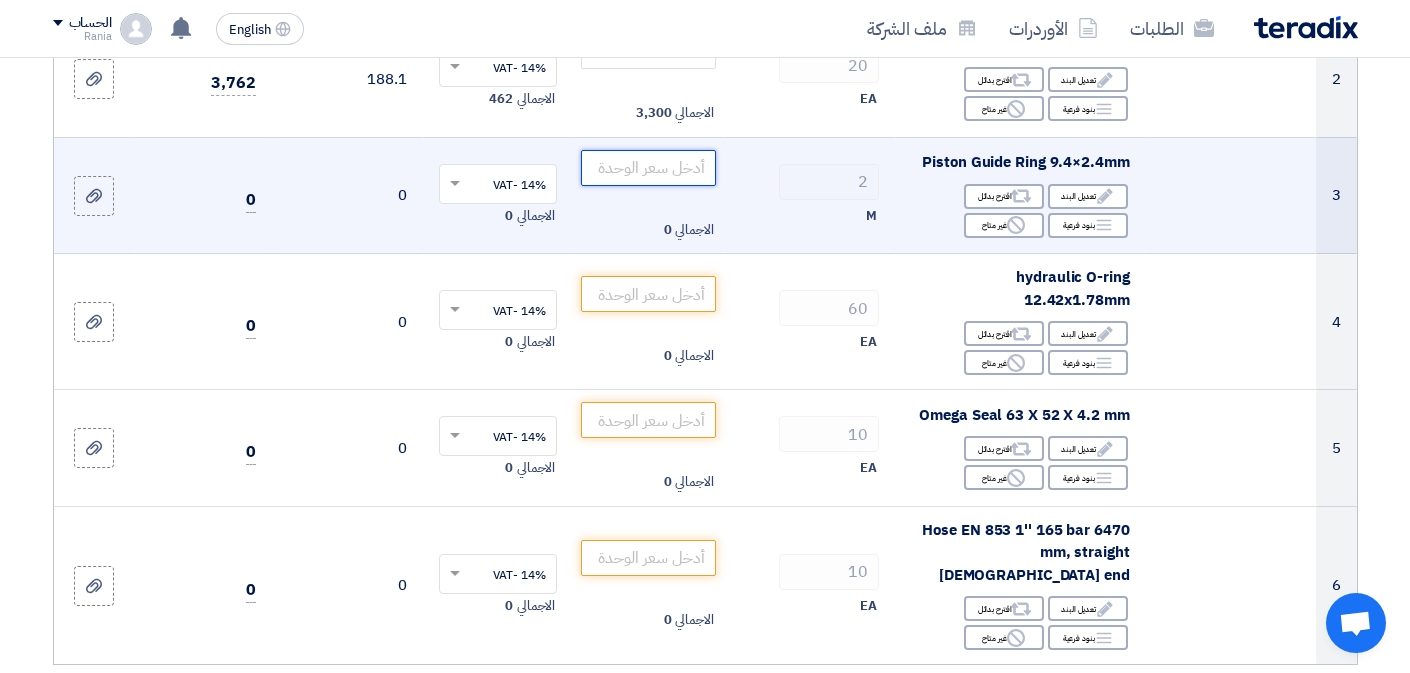 click 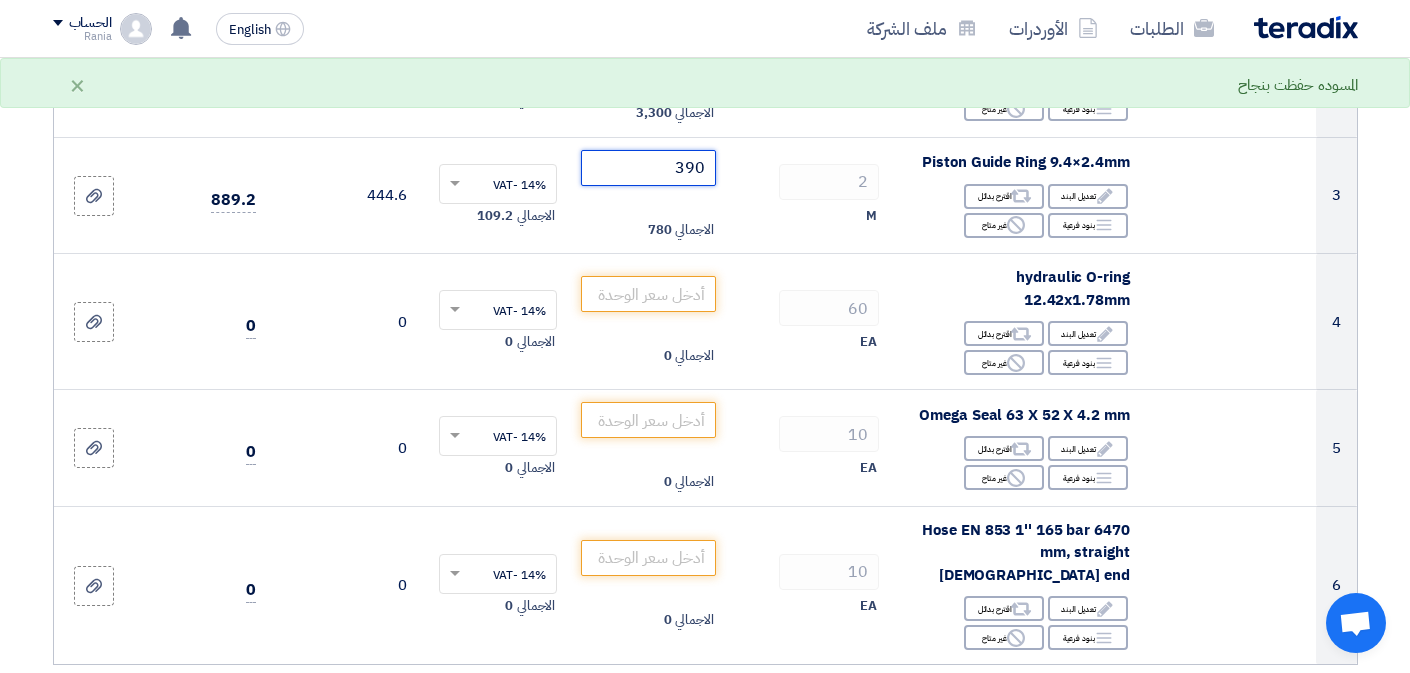 type on "390" 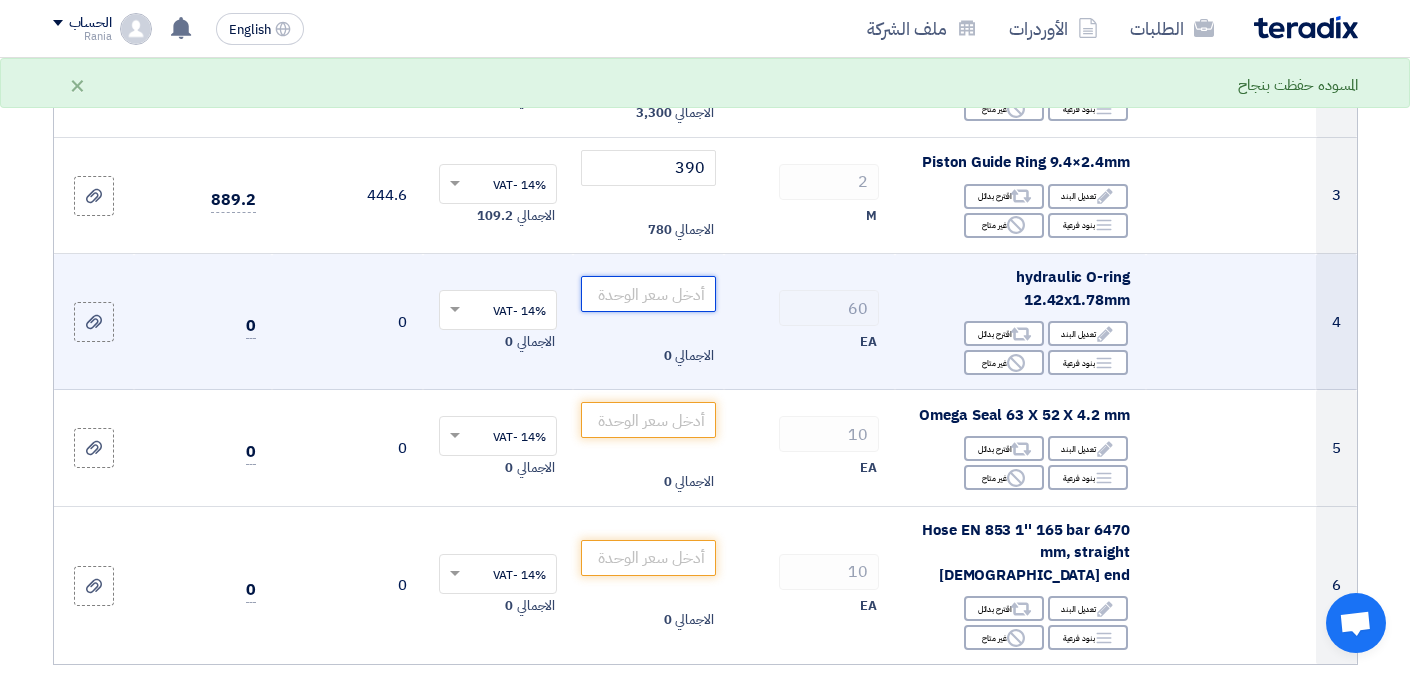 click 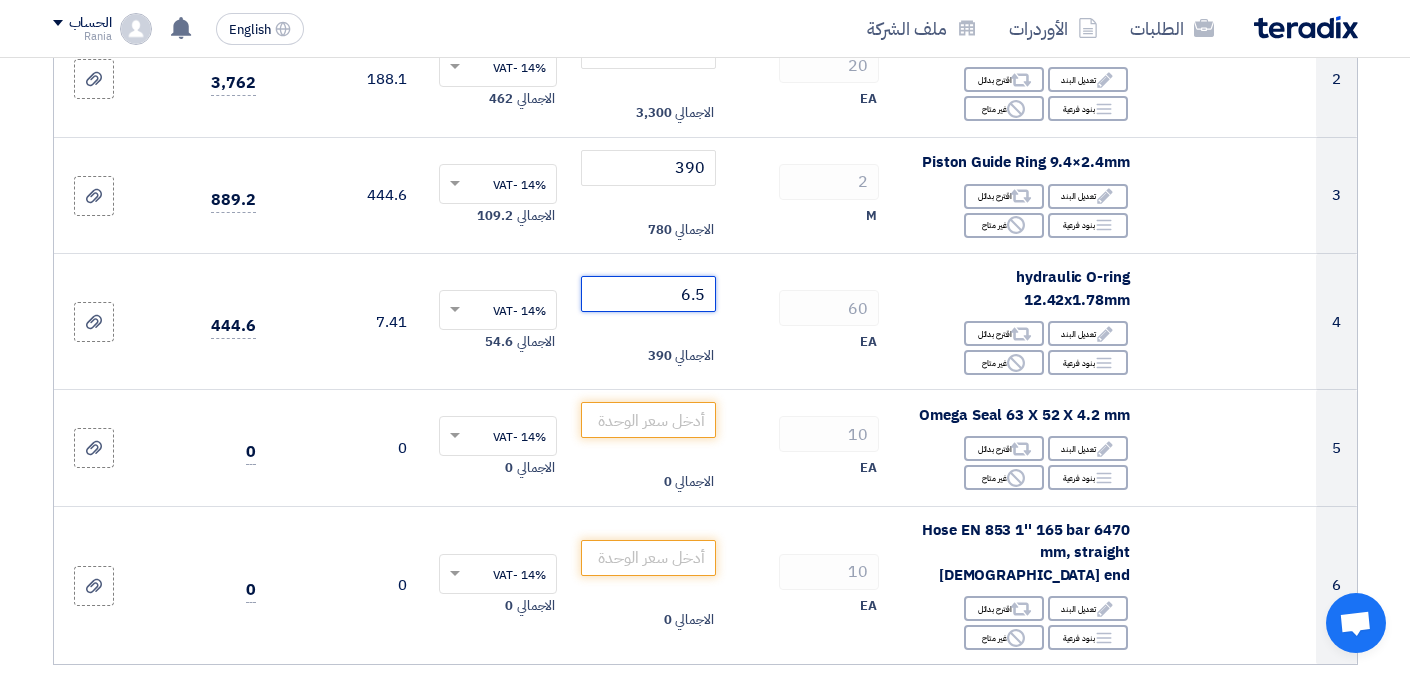 type on "6.5" 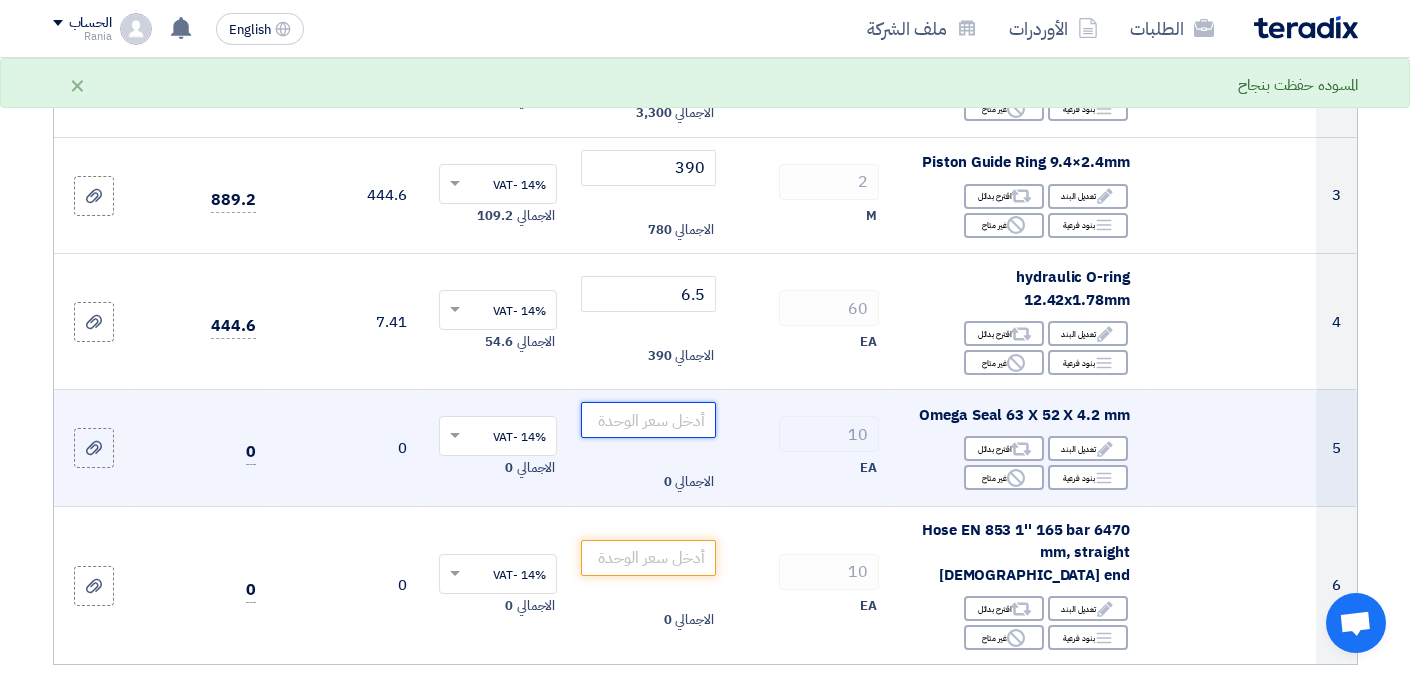 click 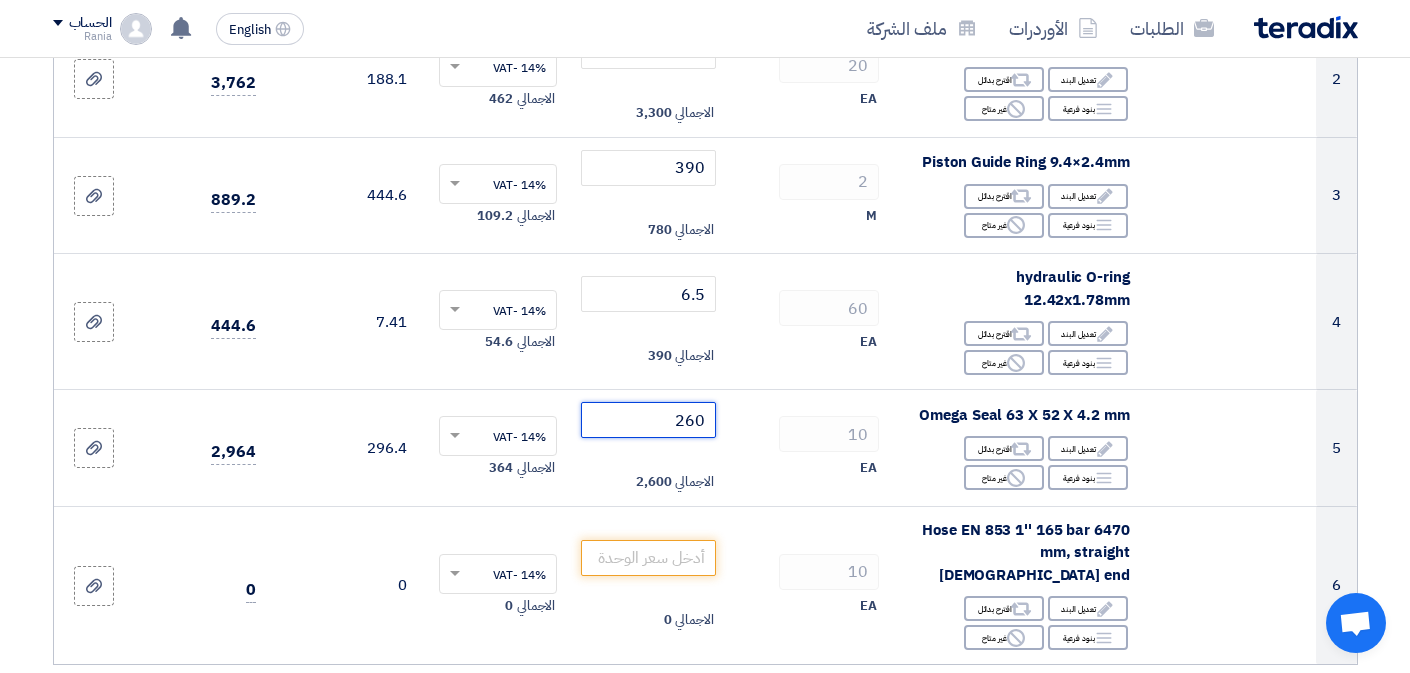 type on "260" 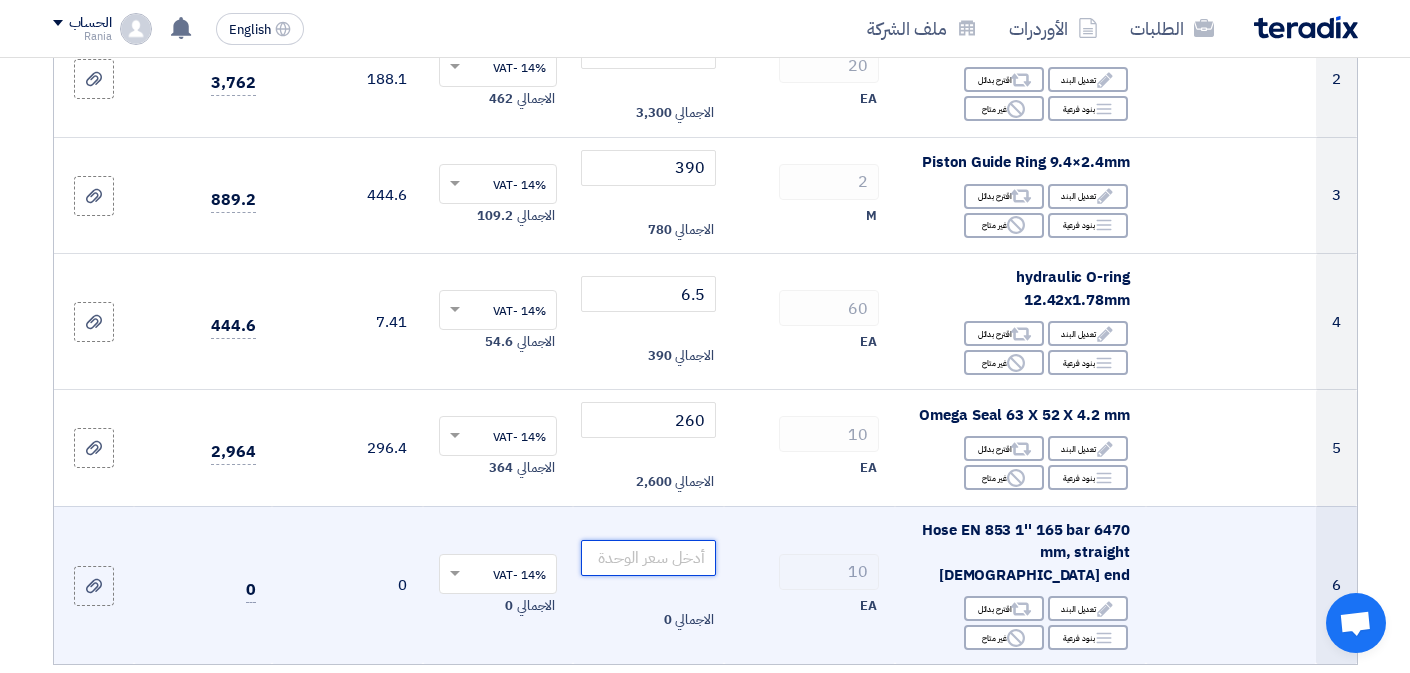 click 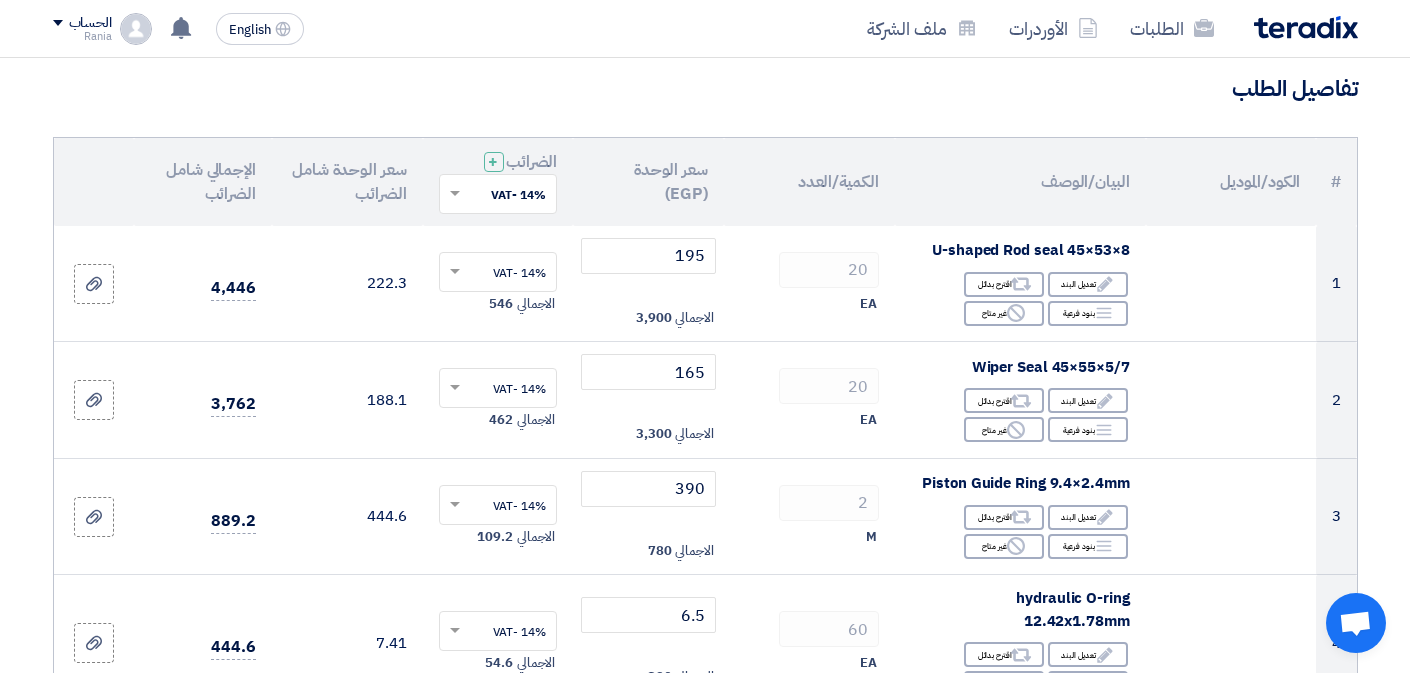 scroll, scrollTop: 137, scrollLeft: 0, axis: vertical 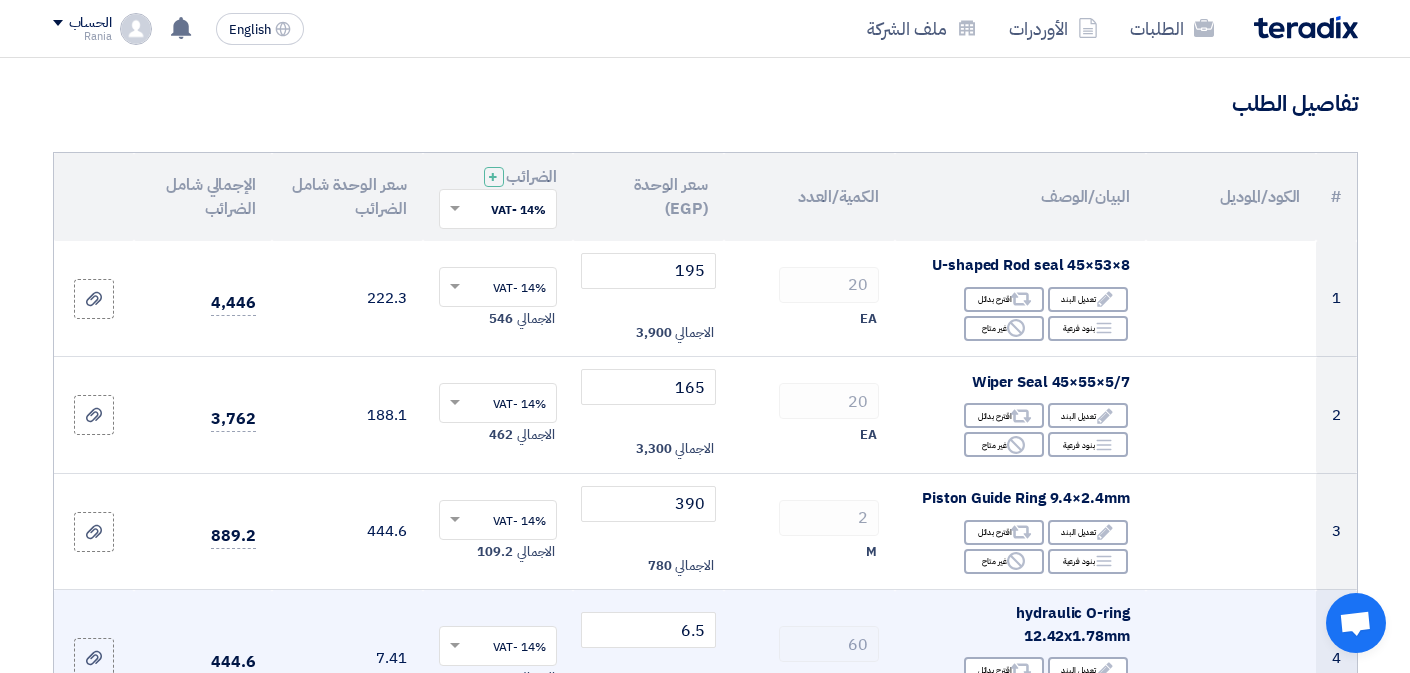 type on "2500" 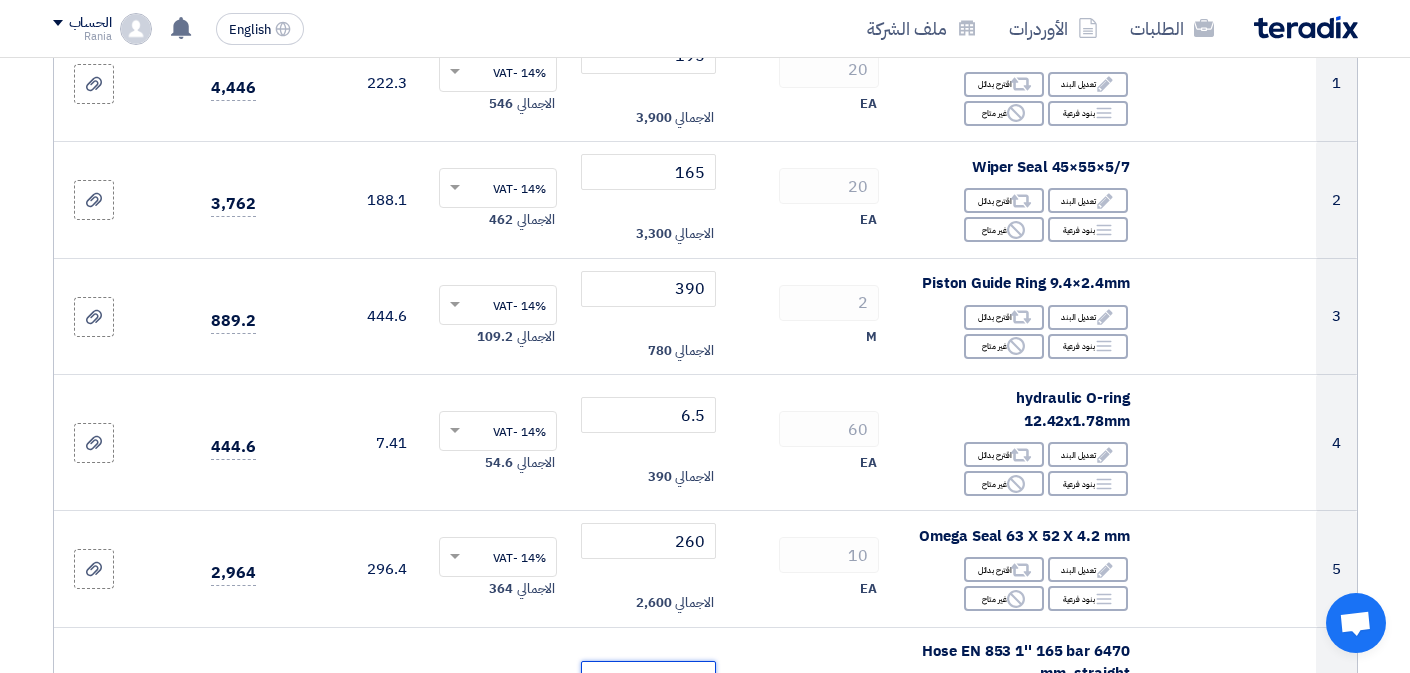 scroll, scrollTop: 405, scrollLeft: 0, axis: vertical 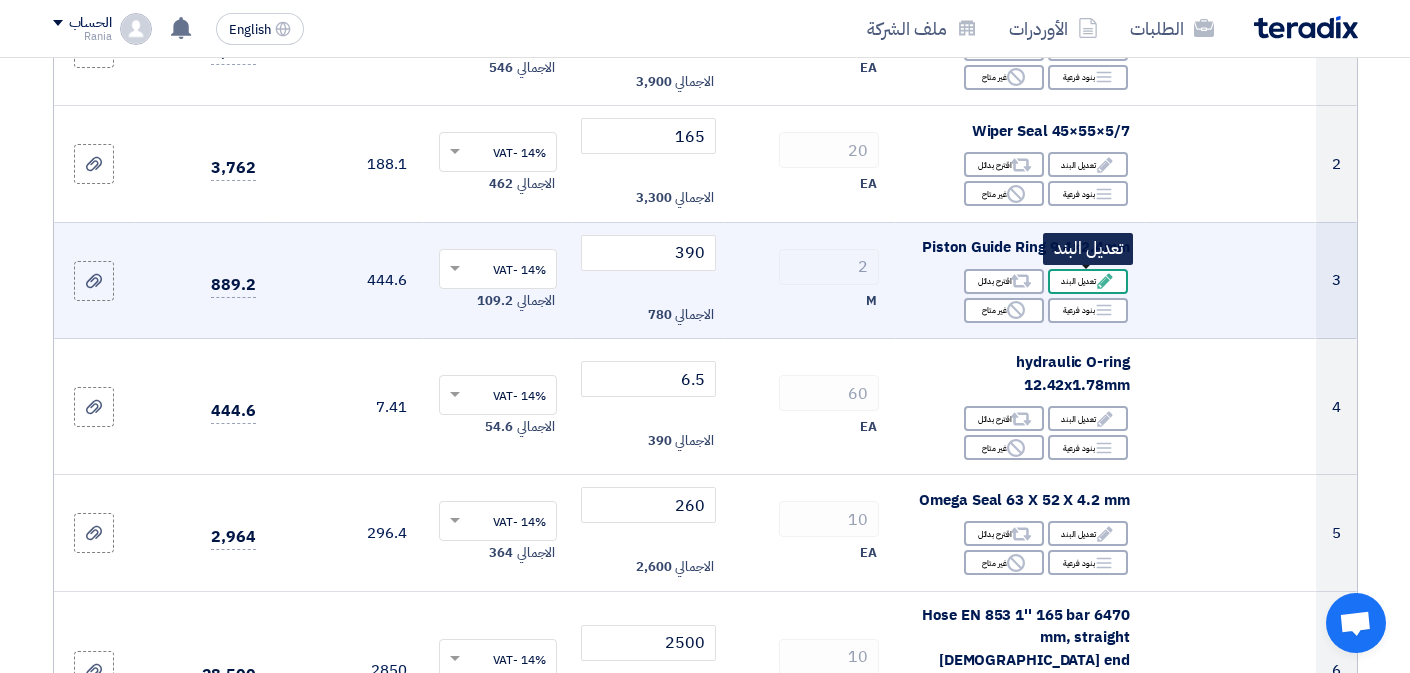 click on "Edit
تعديل البند" 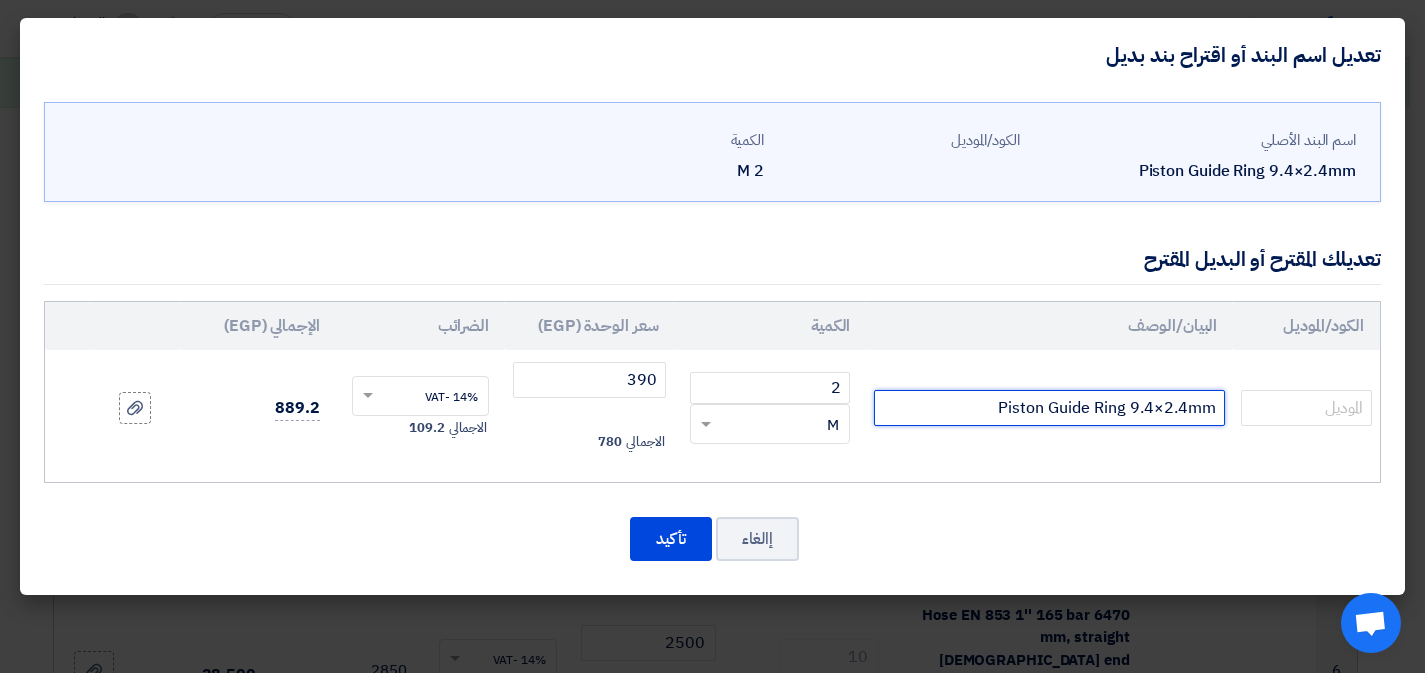 click on "Piston Guide Ring 9.4×2.4mm" 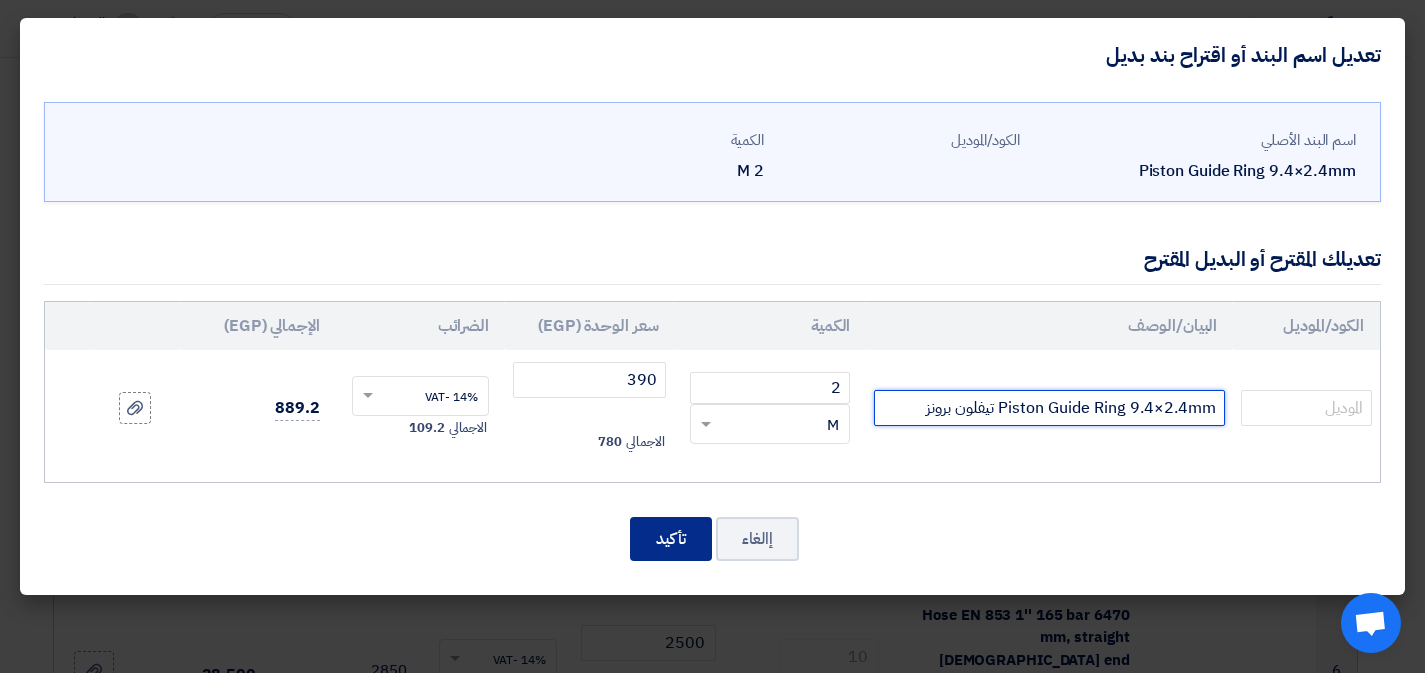 type on "Piston Guide Ring 9.4×2.4mm تيفلون برونز" 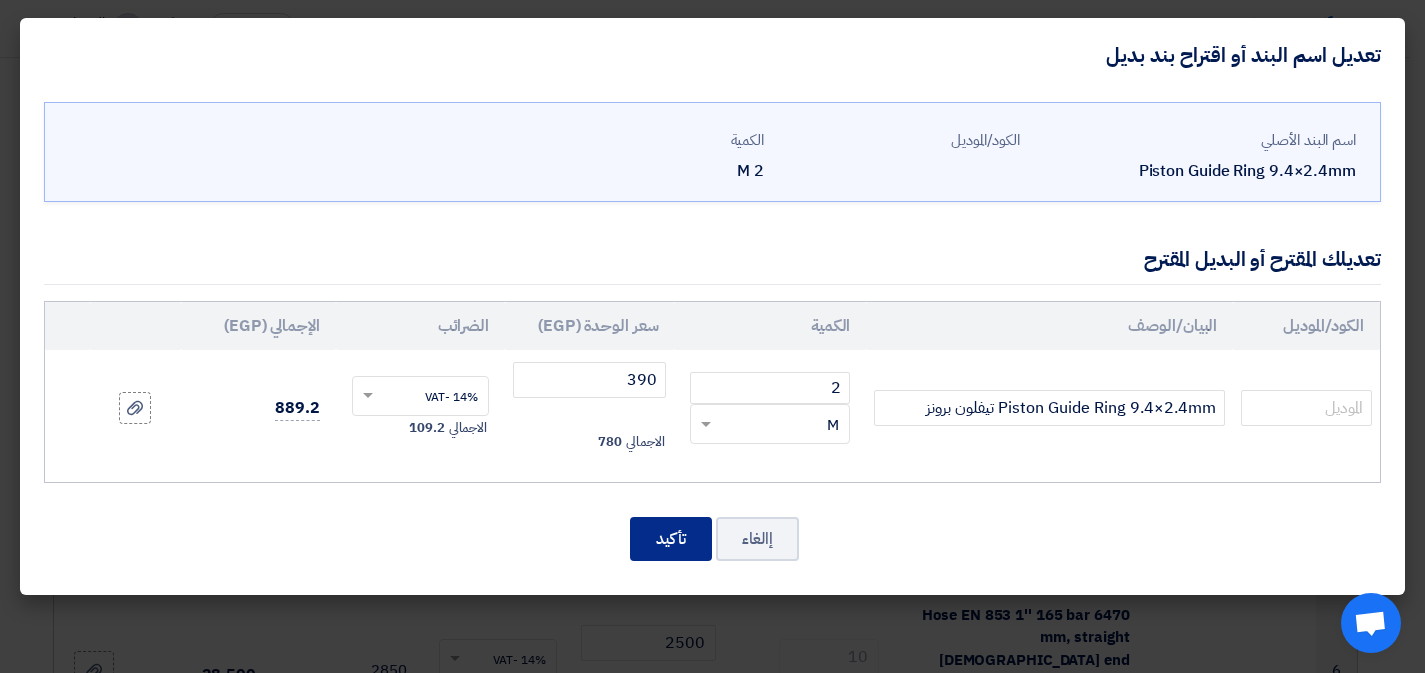click on "تأكيد" 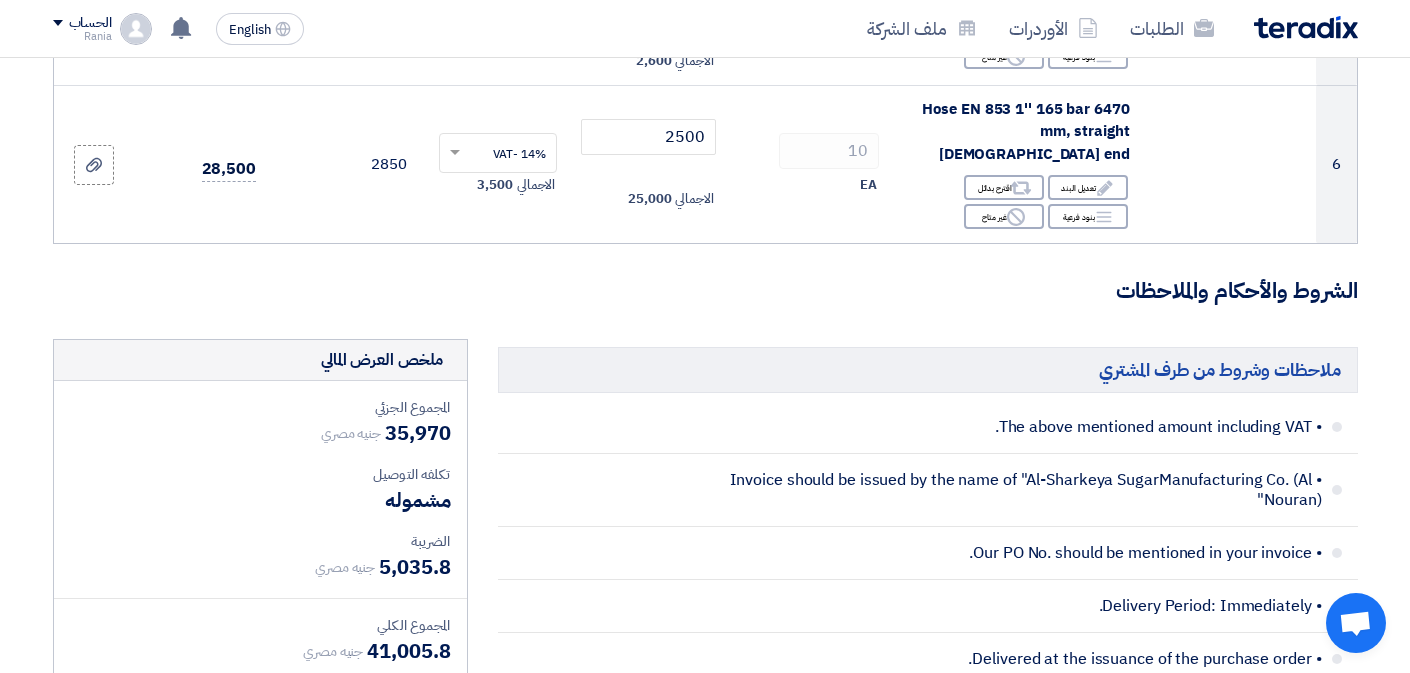 scroll, scrollTop: 956, scrollLeft: 0, axis: vertical 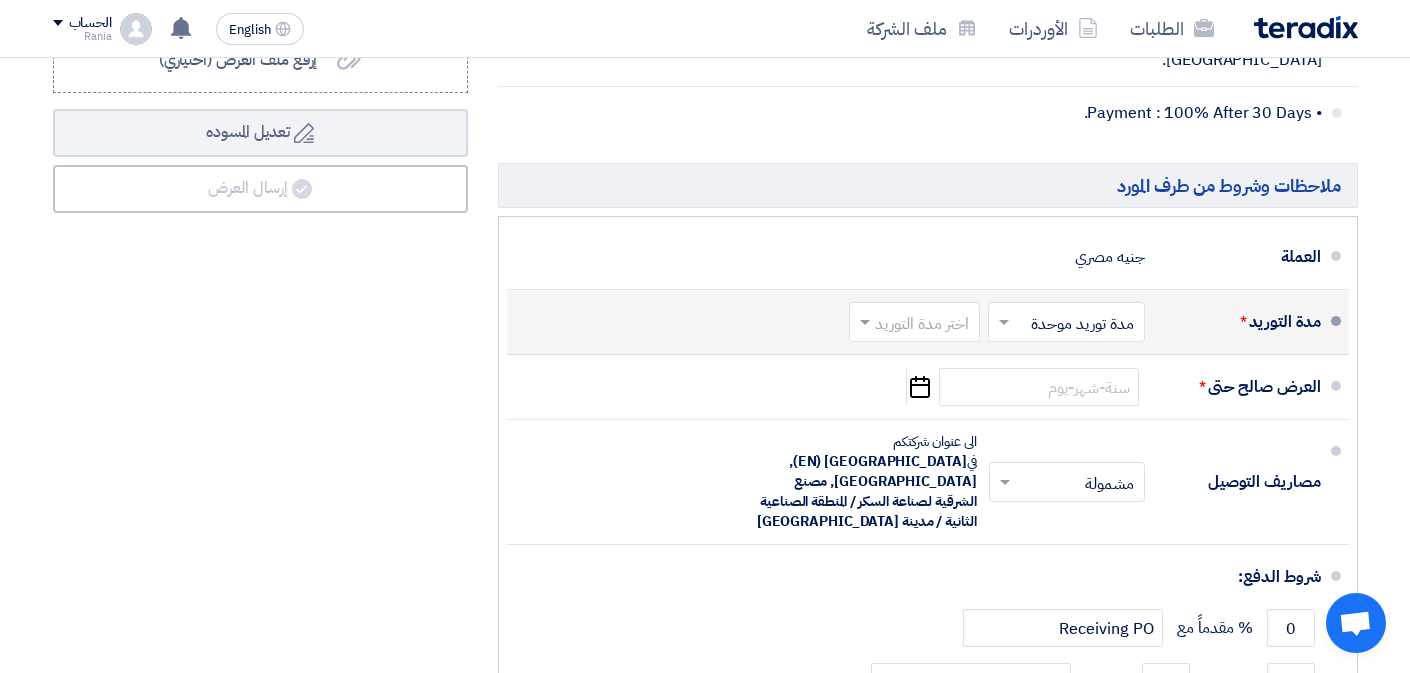 click 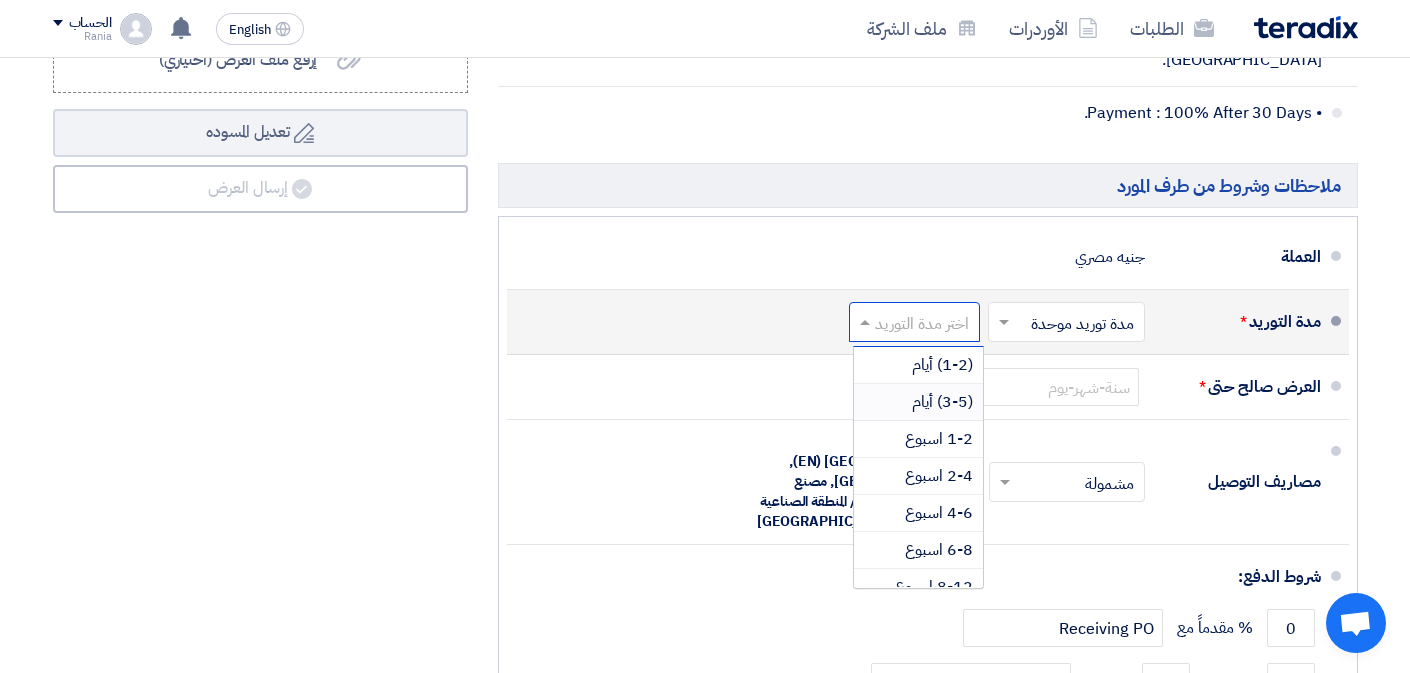 click on "(3-5) أيام" at bounding box center (918, 402) 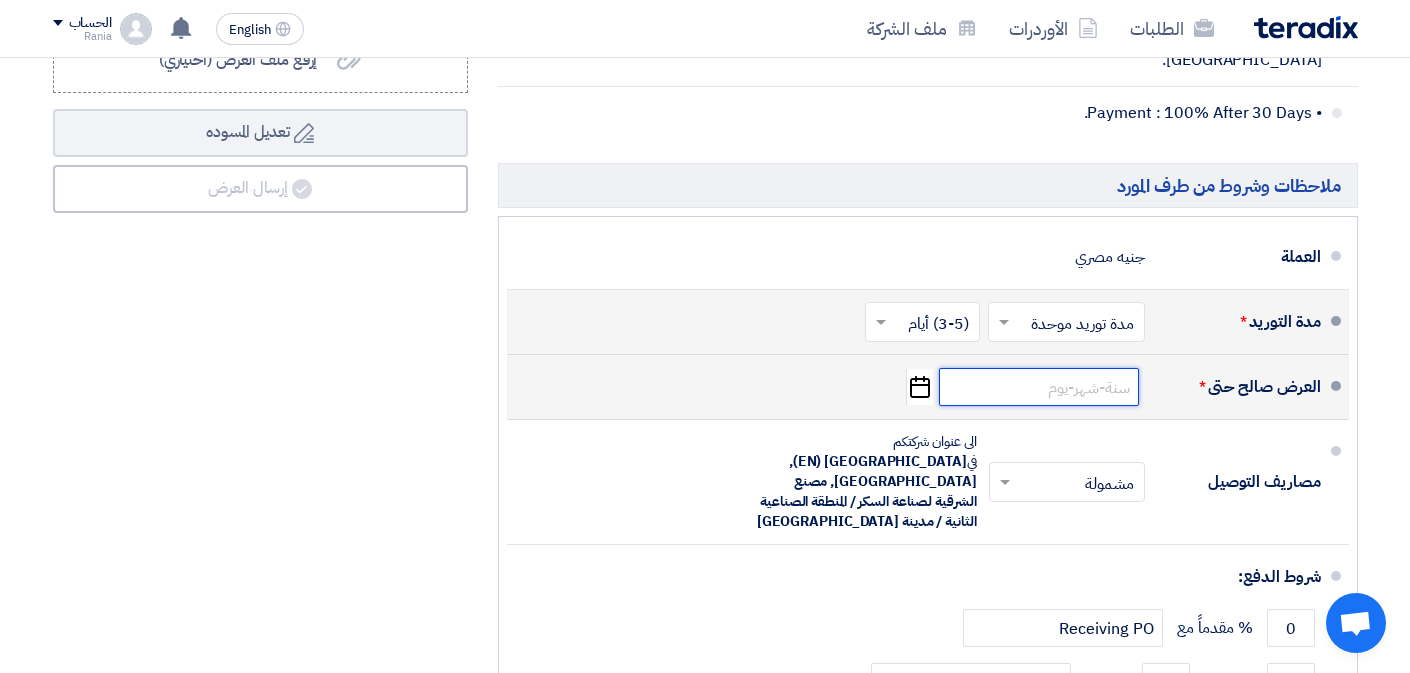 click 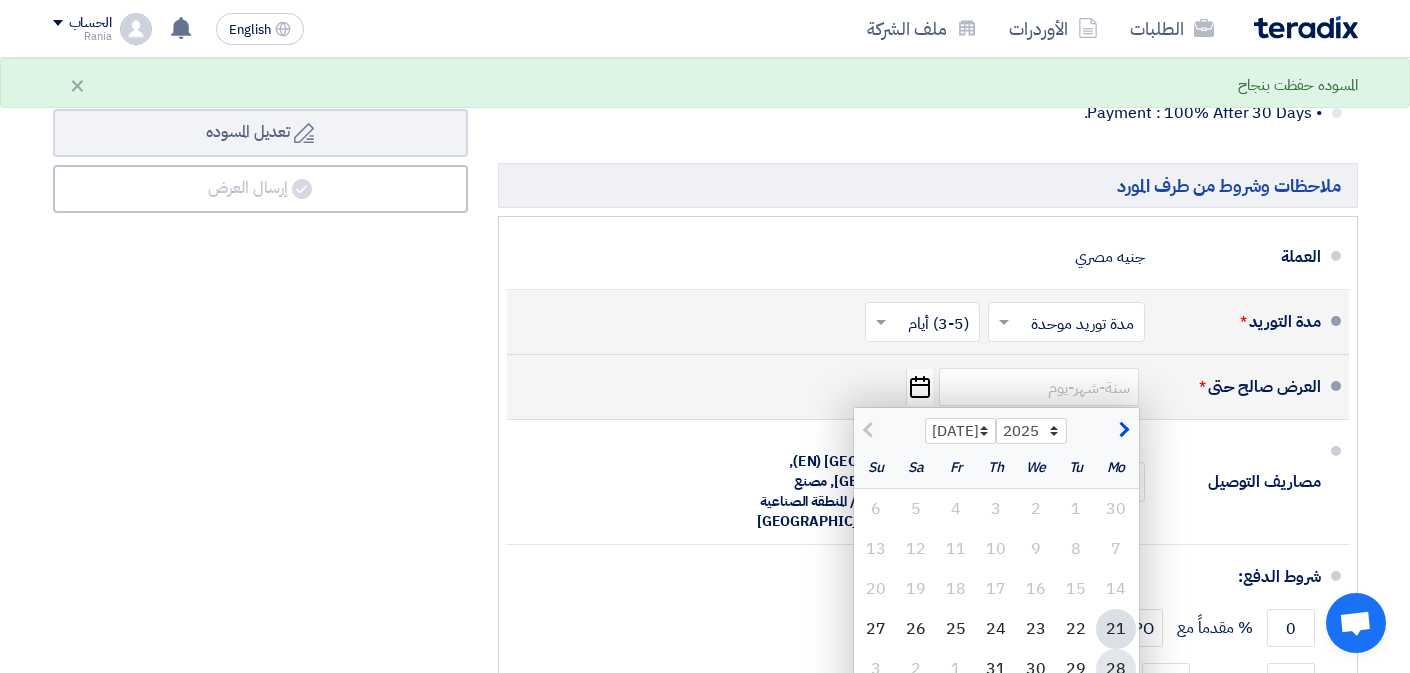 click on "28" 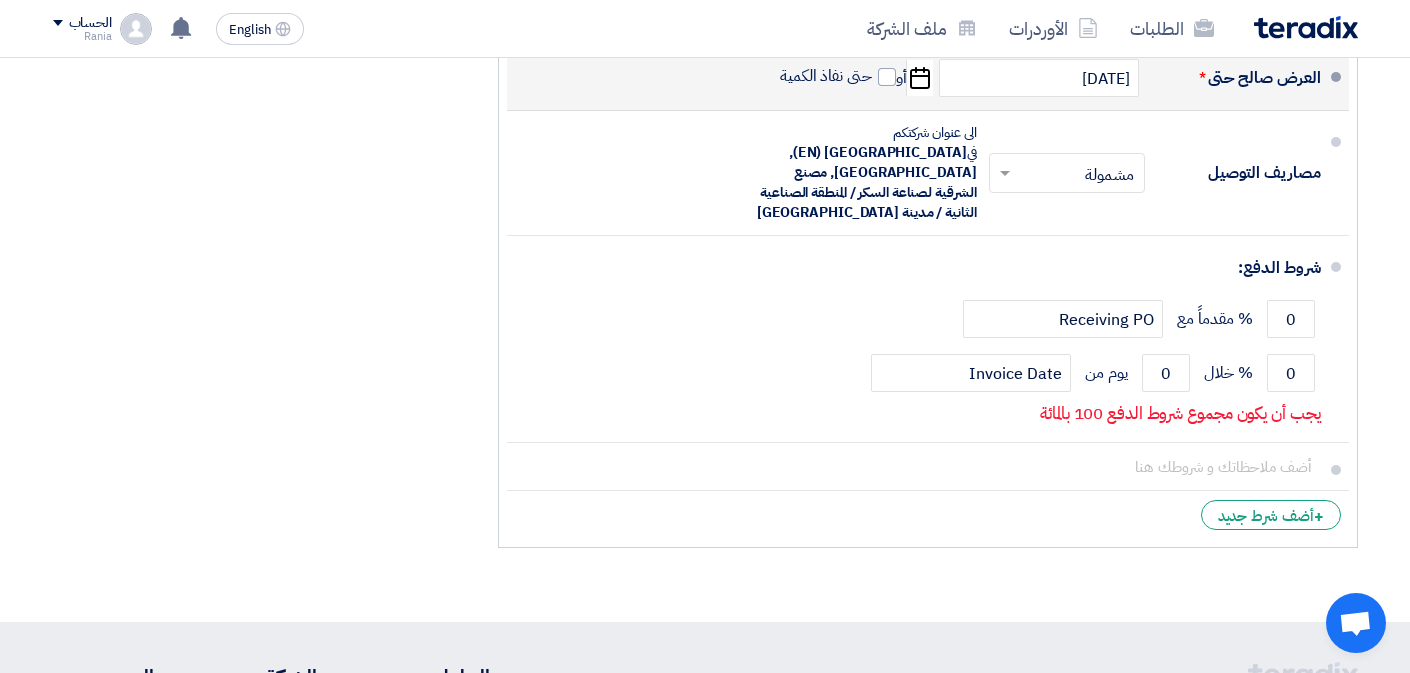 scroll, scrollTop: 2005, scrollLeft: 0, axis: vertical 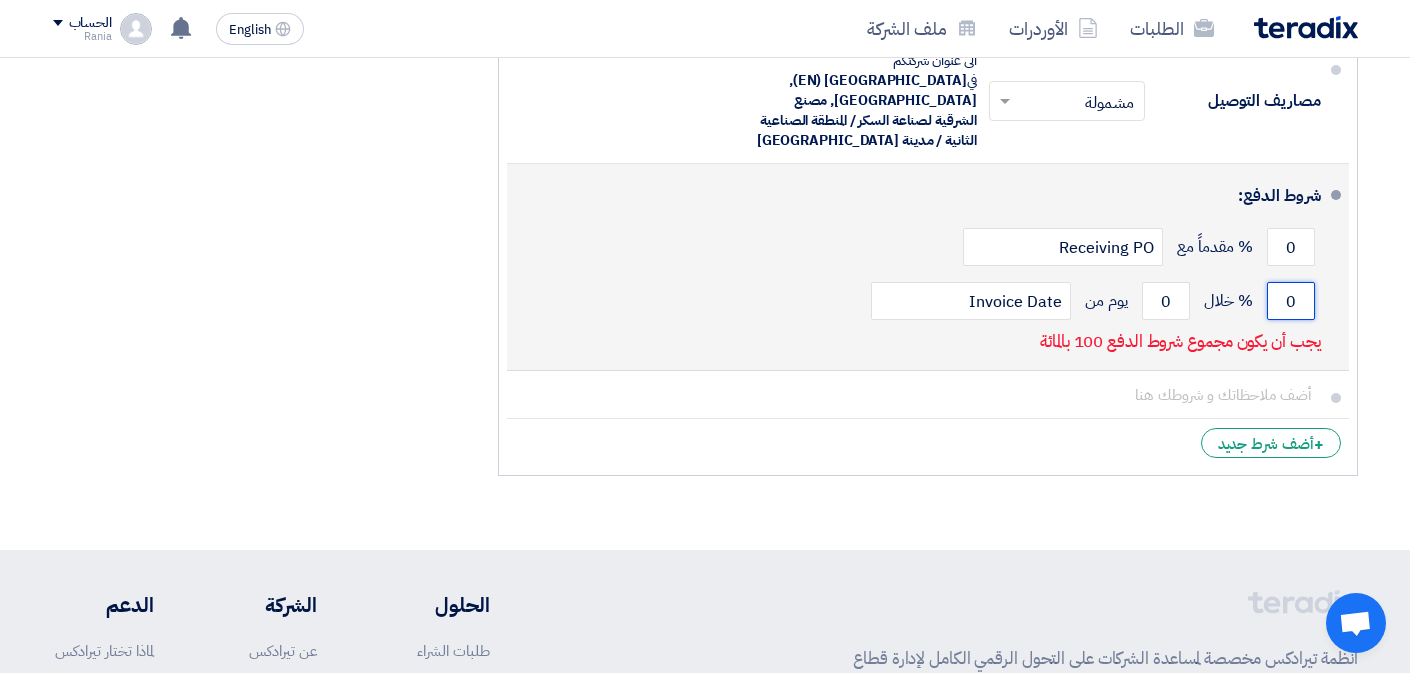 click on "0" 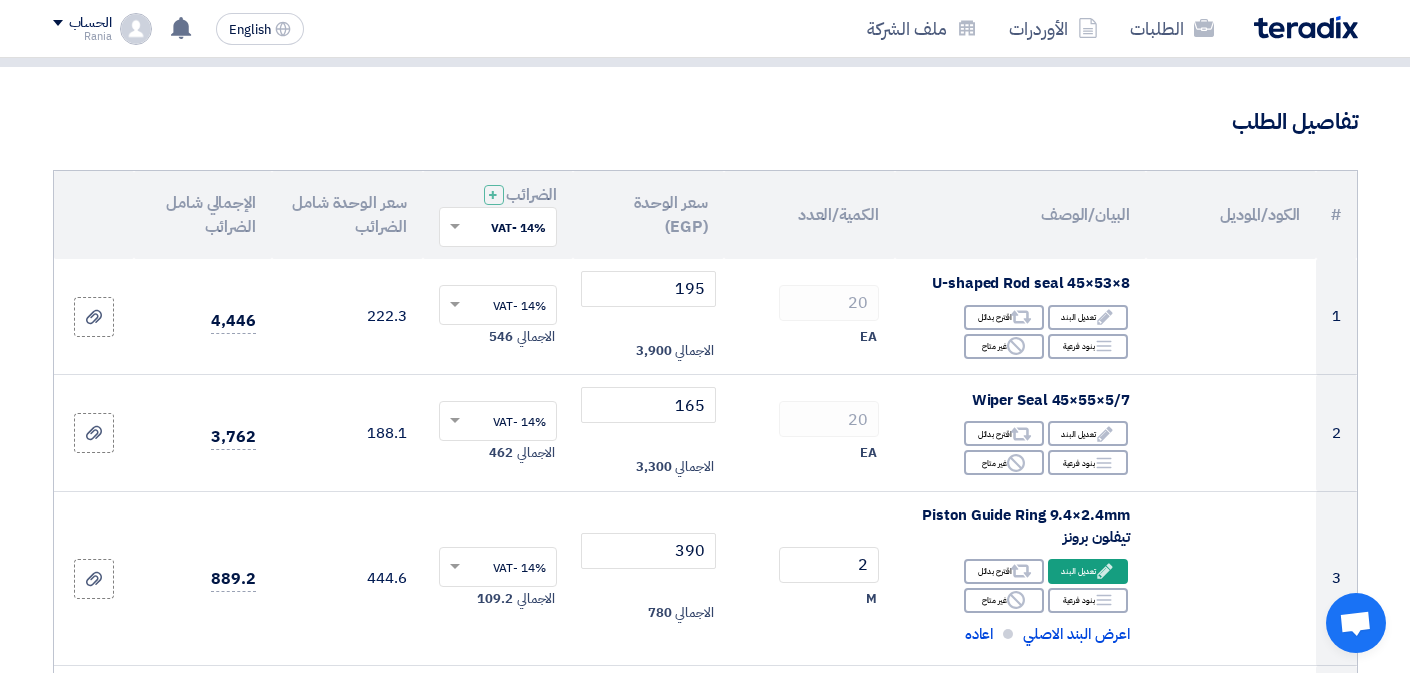 scroll, scrollTop: 121, scrollLeft: 0, axis: vertical 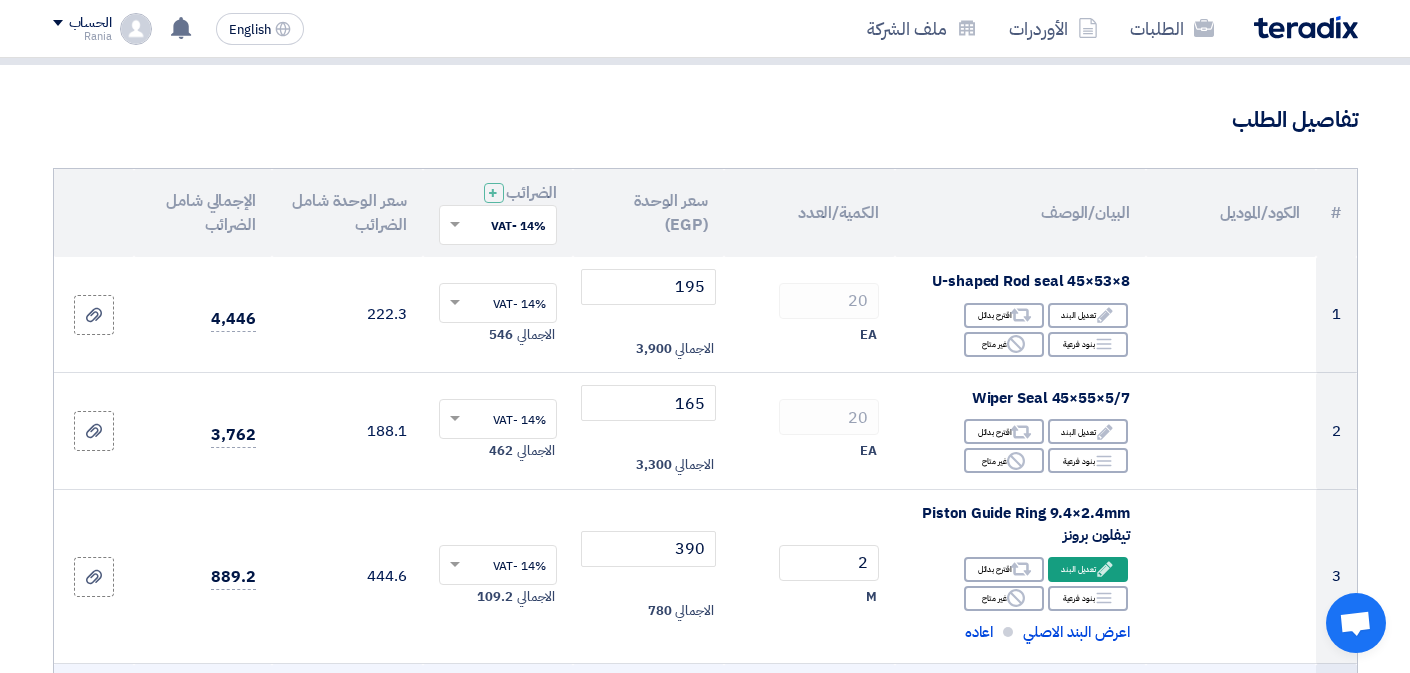 type on "100" 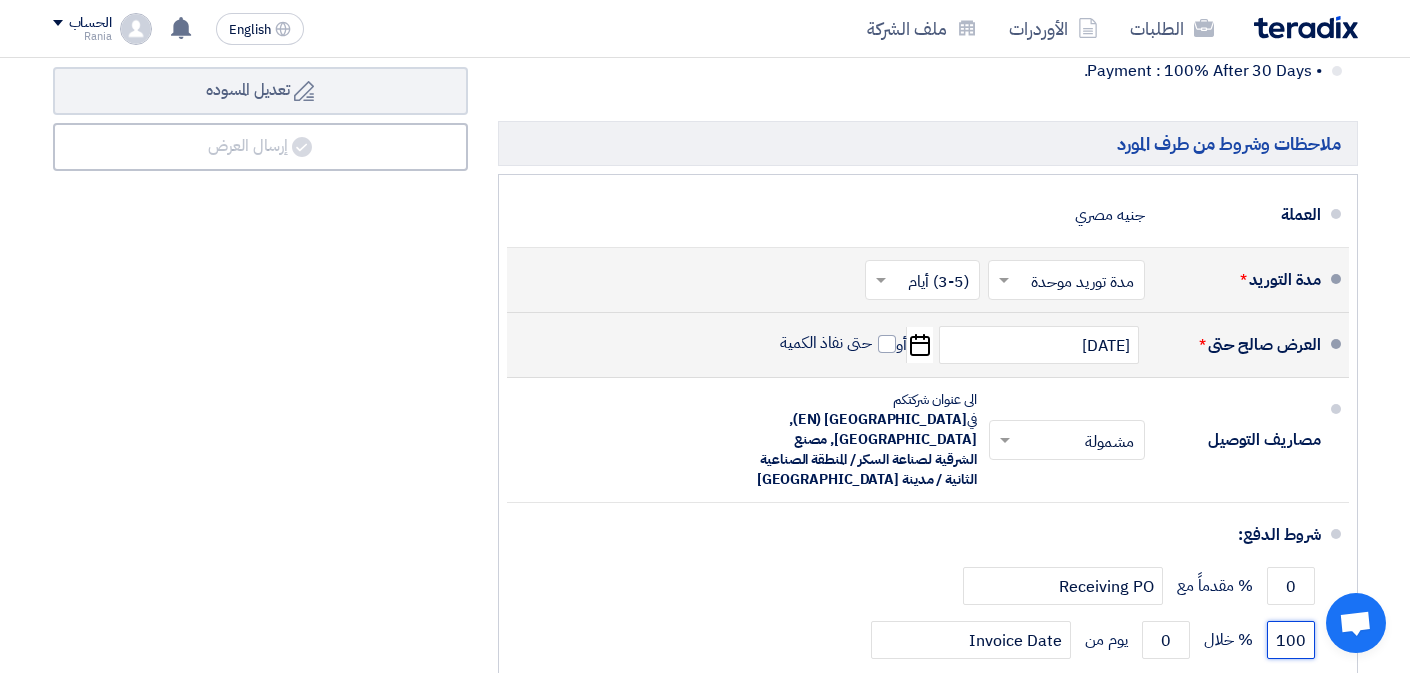 scroll, scrollTop: 1668, scrollLeft: 0, axis: vertical 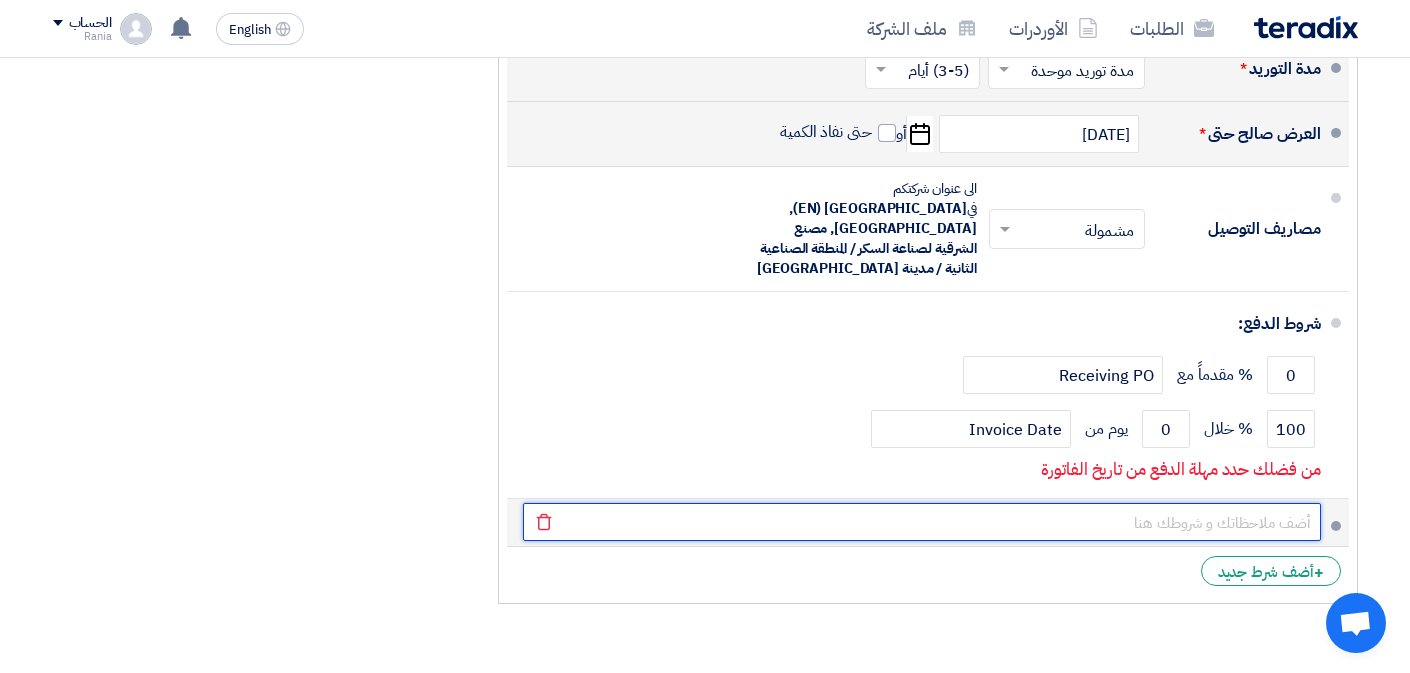 click 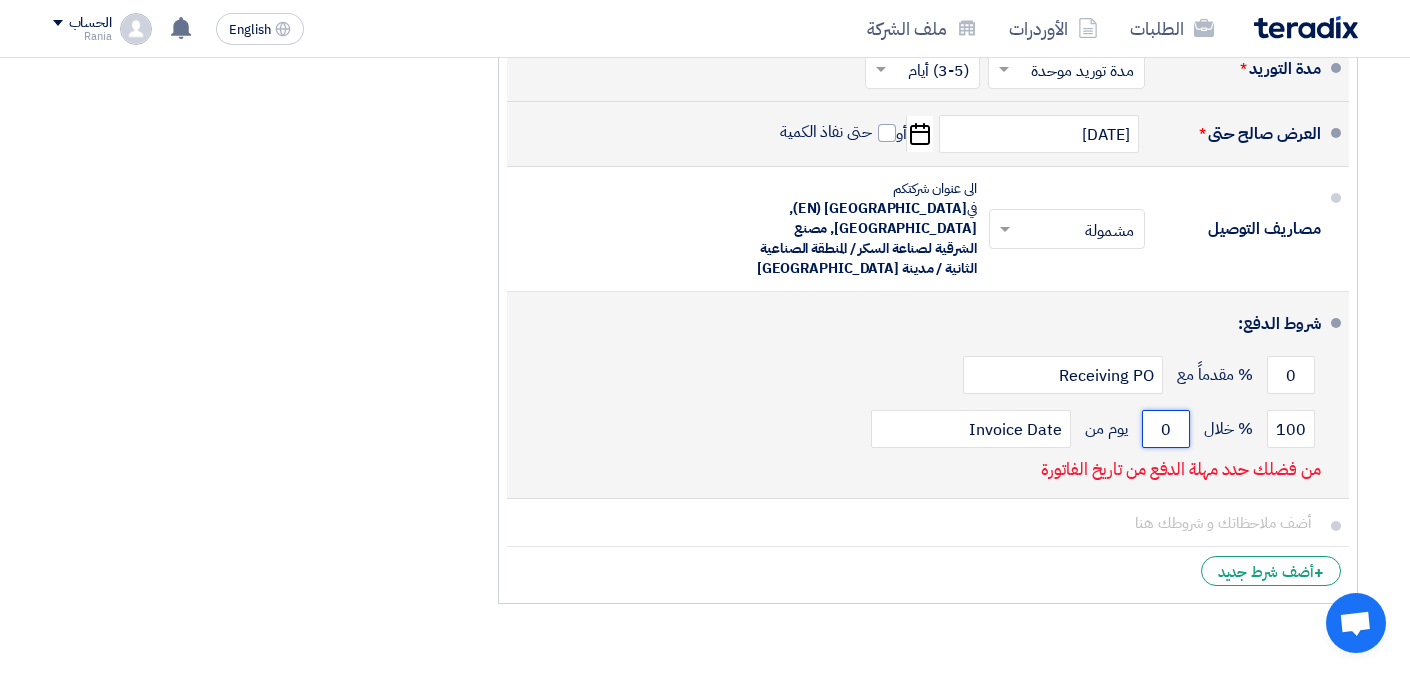 click on "0" 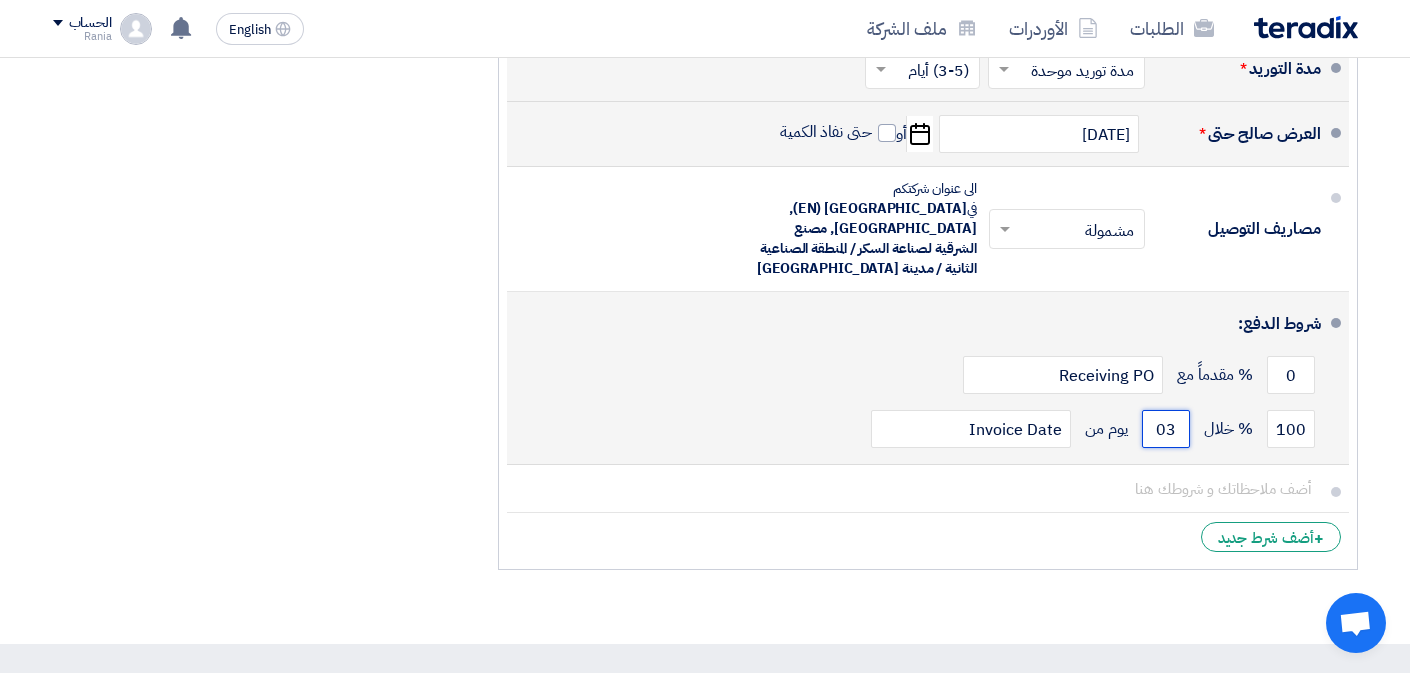 click on "03" 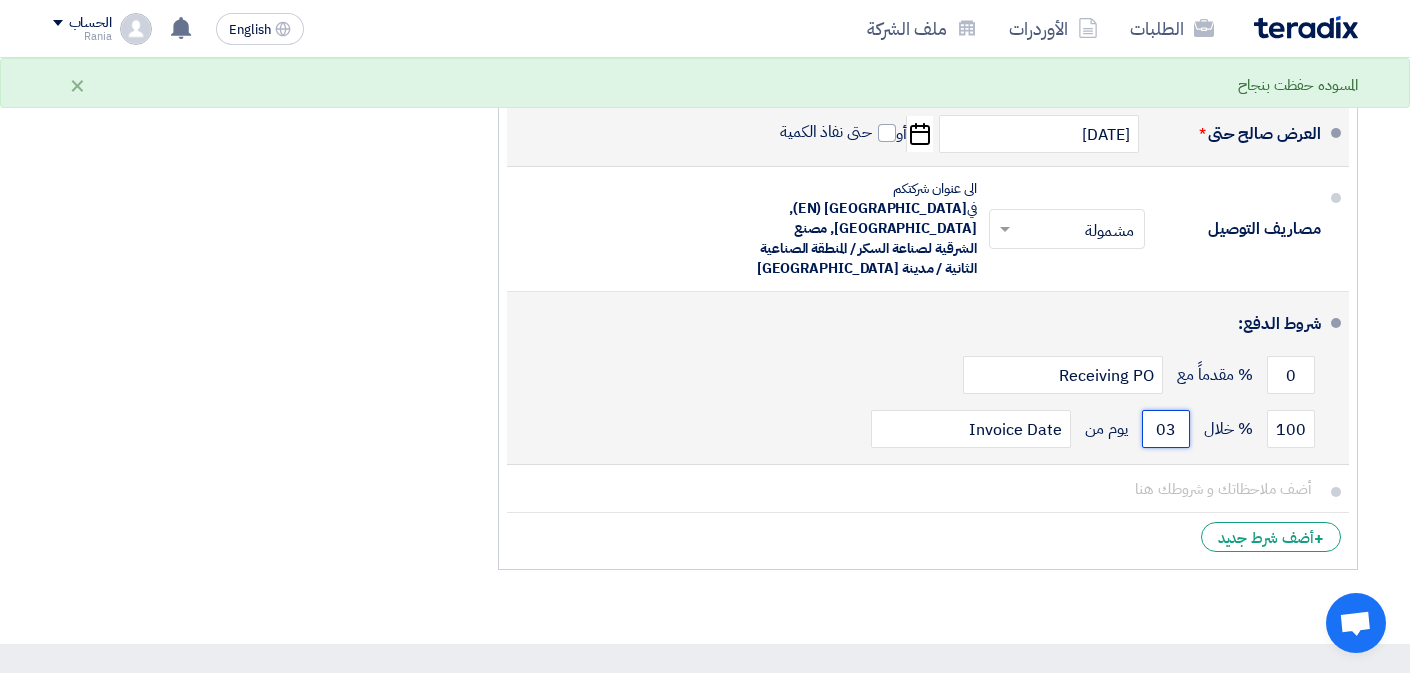 click on "03" 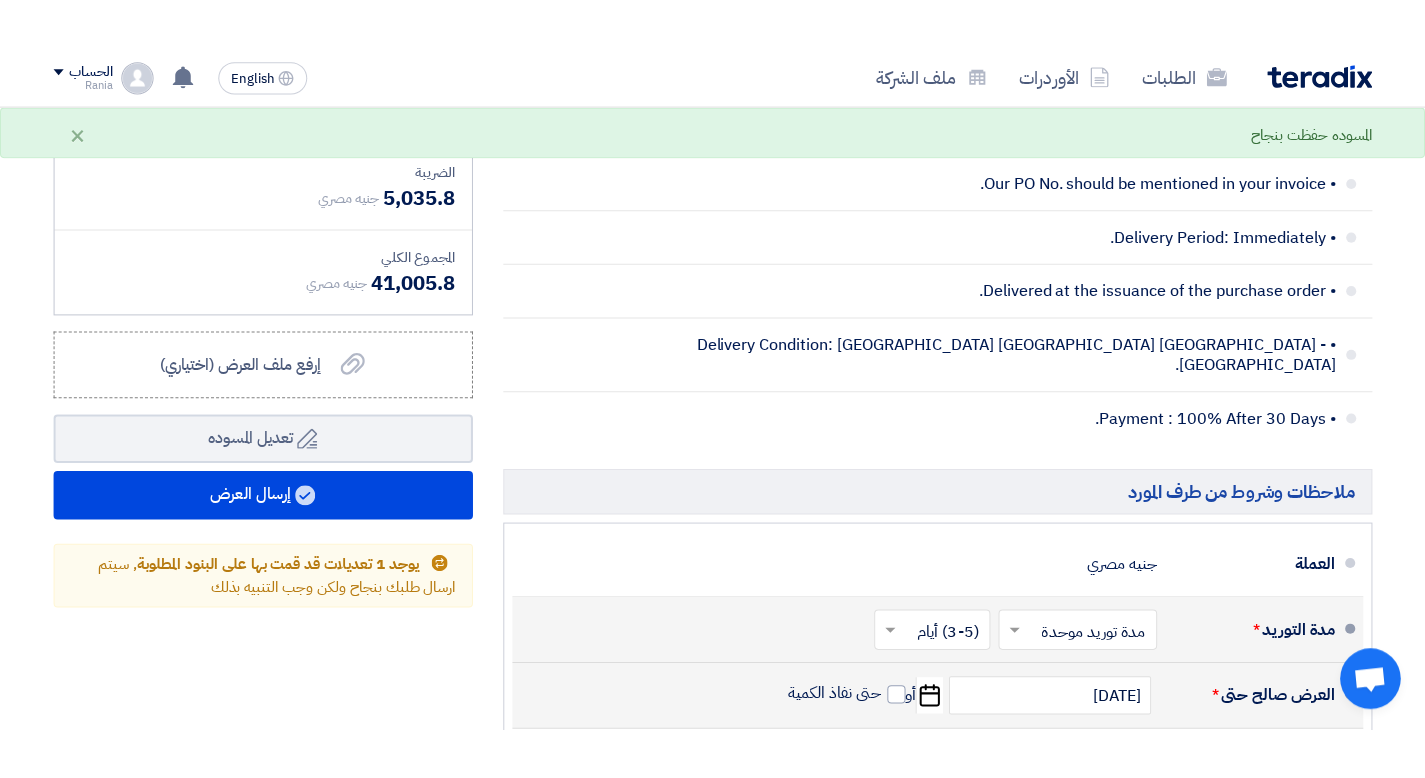 scroll, scrollTop: 1362, scrollLeft: 0, axis: vertical 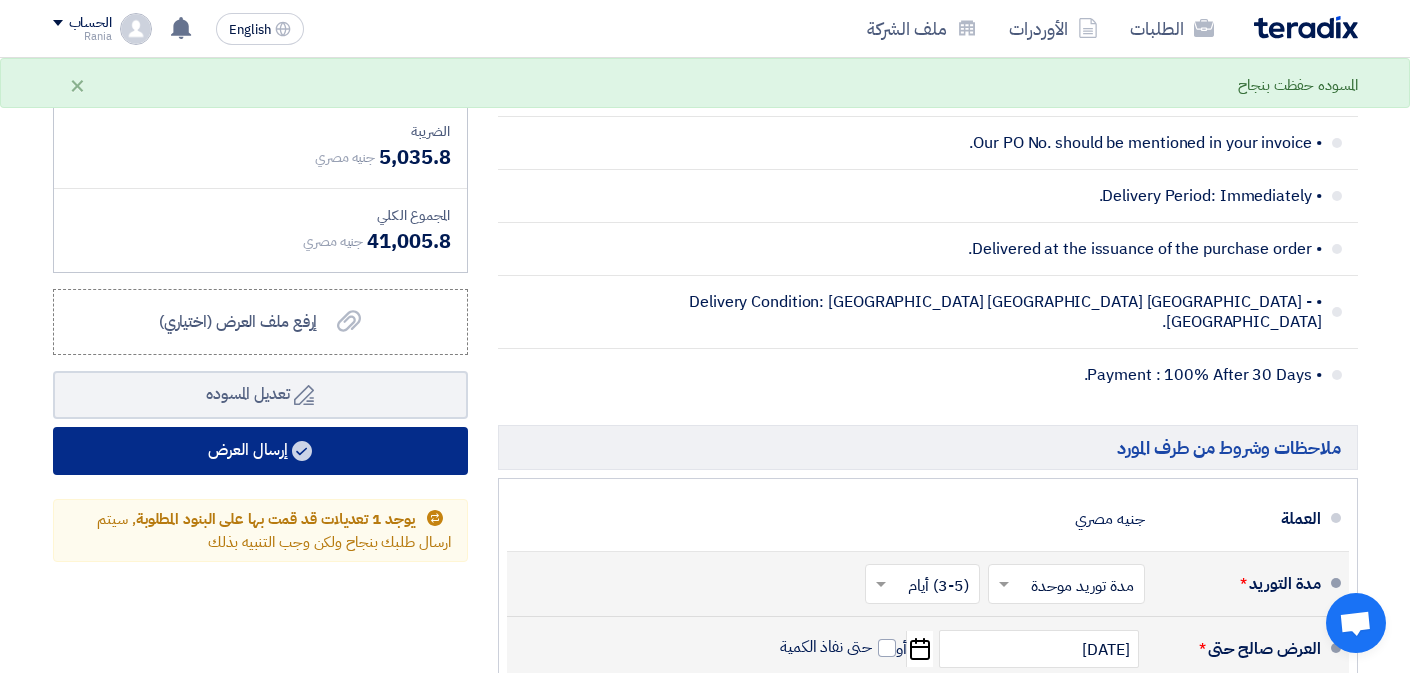 type on "30" 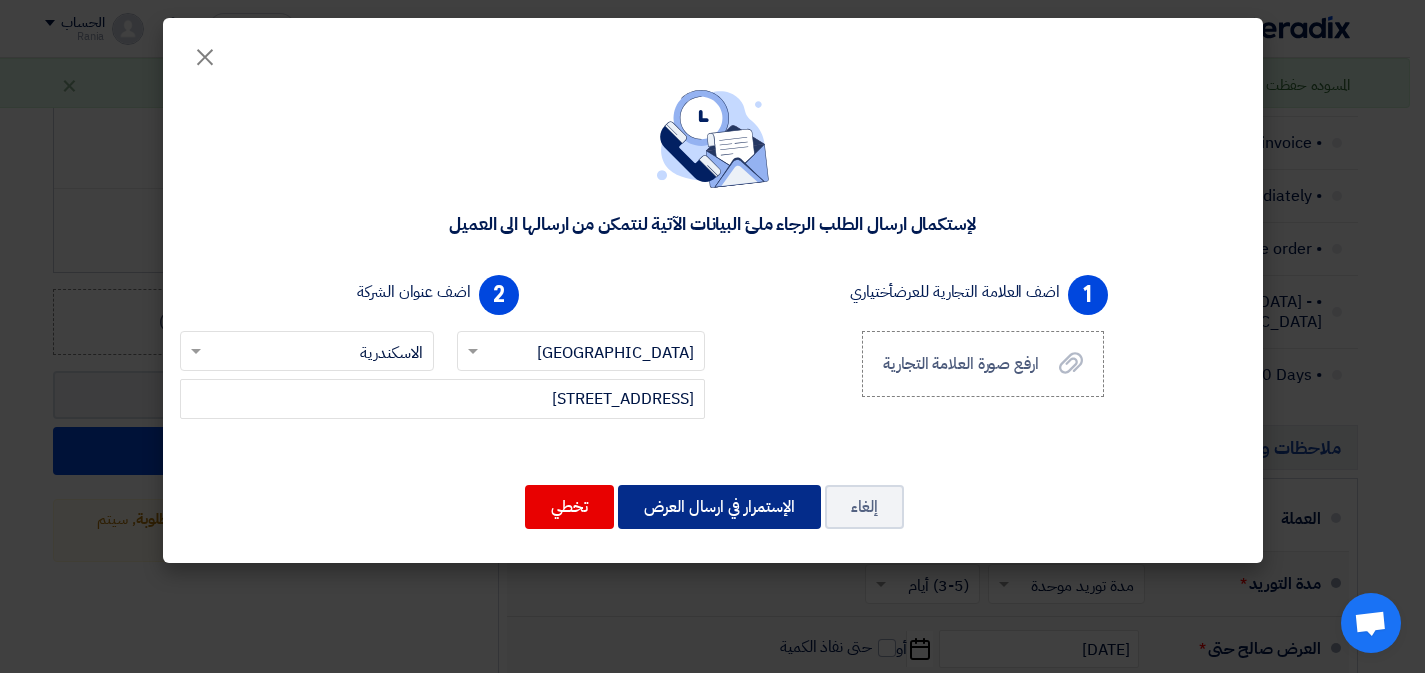 click on "الإستمرار في ارسال العرض" 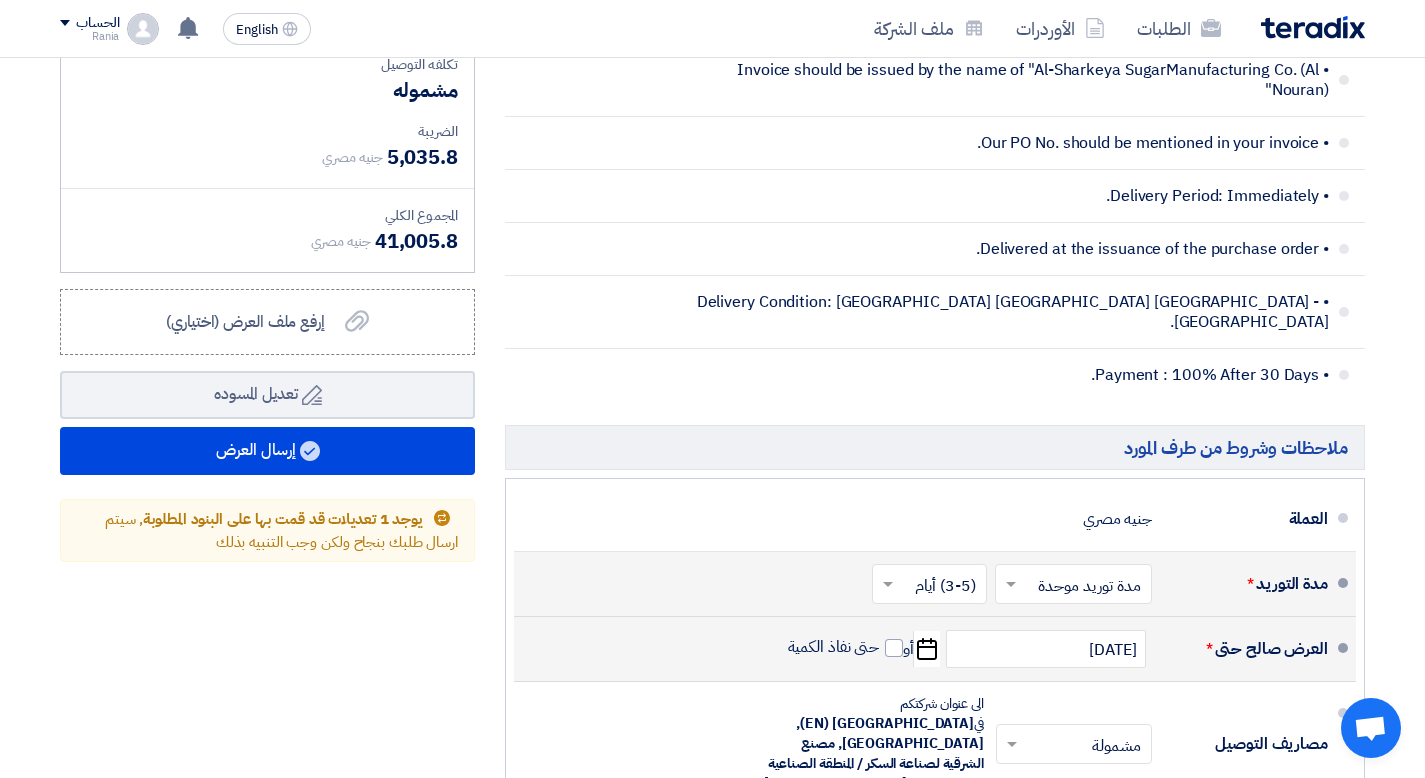 click on "(3-5) أيام" 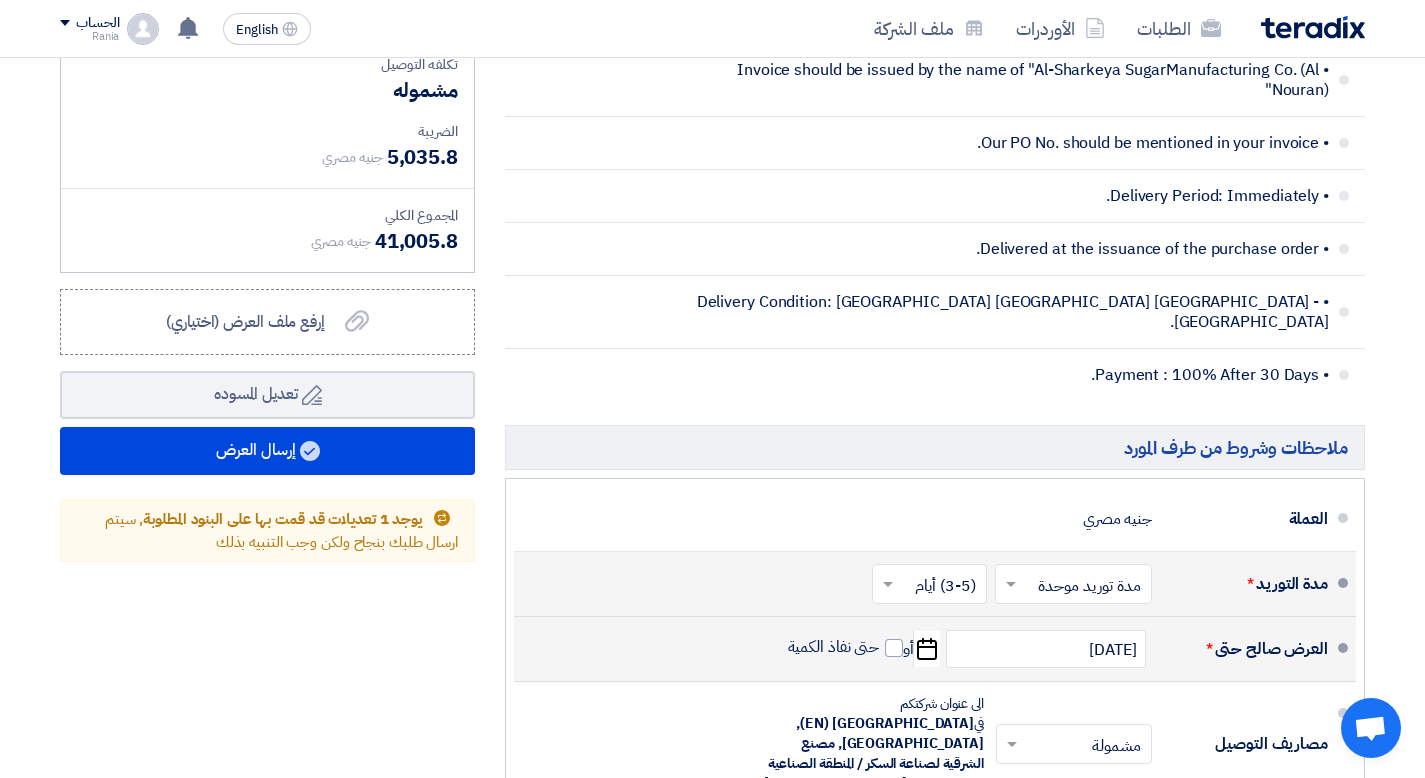 click on "(3-5) أيام" 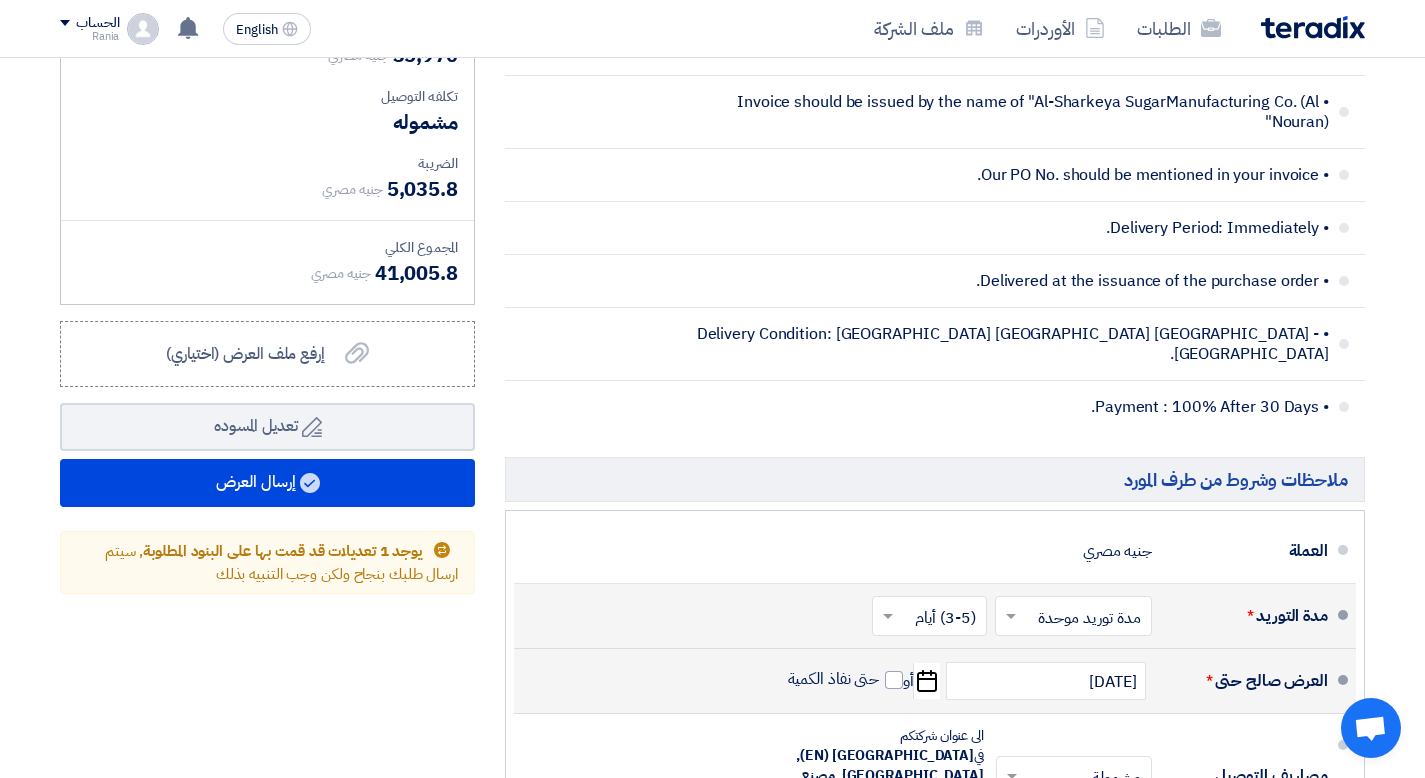 scroll, scrollTop: 1368, scrollLeft: 0, axis: vertical 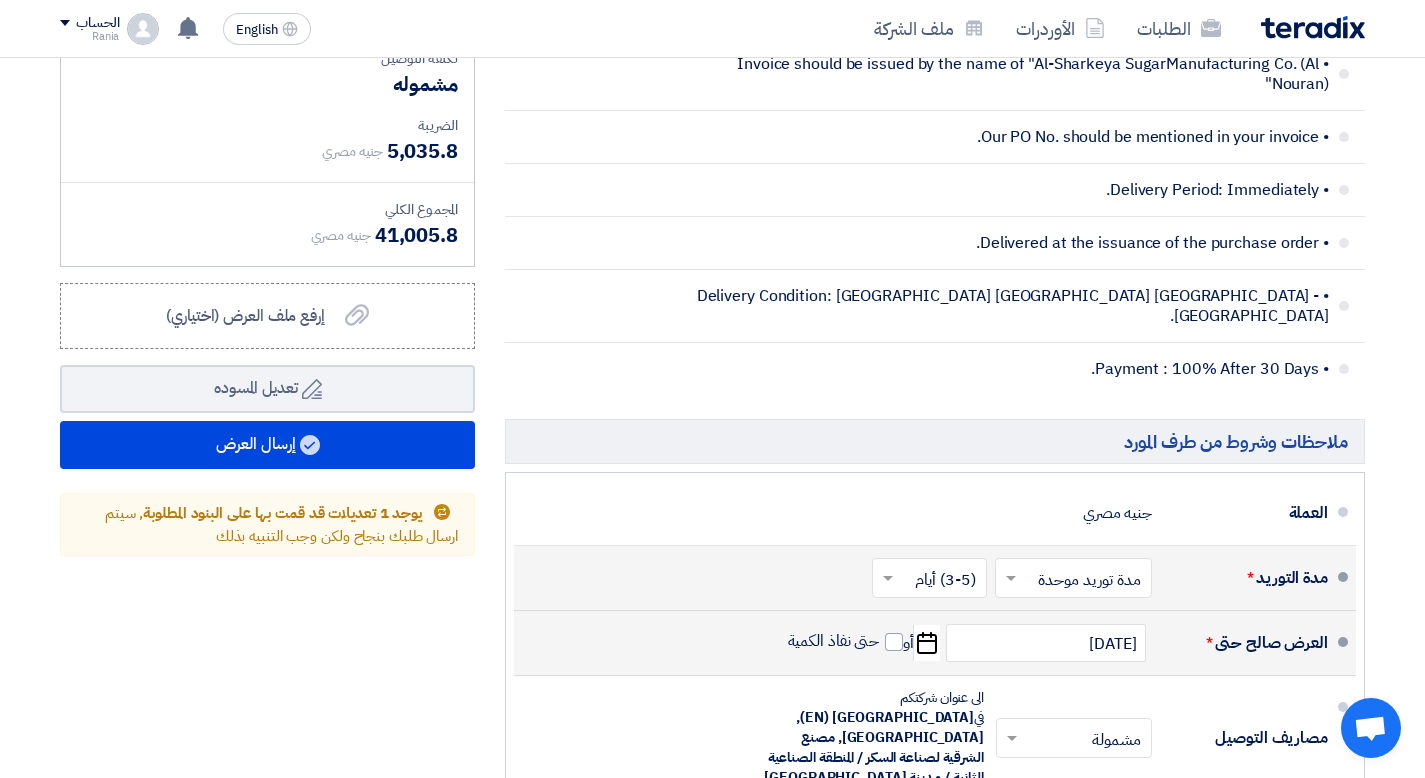 click on "(3-5) أيام" 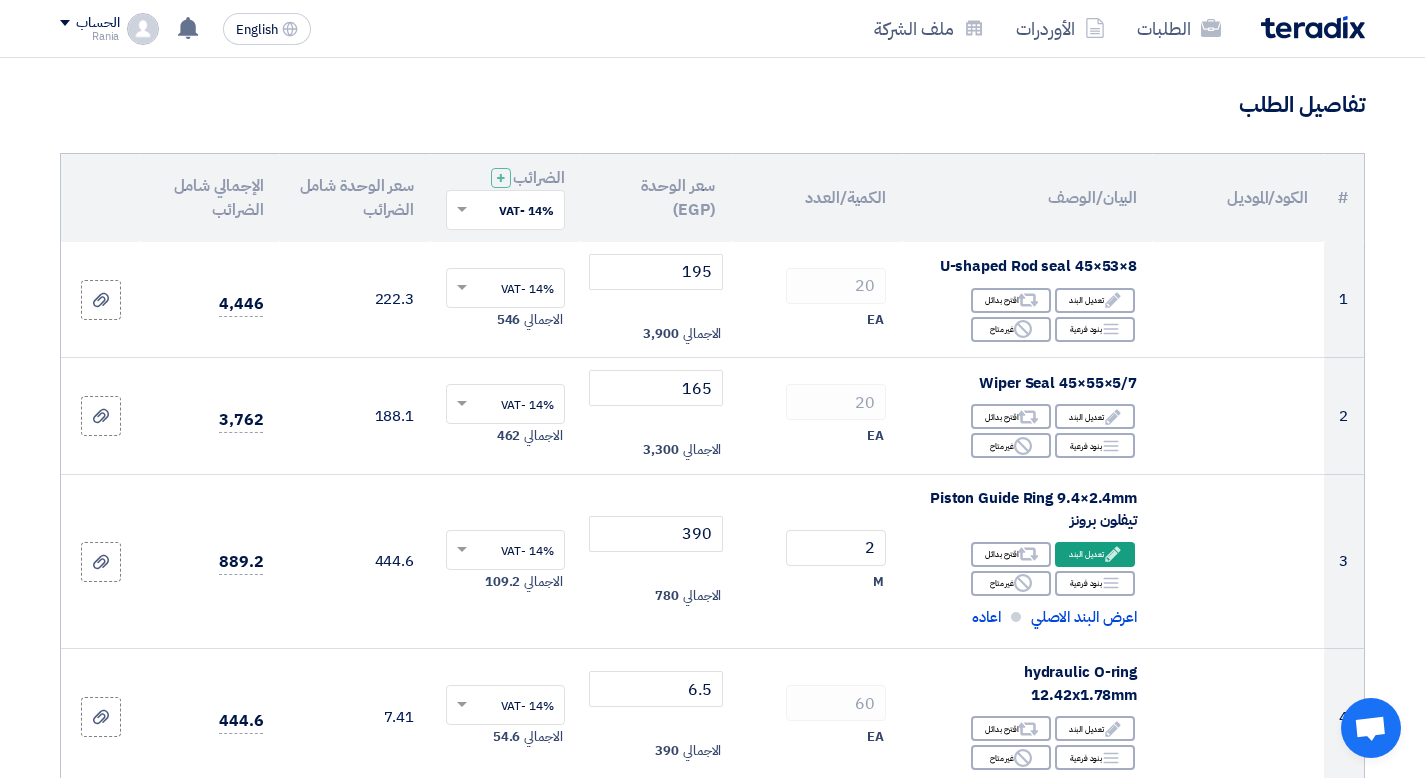 scroll, scrollTop: 0, scrollLeft: 0, axis: both 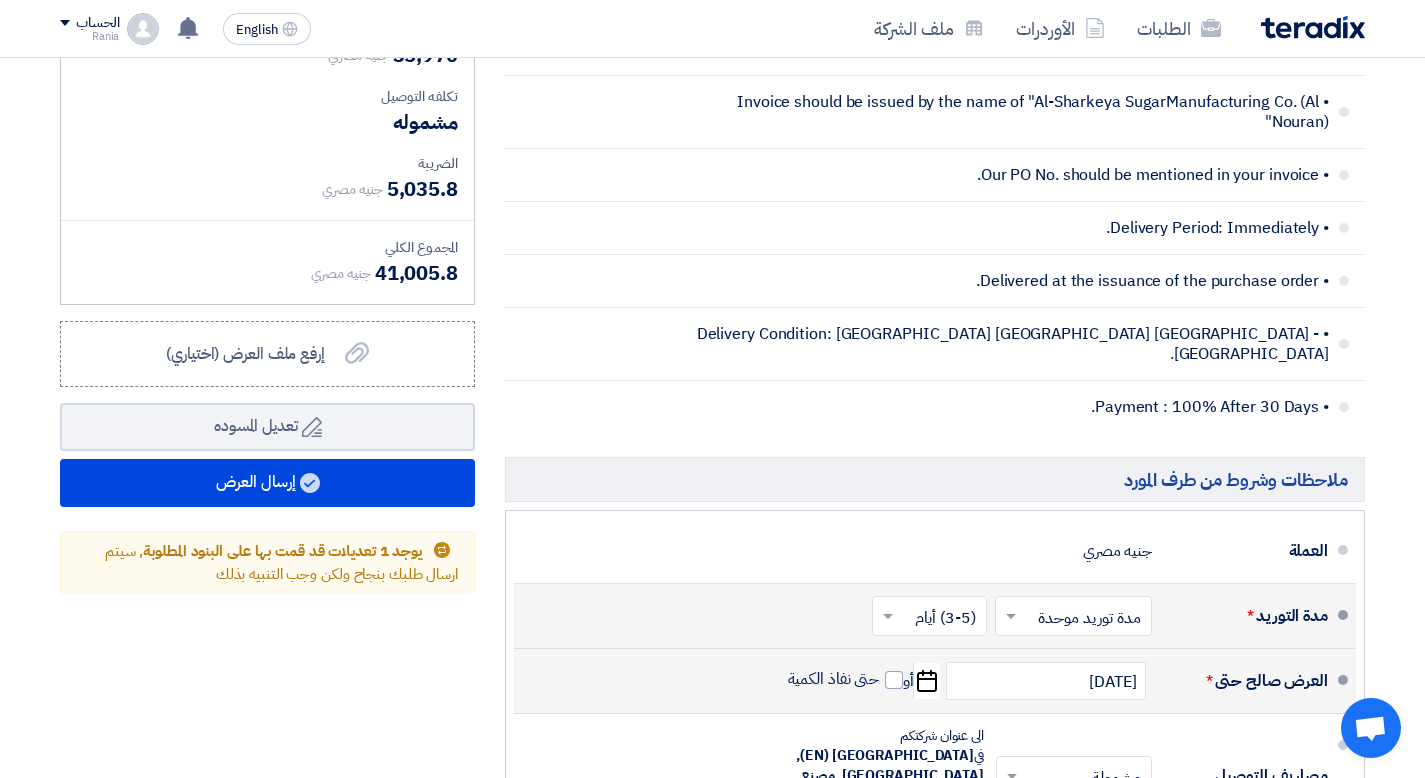 click on "(3-5) أيام" 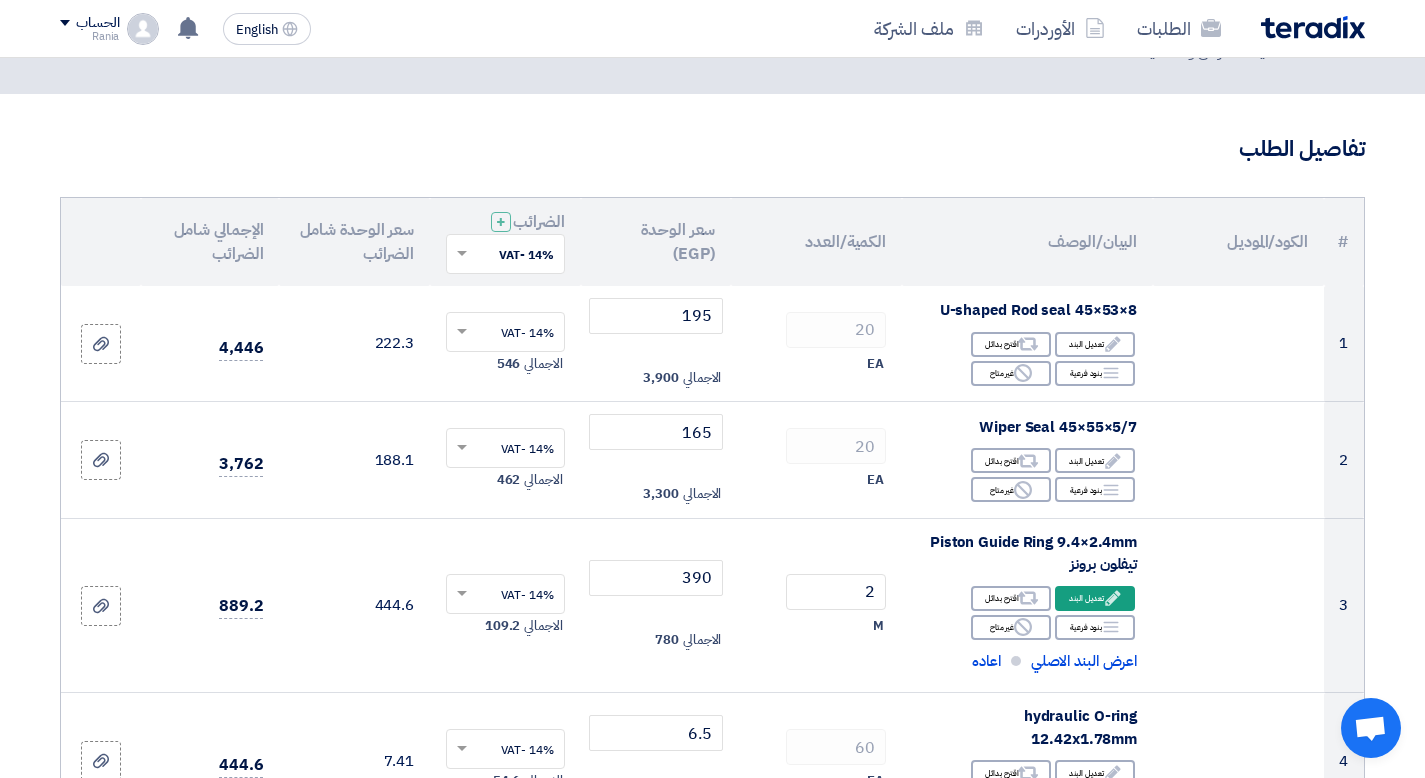 scroll, scrollTop: 0, scrollLeft: 0, axis: both 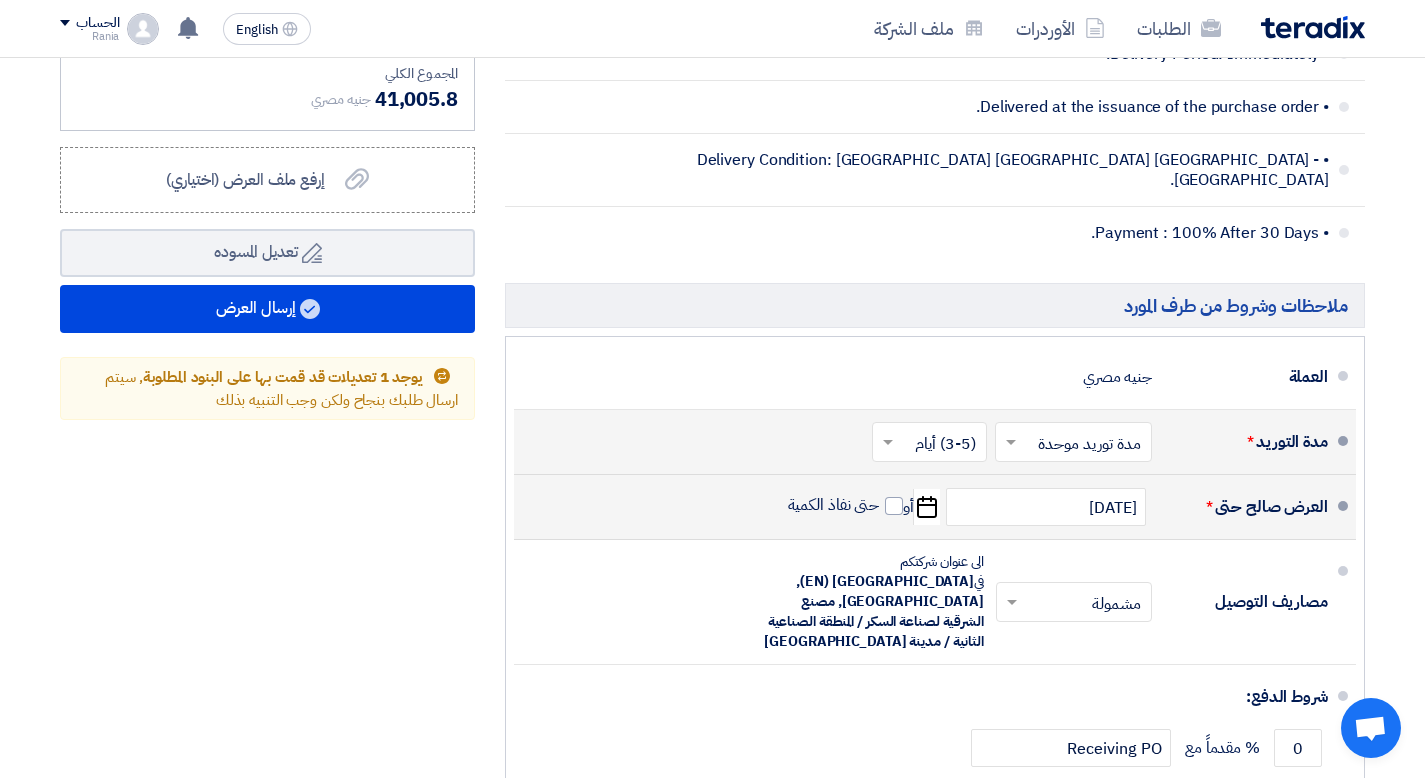 click on "International Engineering for Supplies
16 شارع الفراهدة-اللبان, الاسكندرية, Egypt
Rania Rabie – مدير عام
international.engineering17@gmail.com
+201069160212
عرض أسعار
التاريخ:
Mon Jul 21 2025
صالح حتى:
Mon Jul 28 2025
مقدم الى:
Alsharkeya Sugar Manufacturing,
Cairo, Egypt (EN)
,Ankara Street, Cairo Complex, Bureau 2, 6th Floor, Sheraton Heliopolis, Cairo, Egypt, P.O.Box 11799" 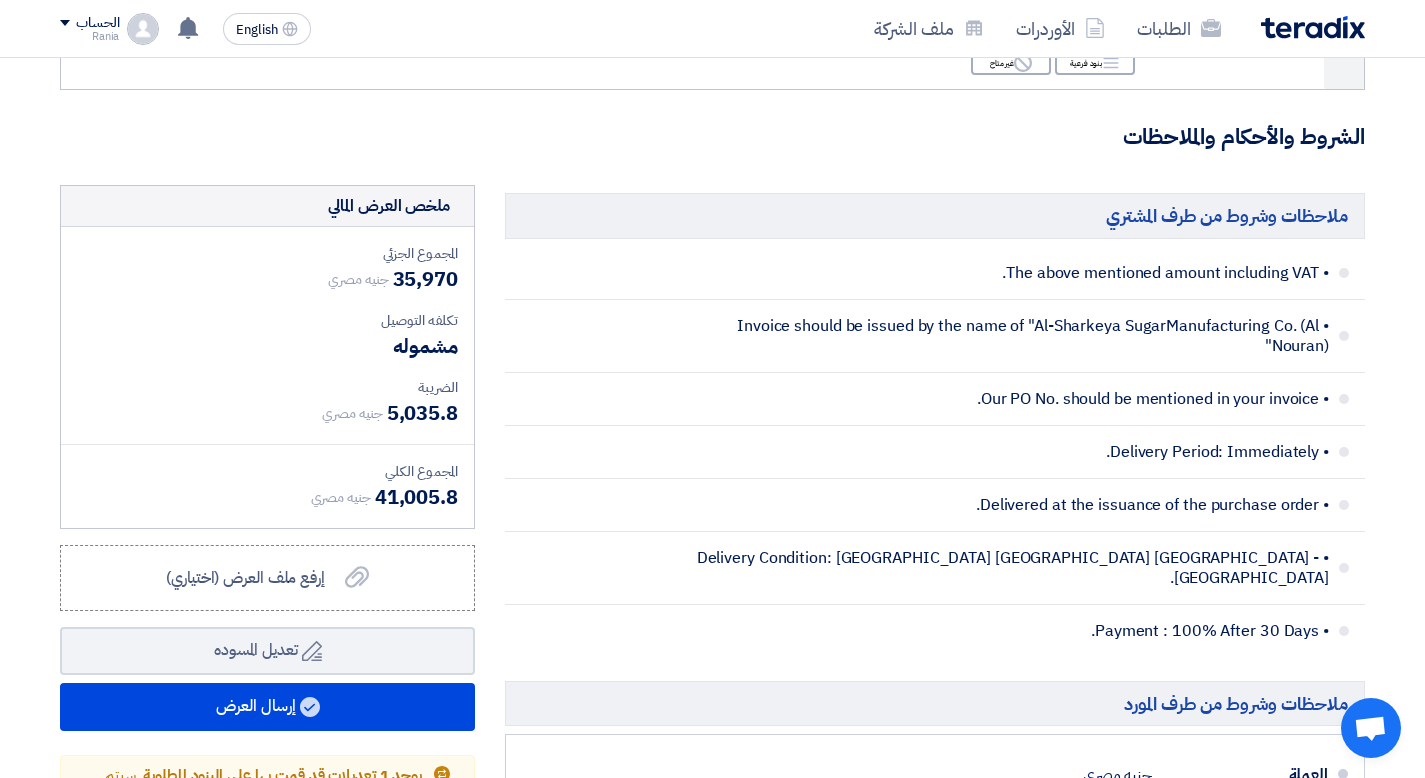 scroll, scrollTop: 1175, scrollLeft: 0, axis: vertical 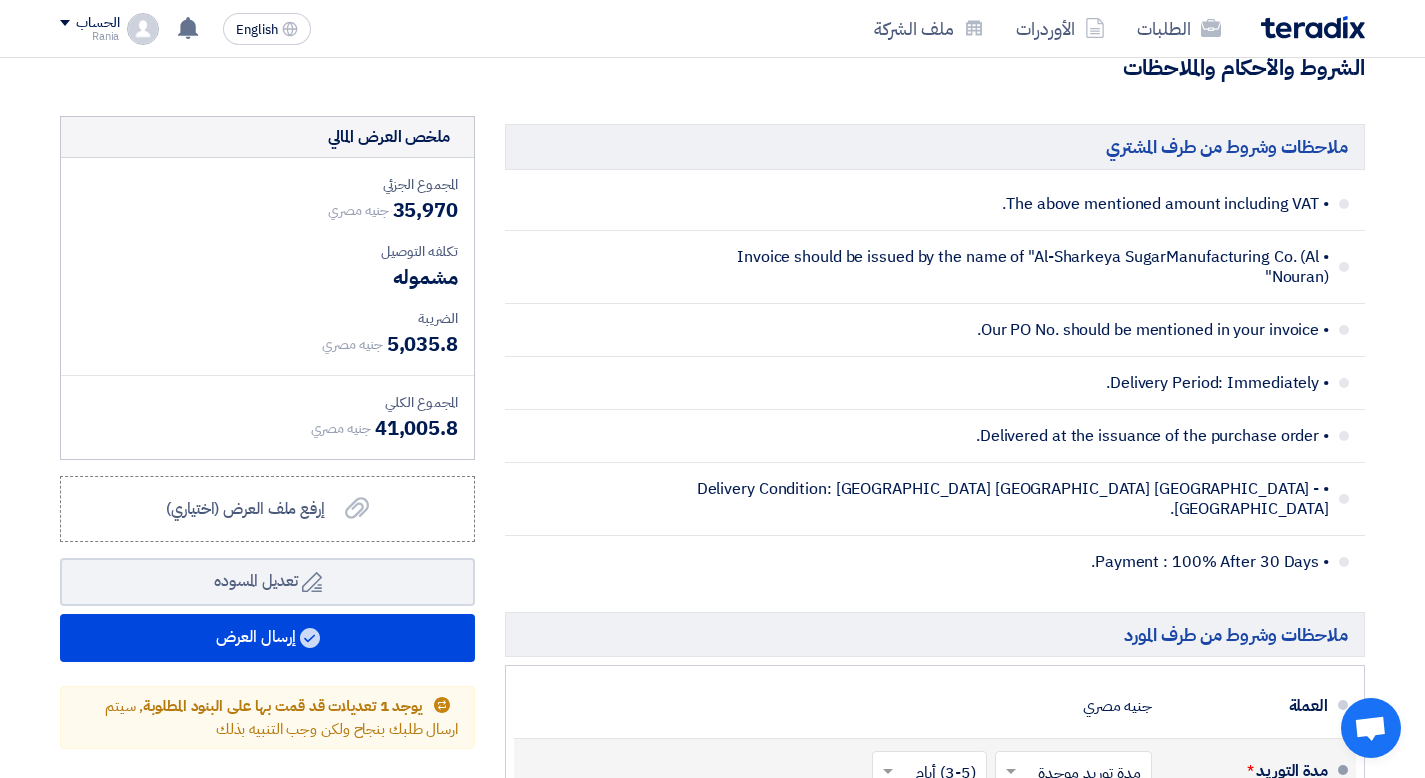 click on "International Engineering for Supplies
16 شارع الفراهدة-اللبان, الاسكندرية, Egypt
Rania Rabie – مدير عام
international.engineering17@gmail.com
+201069160212
عرض أسعار
التاريخ:
Mon Jul 21 2025
صالح حتى:
Mon Jul 28 2025
مقدم الى:
Alsharkeya Sugar Manufacturing,
ِAhmed  Omar
Purchasing Manager
195" 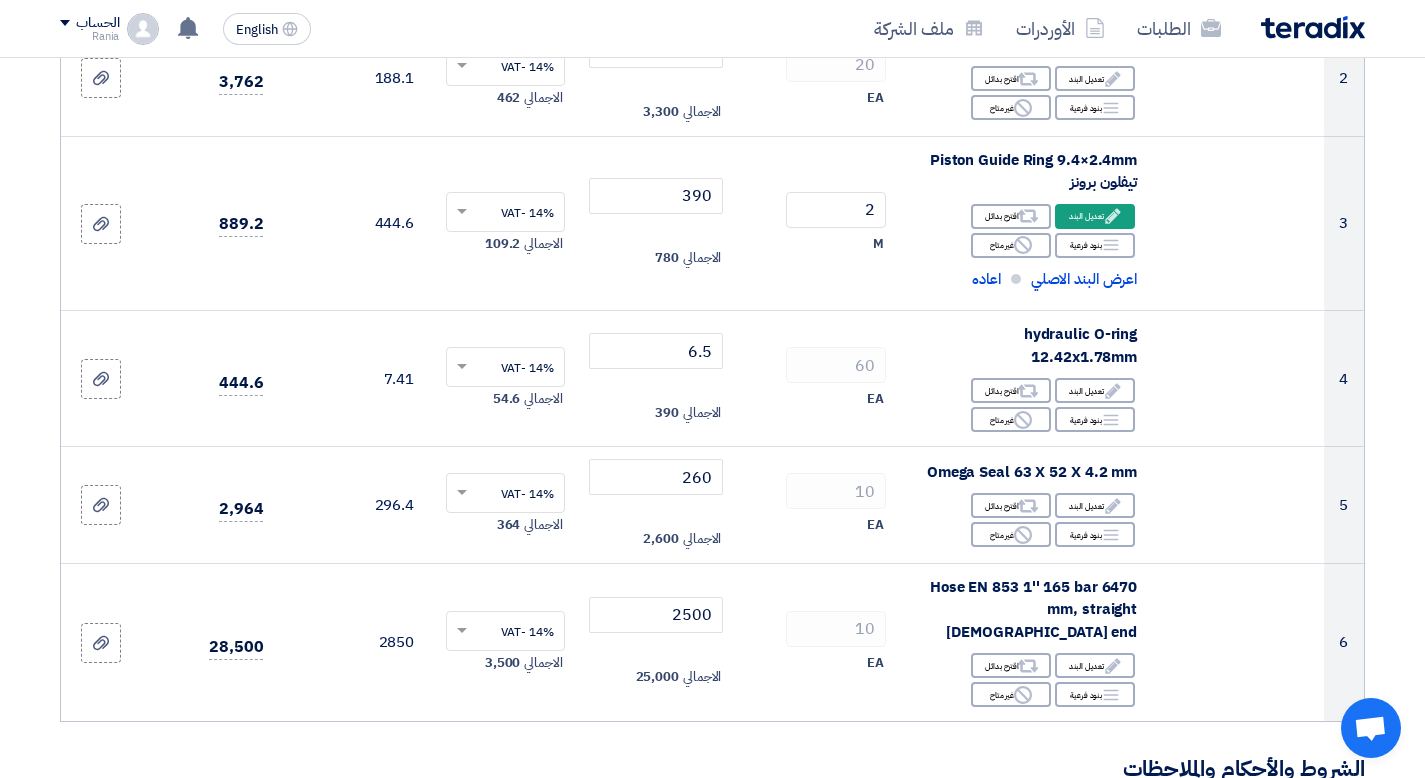 scroll, scrollTop: 0, scrollLeft: 0, axis: both 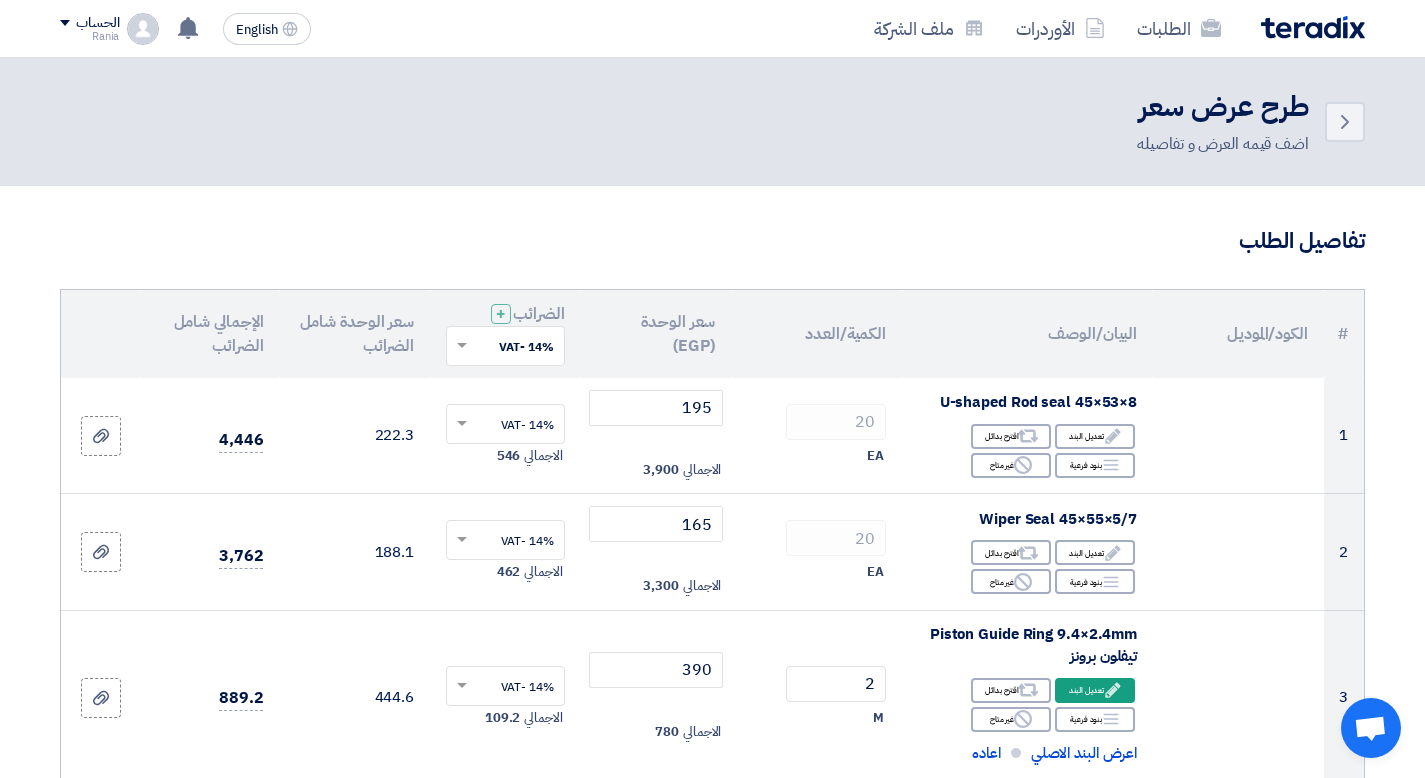 click on "International Engineering for Supplies
16 شارع الفراهدة-اللبان, الاسكندرية, Egypt
Rania Rabie – مدير عام
international.engineering17@gmail.com
+201069160212
عرض أسعار
التاريخ:
Mon Jul 21 2025
صالح حتى:
Mon Jul 28 2025
مقدم الى:
Alsharkeya Sugar Manufacturing,
Cairo, Egypt (EN)
,Ankara Street, Cairo Complex, Bureau 2, 6th Floor, Sheraton Heliopolis, Cairo, Egypt, P.O.Box 11799" 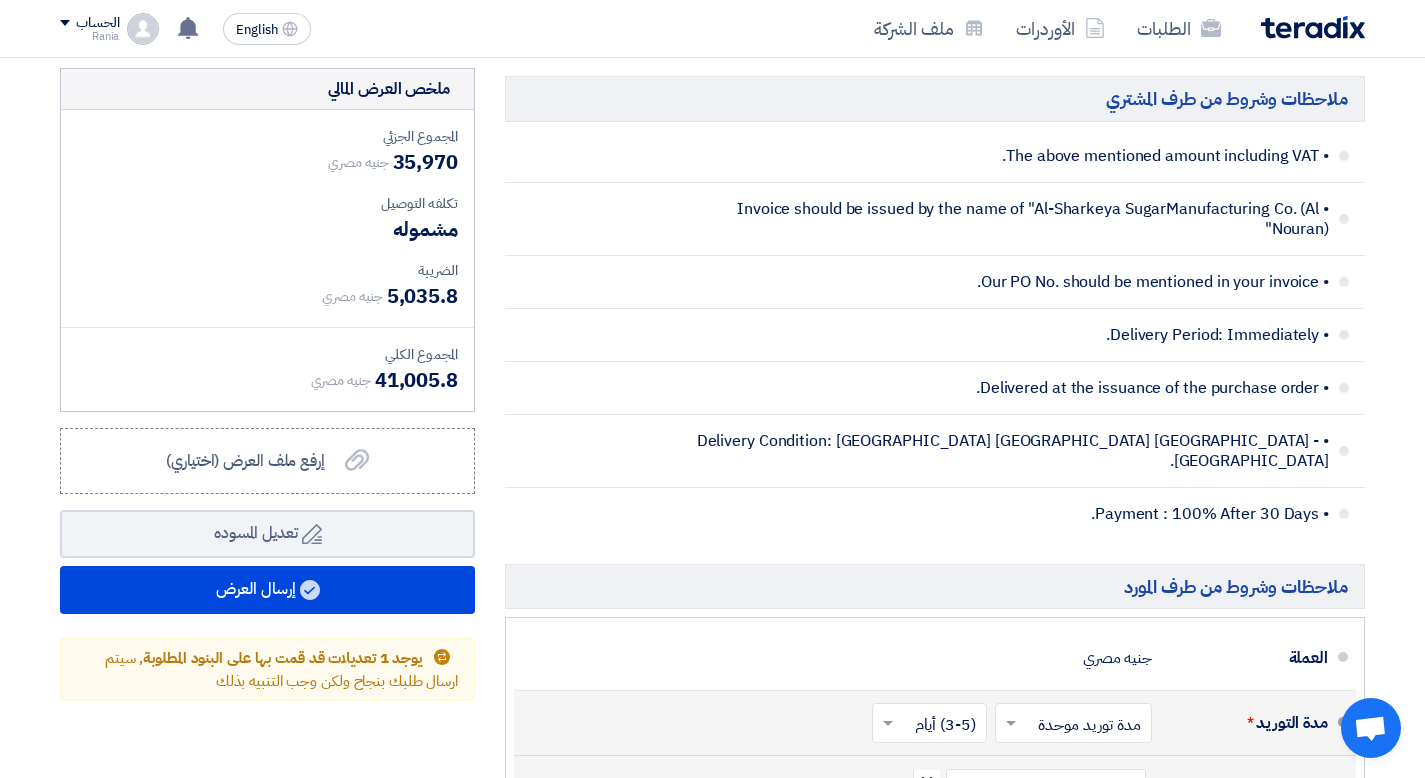 scroll, scrollTop: 1303, scrollLeft: 0, axis: vertical 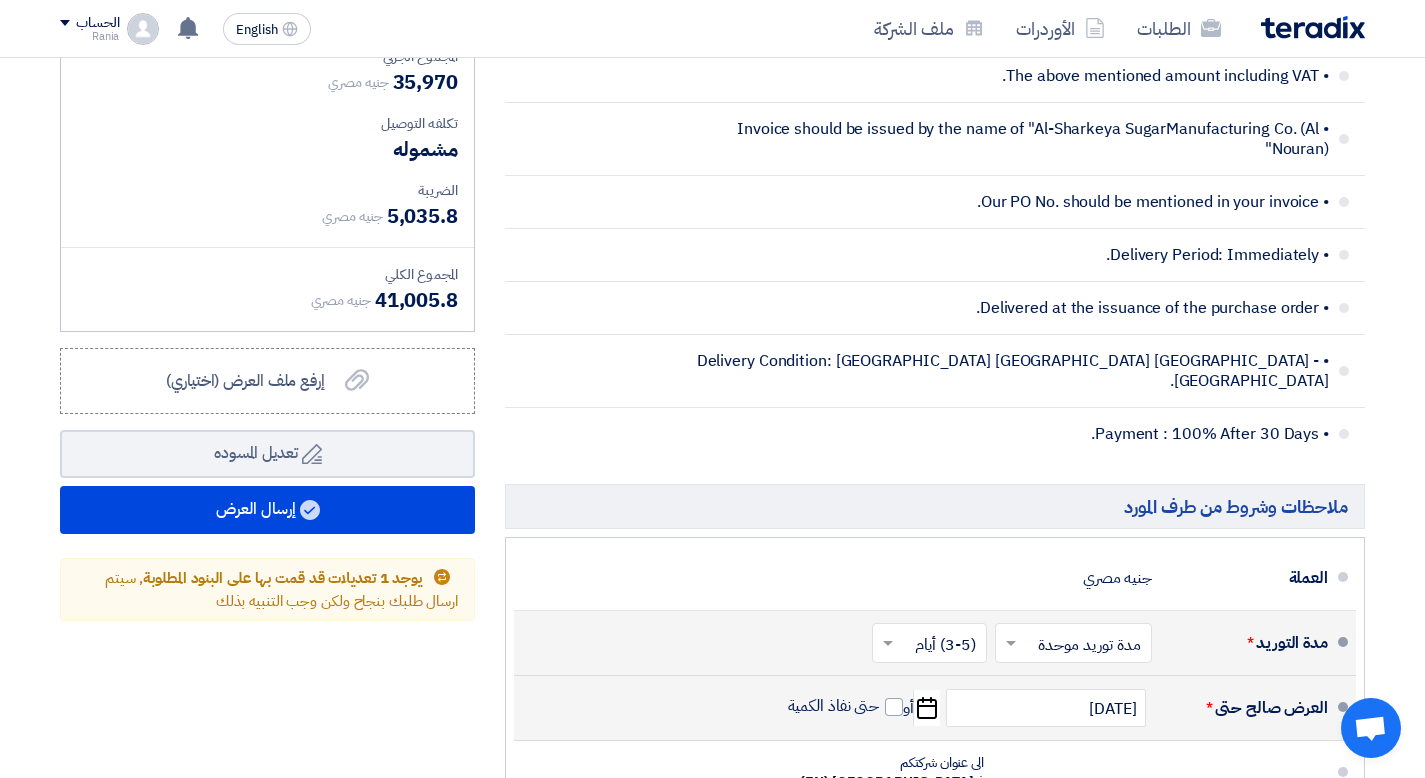 click on "(3-5) أيام" 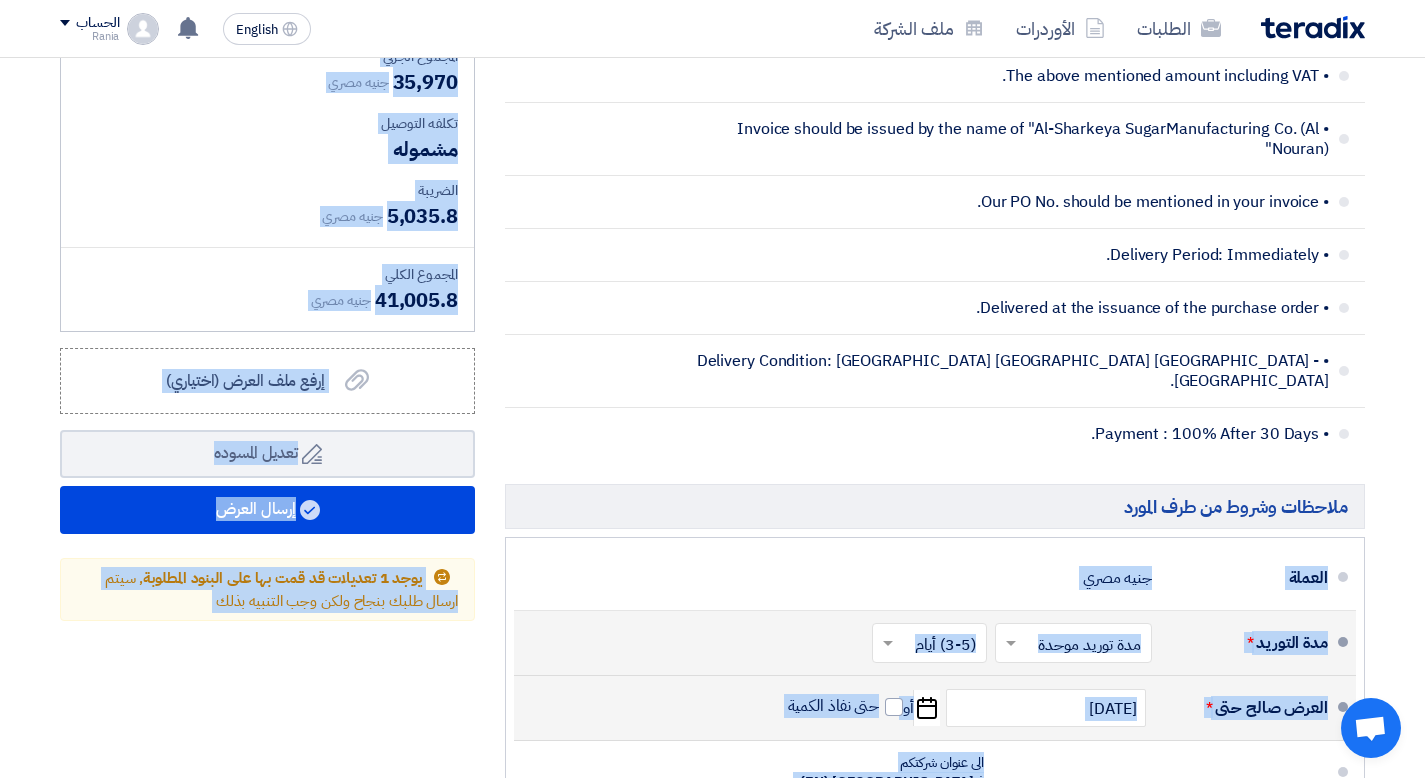 drag, startPoint x: 1424, startPoint y: 407, endPoint x: 1439, endPoint y: 547, distance: 140.80128 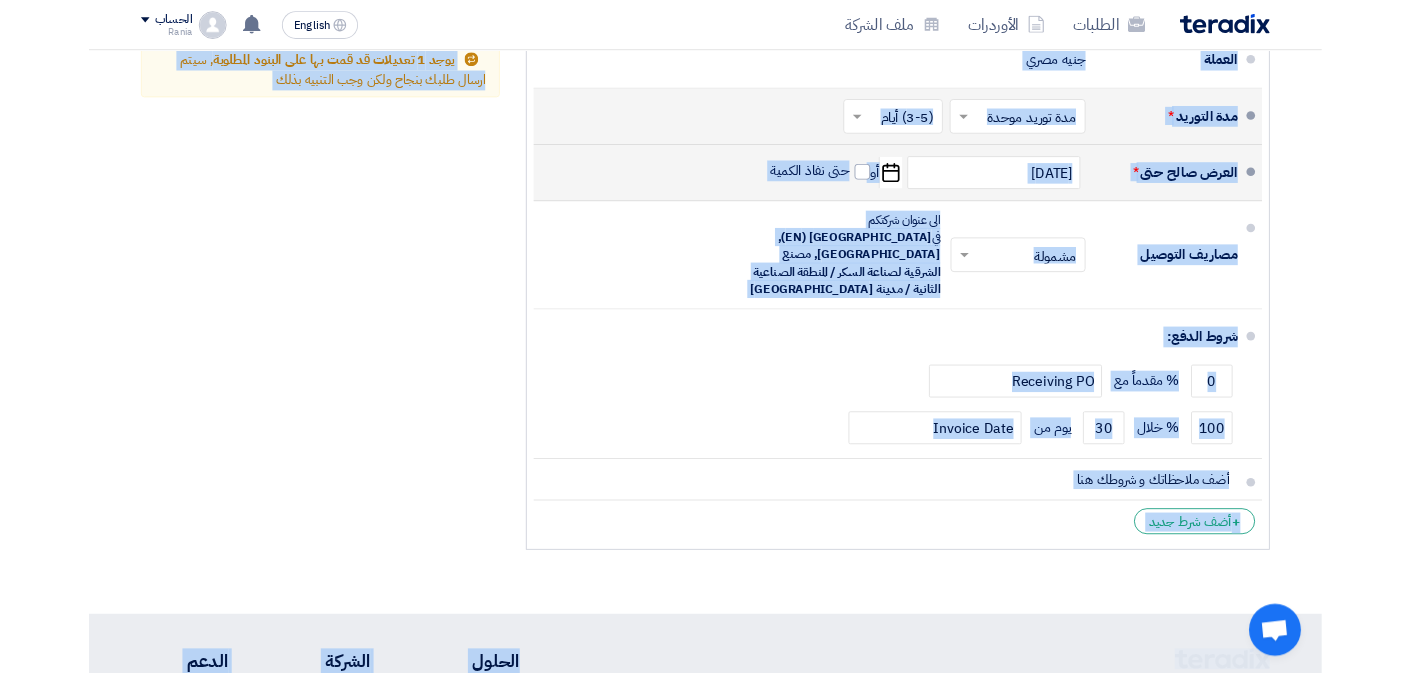 scroll, scrollTop: 1827, scrollLeft: 0, axis: vertical 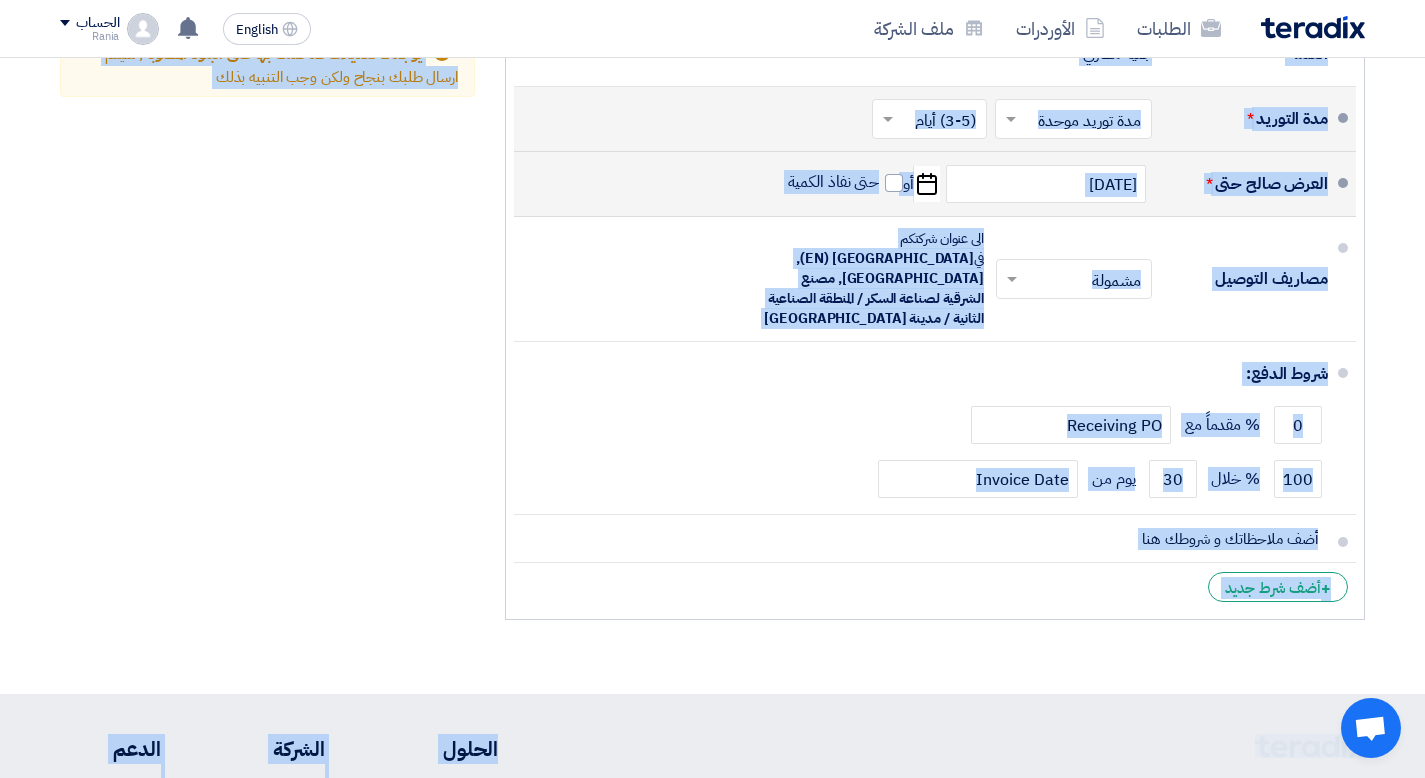 click on "وصف المنتج" 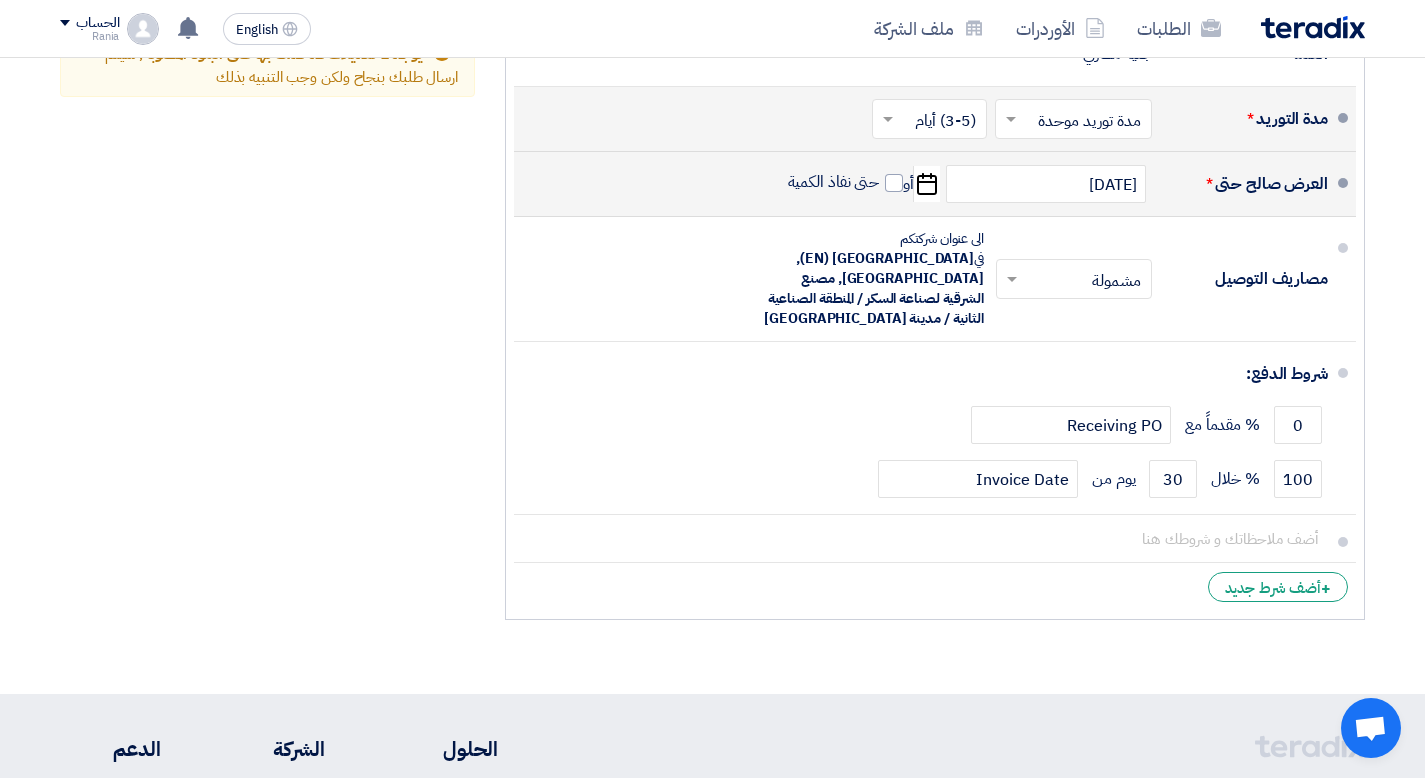 click on "Wiper Seal 45×55×5/7" 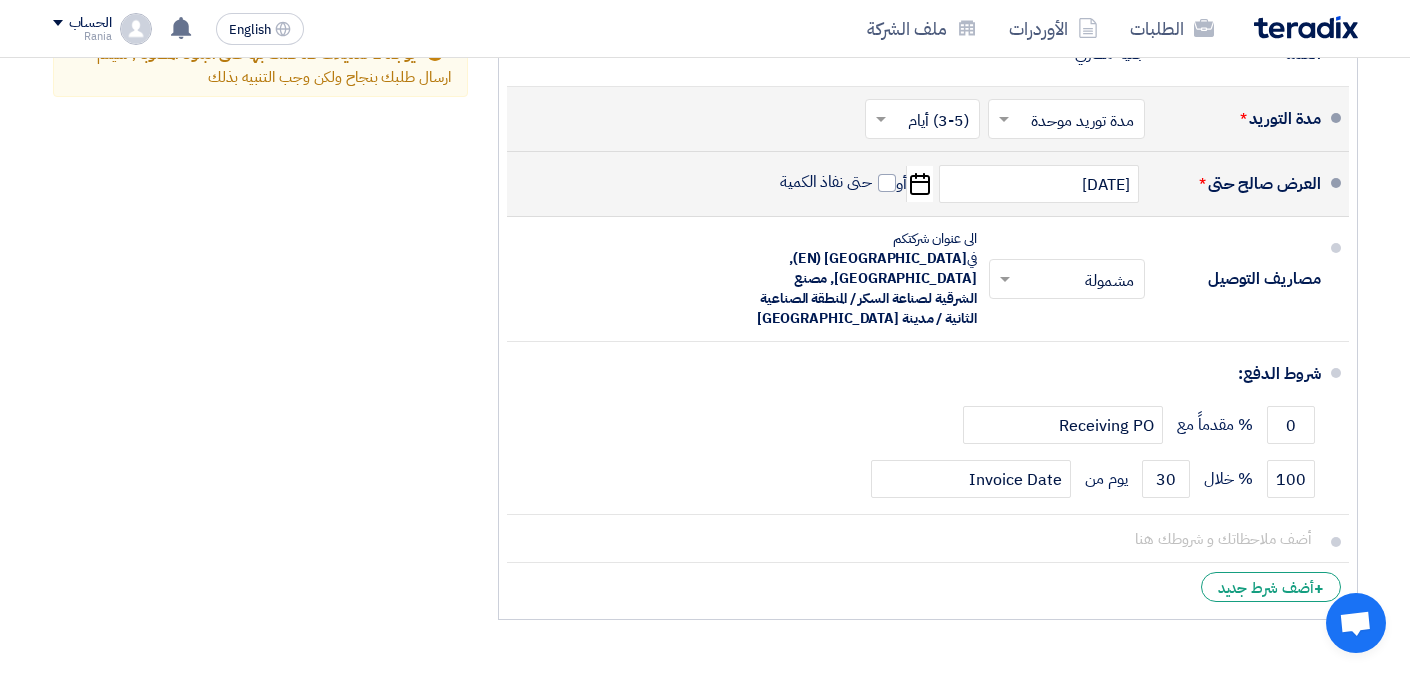 click on "Wiper Seal 45×55×5/7" 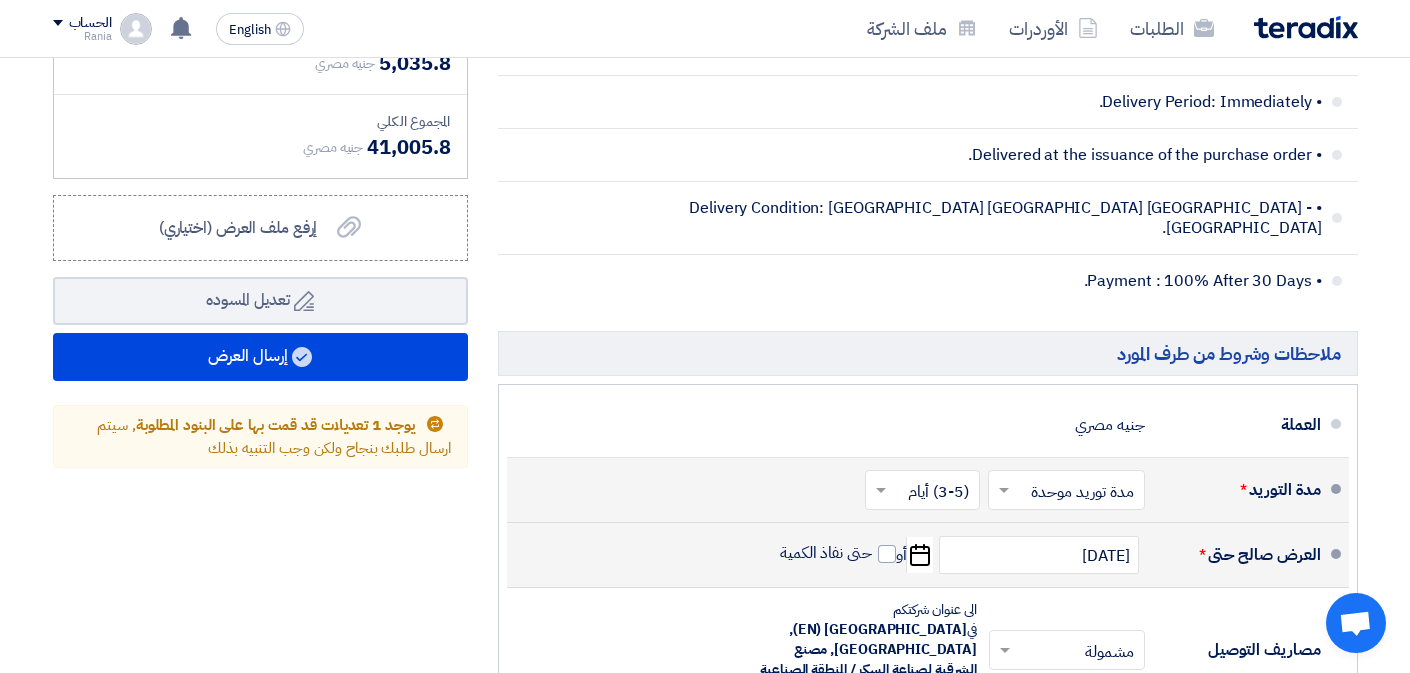 scroll, scrollTop: 1449, scrollLeft: 0, axis: vertical 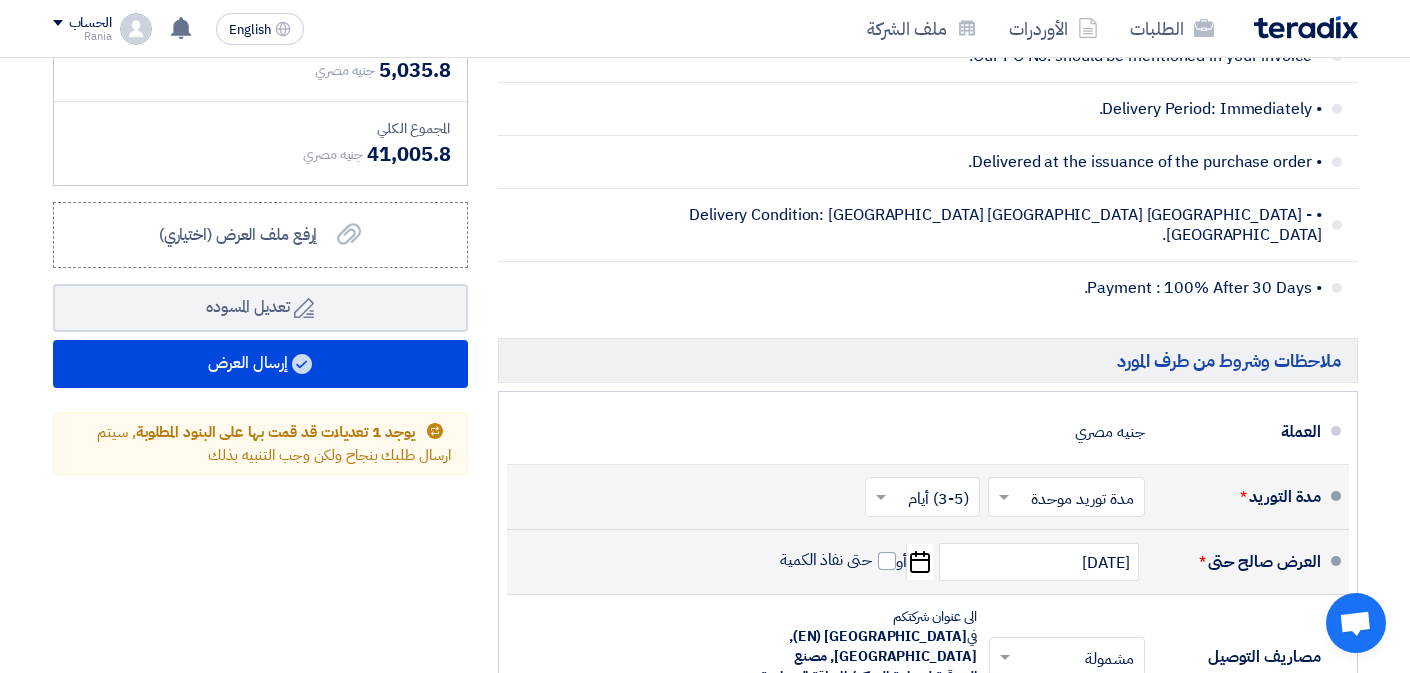 click on "وقت التوريد" 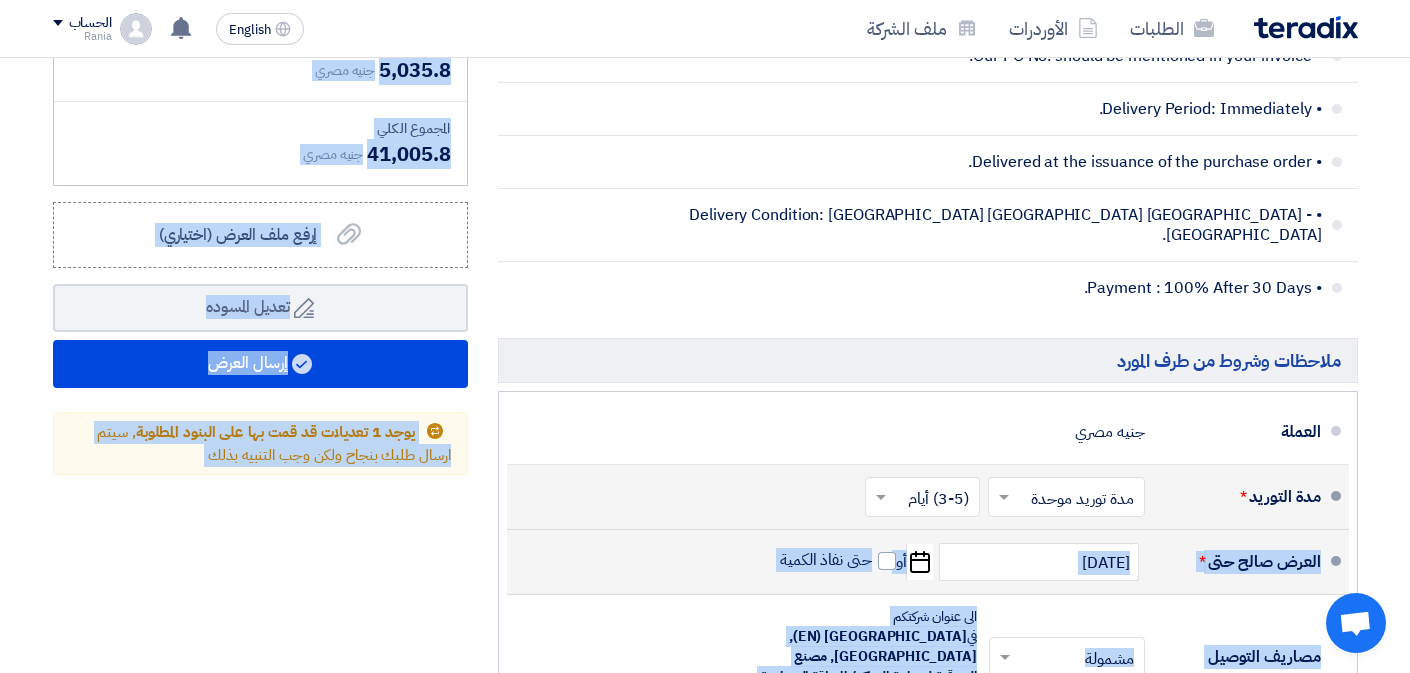 drag, startPoint x: 1408, startPoint y: 432, endPoint x: 1423, endPoint y: 494, distance: 63.788715 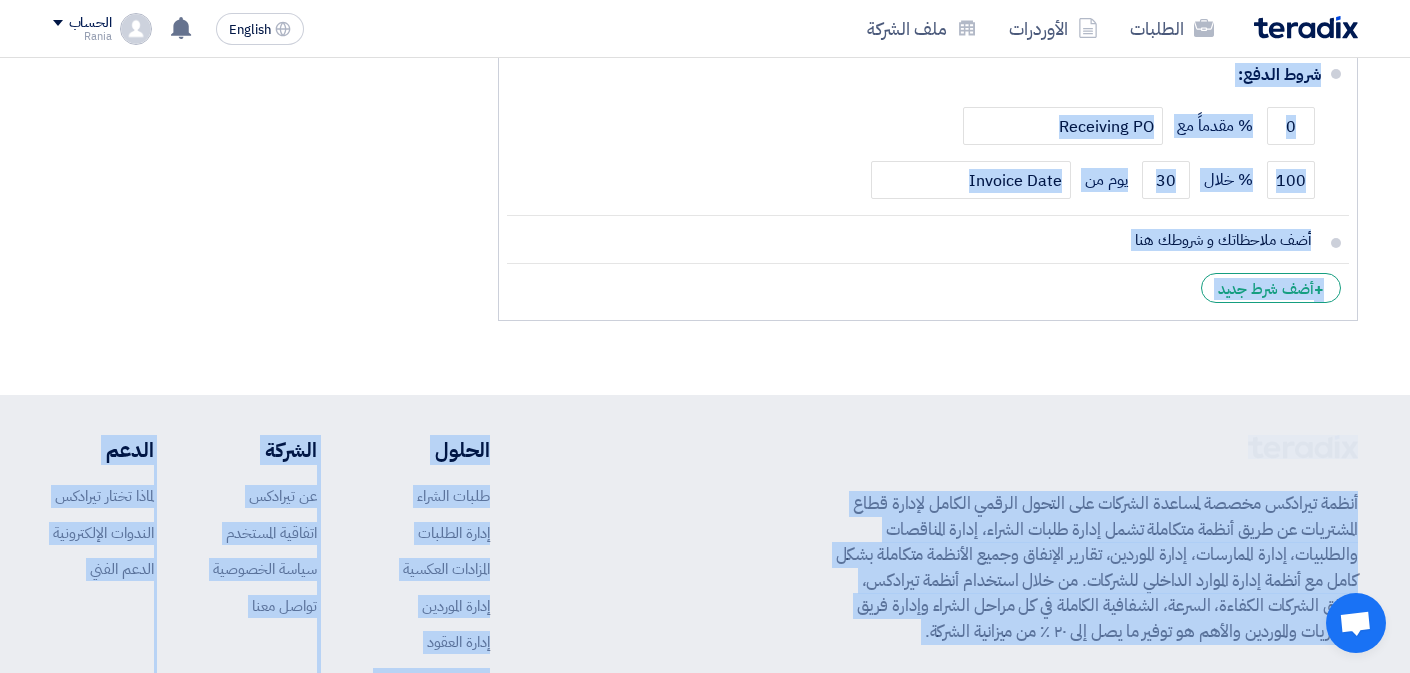 scroll, scrollTop: 2133, scrollLeft: 0, axis: vertical 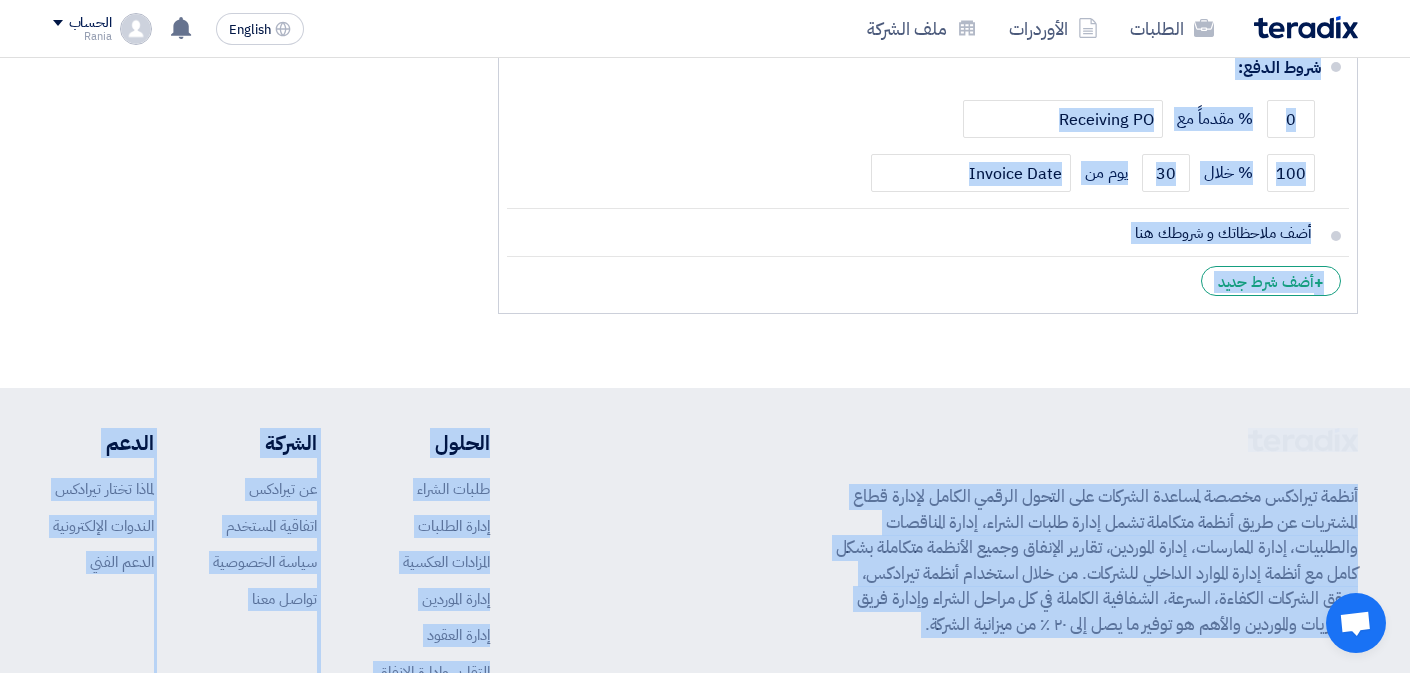 click on "International Engineering for Supplies
16 شارع الفراهدة-اللبان, الاسكندرية, Egypt
Rania Rabie – مدير عام
international.engineering17@gmail.com
+201069160212
عرض أسعار
التاريخ:
Mon Jul 21 2025
صالح حتى:
Mon Jul 28 2025
مقدم الى:
Alsharkeya Sugar Manufacturing,
Cairo, Egypt (EN)
,Ankara Street, Cairo Complex, Bureau 2, 6th Floor, Sheraton Heliopolis, Cairo, Egypt, P.O.Box 11799" 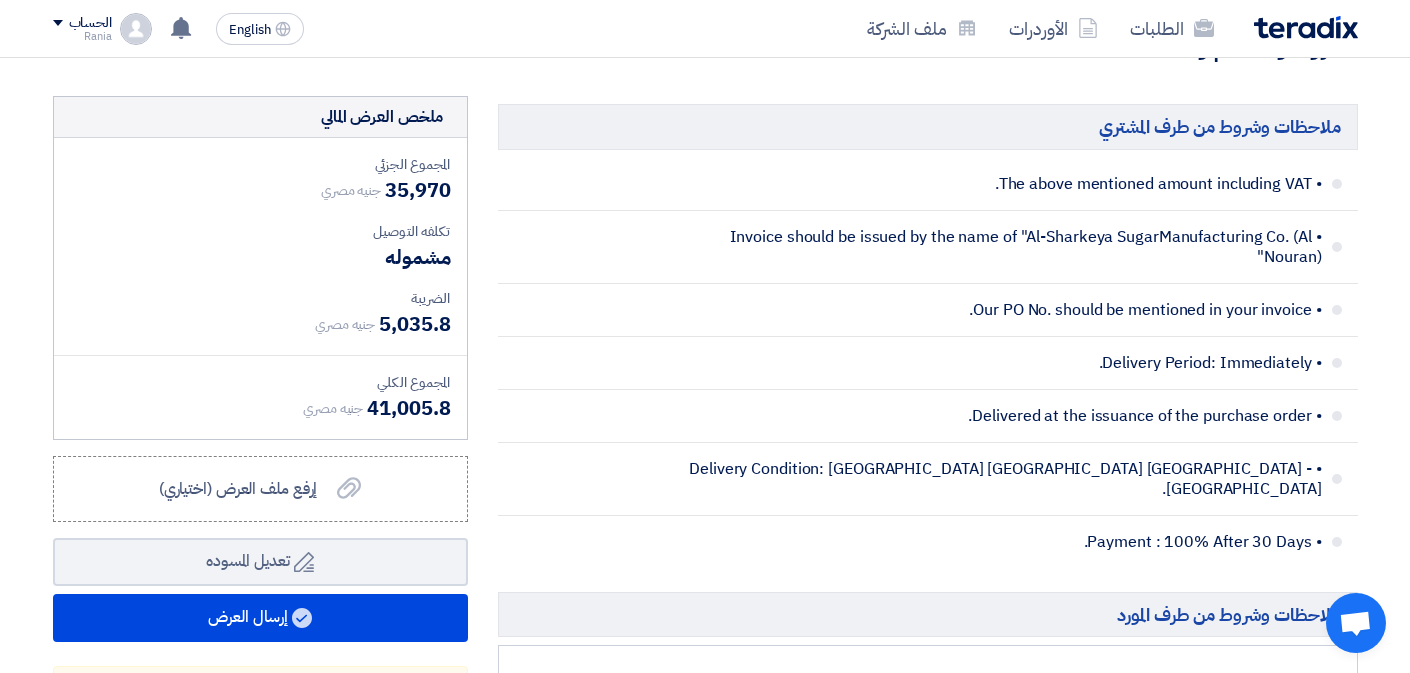 scroll, scrollTop: 1171, scrollLeft: 0, axis: vertical 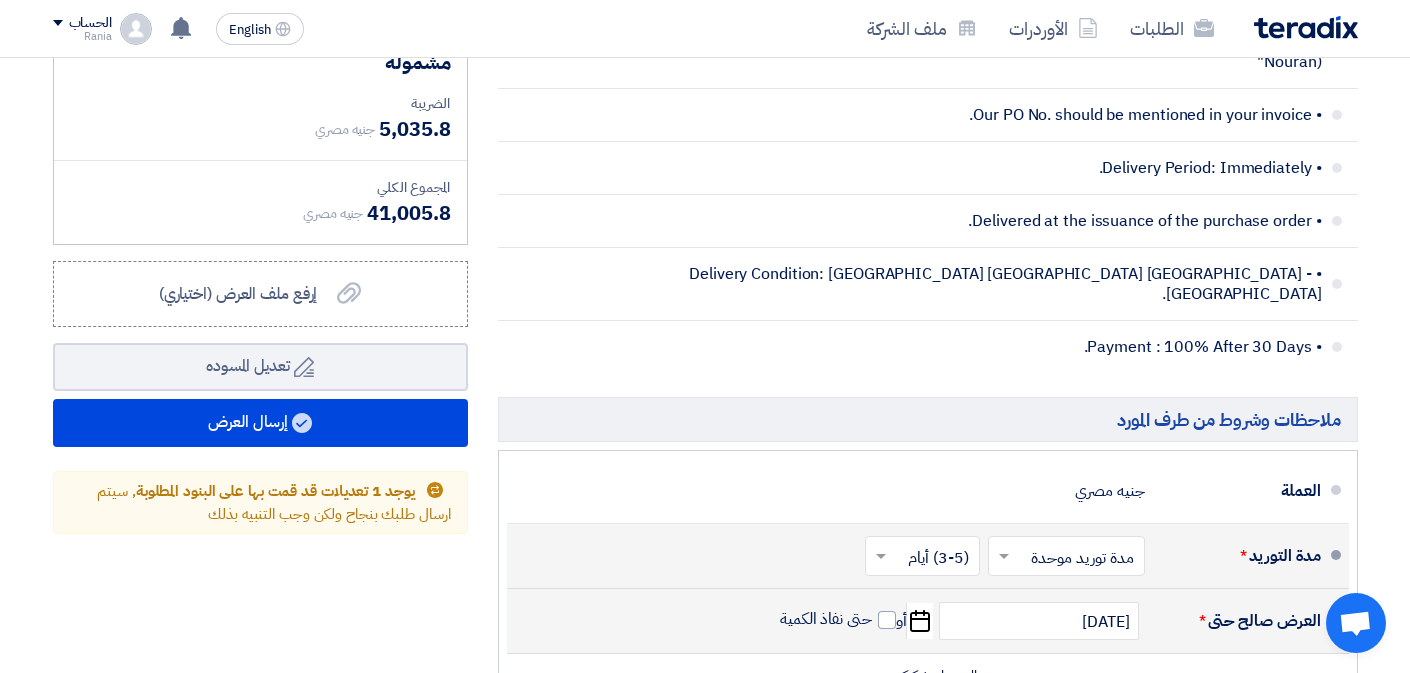 click on "(3-5) أيام" 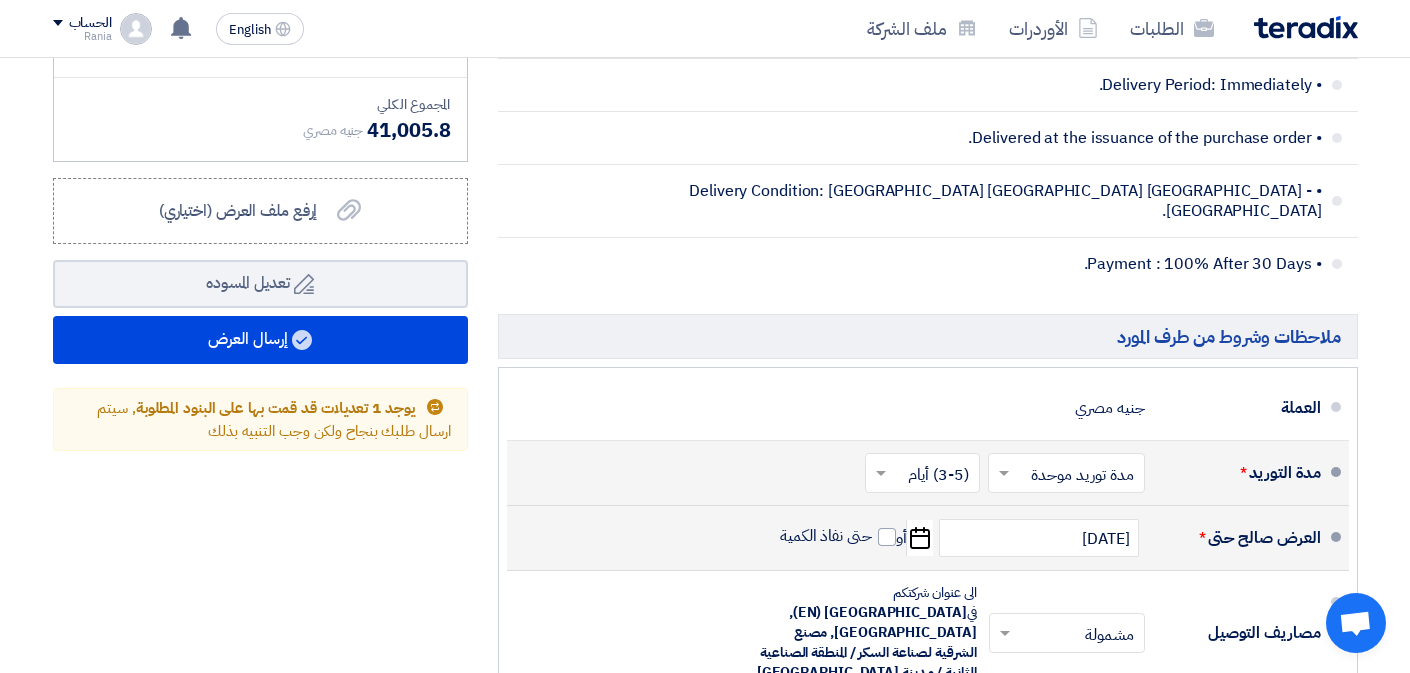 scroll, scrollTop: 1480, scrollLeft: 0, axis: vertical 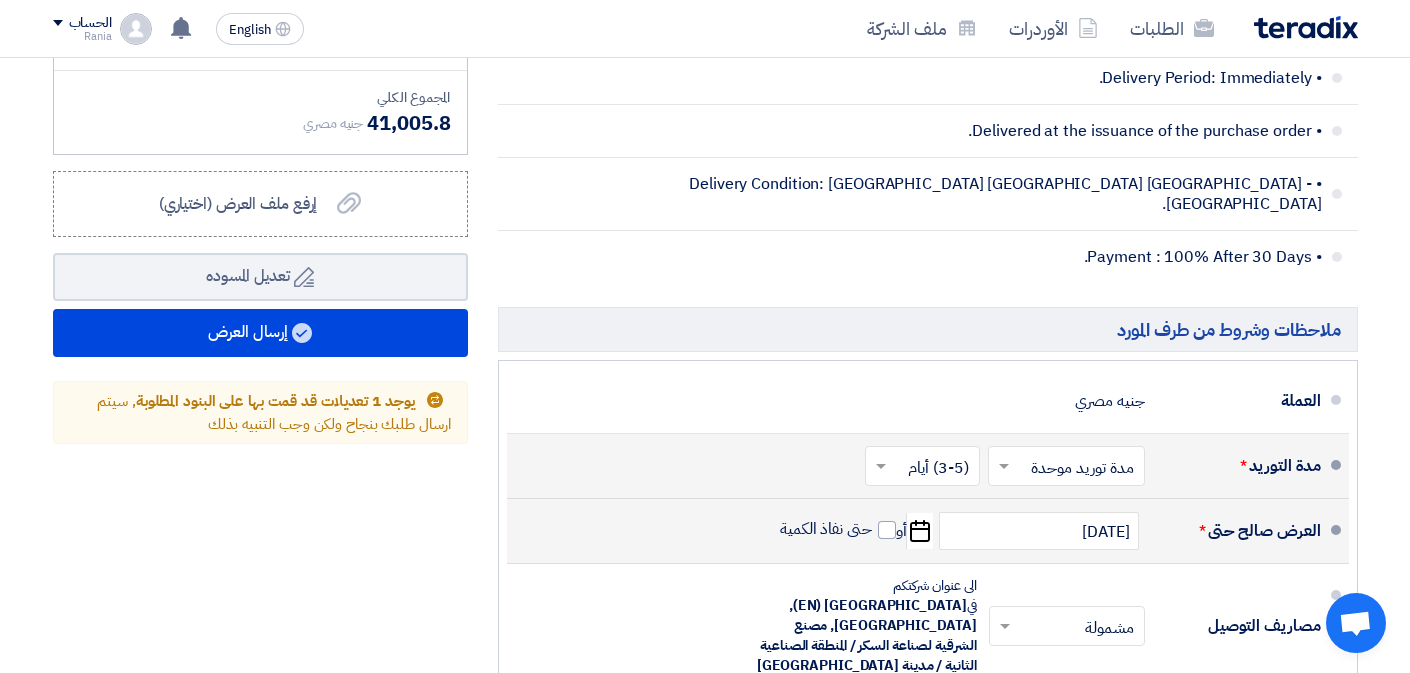 click on "وقت التوريد" 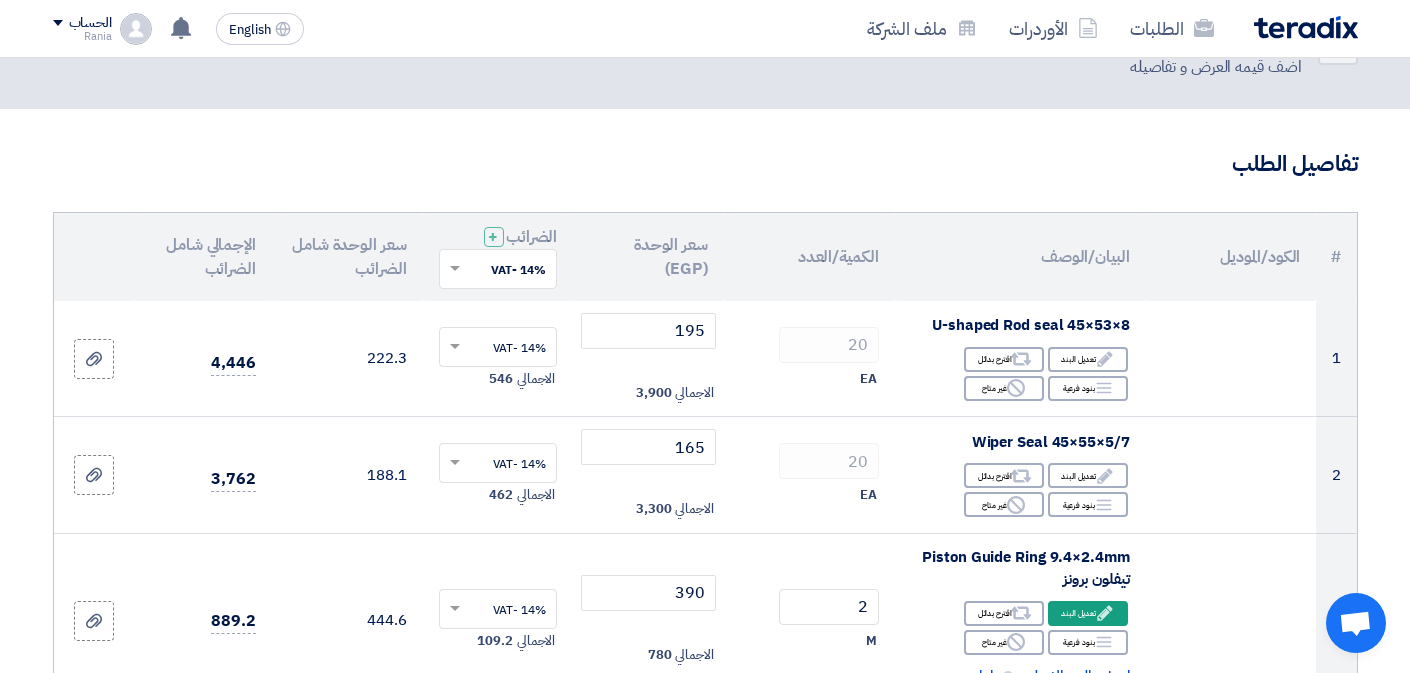 scroll, scrollTop: 0, scrollLeft: 0, axis: both 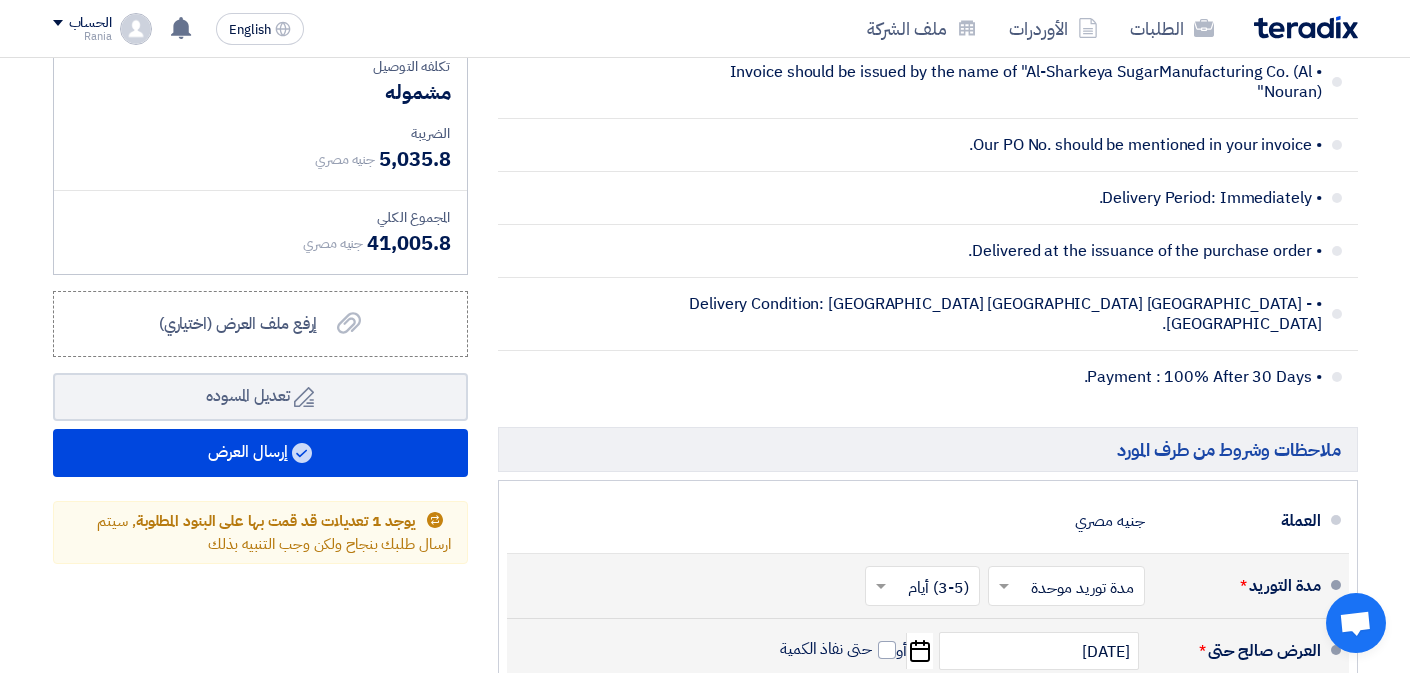 click on "(3-5) أيام" 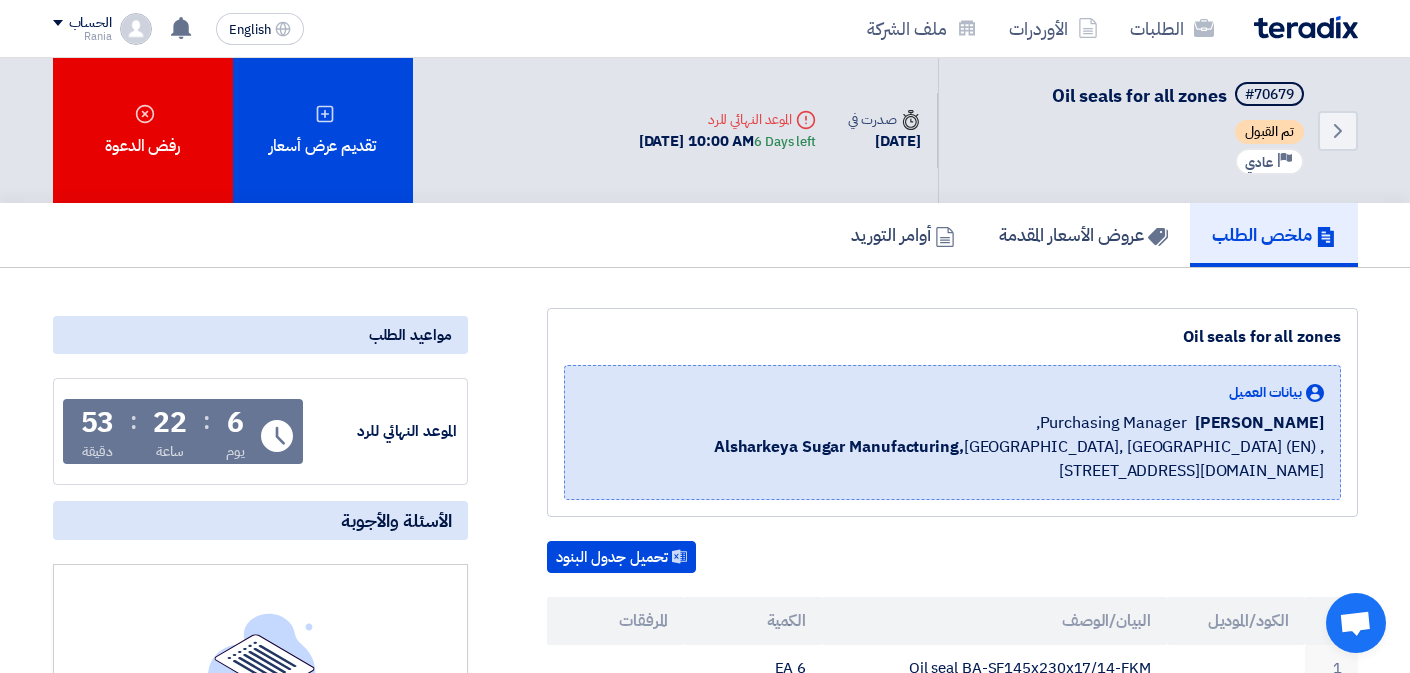 scroll, scrollTop: 0, scrollLeft: 0, axis: both 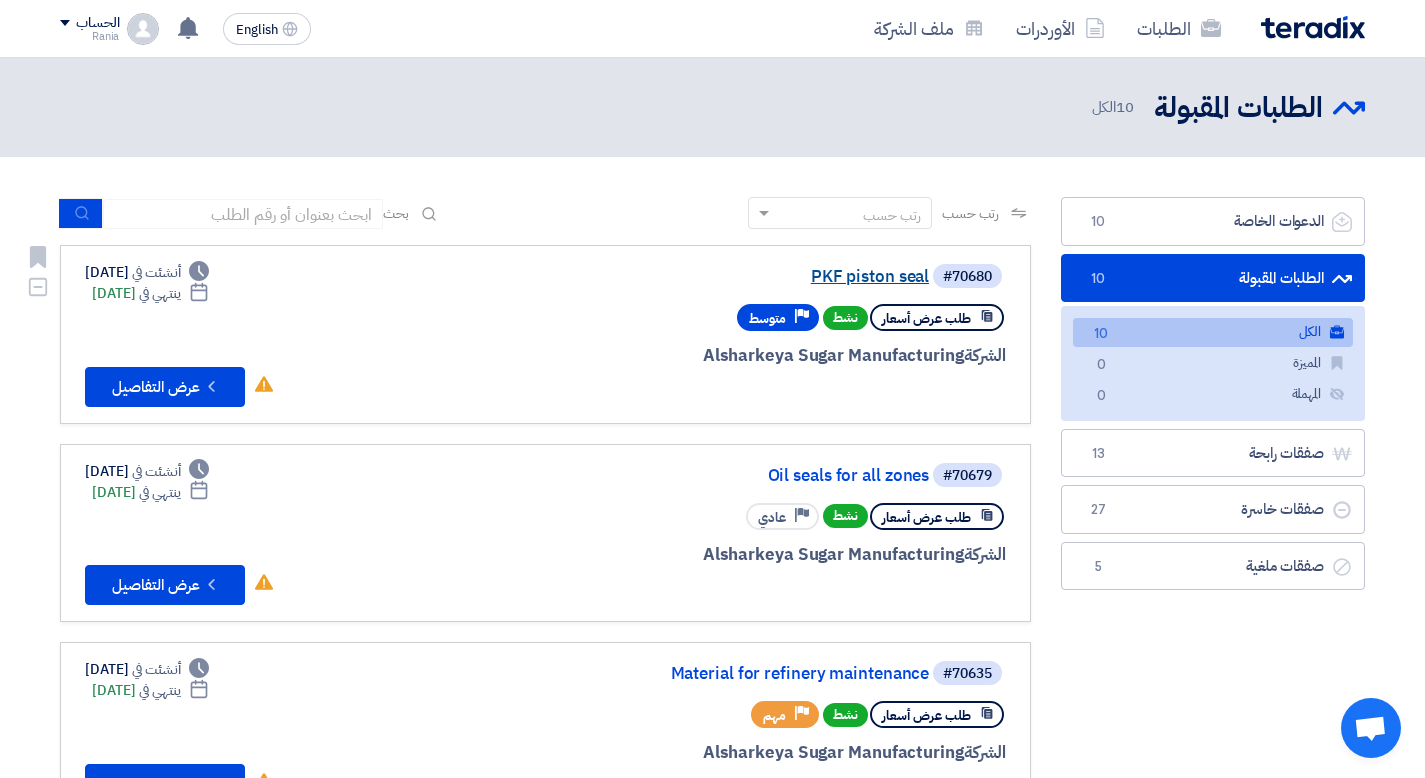 click on "PKF piston seal" 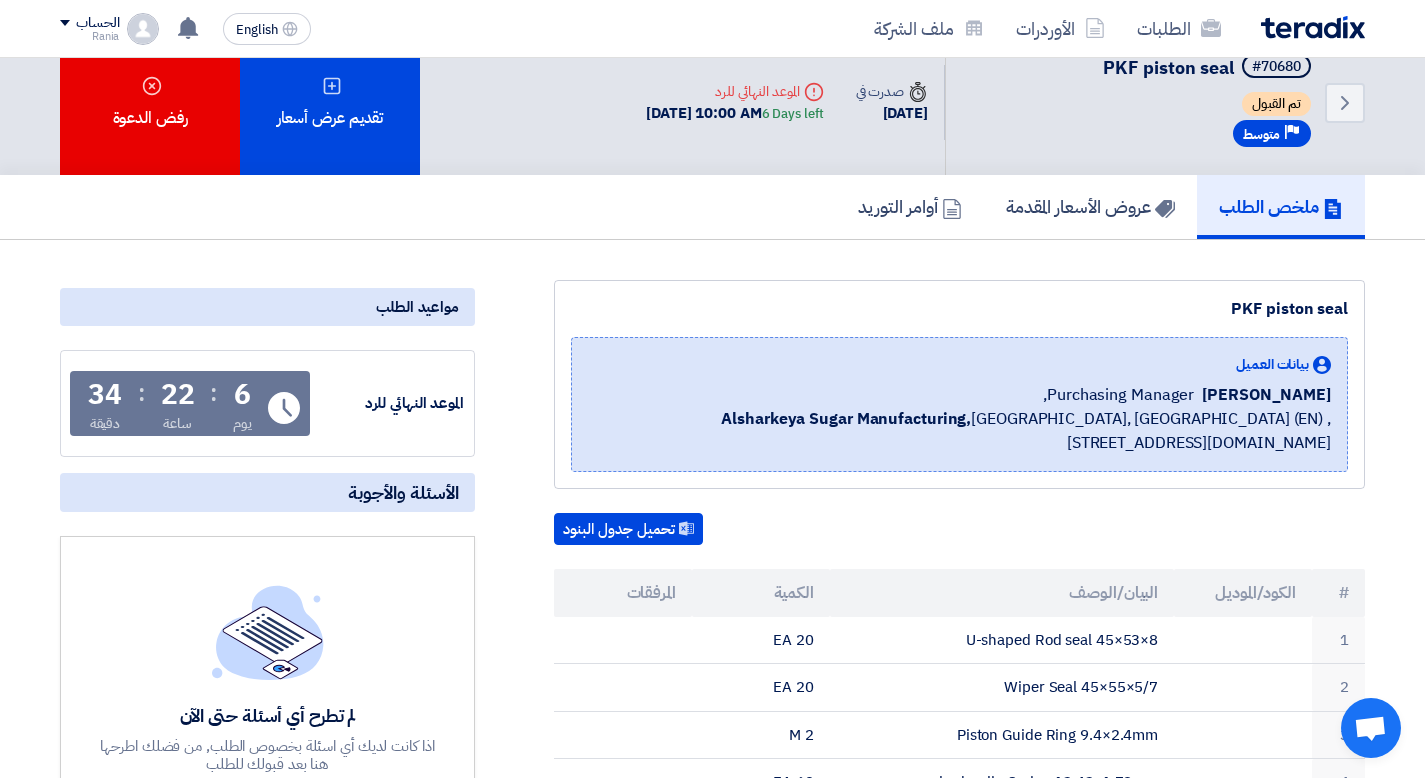 scroll, scrollTop: 0, scrollLeft: 0, axis: both 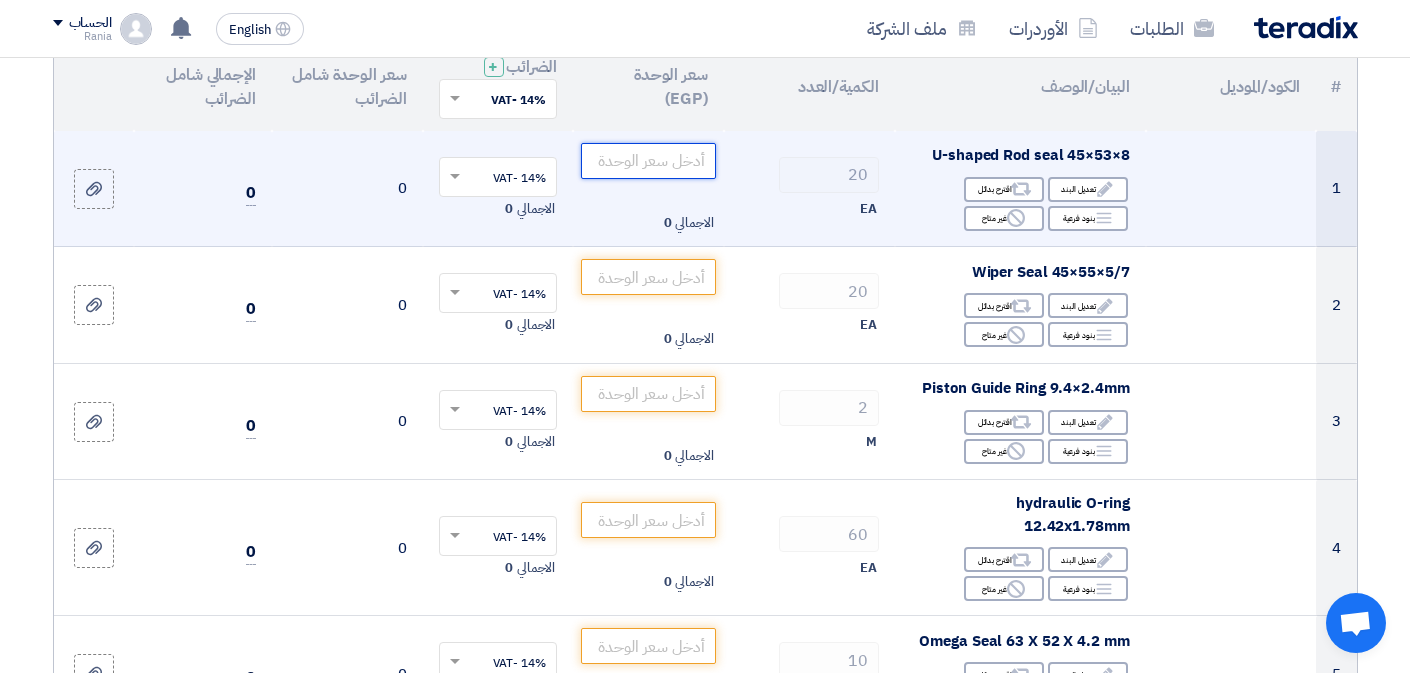 click 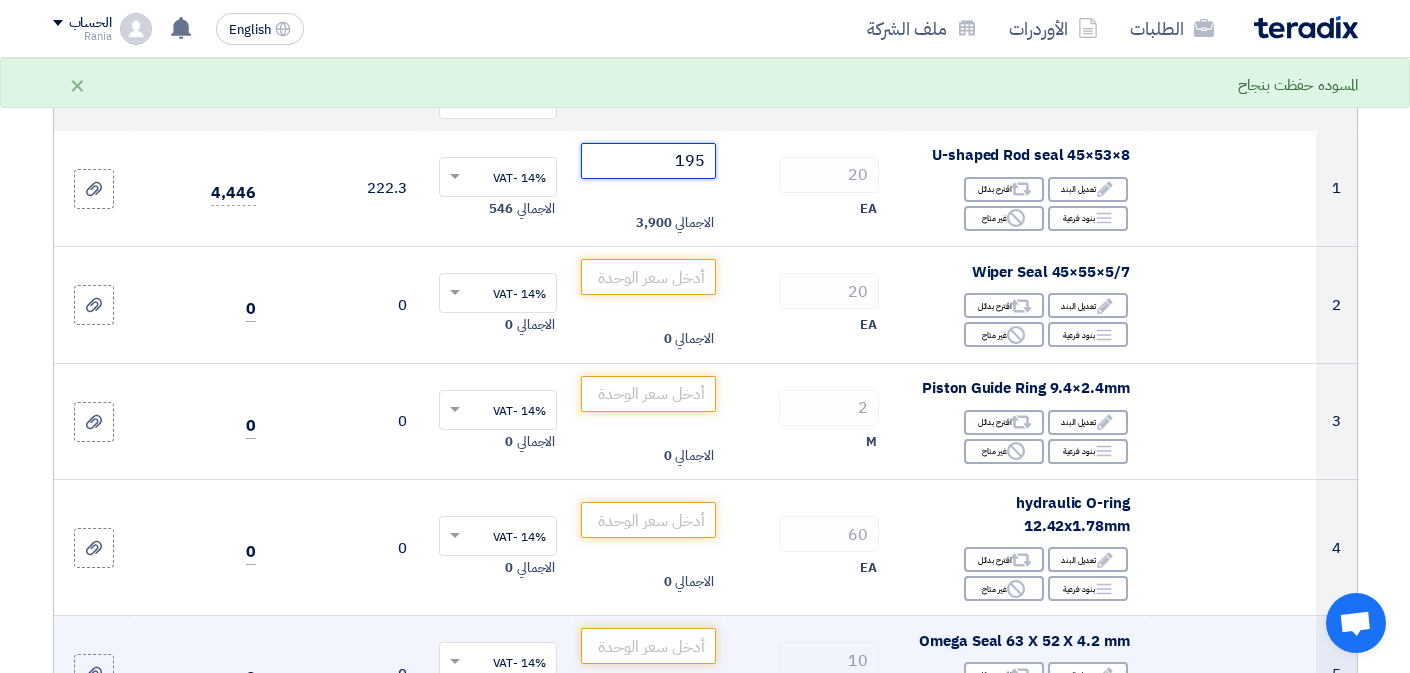 type on "195" 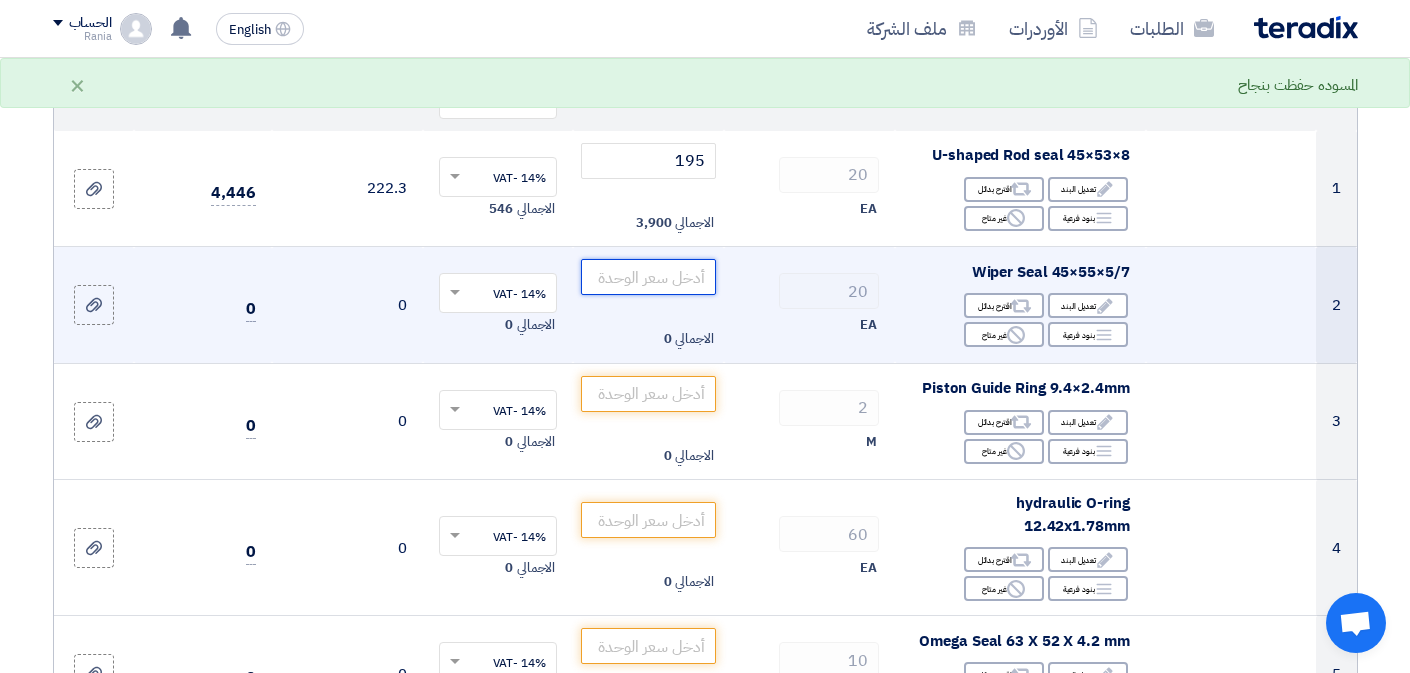 click 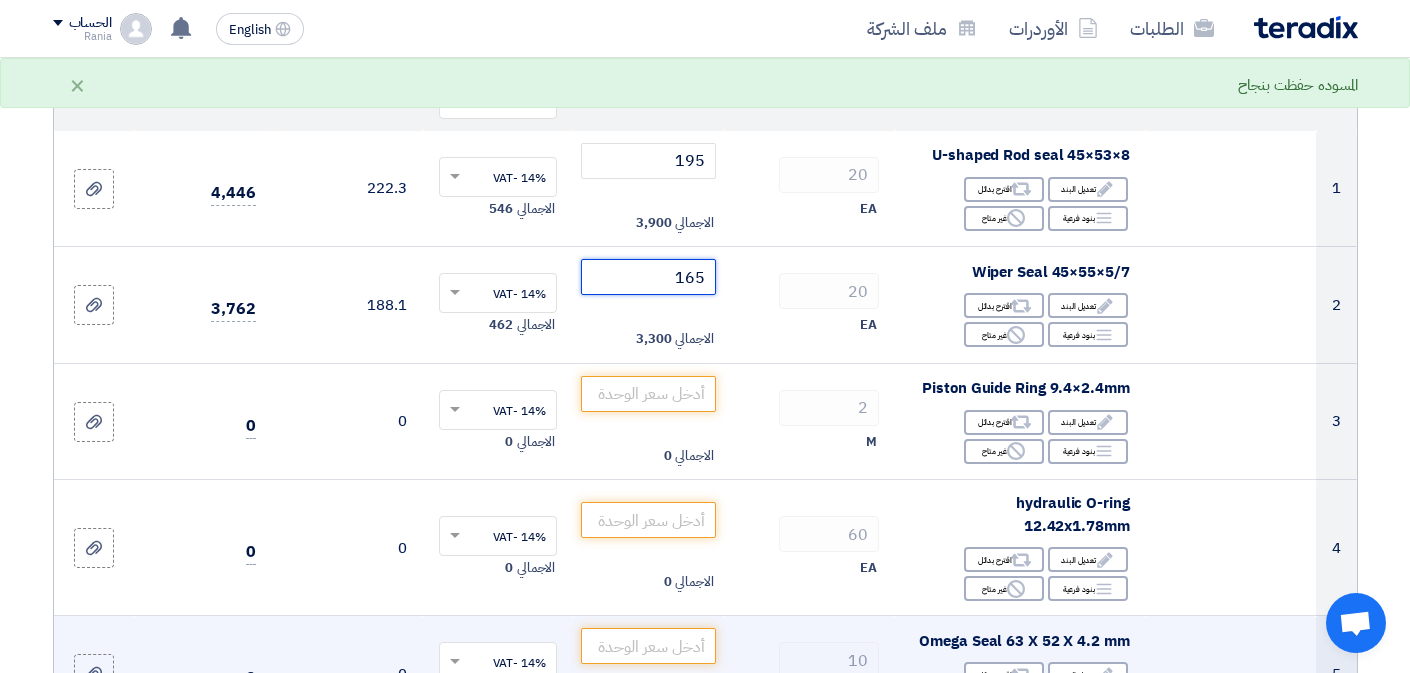 type on "165" 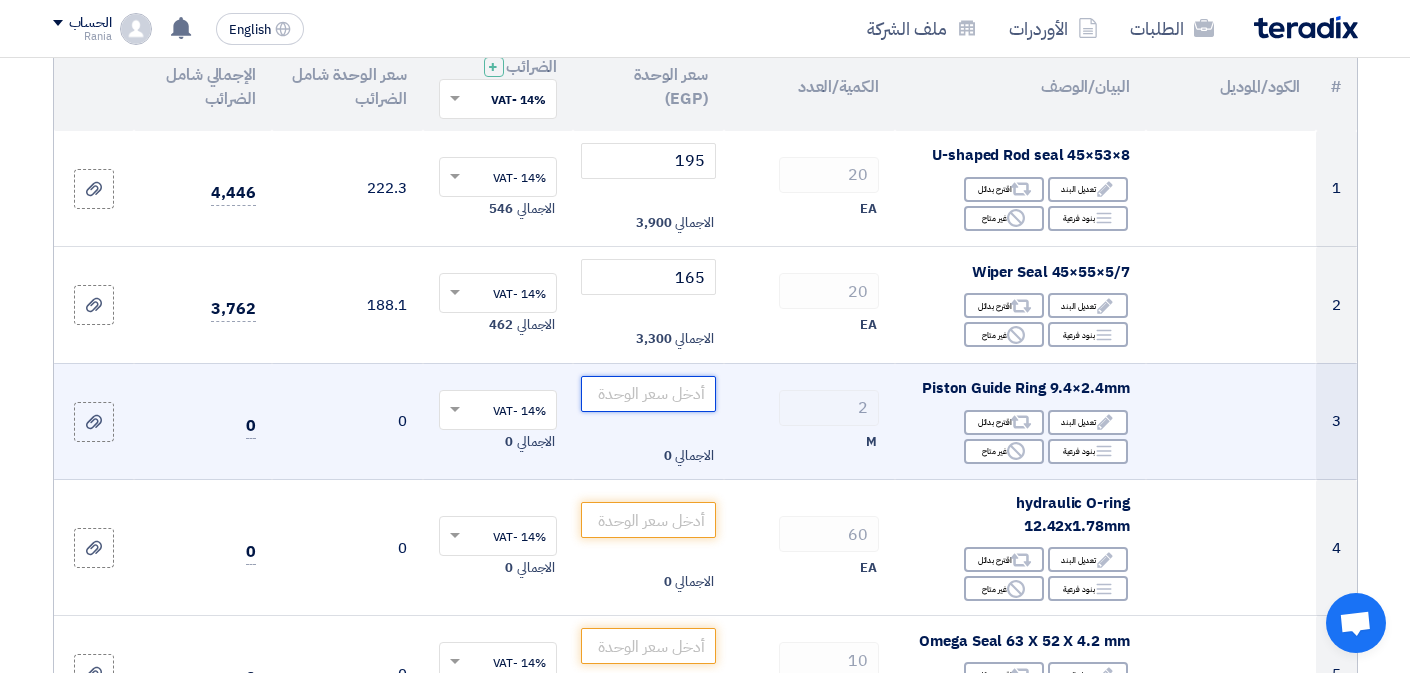 click 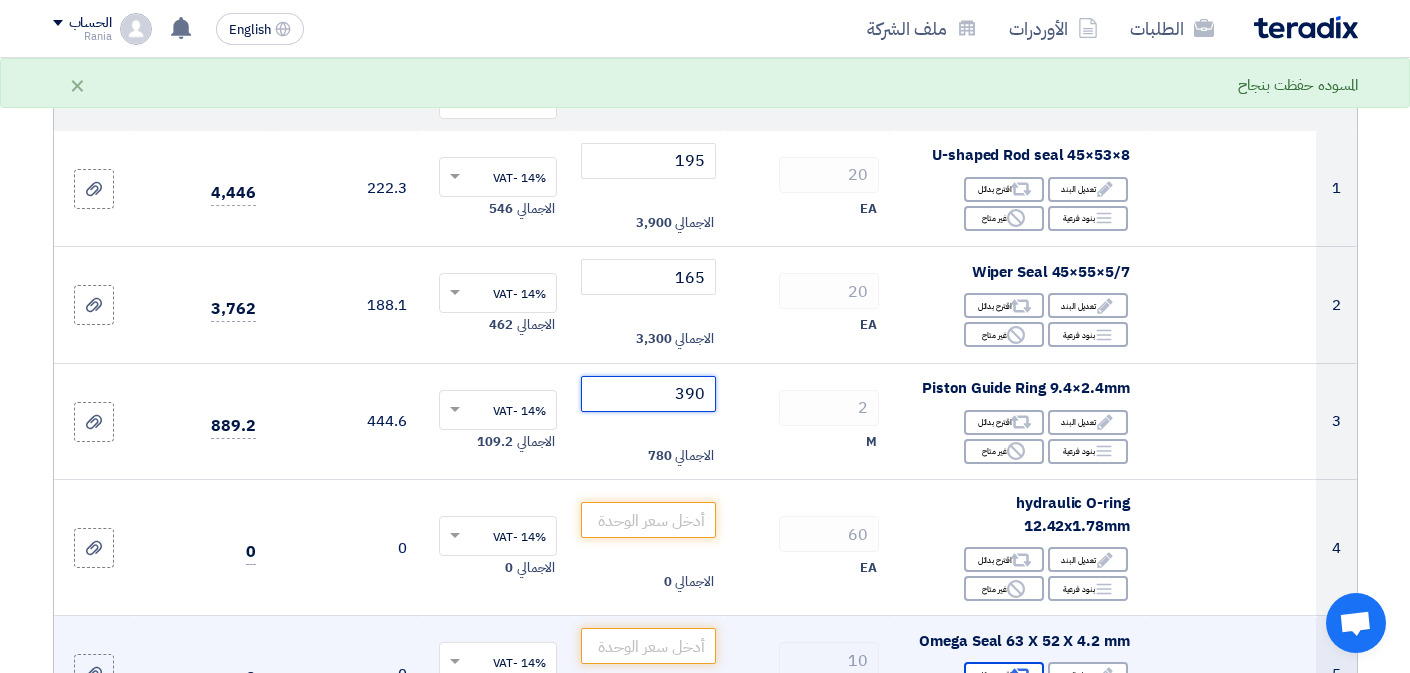 type on "390" 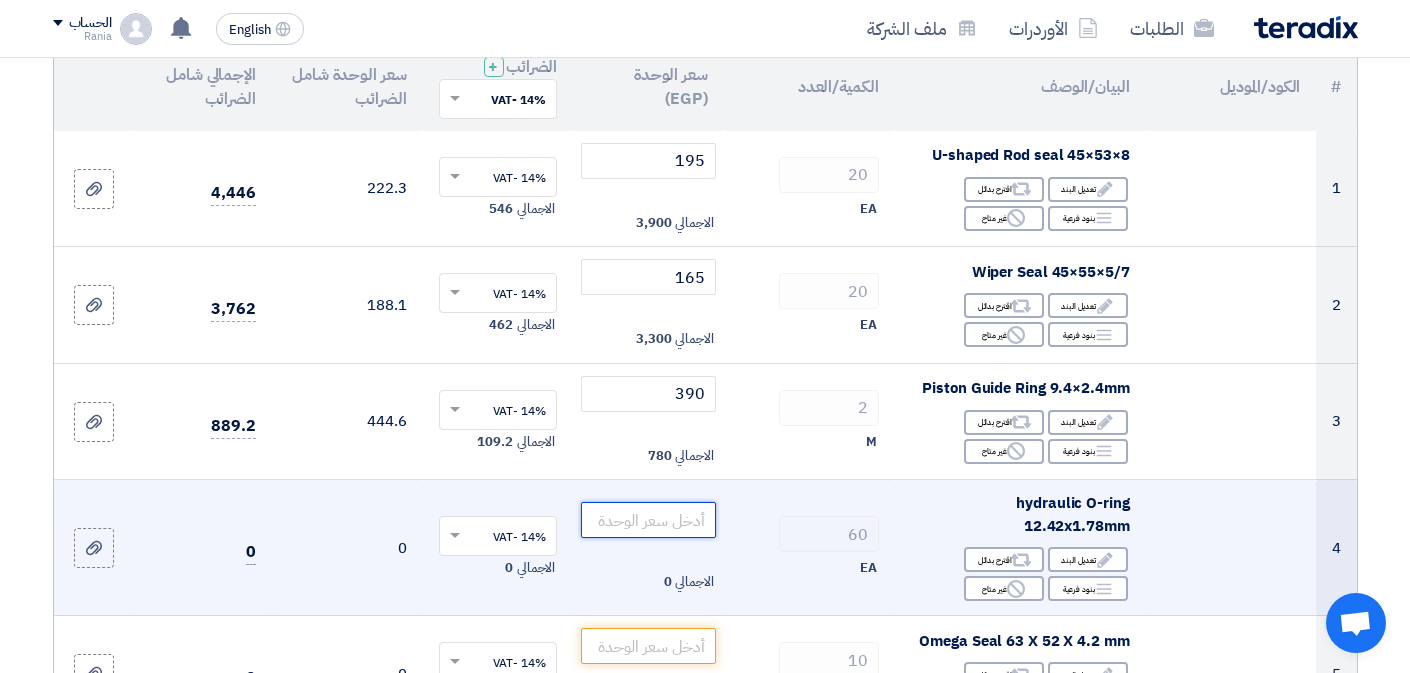 click 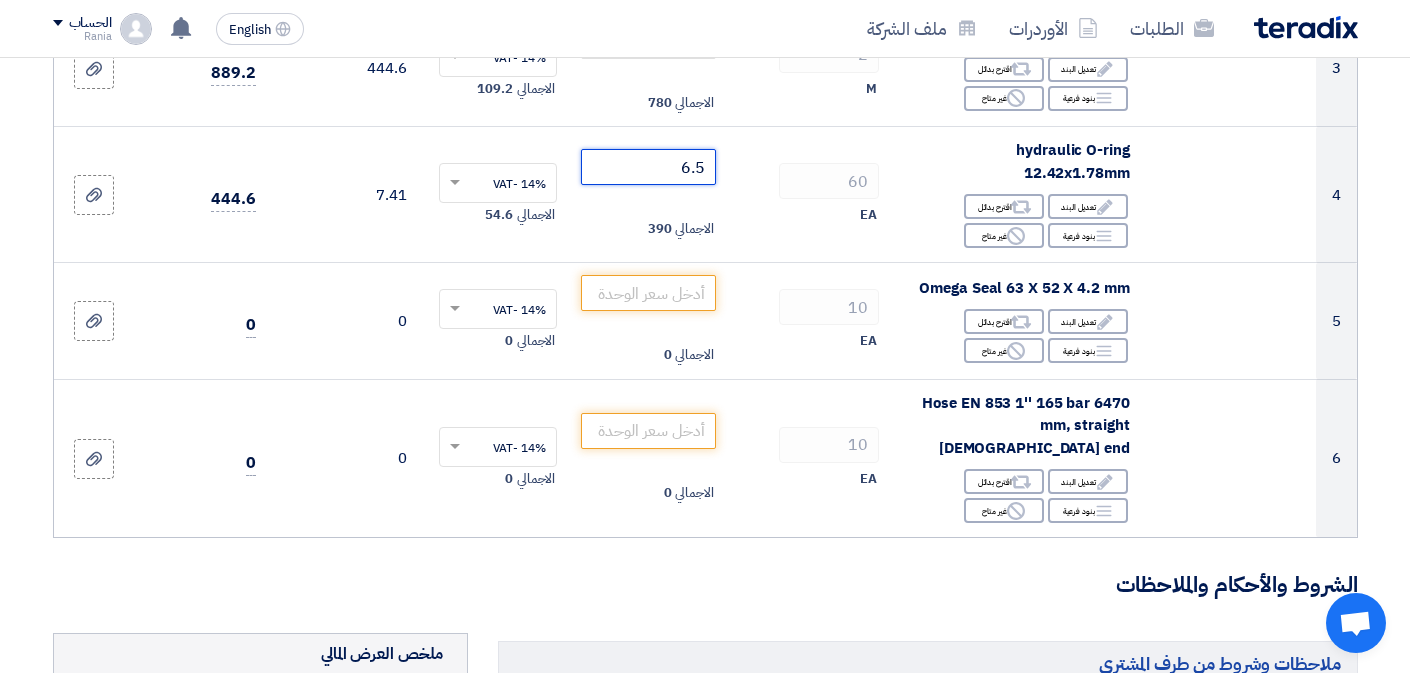 scroll, scrollTop: 602, scrollLeft: 0, axis: vertical 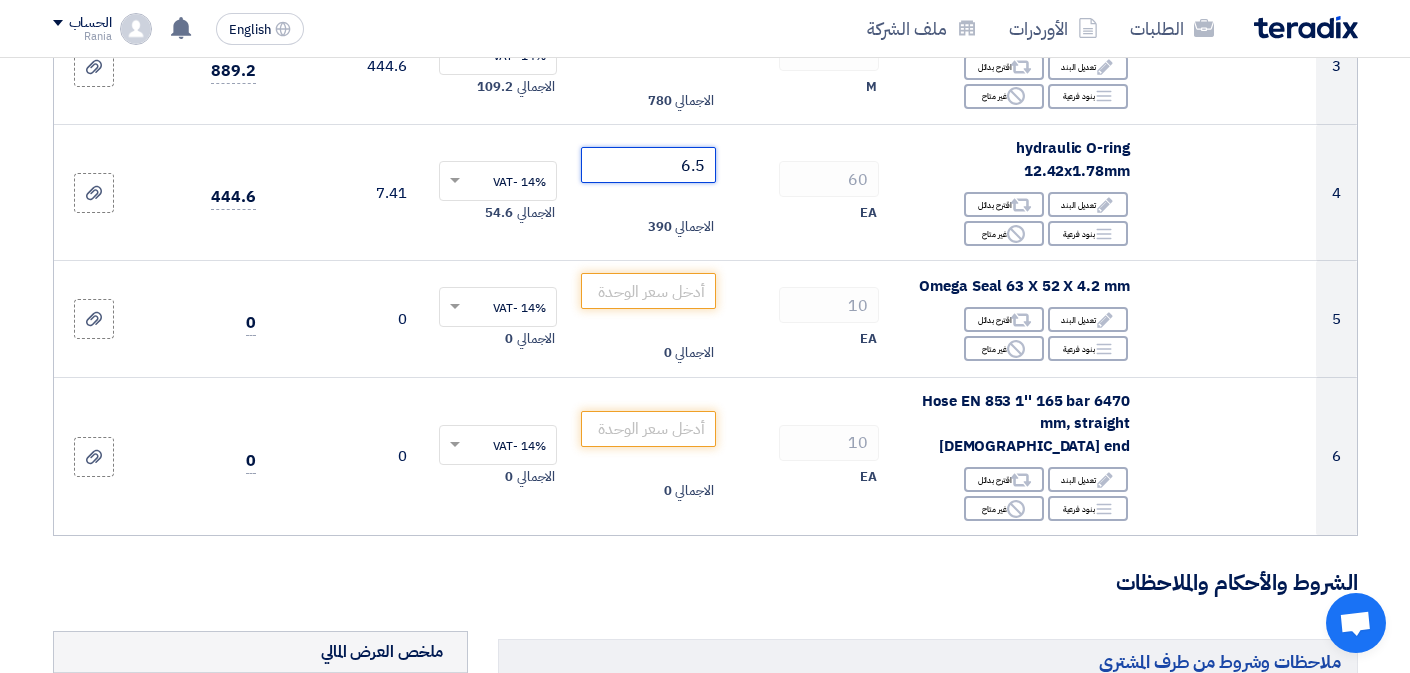 type on "6.5" 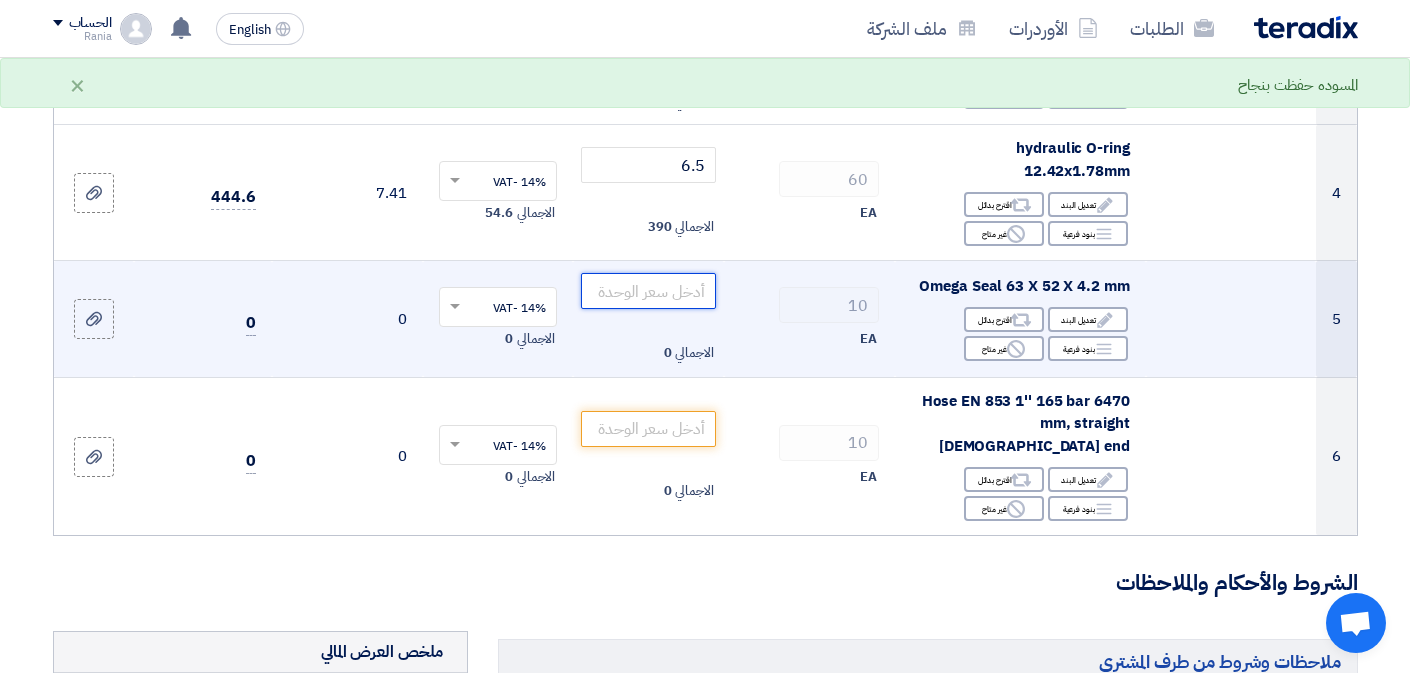 click 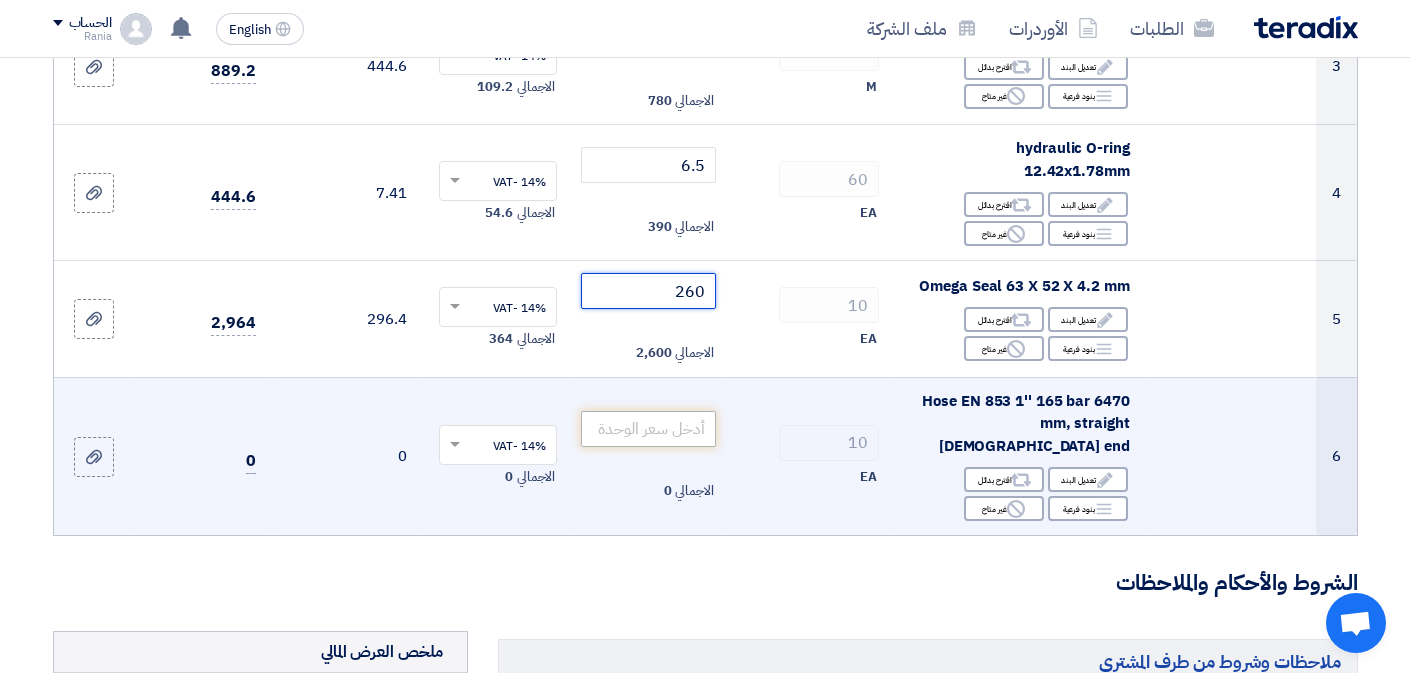 type on "260" 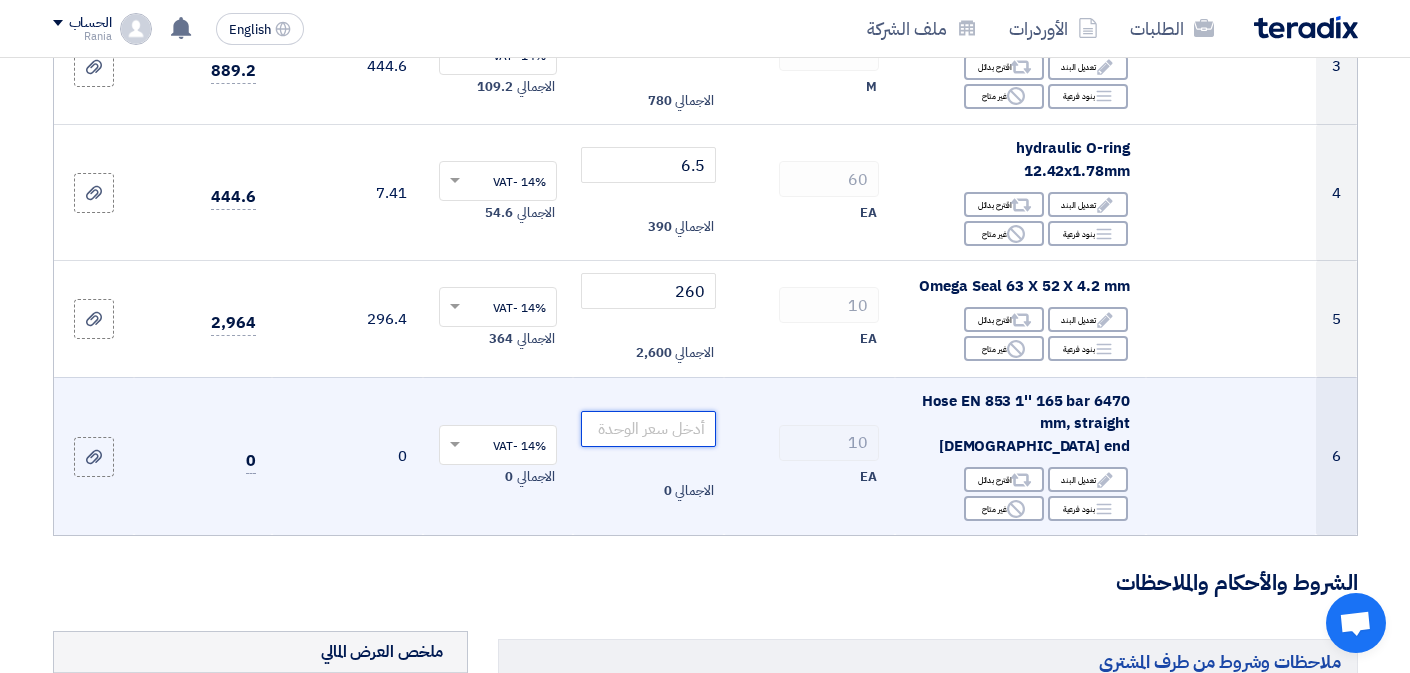 click 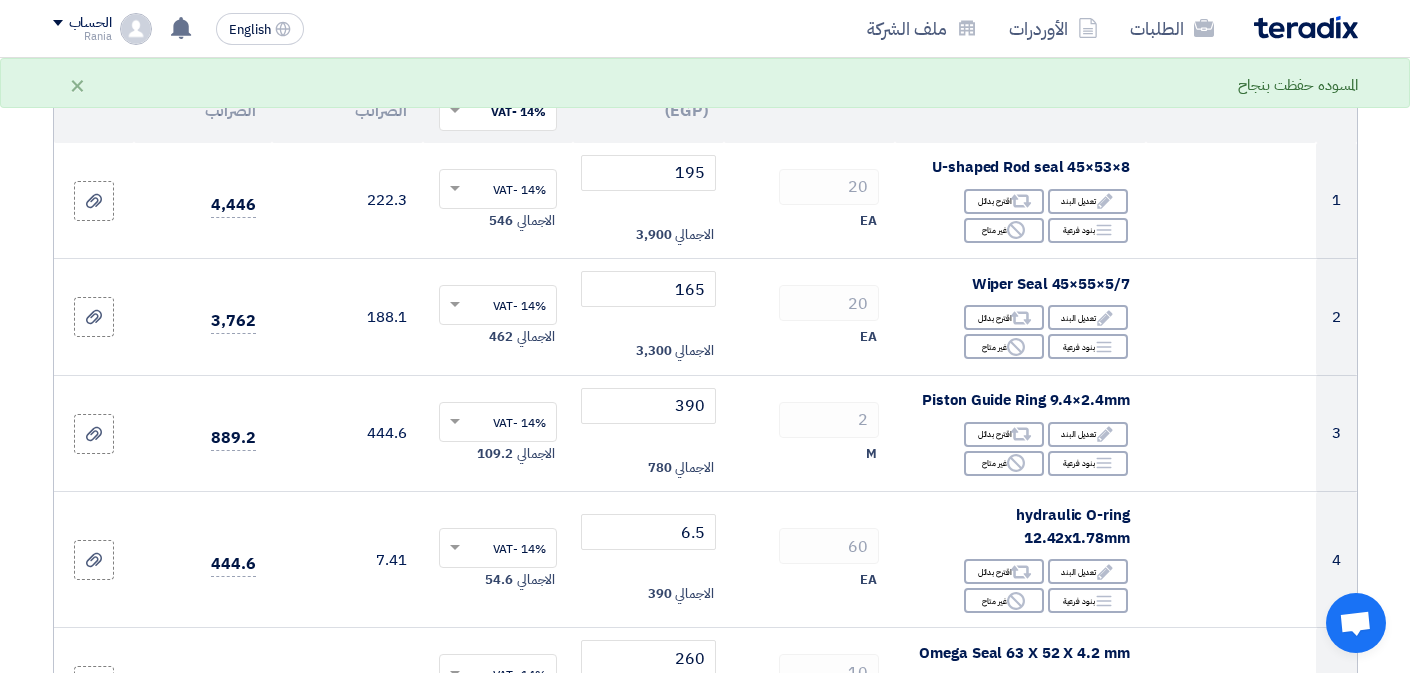 scroll, scrollTop: 237, scrollLeft: 0, axis: vertical 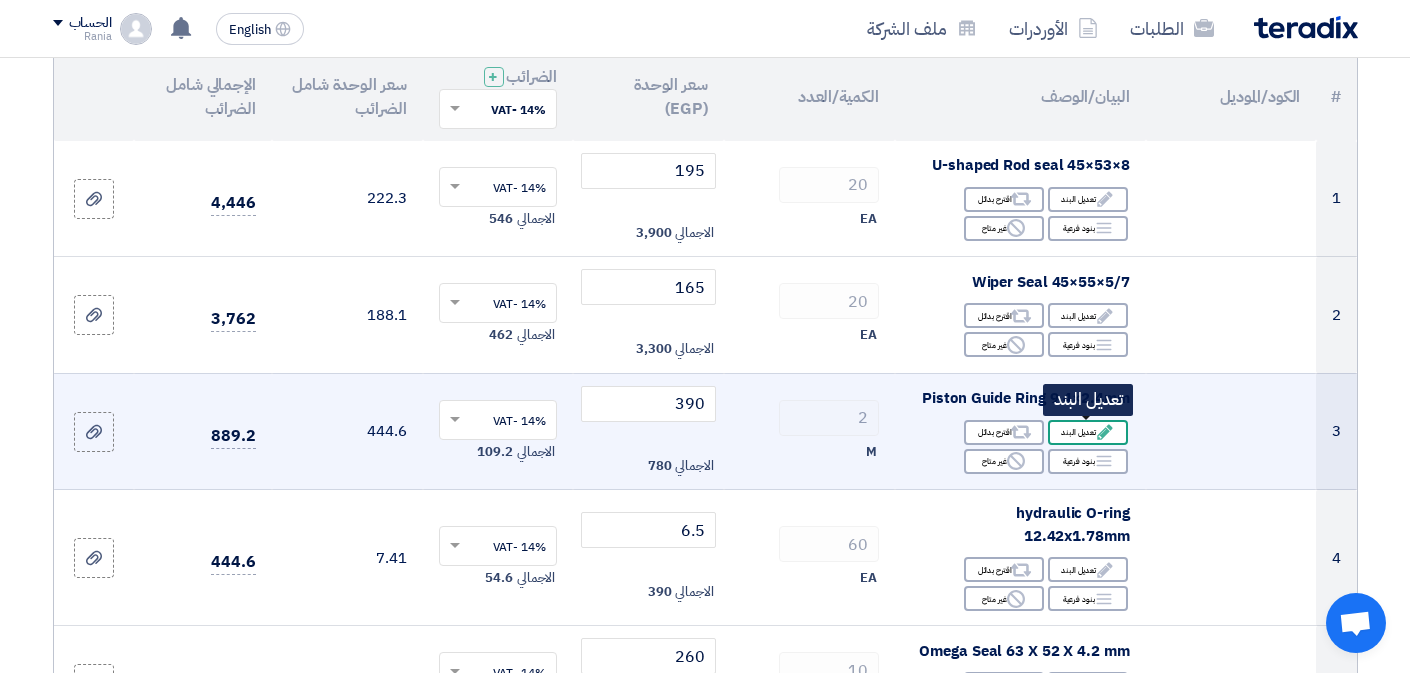 type on "2500" 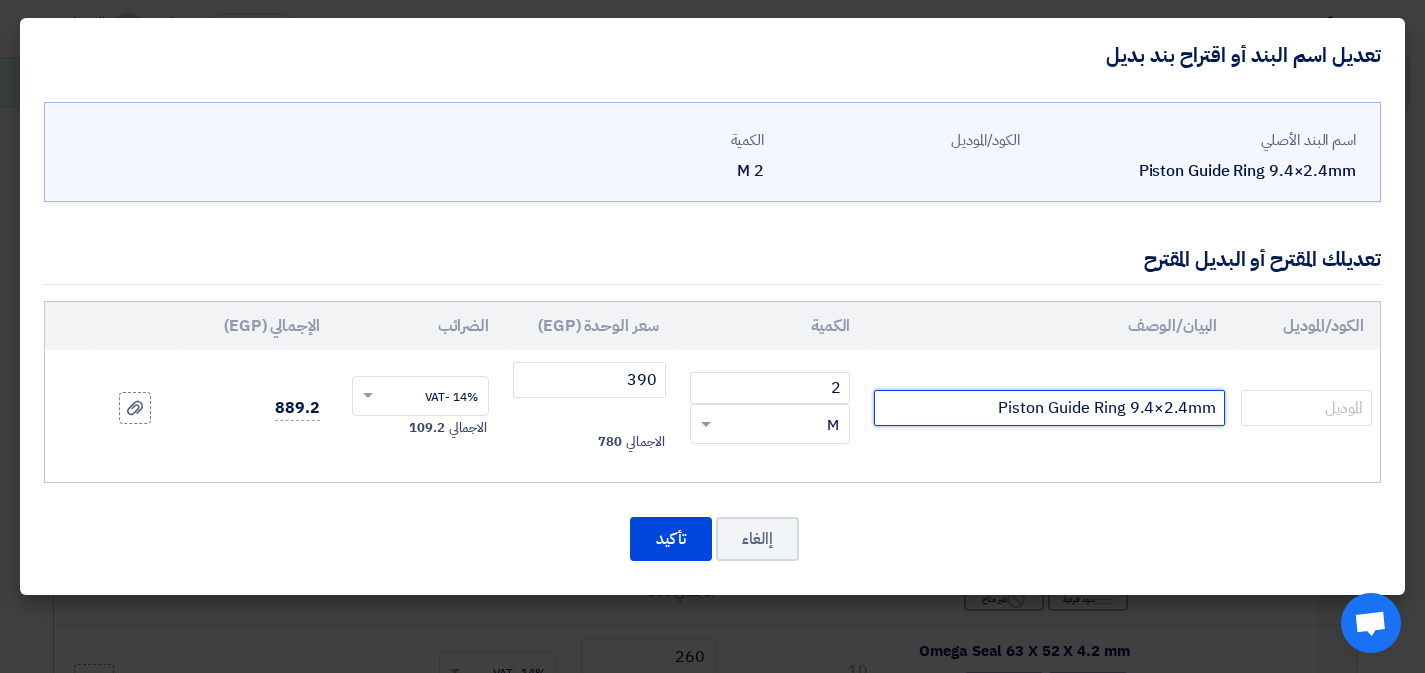 click on "Piston Guide Ring 9.4×2.4mm" 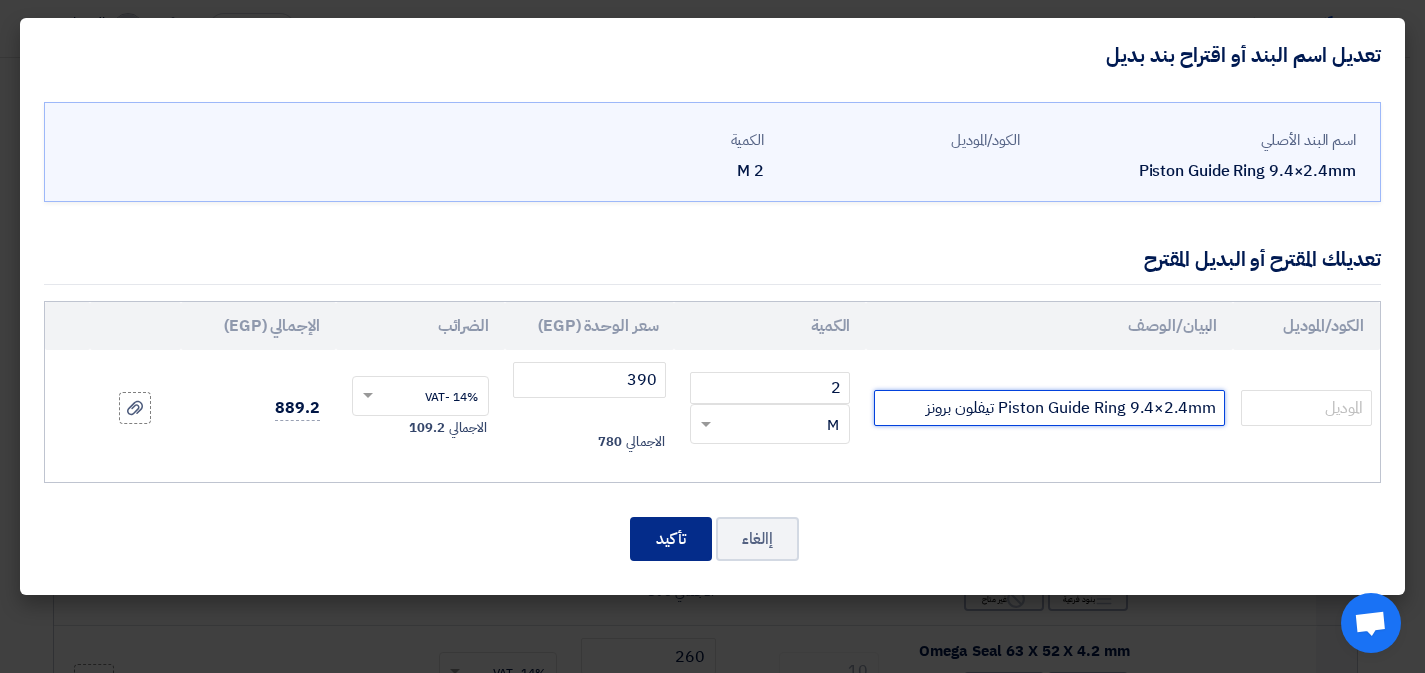 type on "Piston Guide Ring 9.4×2.4mm تيفلون برونز" 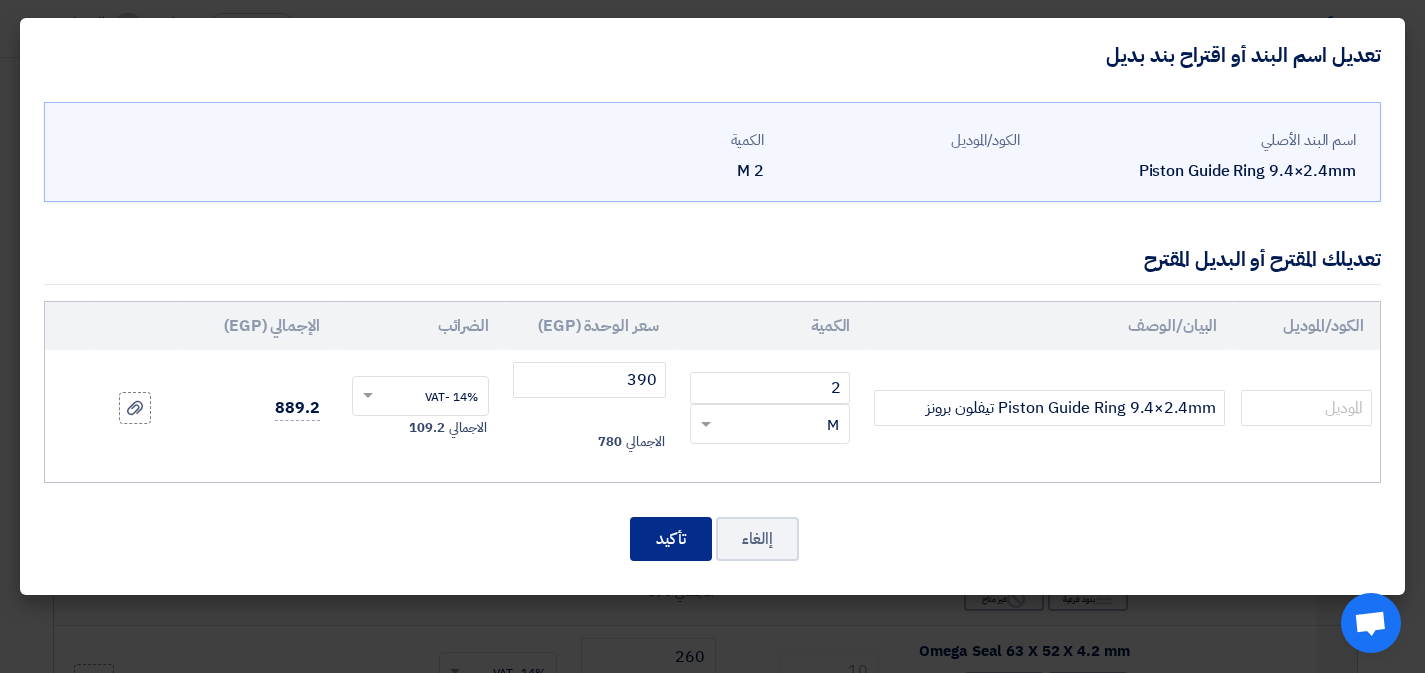 click on "تأكيد" 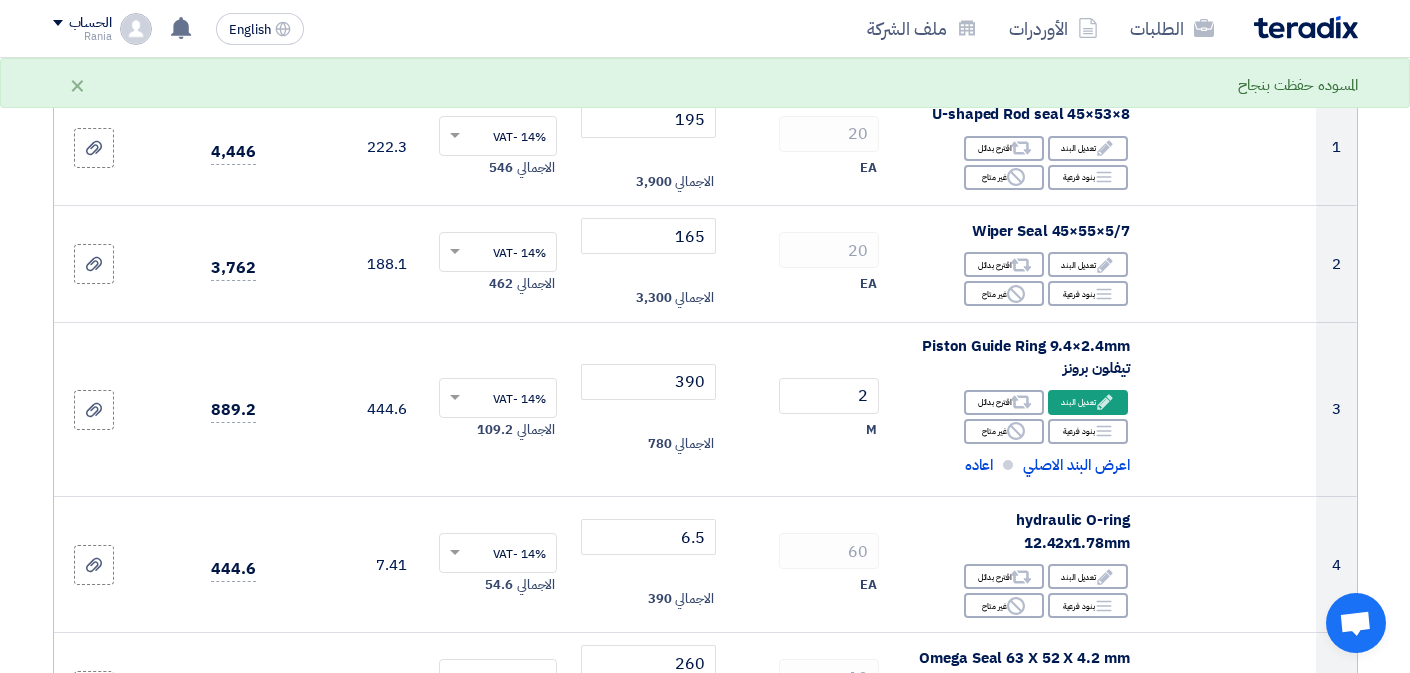 scroll, scrollTop: 214, scrollLeft: 0, axis: vertical 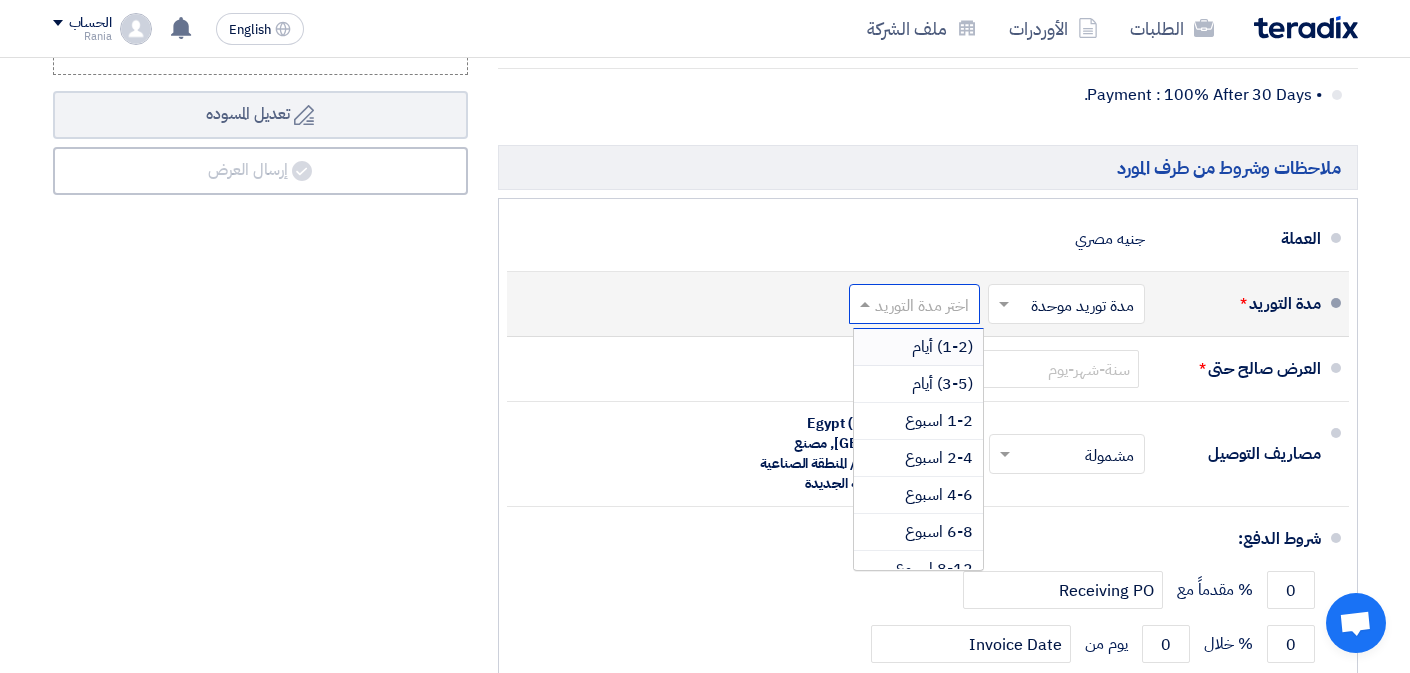 click 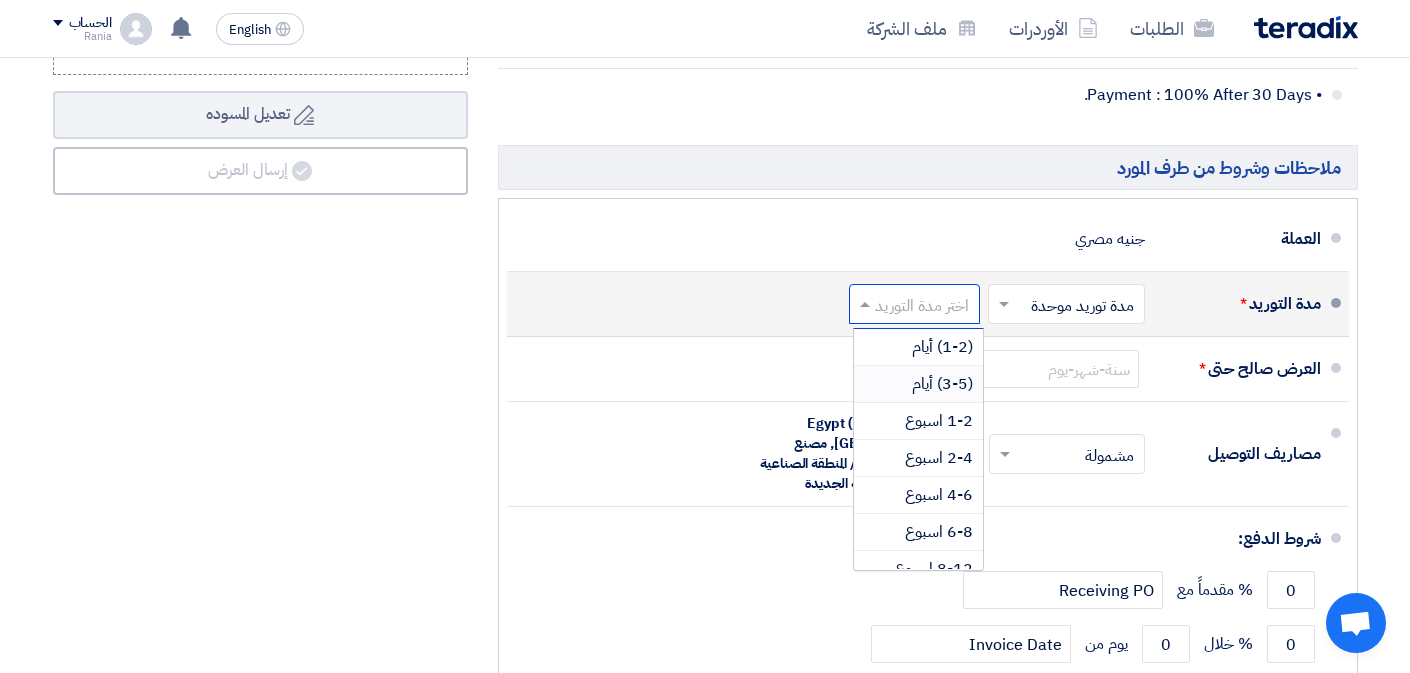 click on "(3-5) أيام" at bounding box center [942, 384] 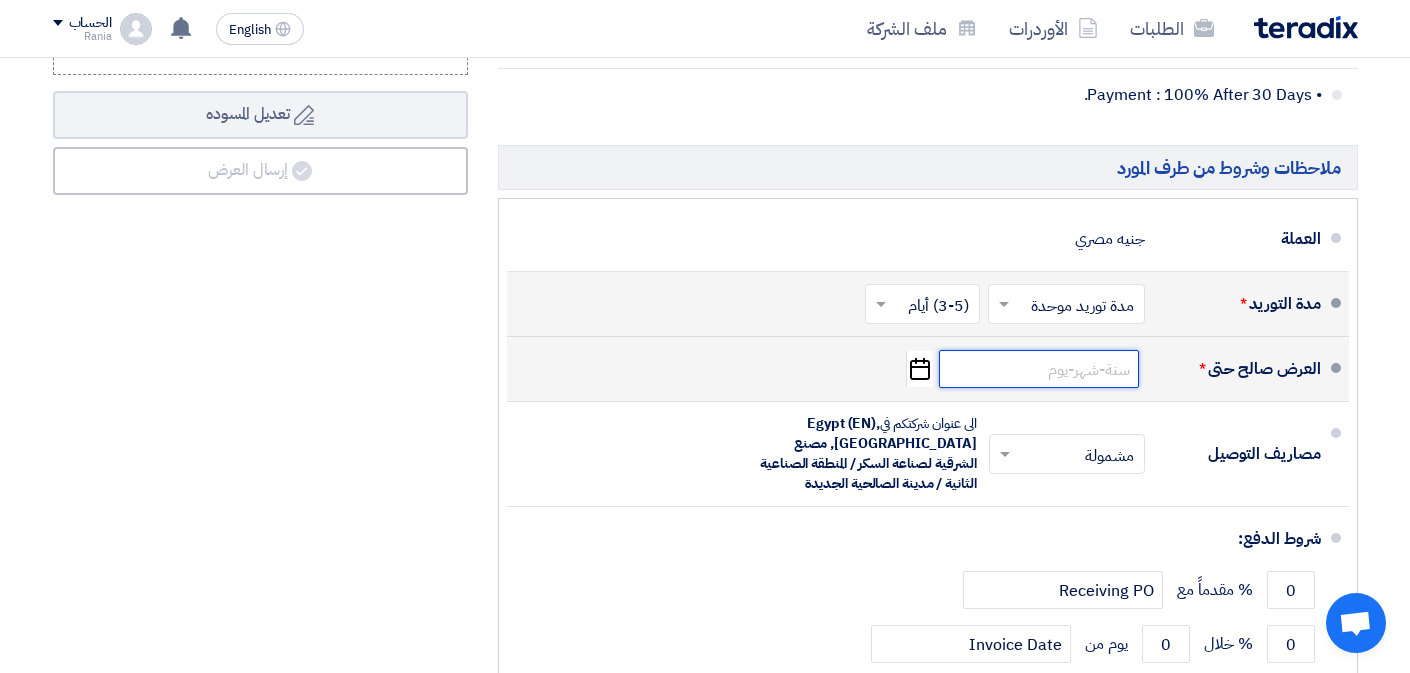 click 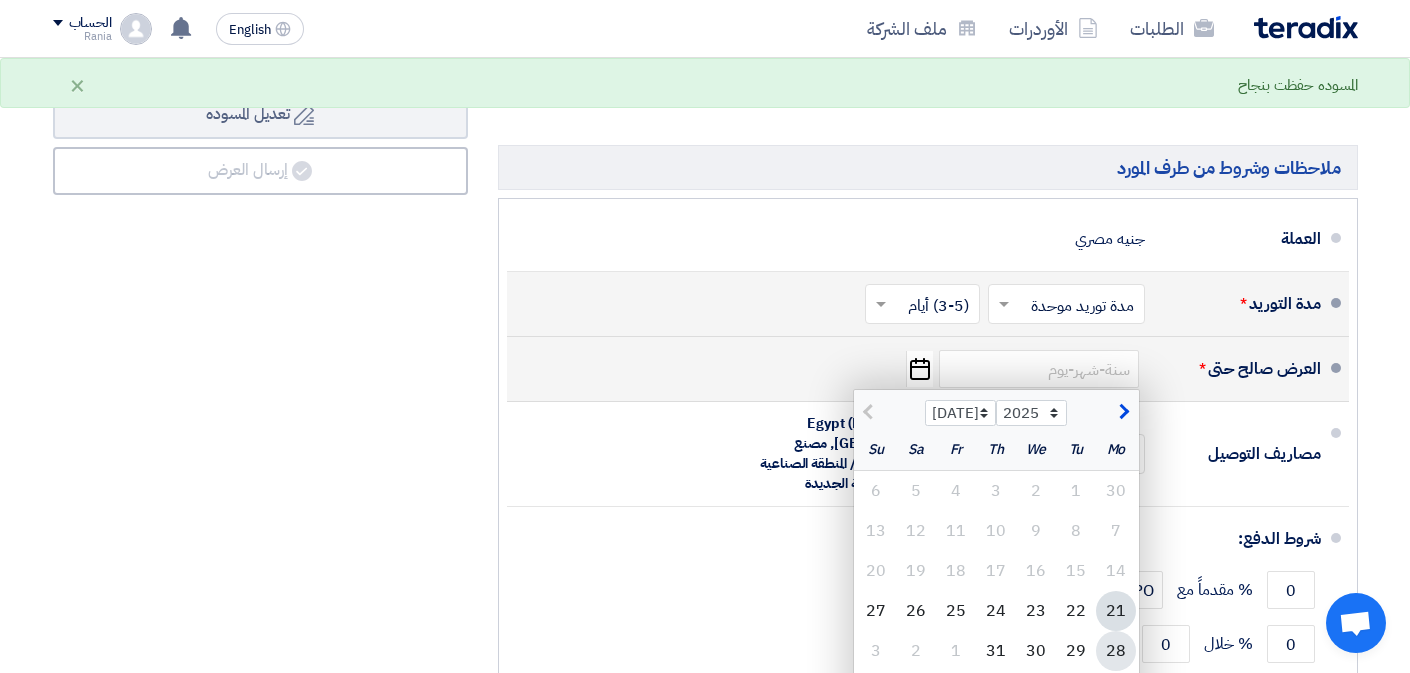 click on "28" 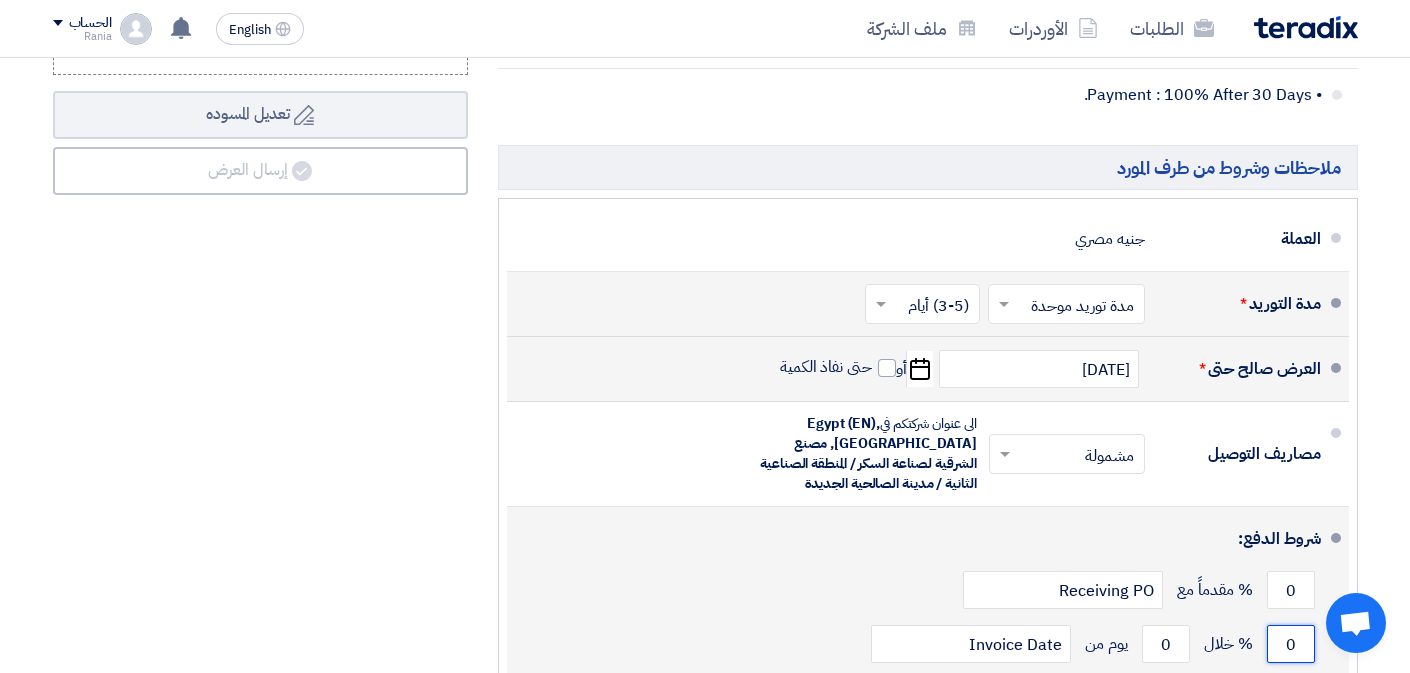 click on "0" 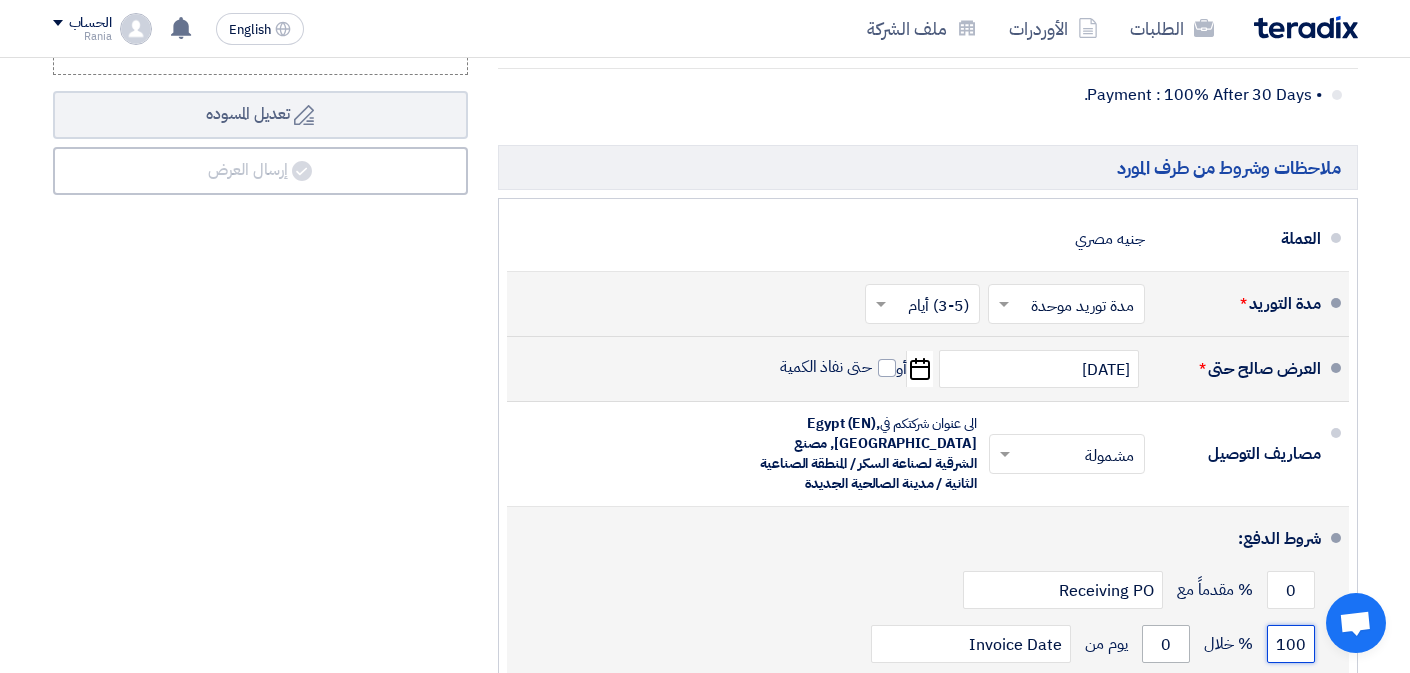 type on "100" 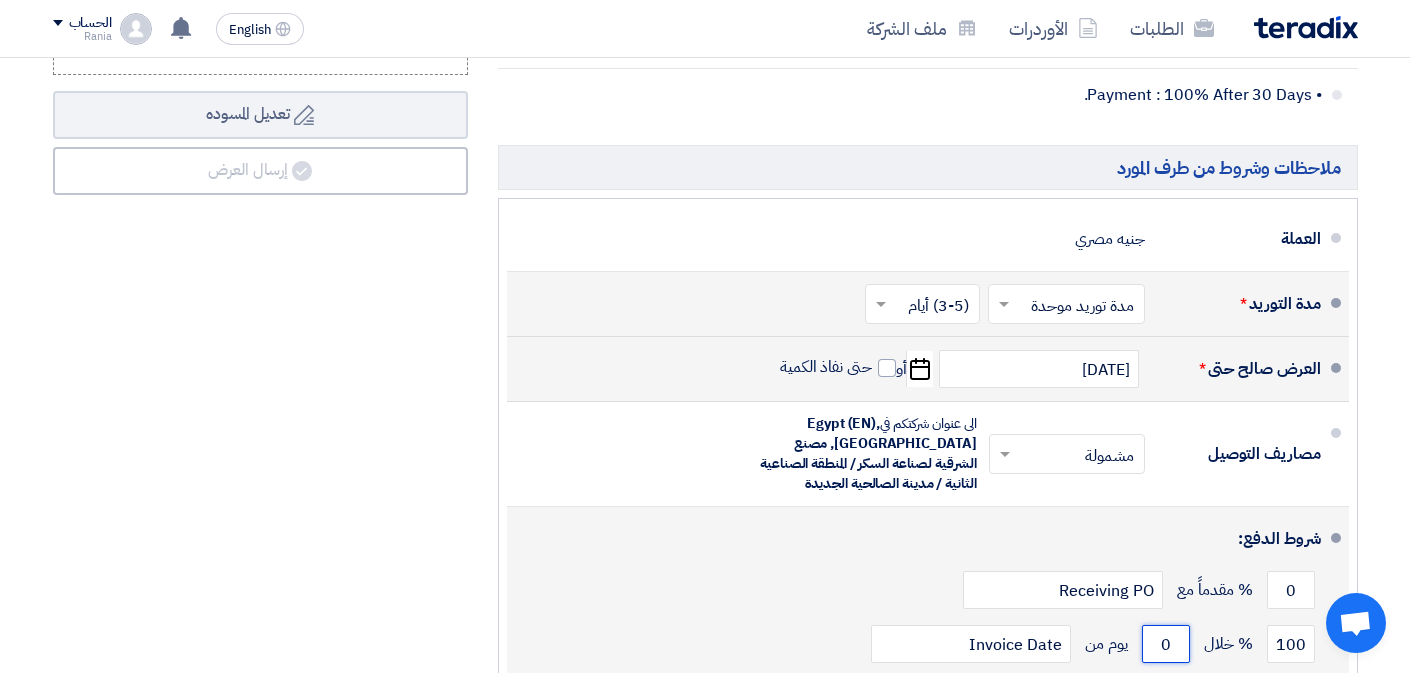 click on "0" 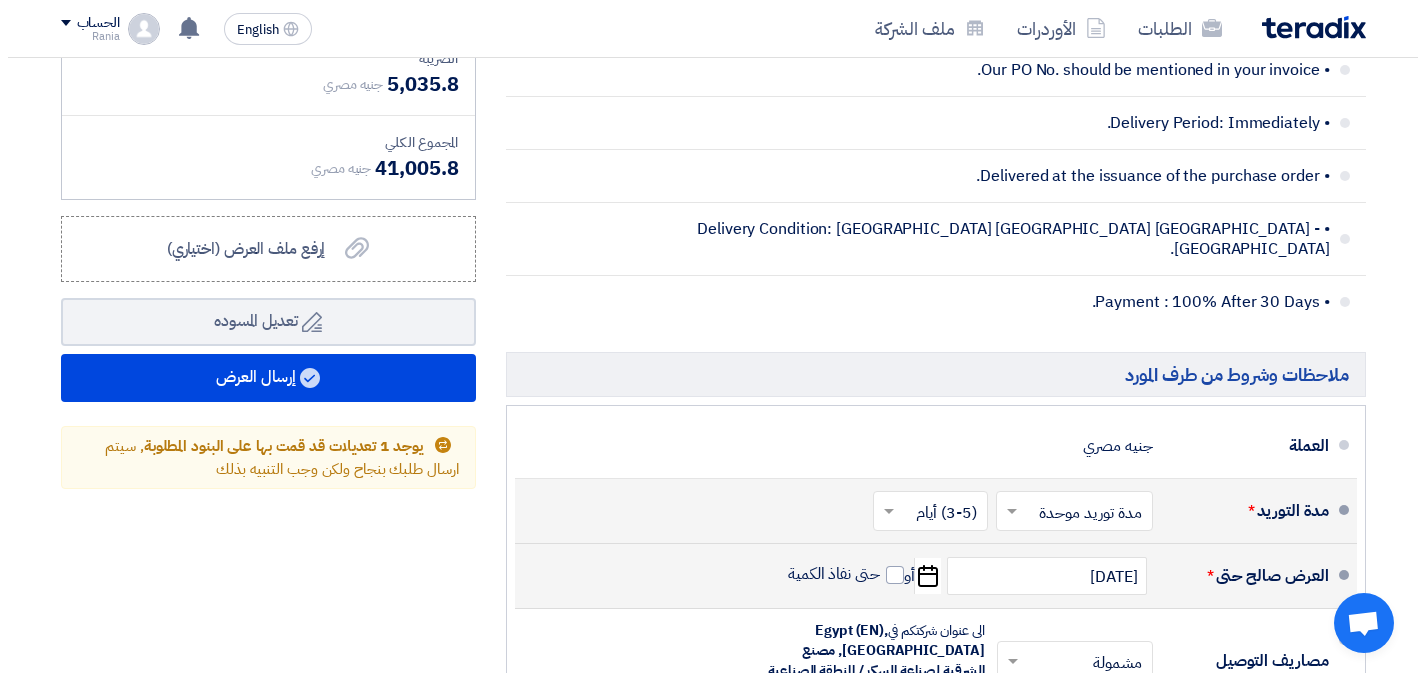 scroll, scrollTop: 1432, scrollLeft: 0, axis: vertical 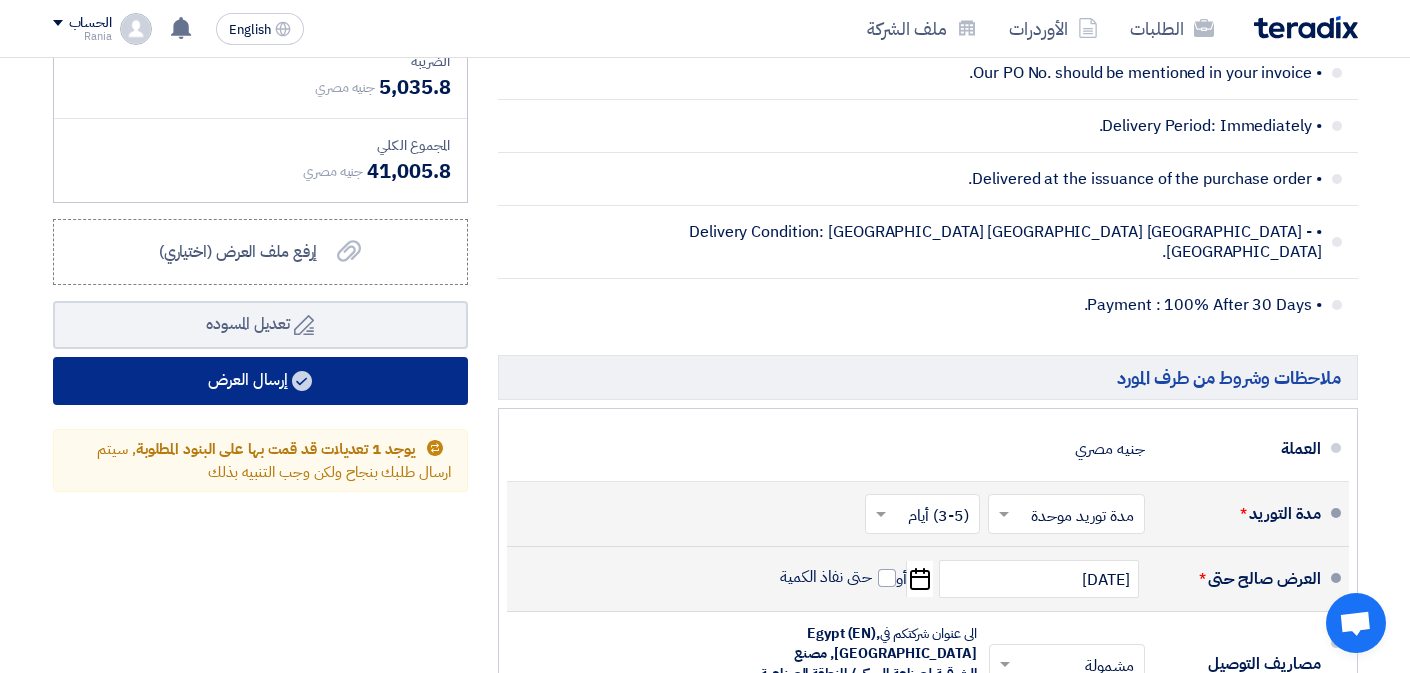type on "30" 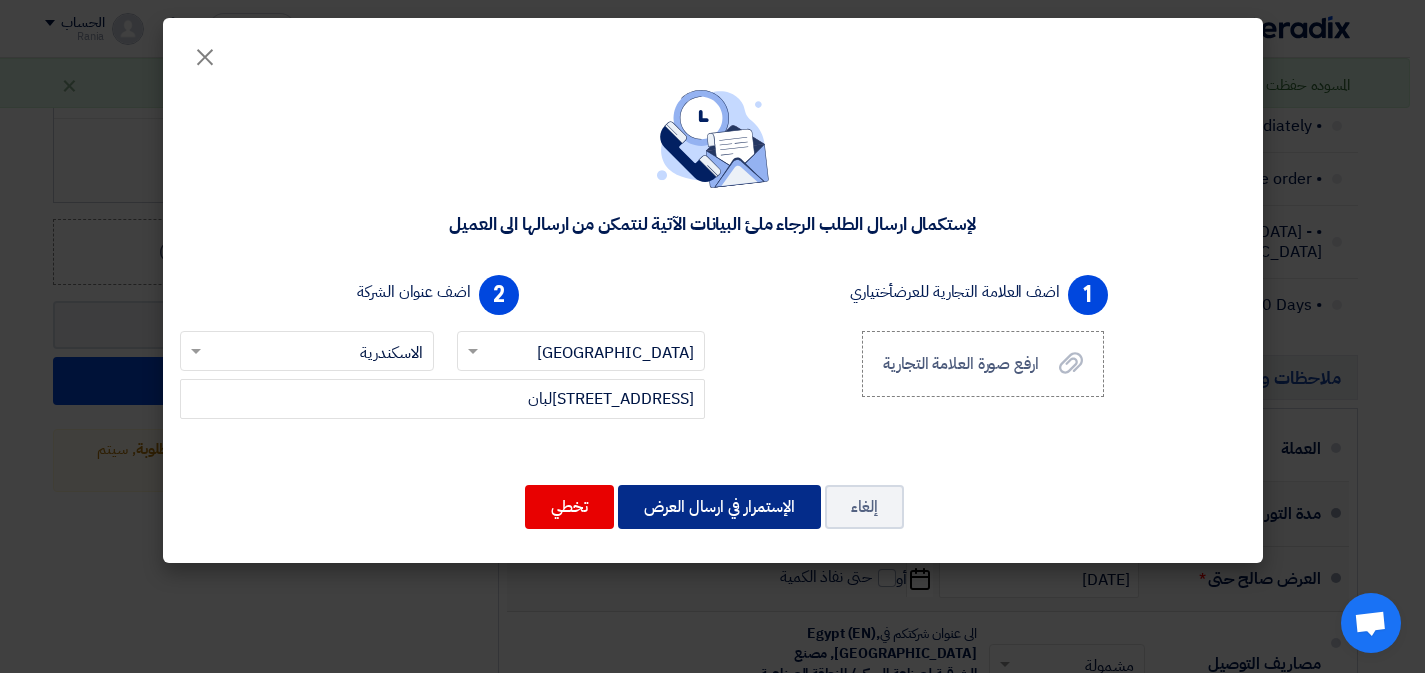 click on "الإستمرار في ارسال العرض" 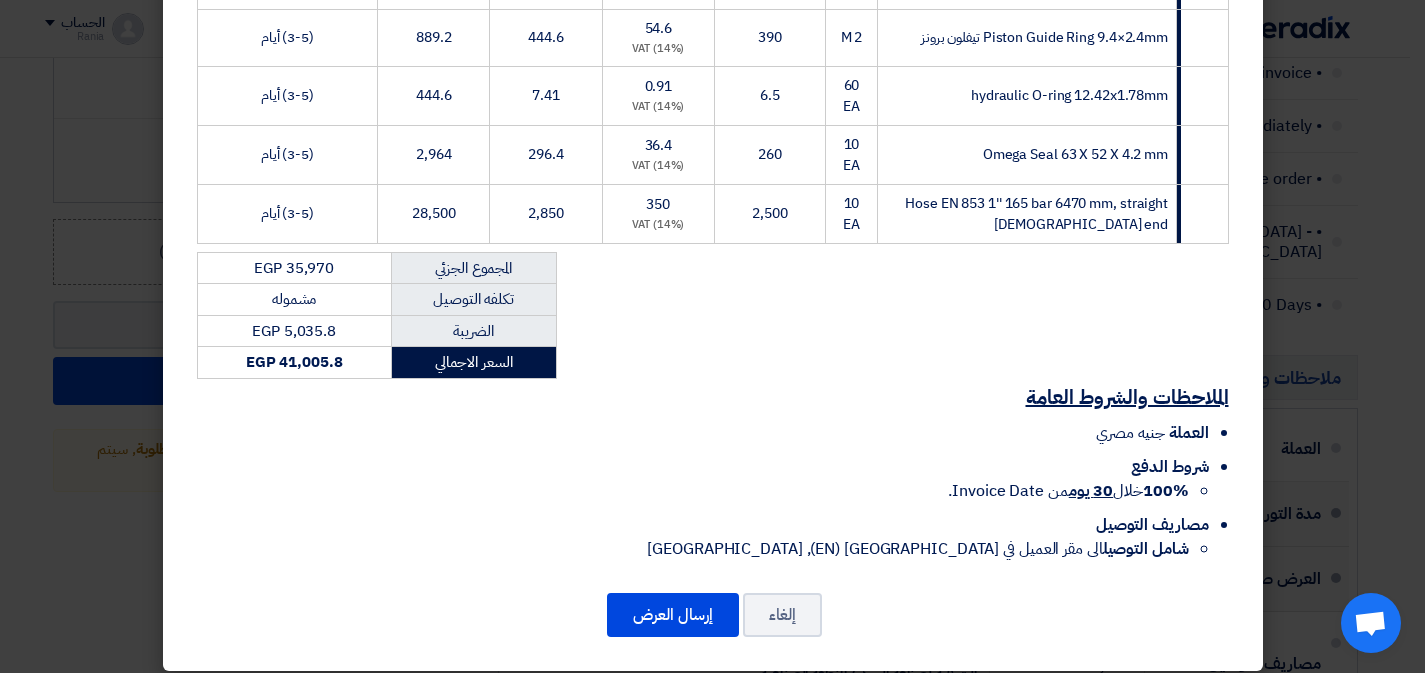 scroll, scrollTop: 520, scrollLeft: 0, axis: vertical 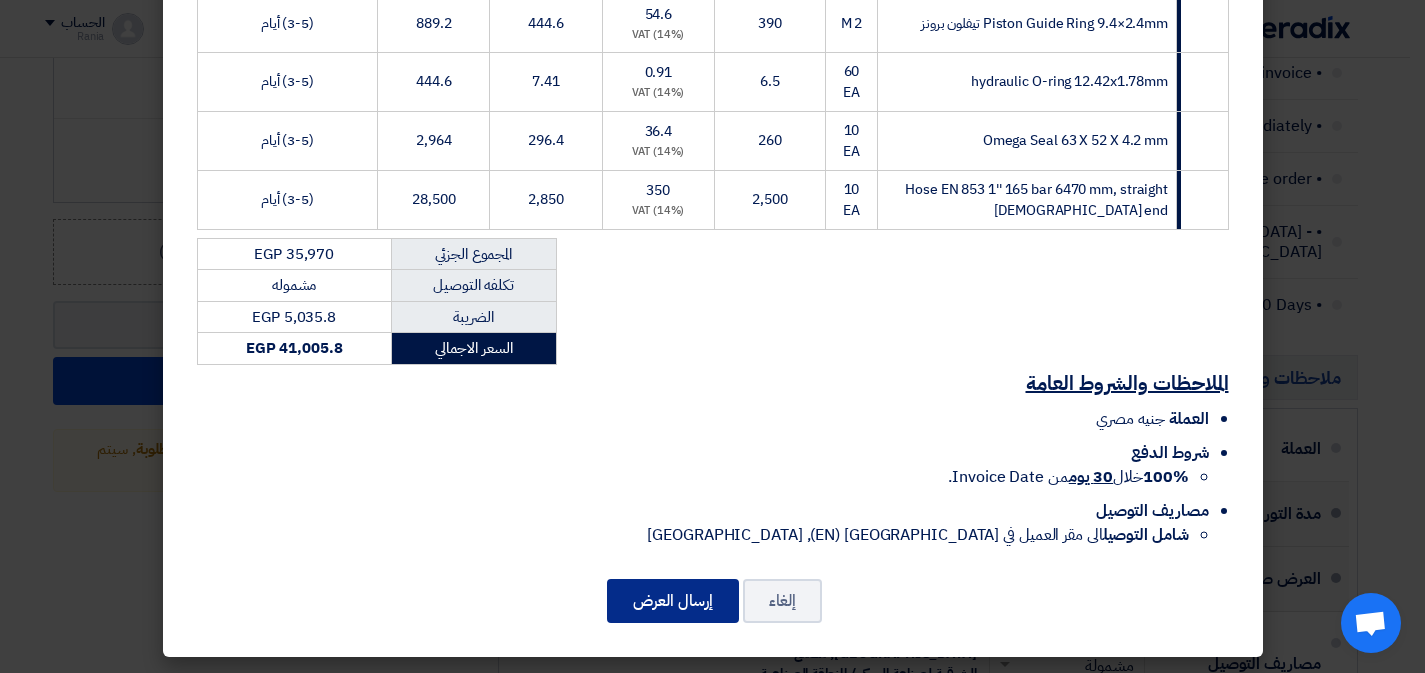 click on "إرسال العرض" 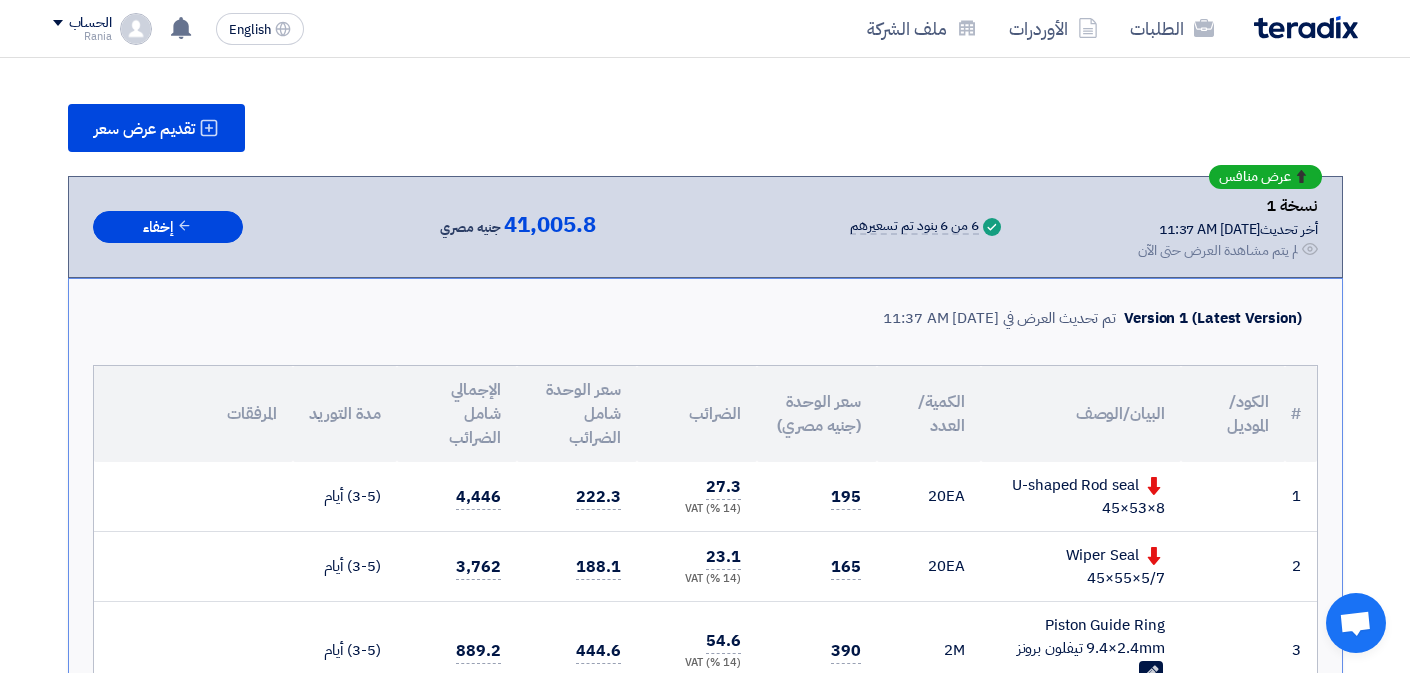 scroll, scrollTop: 1503, scrollLeft: 0, axis: vertical 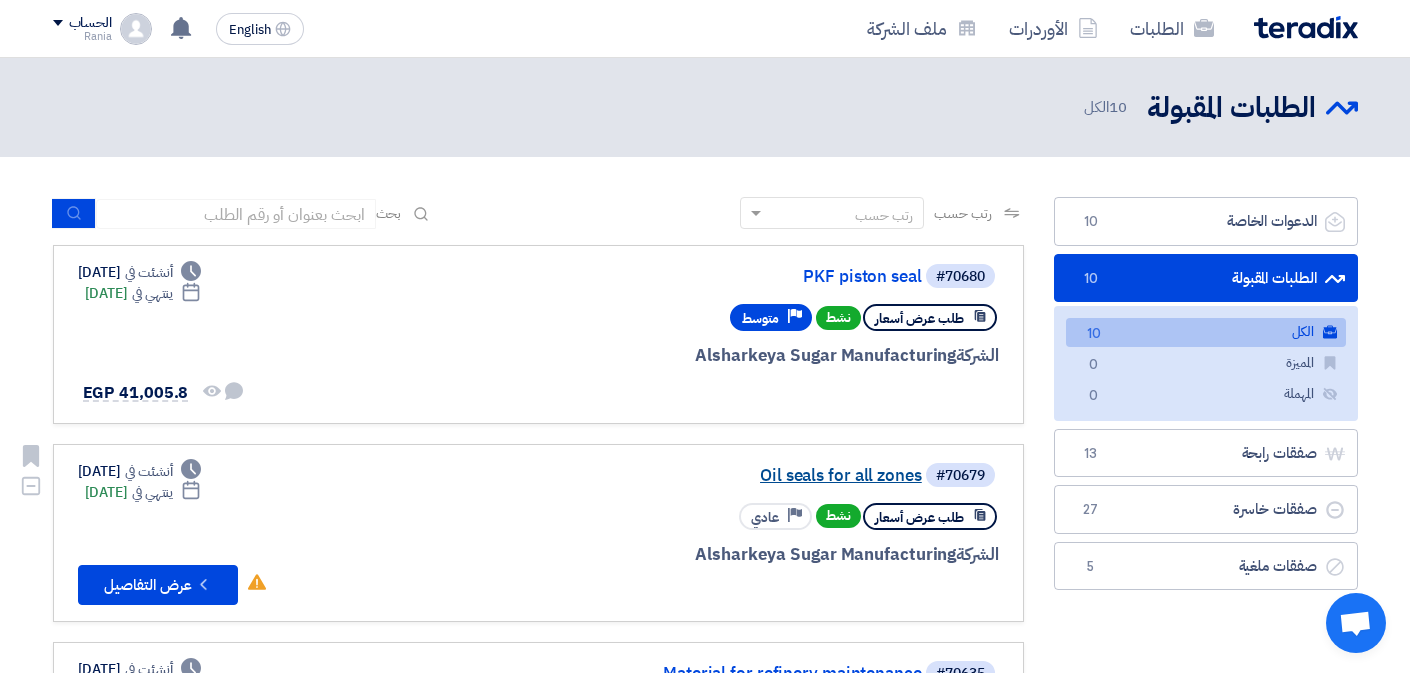 click on "Oil seals for all zones" 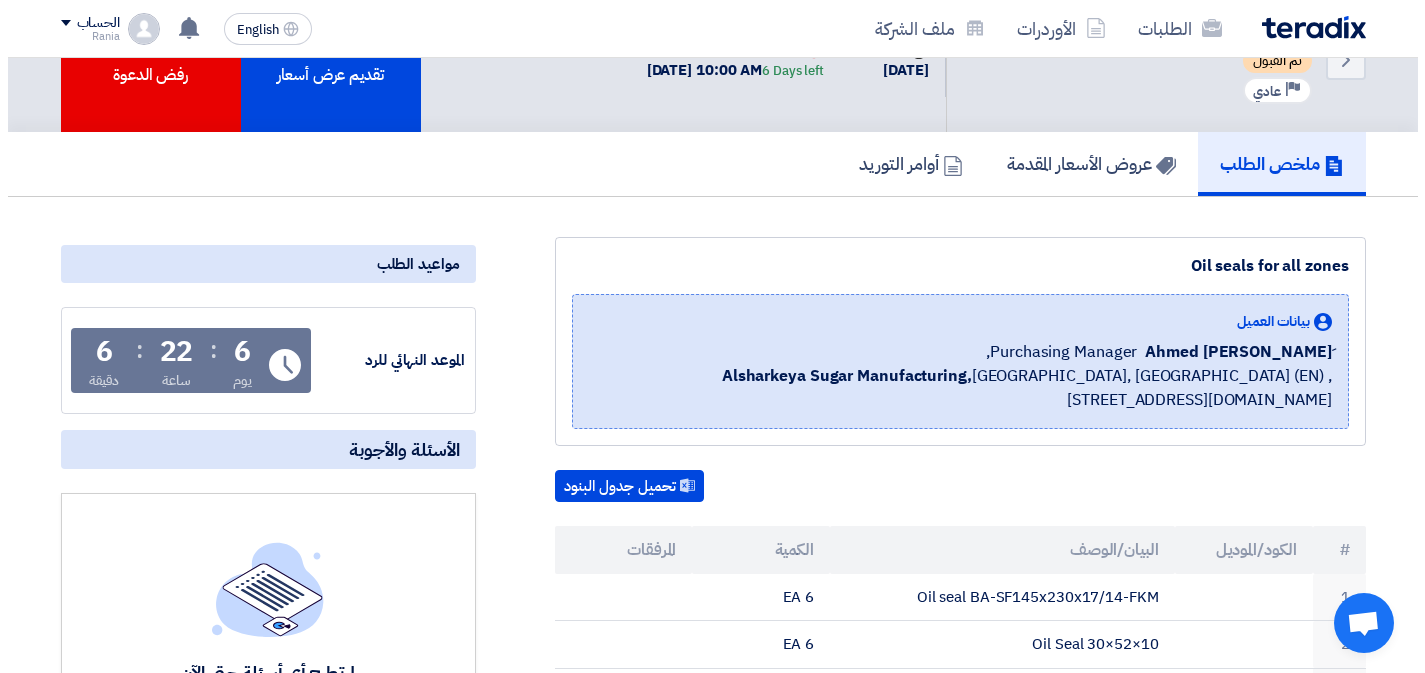 scroll, scrollTop: 0, scrollLeft: 0, axis: both 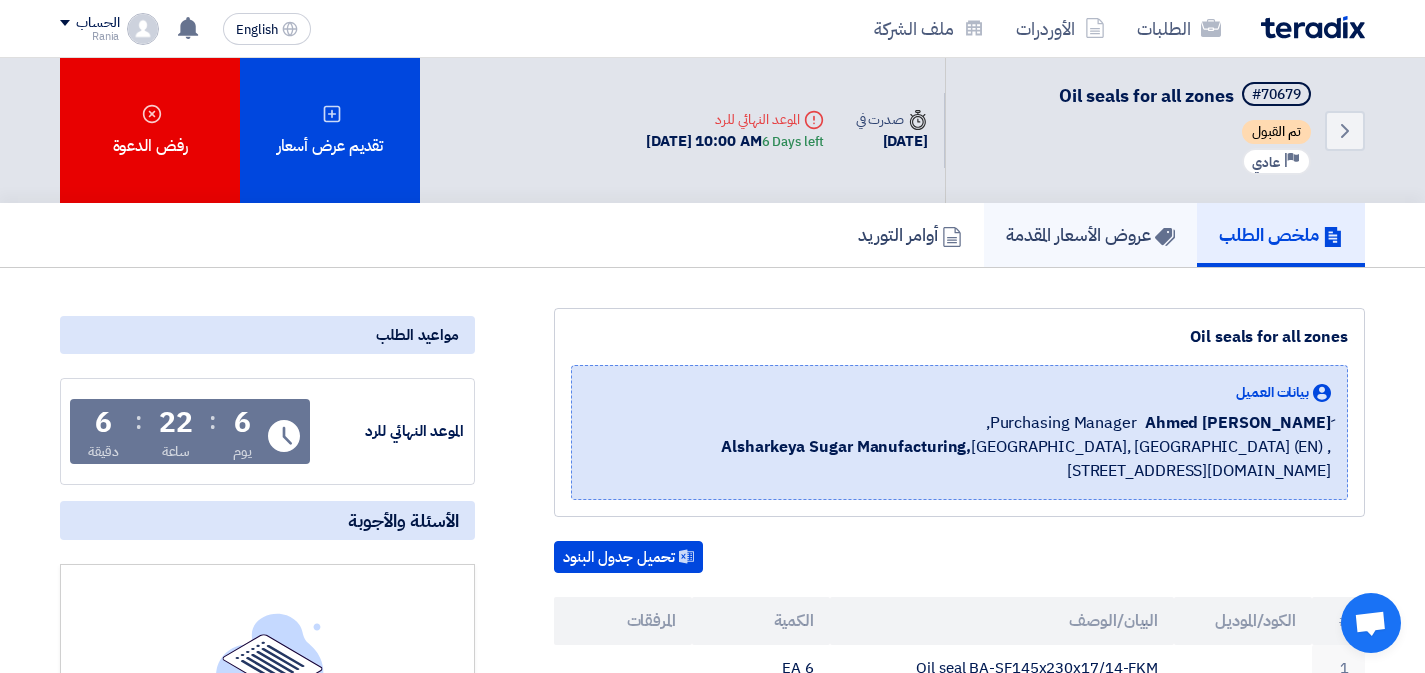 click on "عروض الأسعار المقدمة" 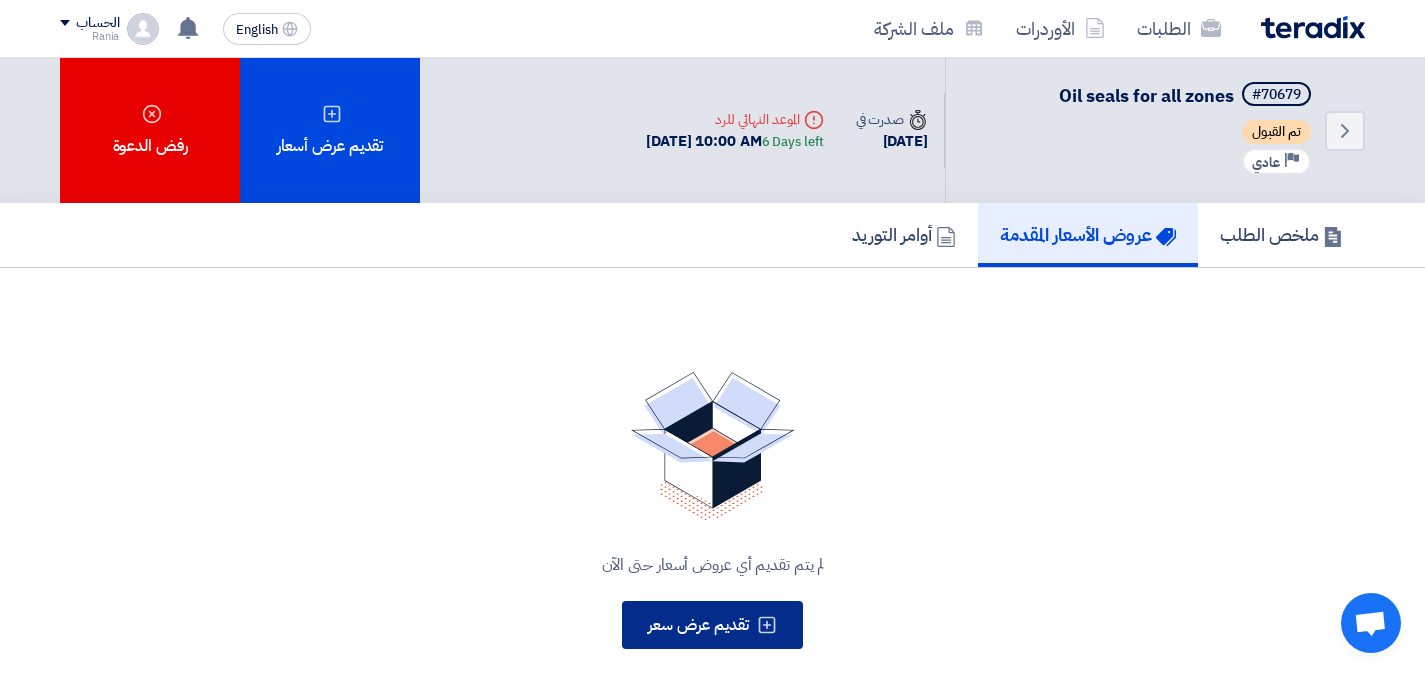 click on "تقديم عرض سعر" 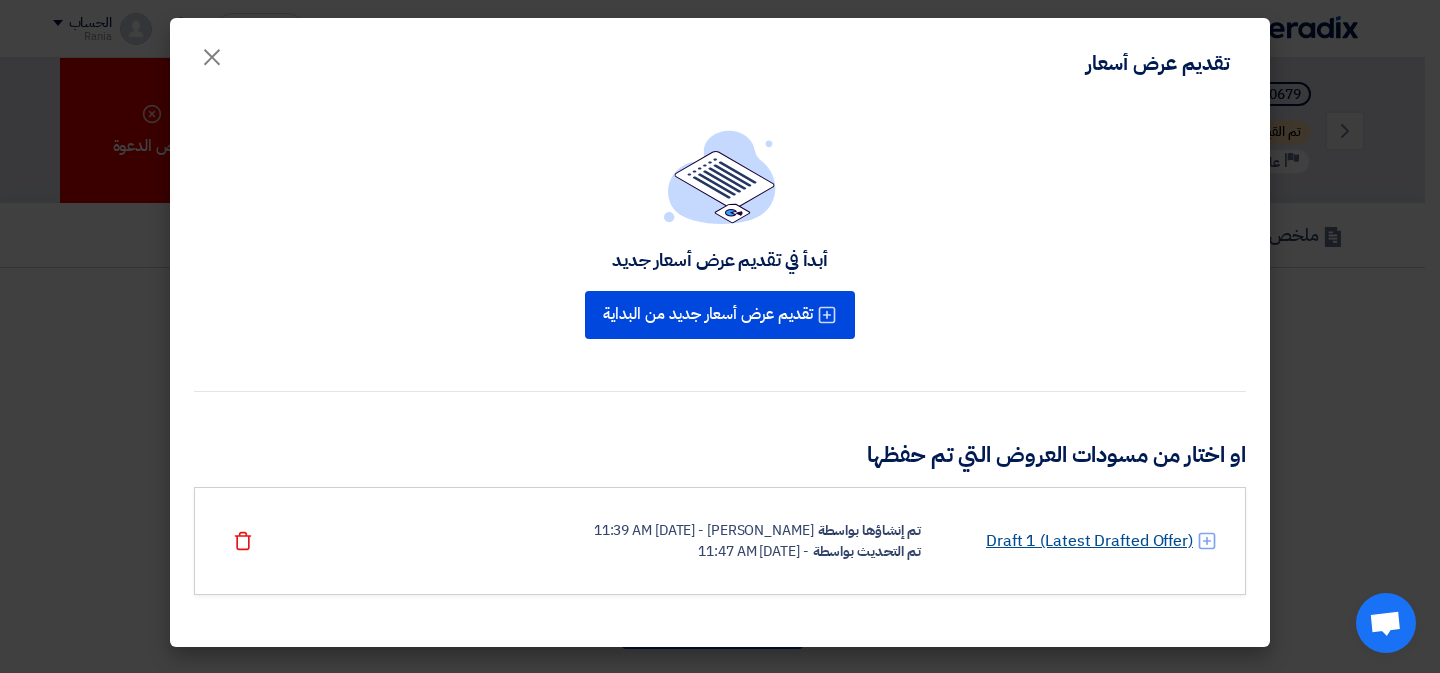 click on "Draft 1 (Latest Drafted Offer)" 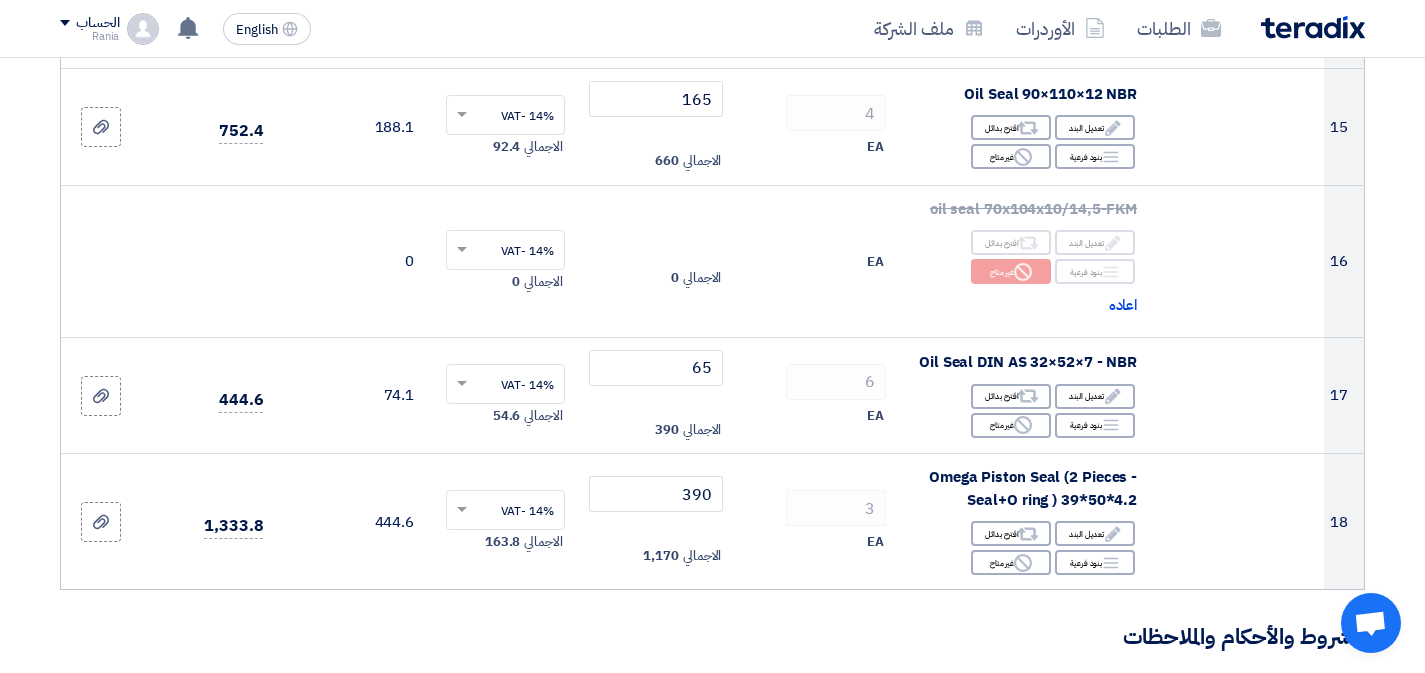 scroll, scrollTop: 2236, scrollLeft: 0, axis: vertical 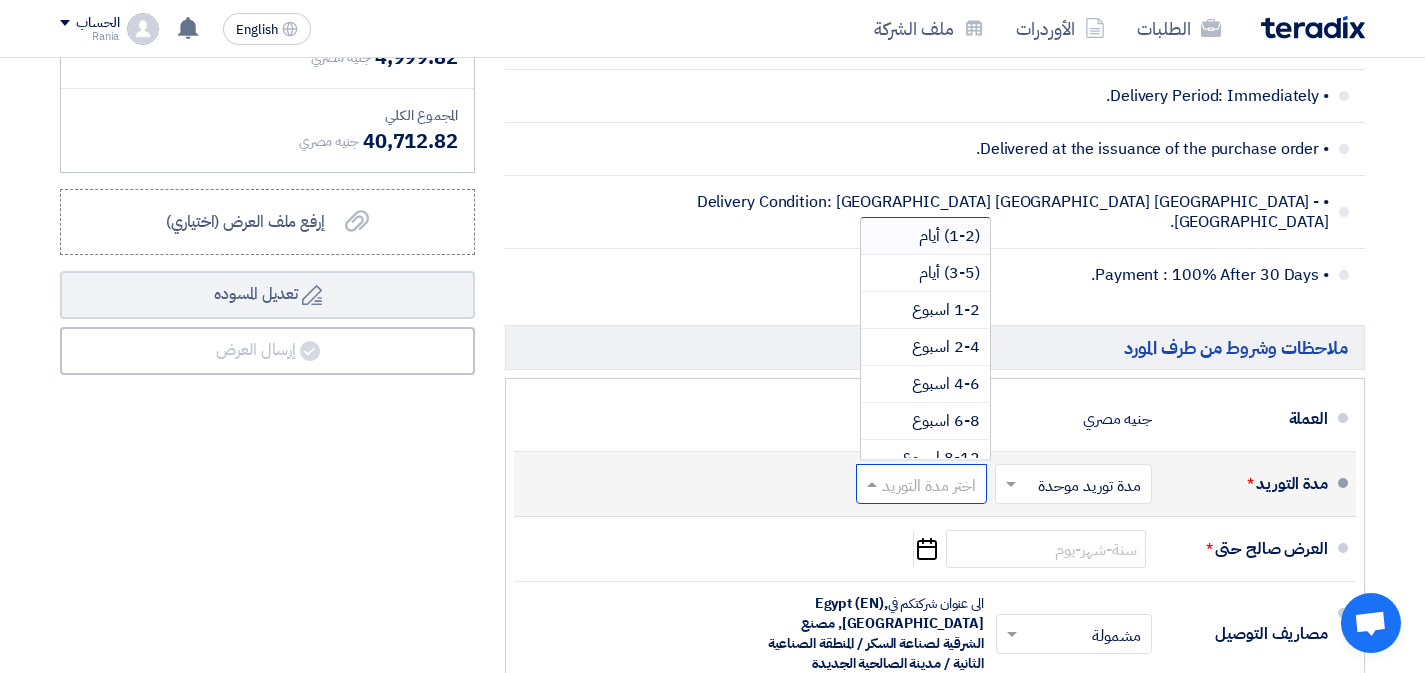 click 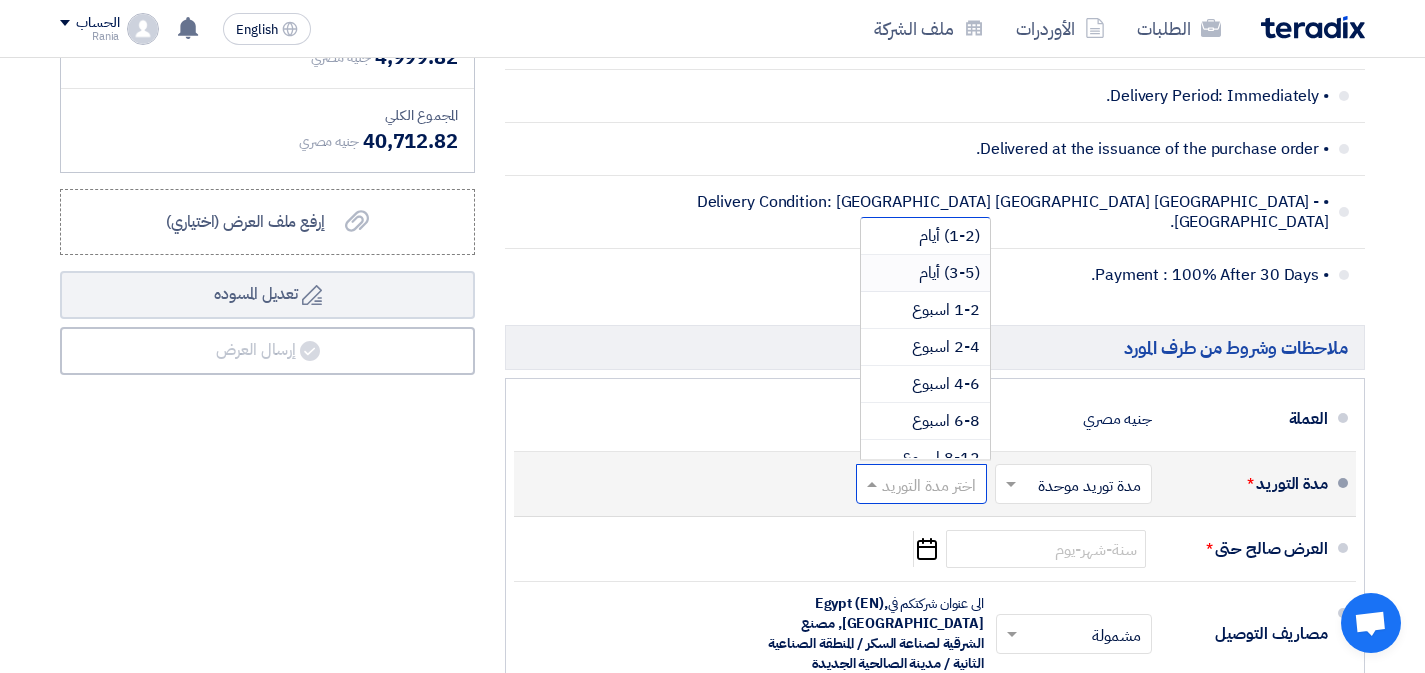 click on "(3-5) أيام" at bounding box center [949, 273] 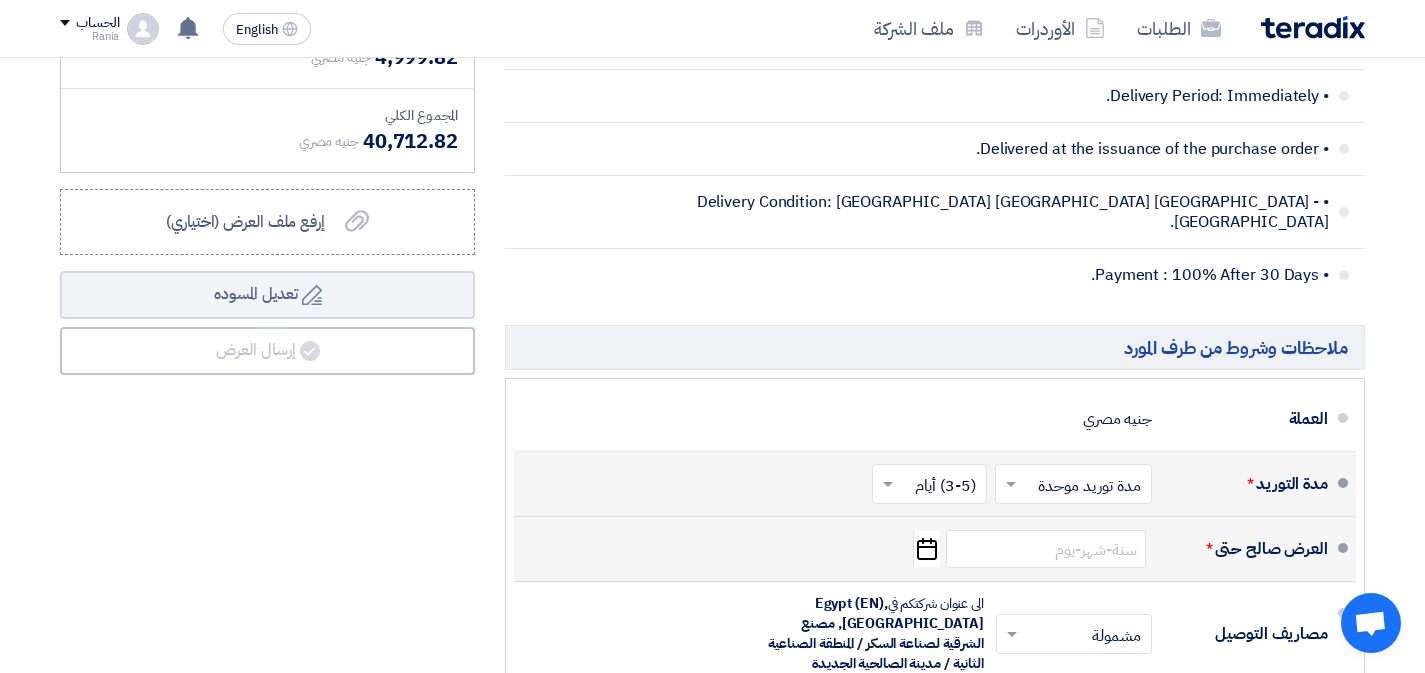 click on "Pick a date" 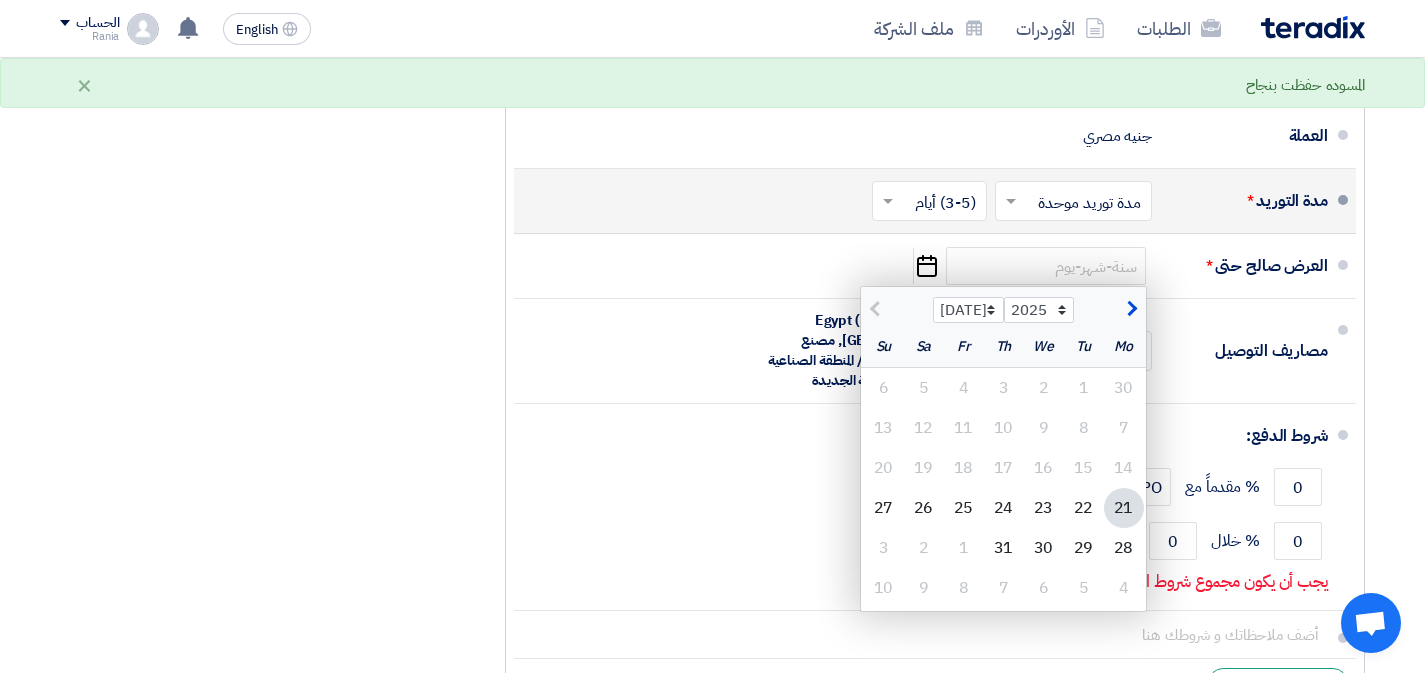 scroll, scrollTop: 3392, scrollLeft: 0, axis: vertical 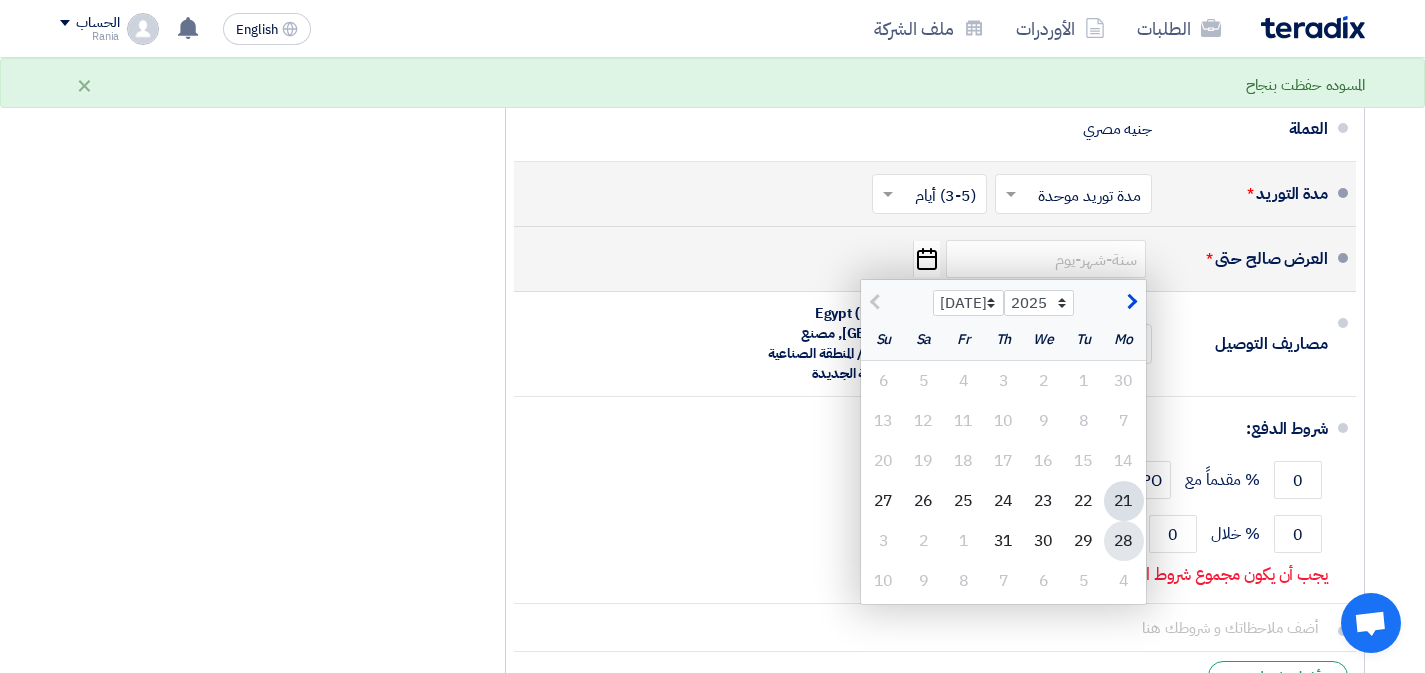 click on "28" 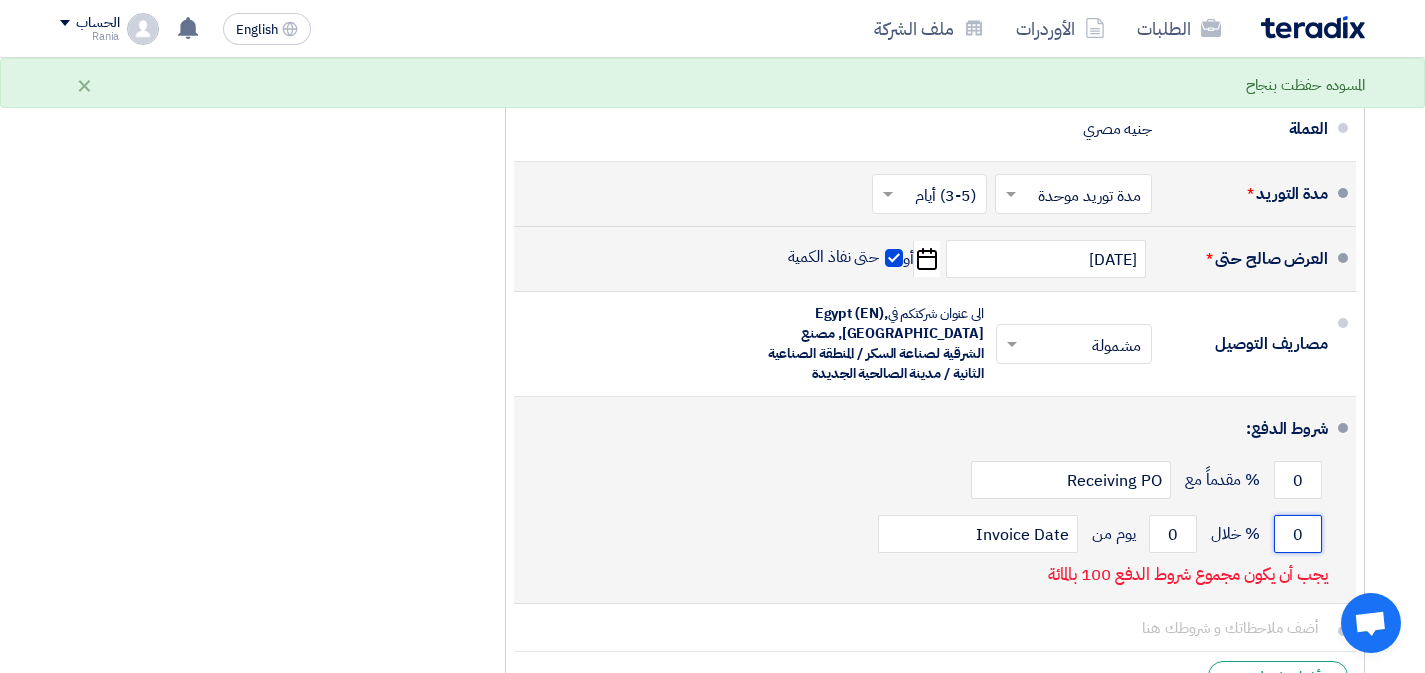 click on "0" 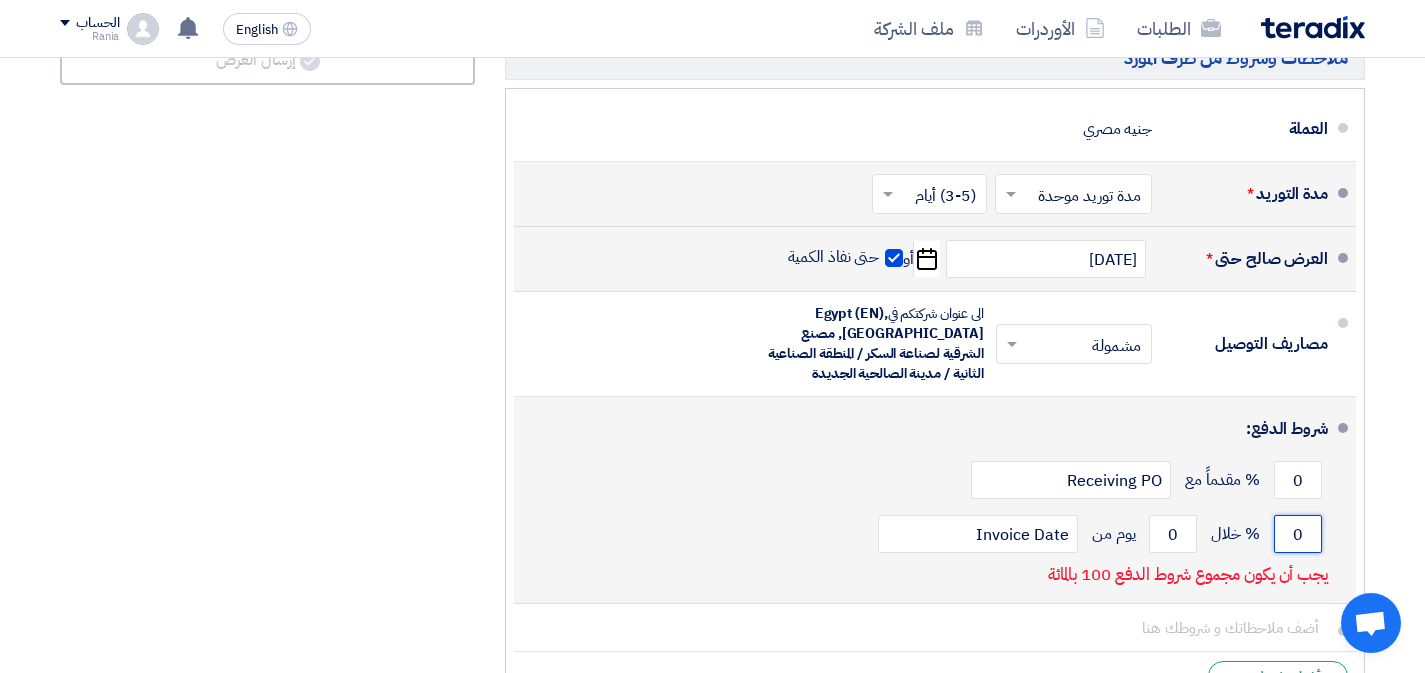 click on "0" 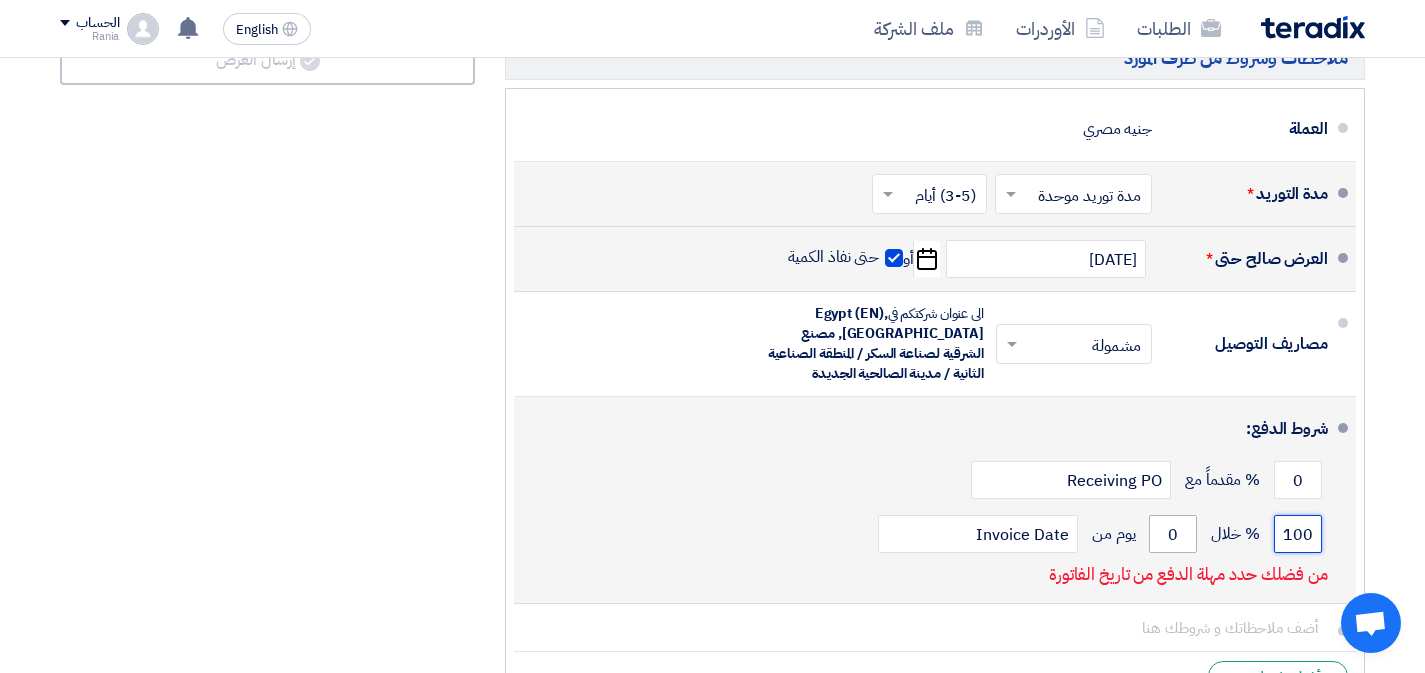 type on "100" 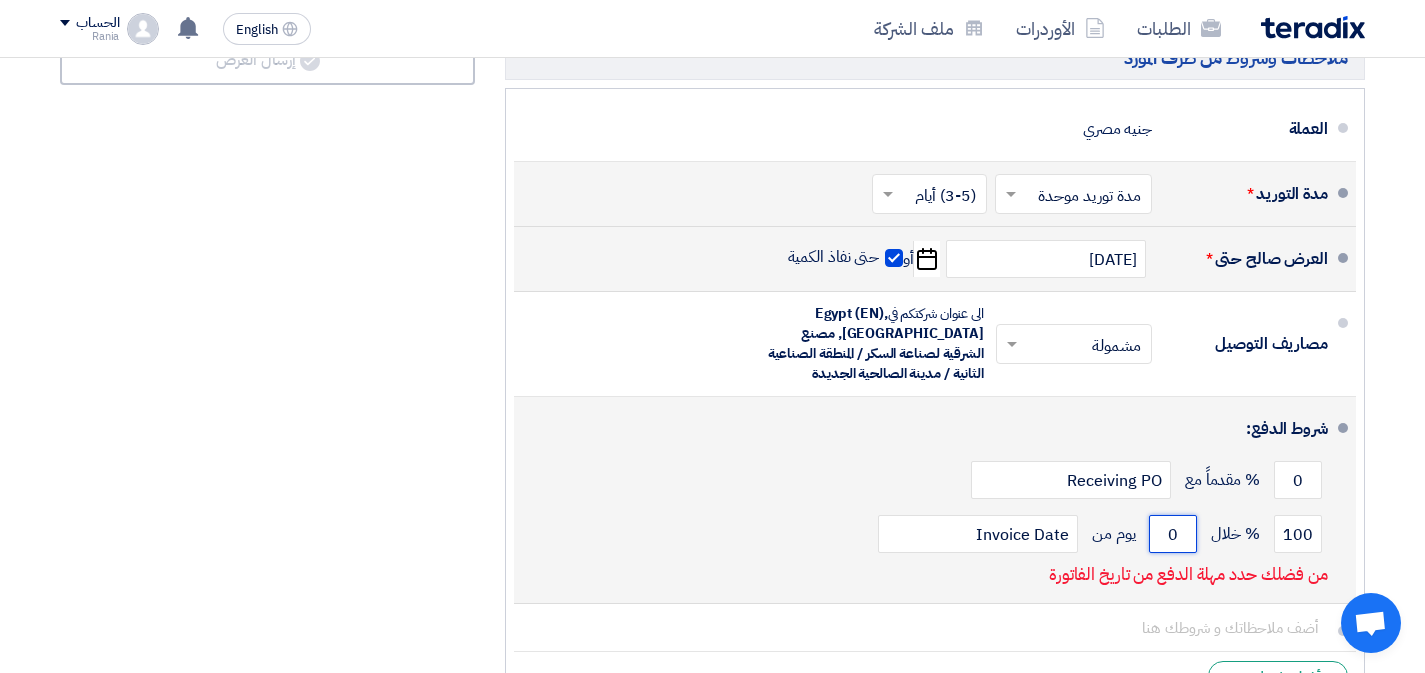 click on "0" 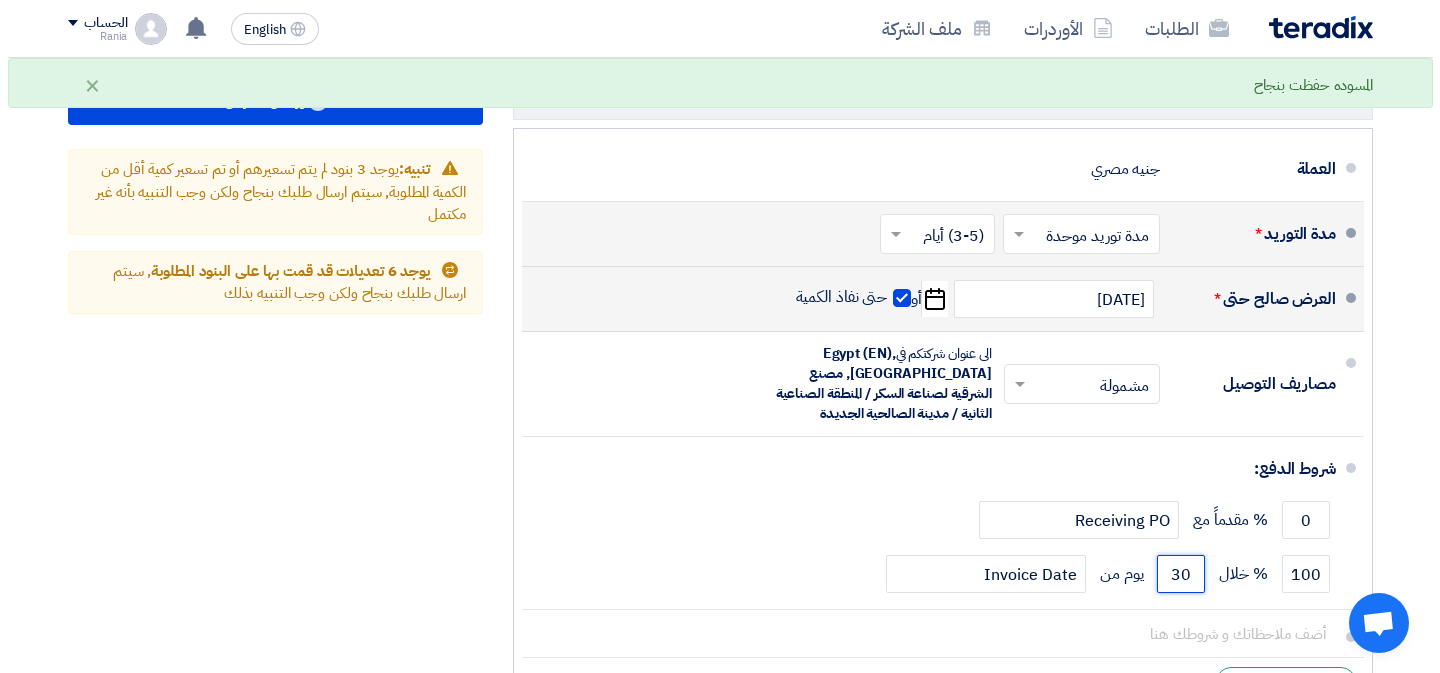 scroll, scrollTop: 2964, scrollLeft: 0, axis: vertical 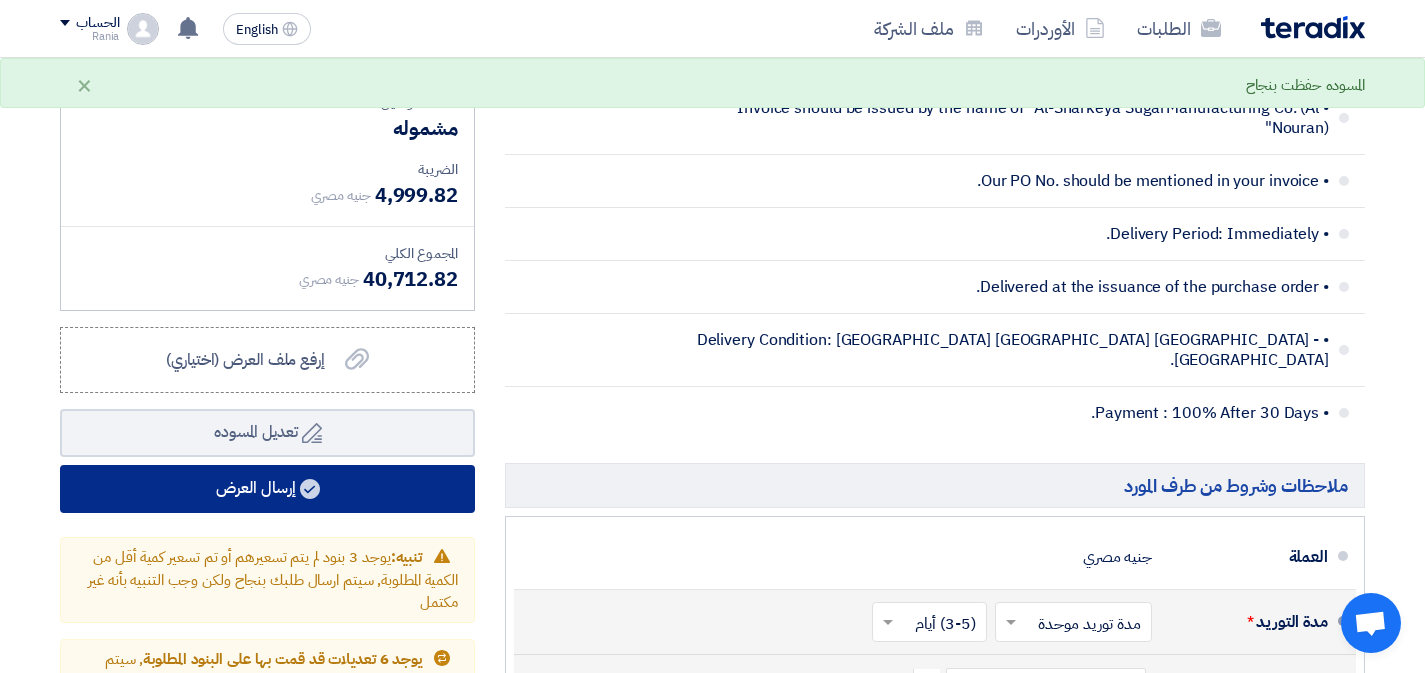 type on "30" 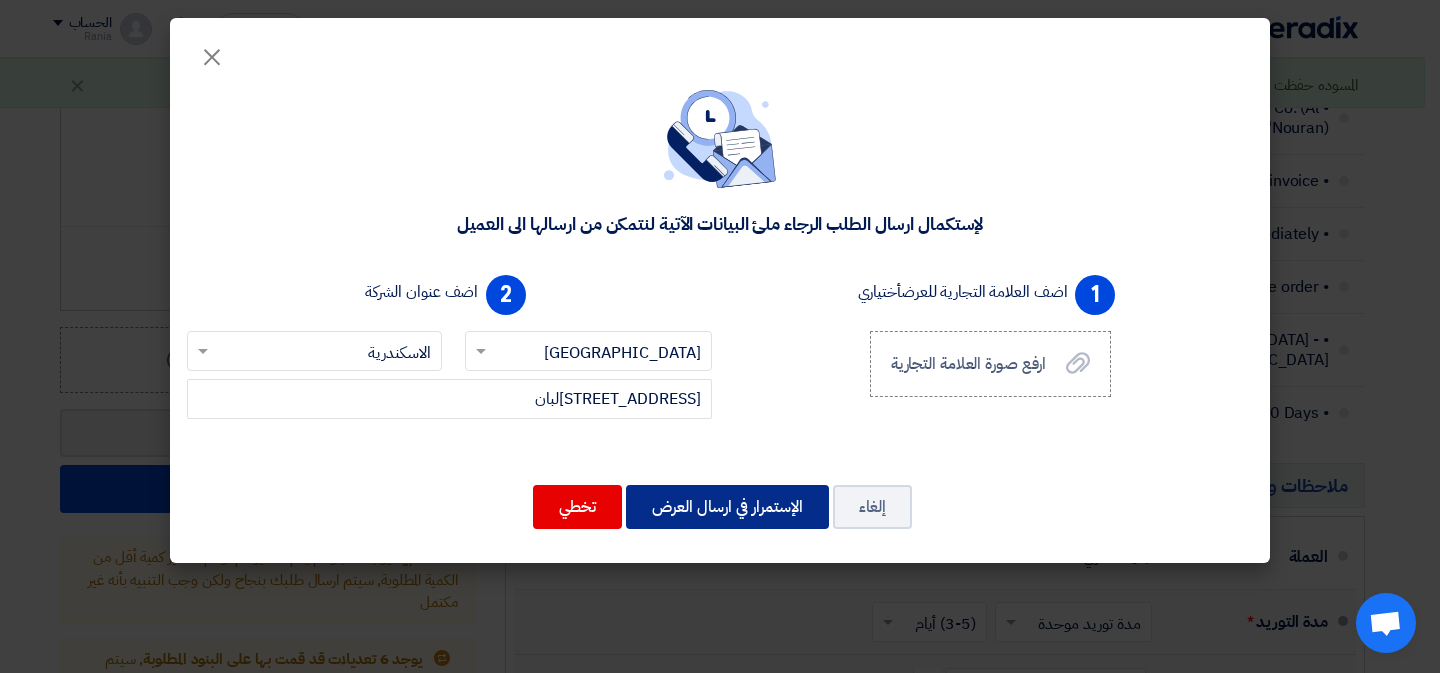 click on "الإستمرار في ارسال العرض" 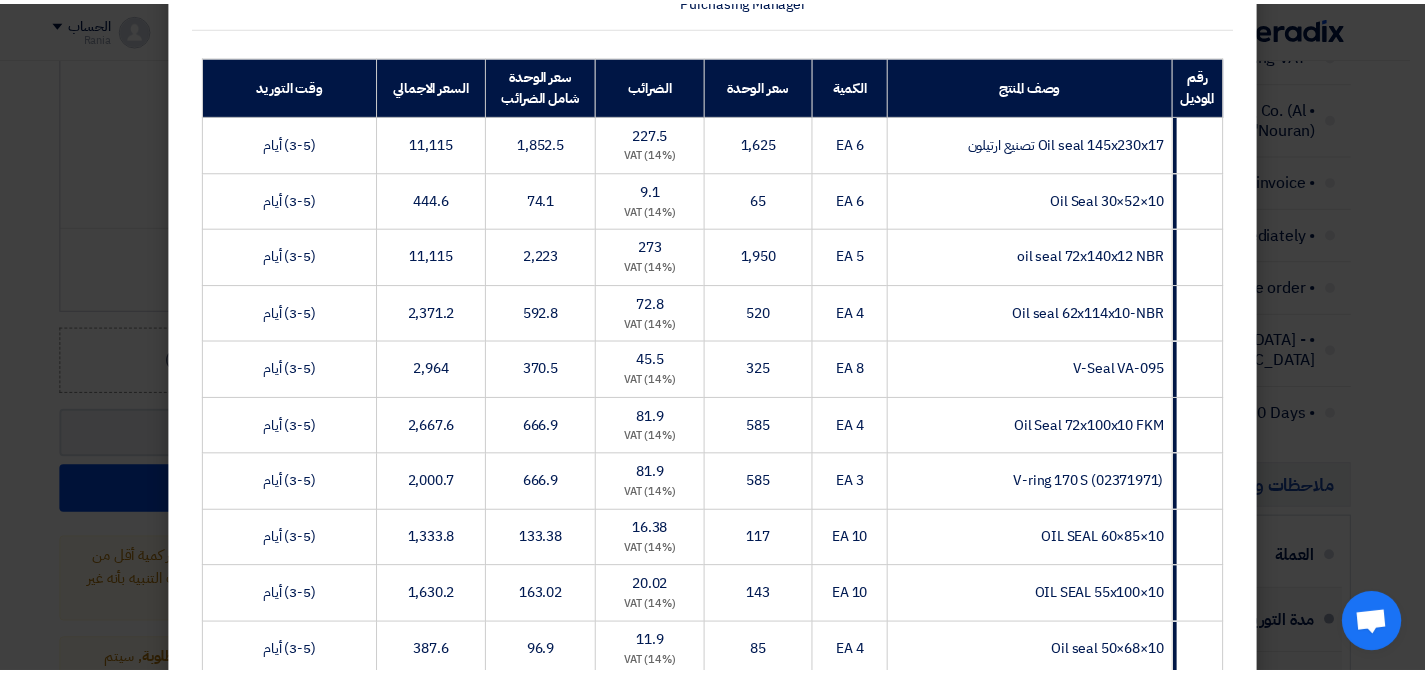 scroll, scrollTop: 280, scrollLeft: 0, axis: vertical 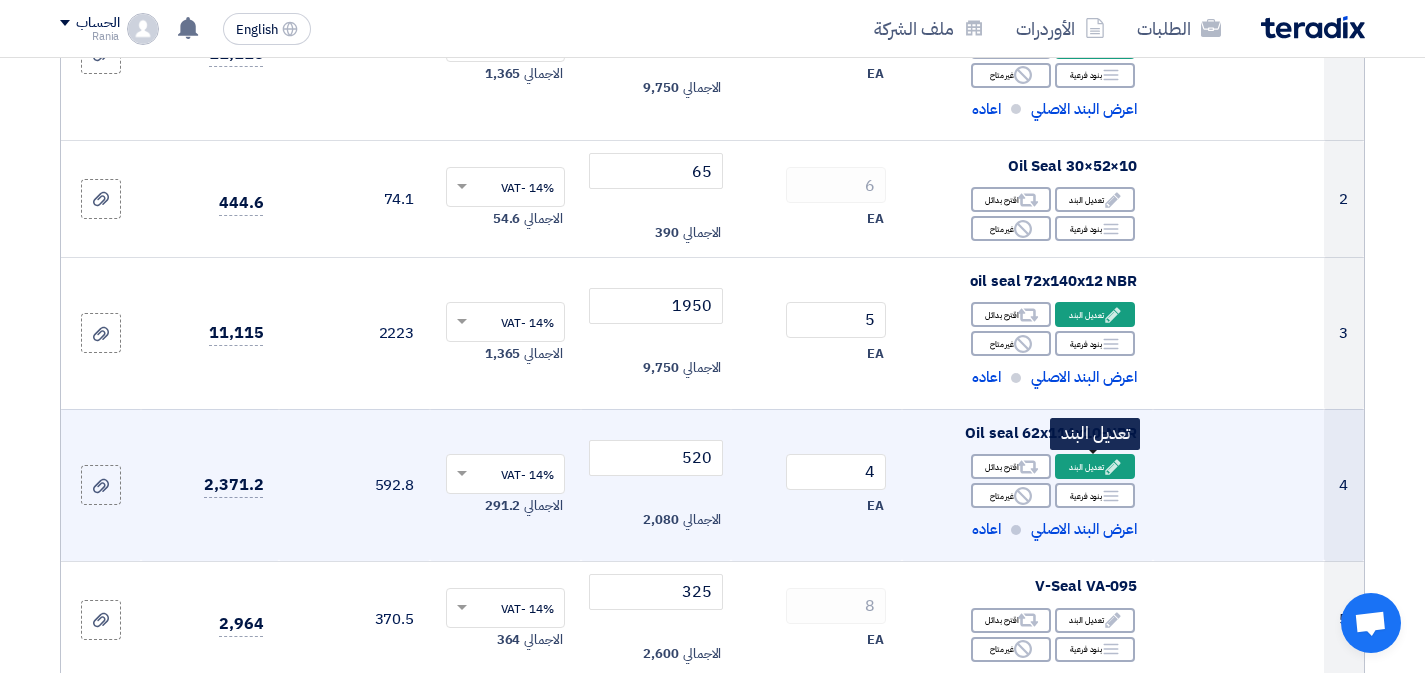 click on "Edit
تعديل البند" 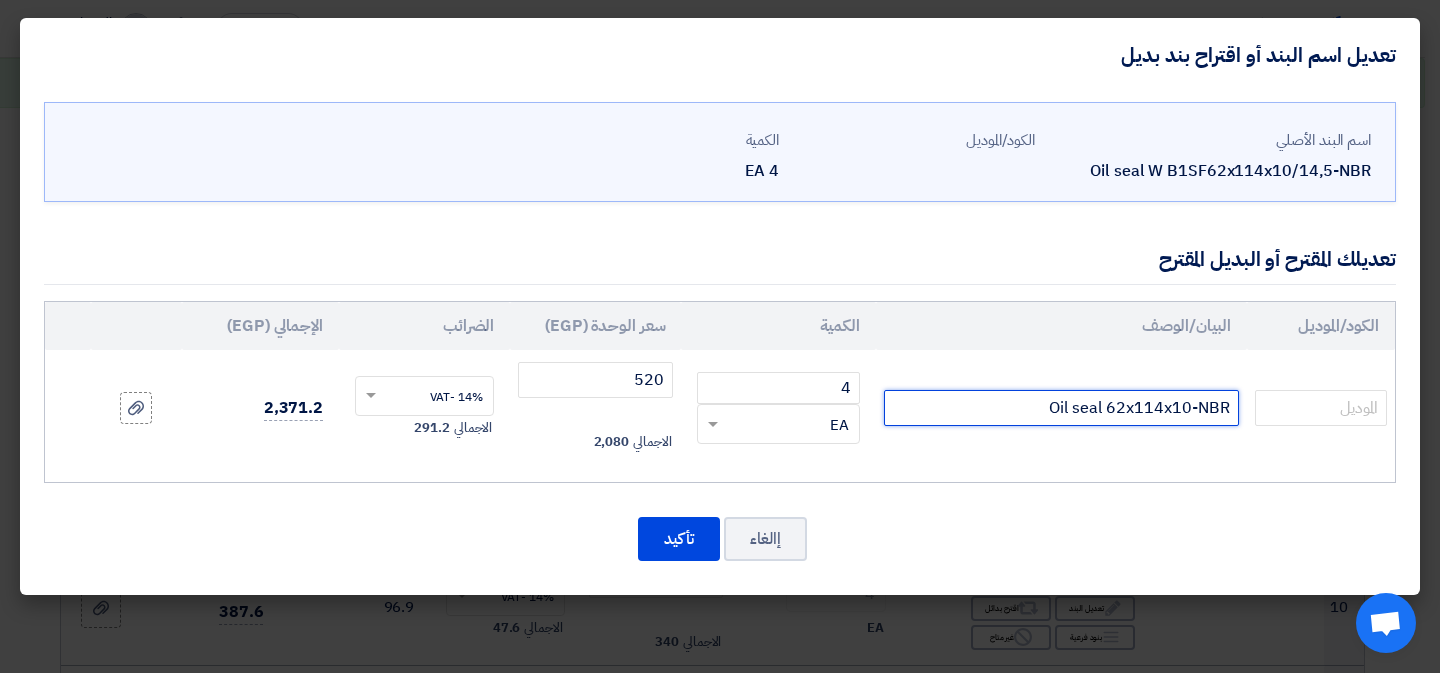 click on "Oil seal 62x114x10-NBR" 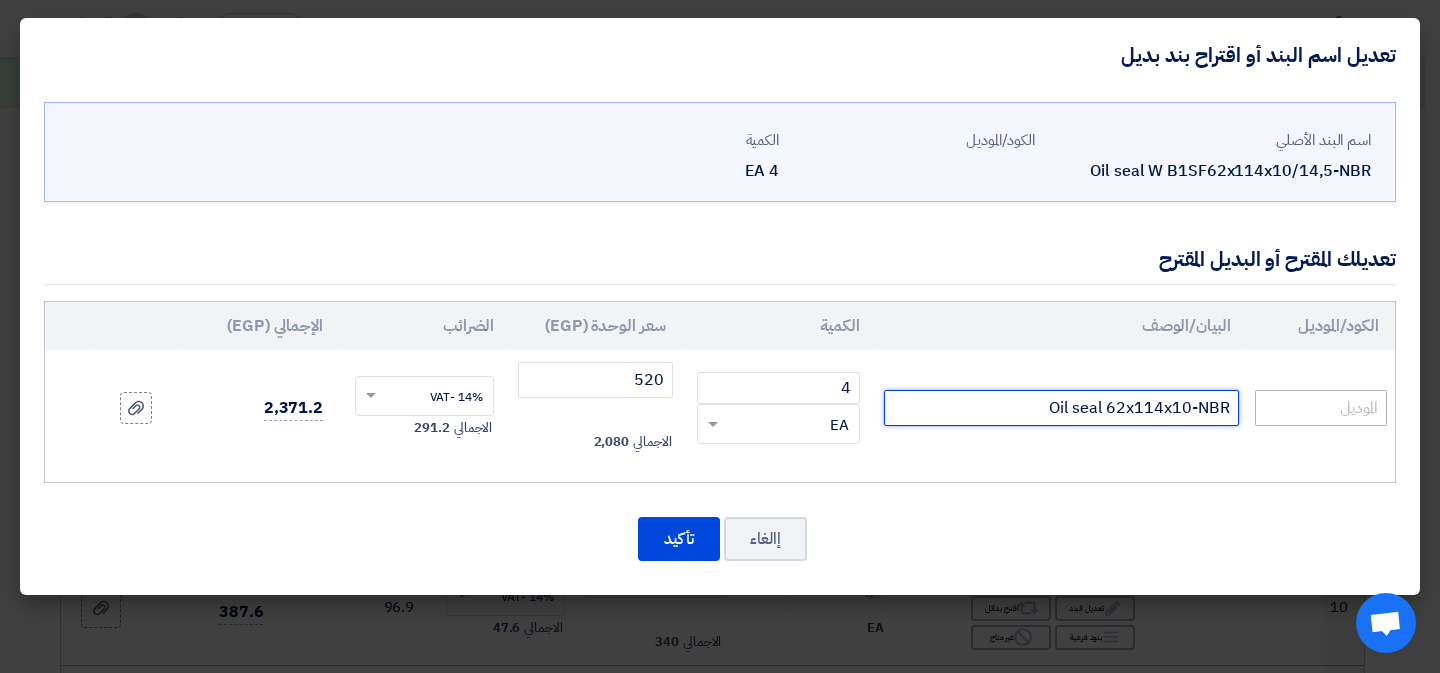 drag, startPoint x: 1197, startPoint y: 406, endPoint x: 1261, endPoint y: 418, distance: 65.11528 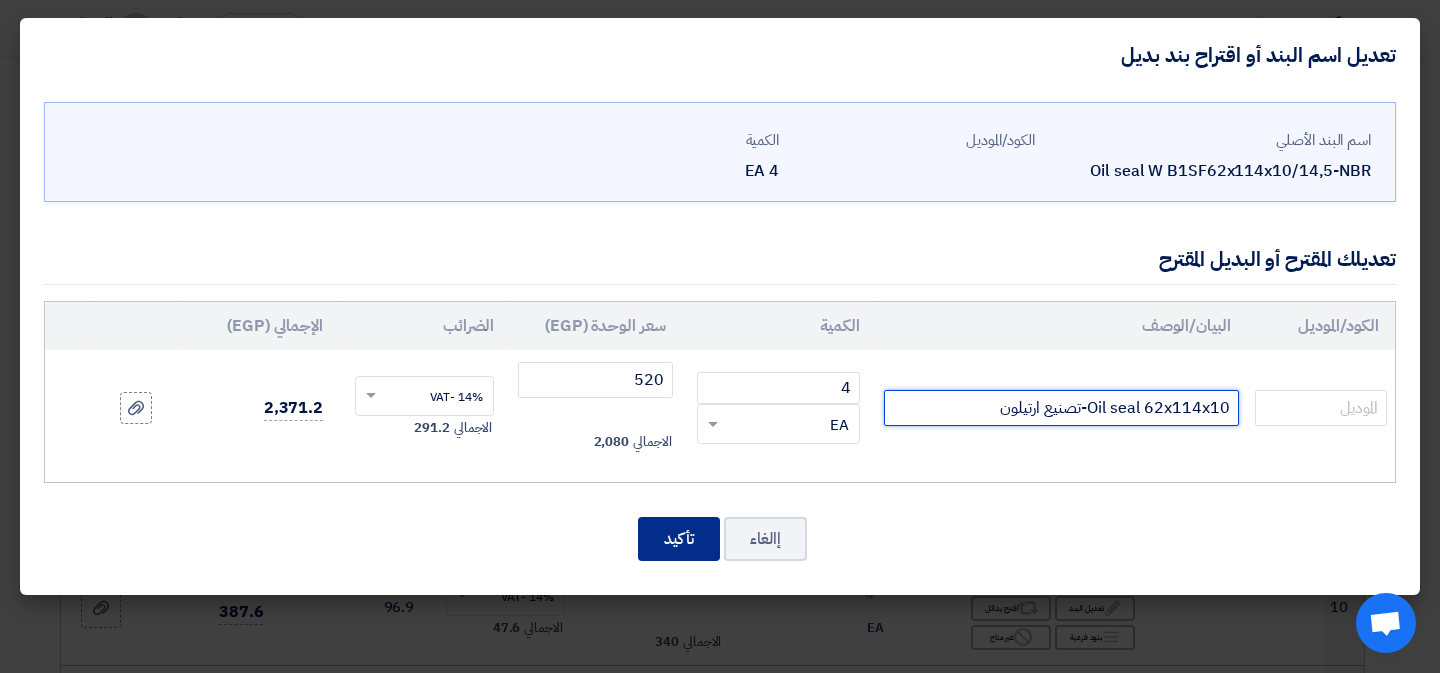 type on "Oil seal 62x114x10-تصنيع ارتيلون" 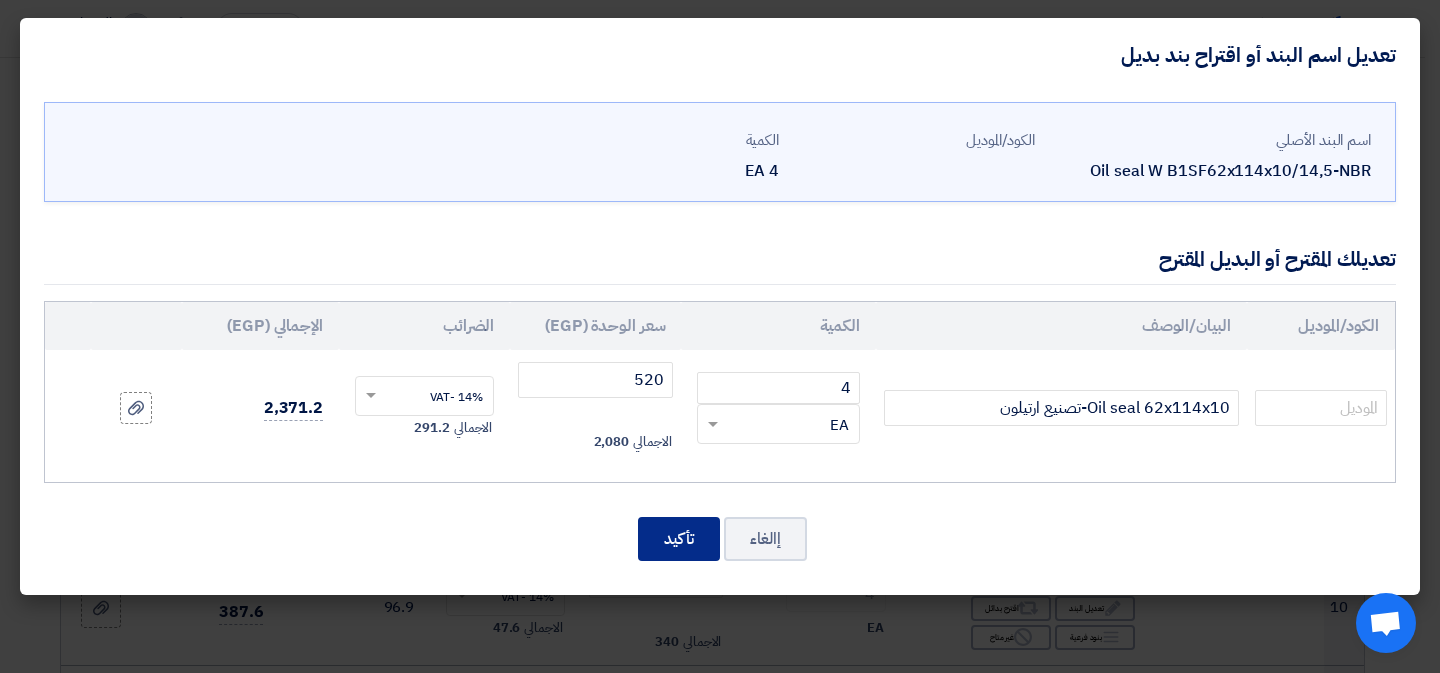 click on "تأكيد" 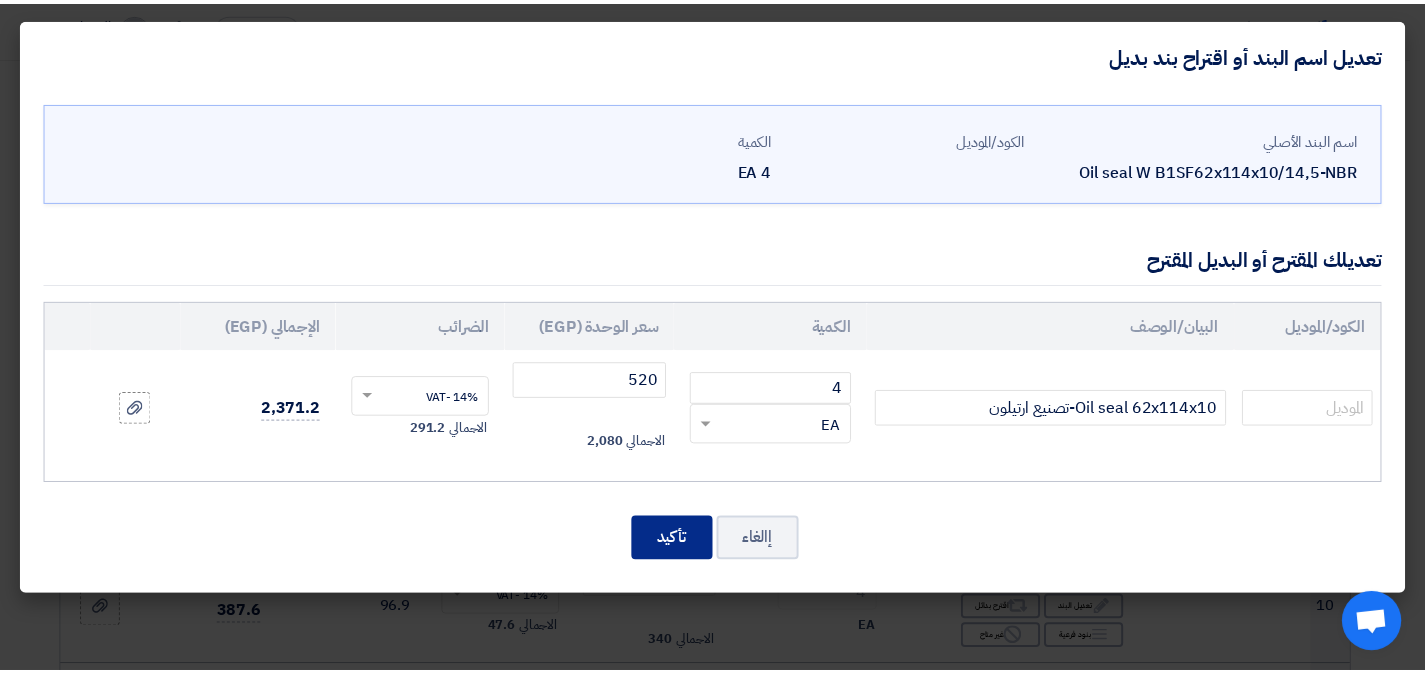 scroll, scrollTop: 585, scrollLeft: 0, axis: vertical 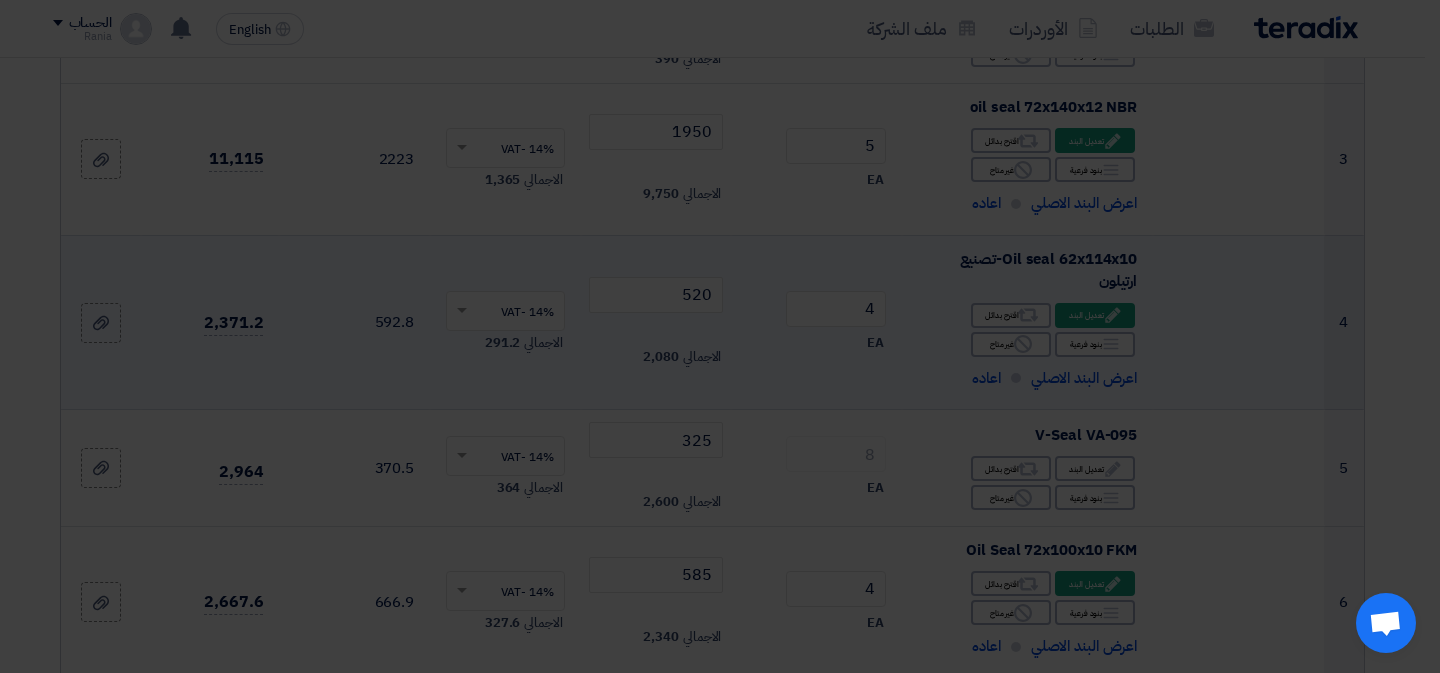 click on "اسم البند الأصلي
Oil seal W B1SF62x114x10/14,5-NBR
الكود/الموديل
الكمية
4
EA
4
× EA" 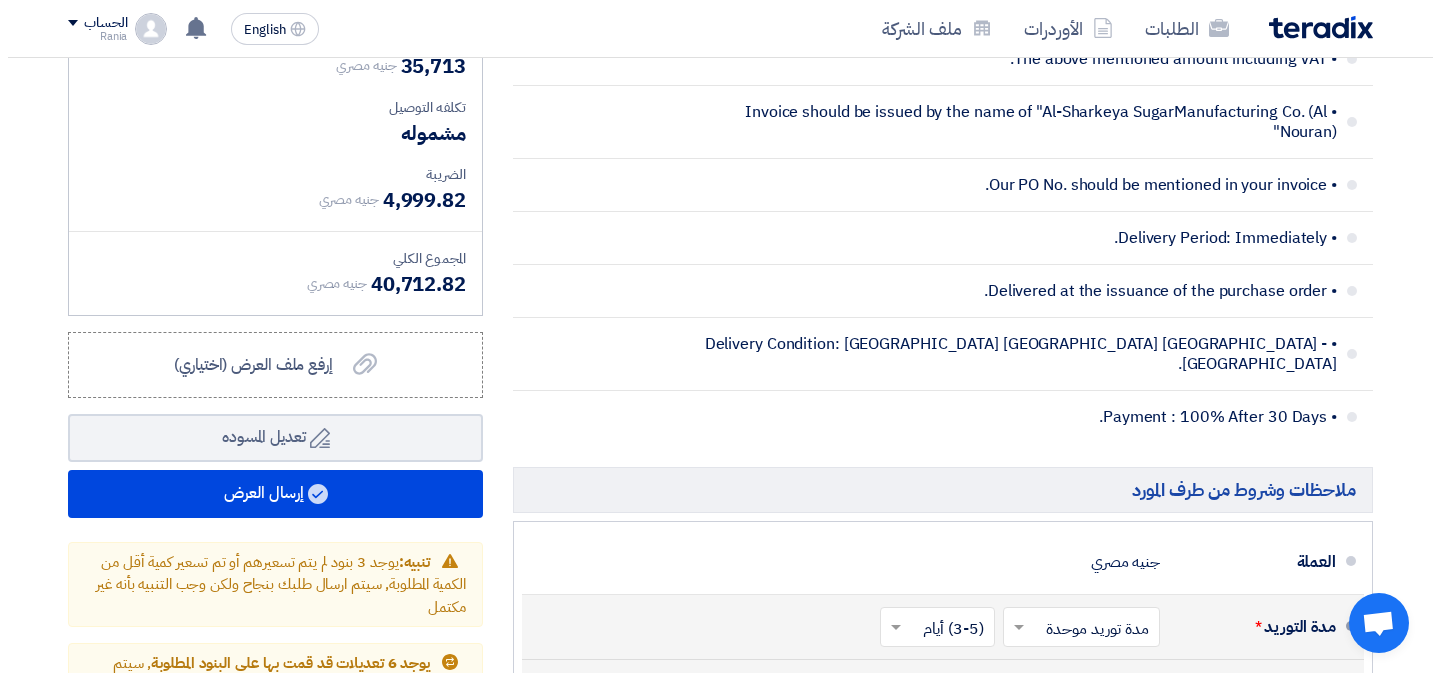scroll, scrollTop: 2894, scrollLeft: 0, axis: vertical 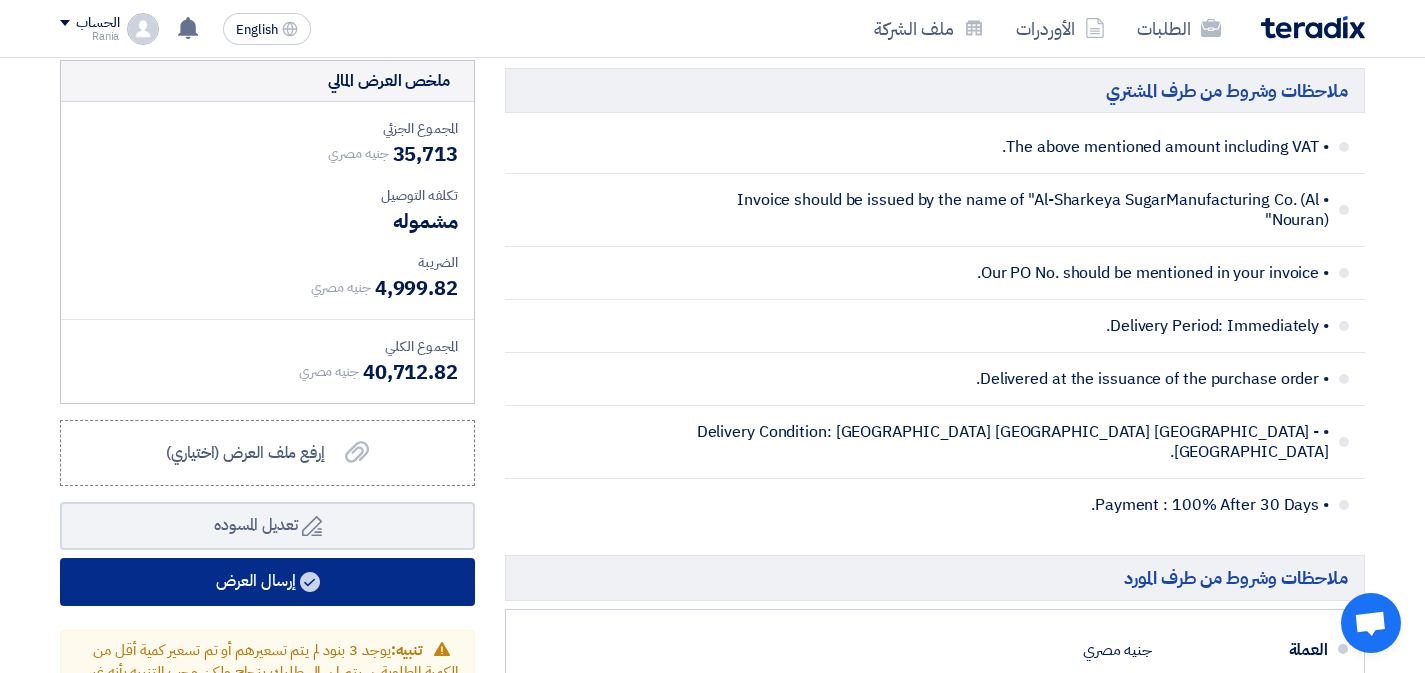 click on "إرسال العرض" 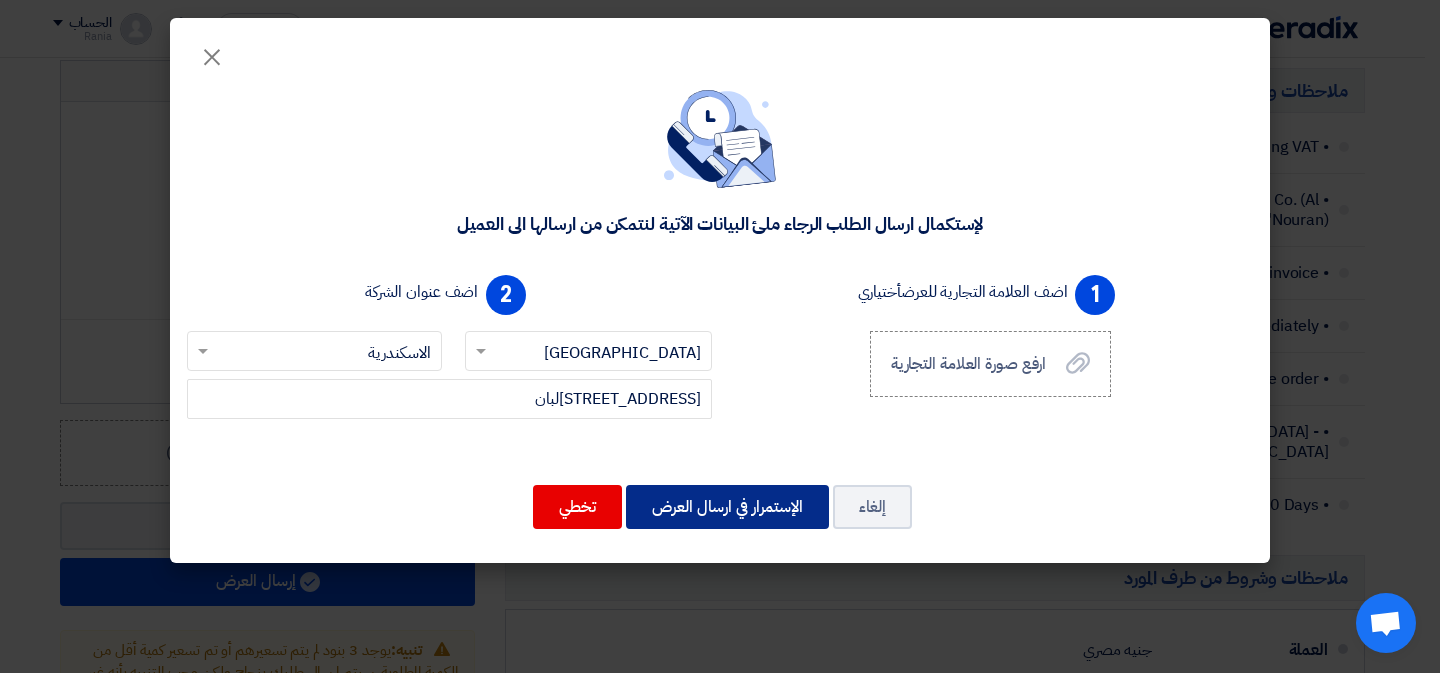 click on "الإستمرار في ارسال العرض" 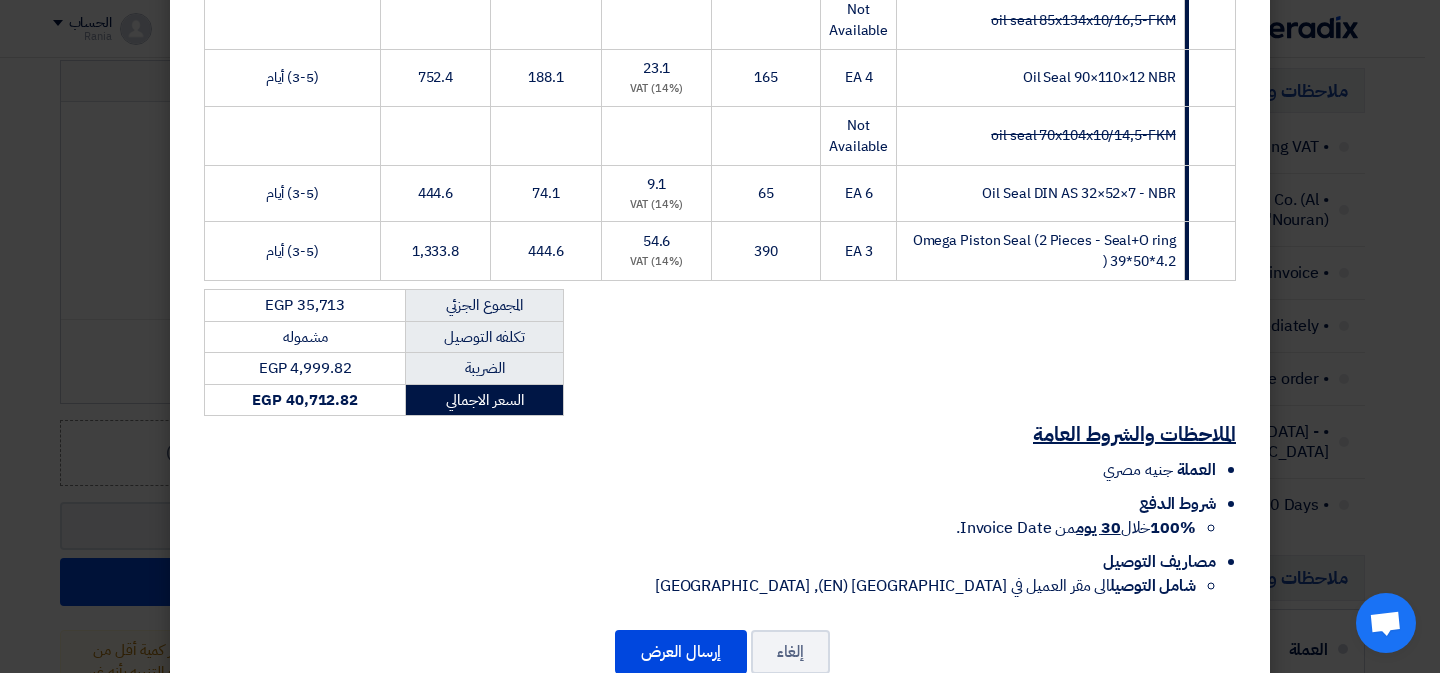 scroll, scrollTop: 1197, scrollLeft: 0, axis: vertical 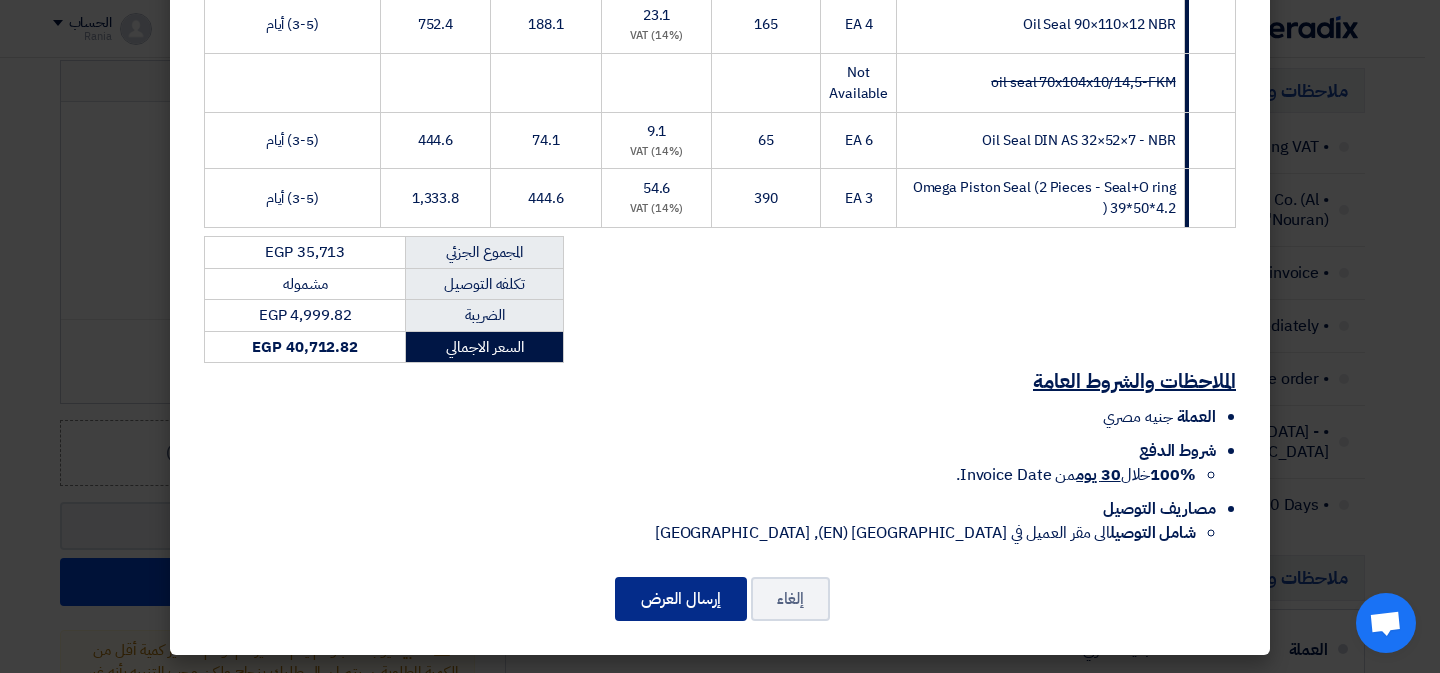 click on "إرسال العرض" 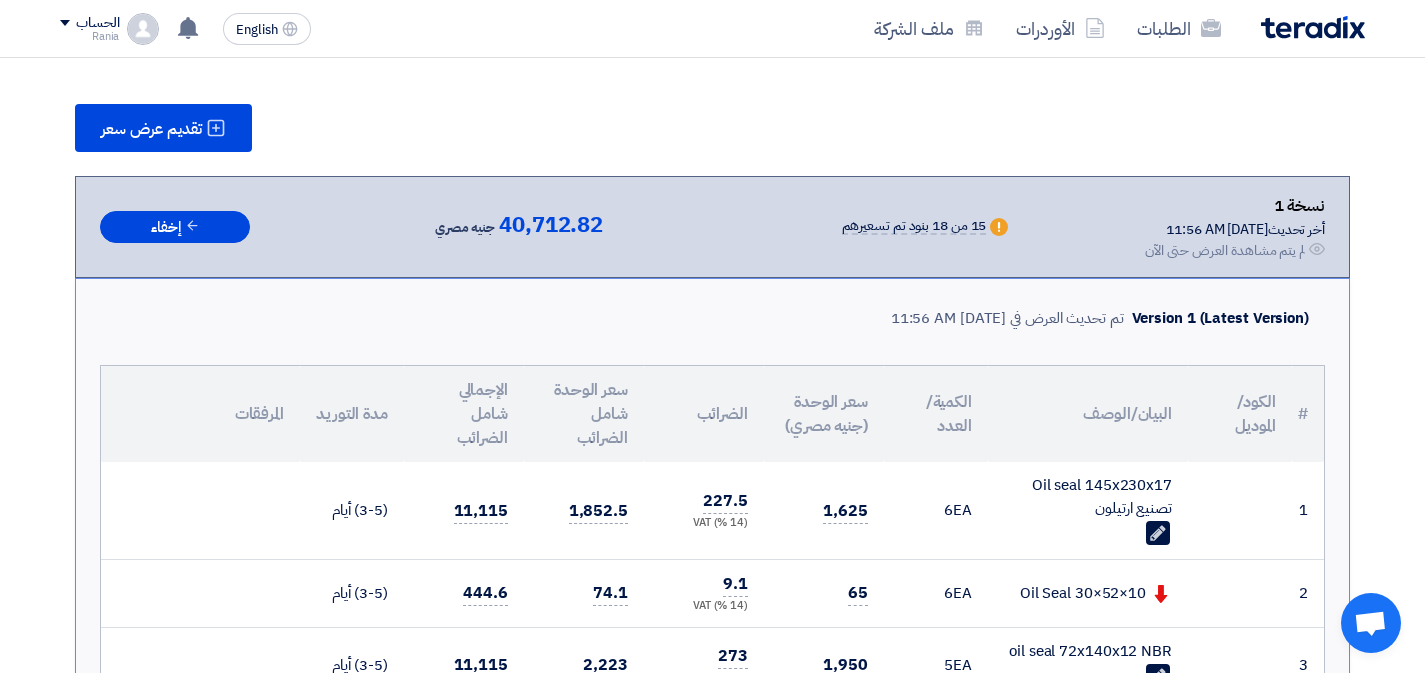 scroll, scrollTop: 2562, scrollLeft: 0, axis: vertical 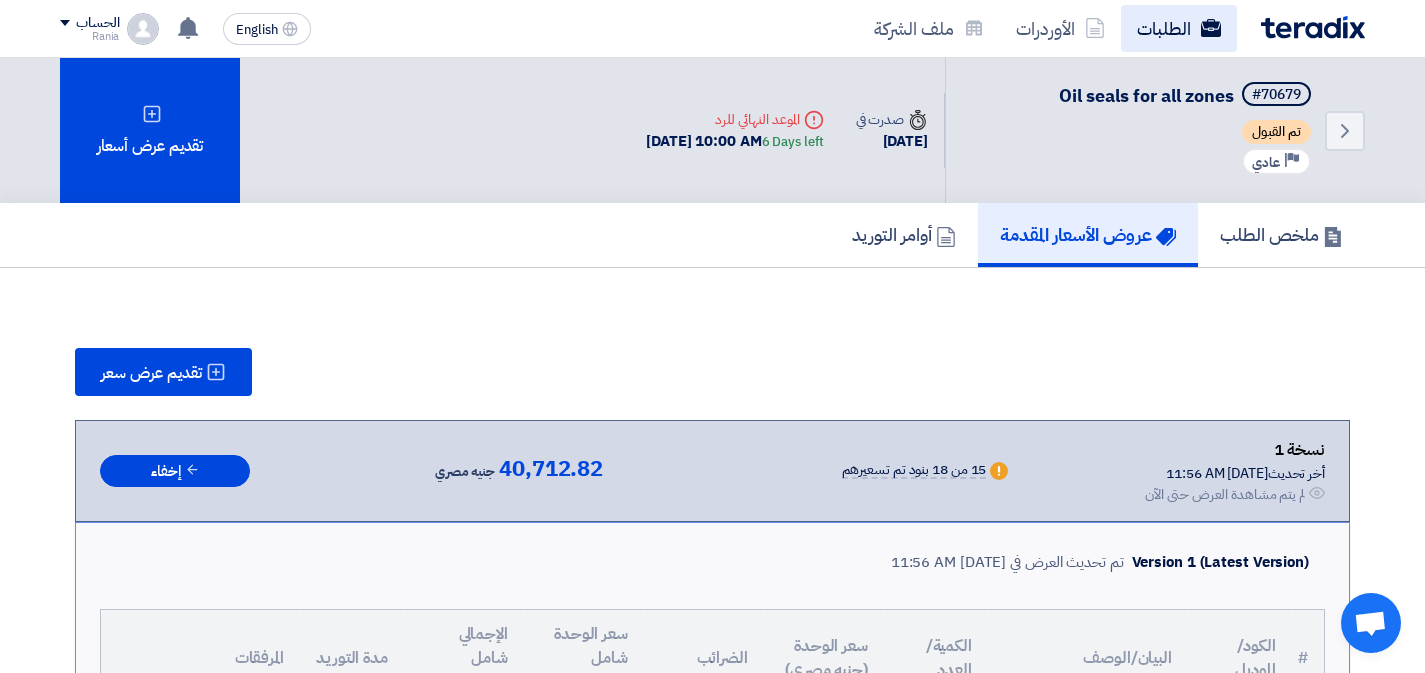 click on "الطلبات" 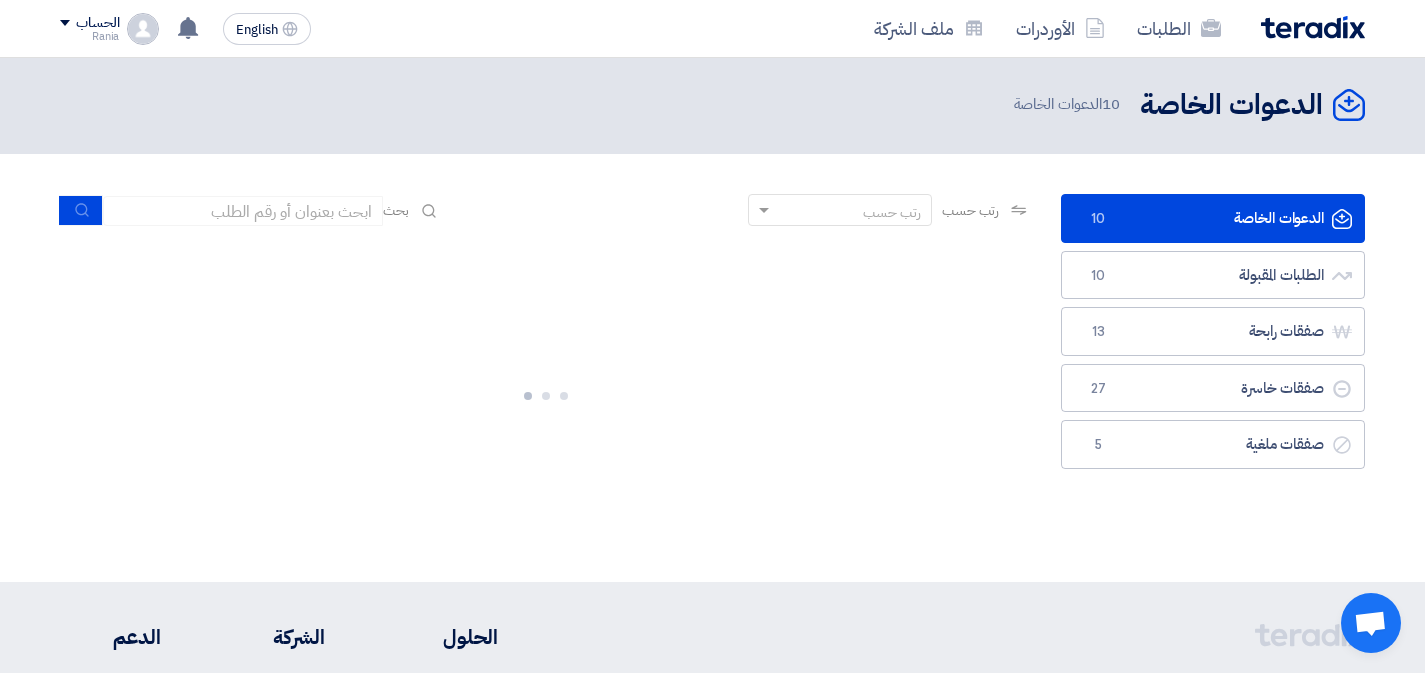 scroll, scrollTop: 0, scrollLeft: 0, axis: both 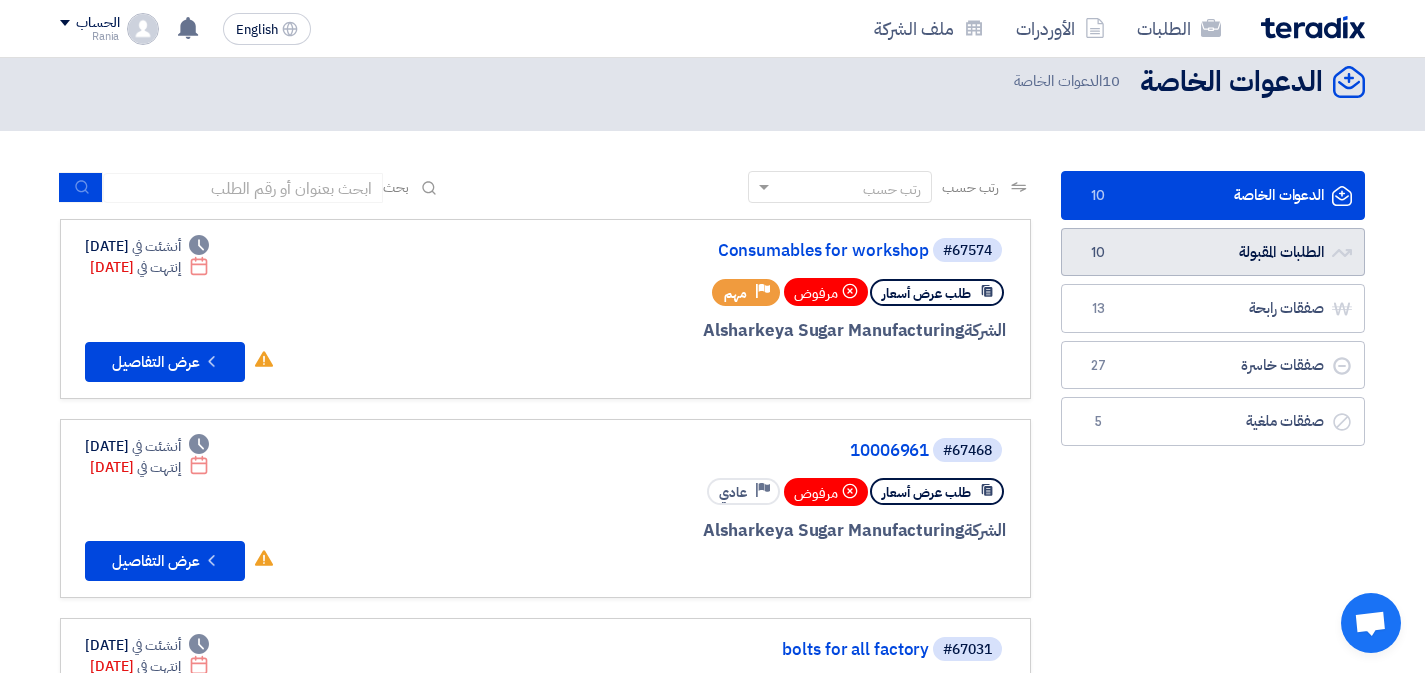click on "الطلبات المقبولة
الطلبات المقبولة
10" 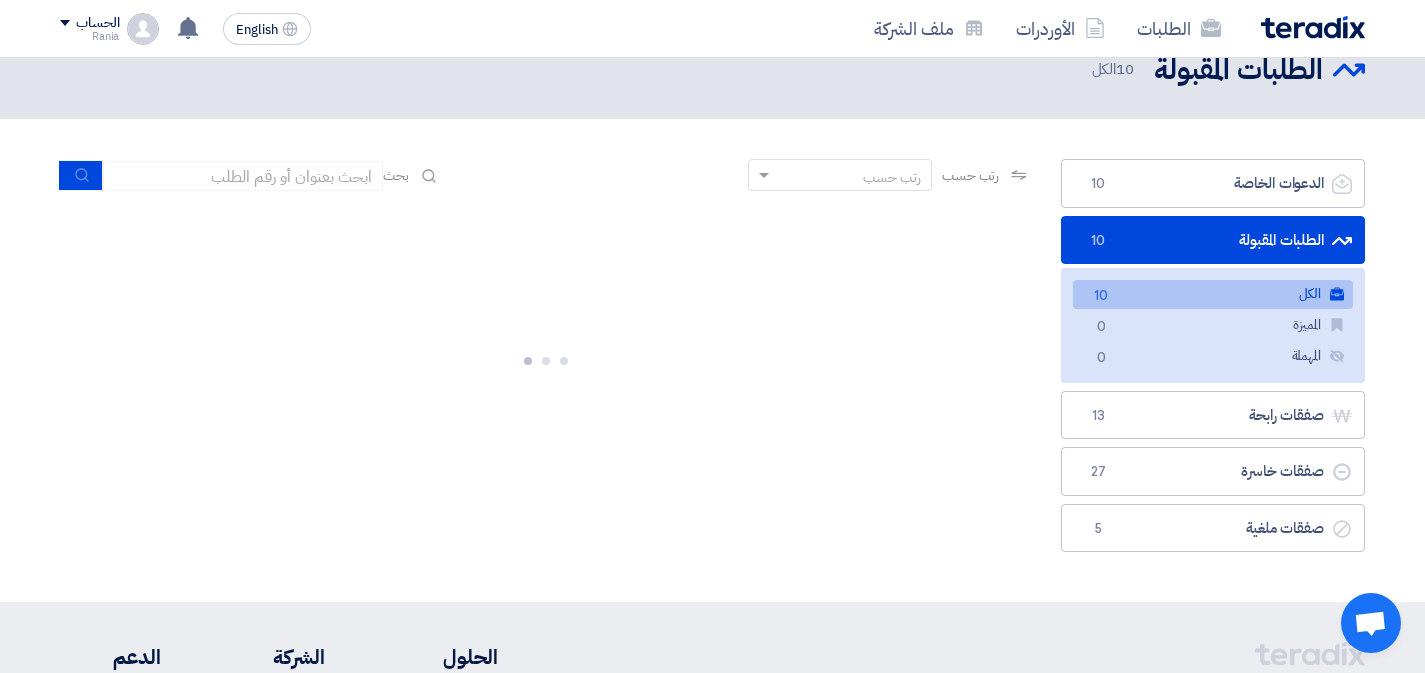 scroll, scrollTop: 37, scrollLeft: 0, axis: vertical 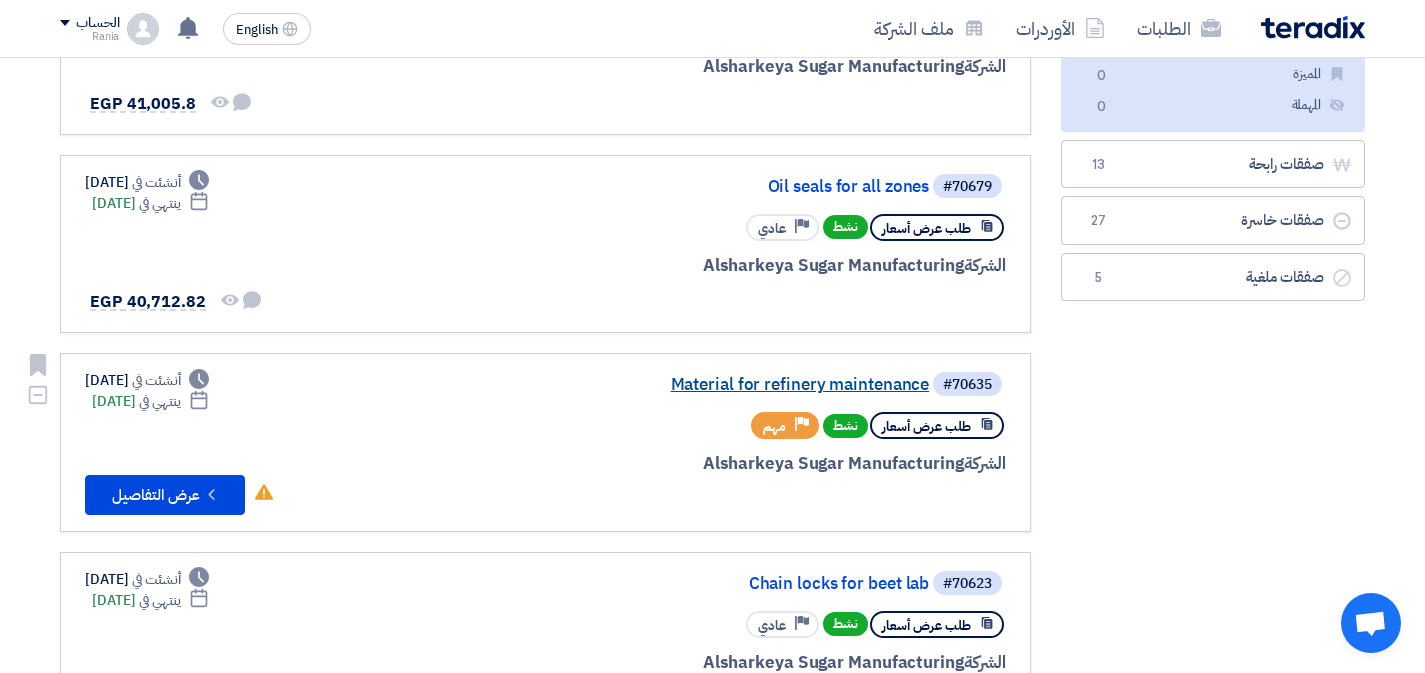 click on "Material for refinery maintenance" 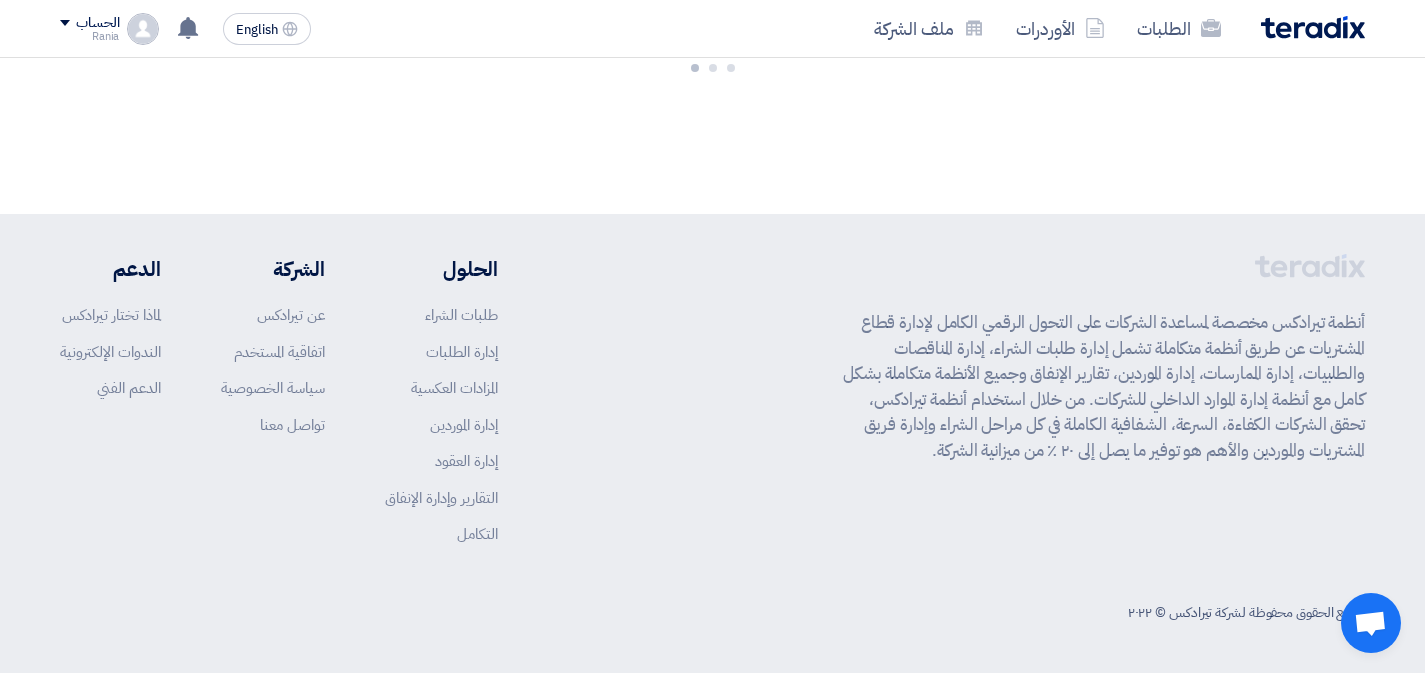 scroll, scrollTop: 0, scrollLeft: 0, axis: both 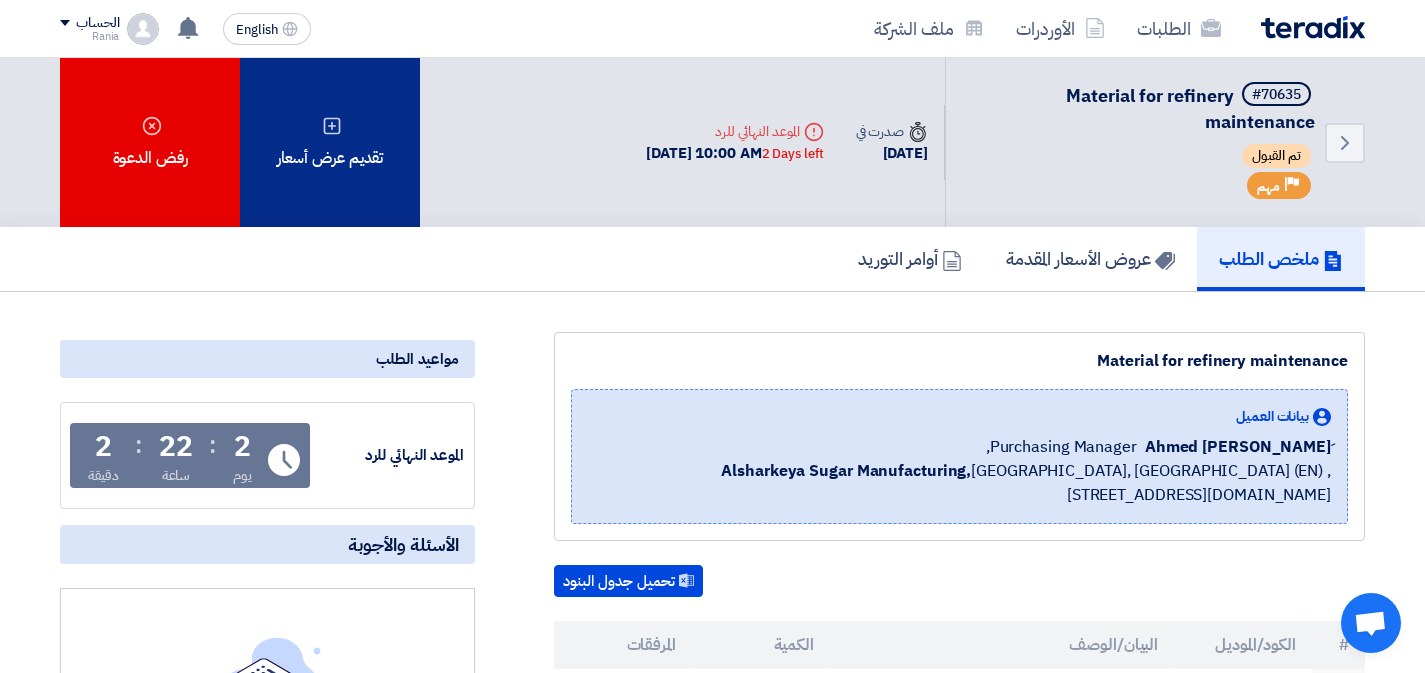 click on "تقديم عرض أسعار" 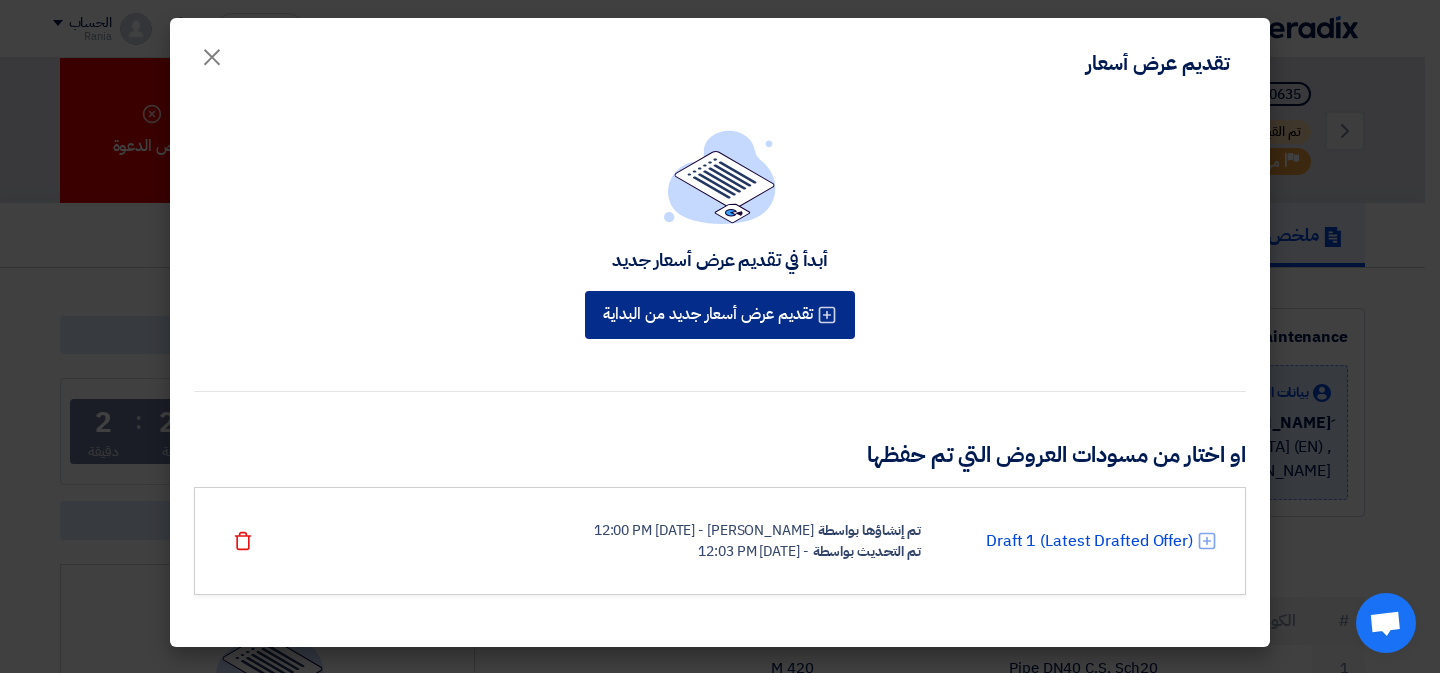 click on "تقديم عرض أسعار جديد من البداية" 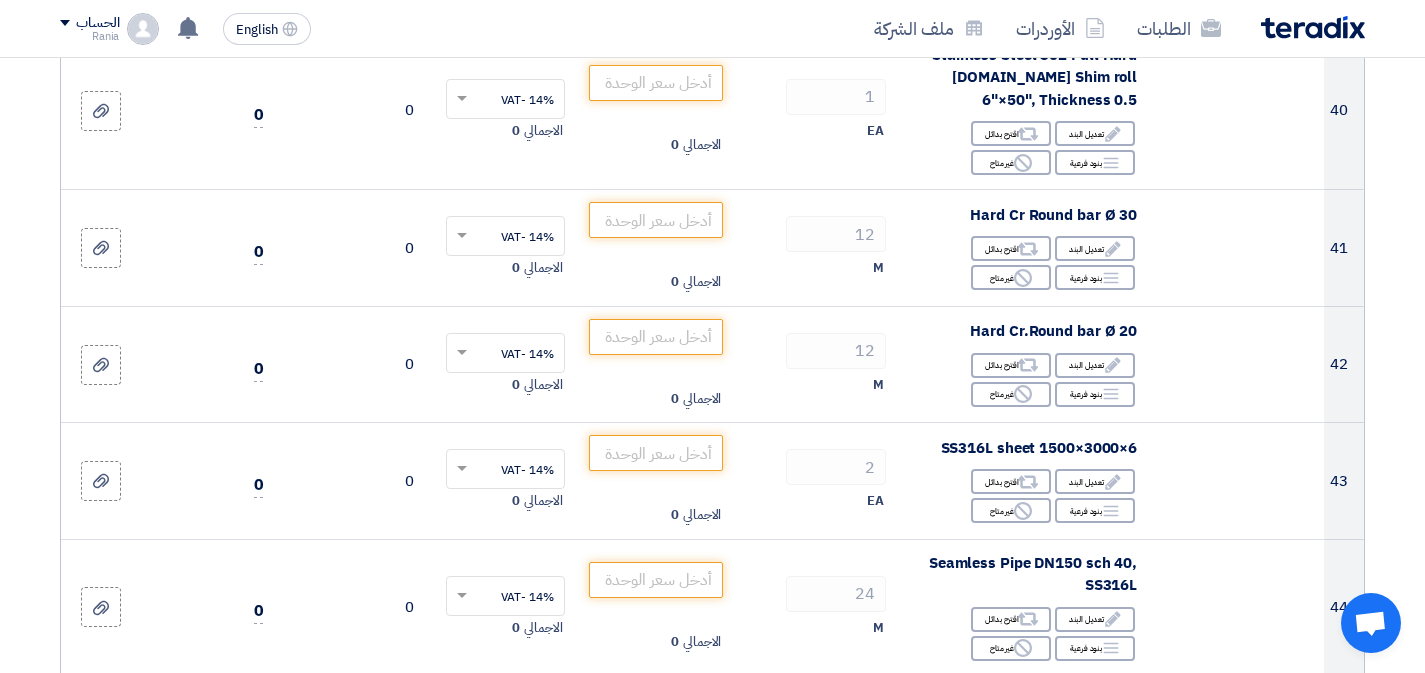 scroll, scrollTop: 5748, scrollLeft: 0, axis: vertical 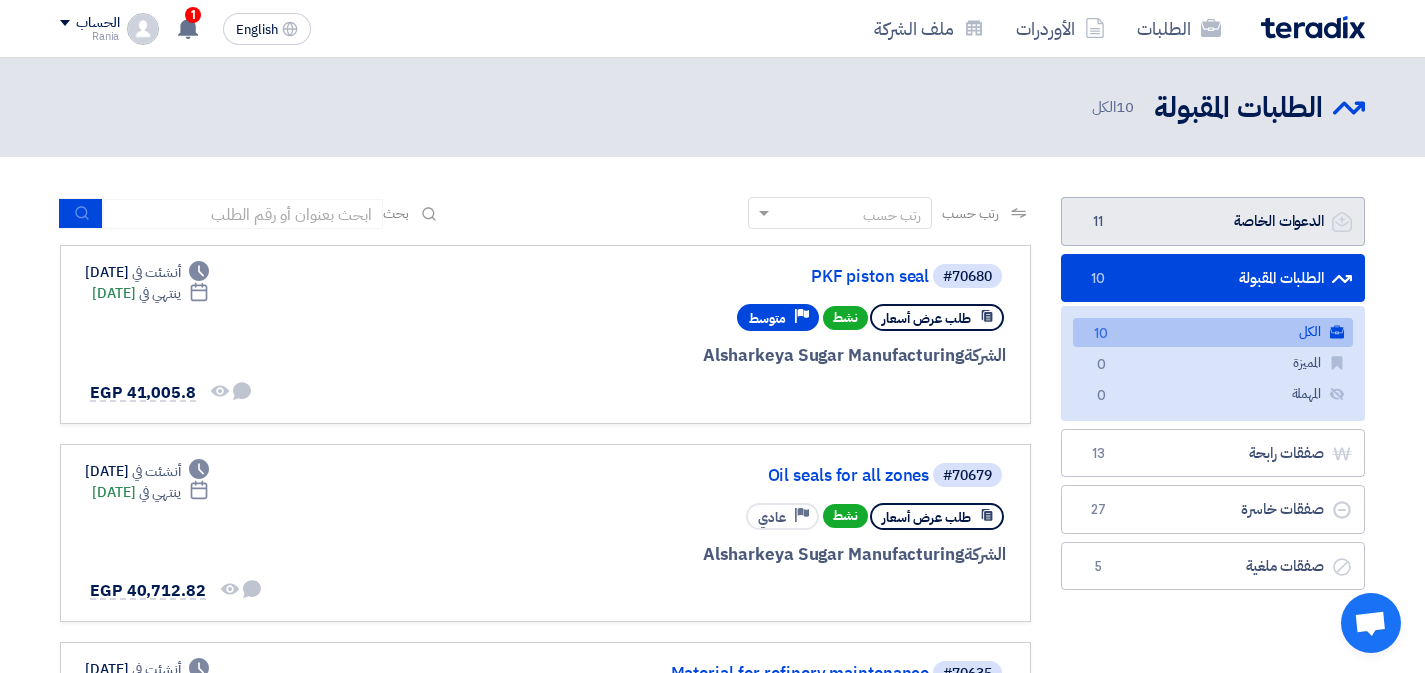 click on "الدعوات الخاصة
الدعوات الخاصة
11" 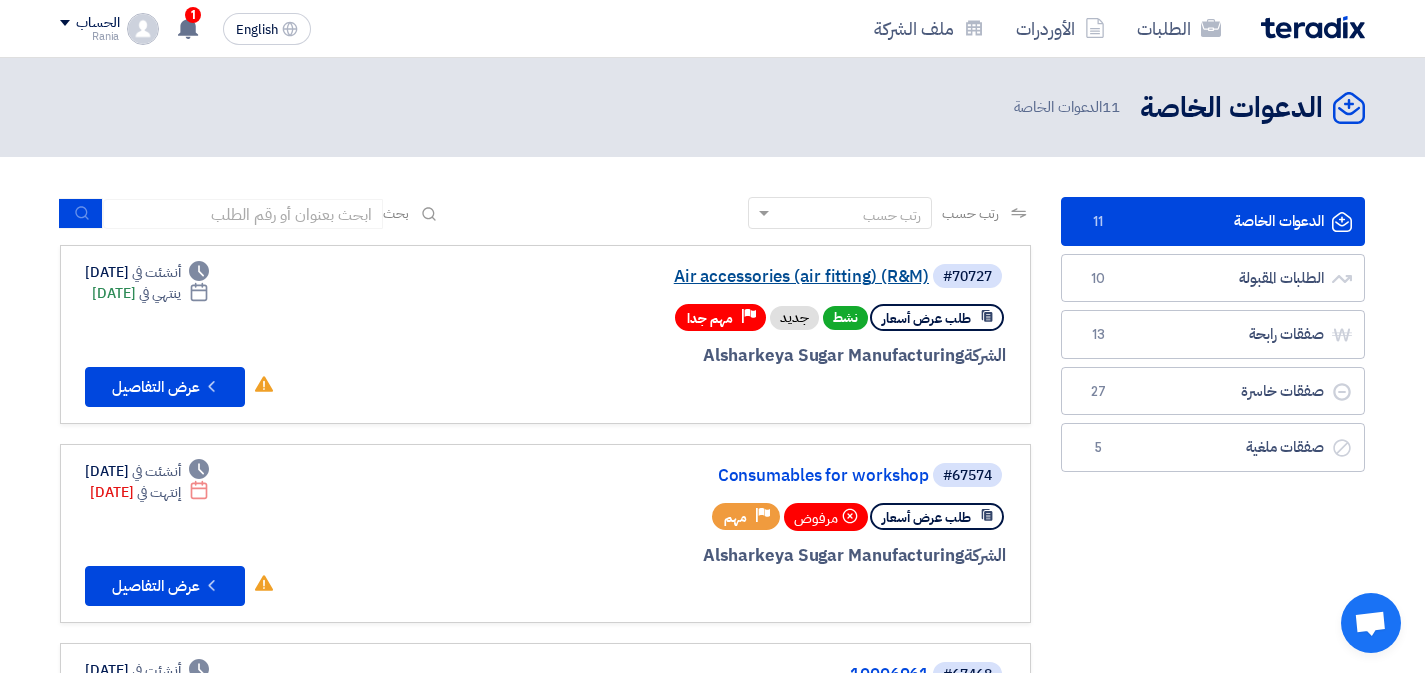 click on "Air accessories (air fitting) (R&M)" 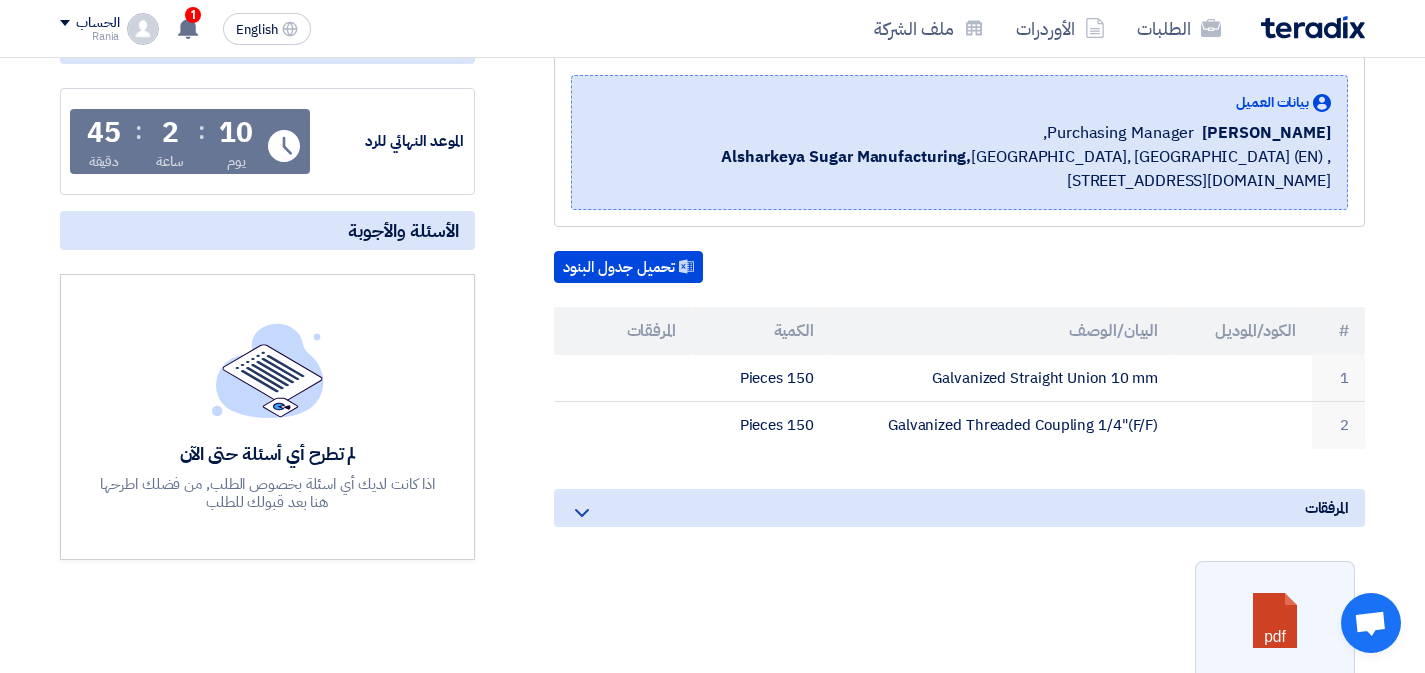 scroll, scrollTop: 277, scrollLeft: 0, axis: vertical 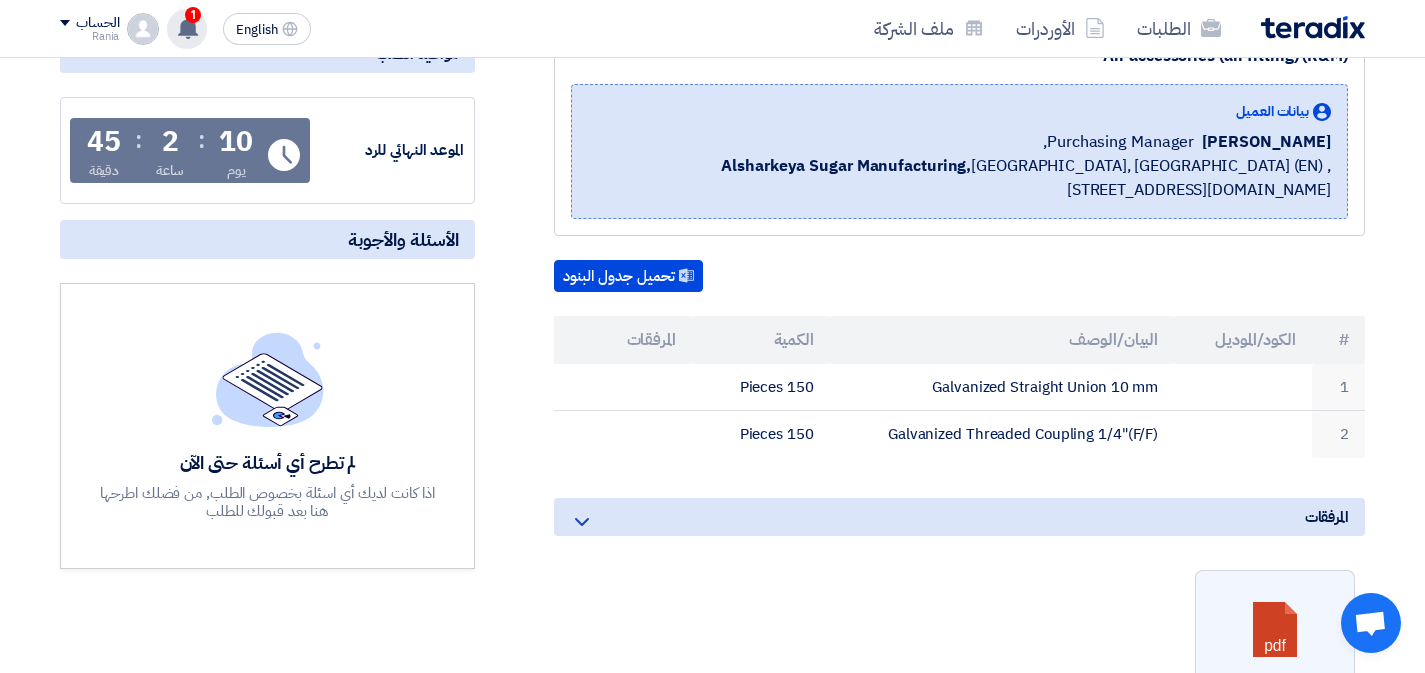 click on "1" 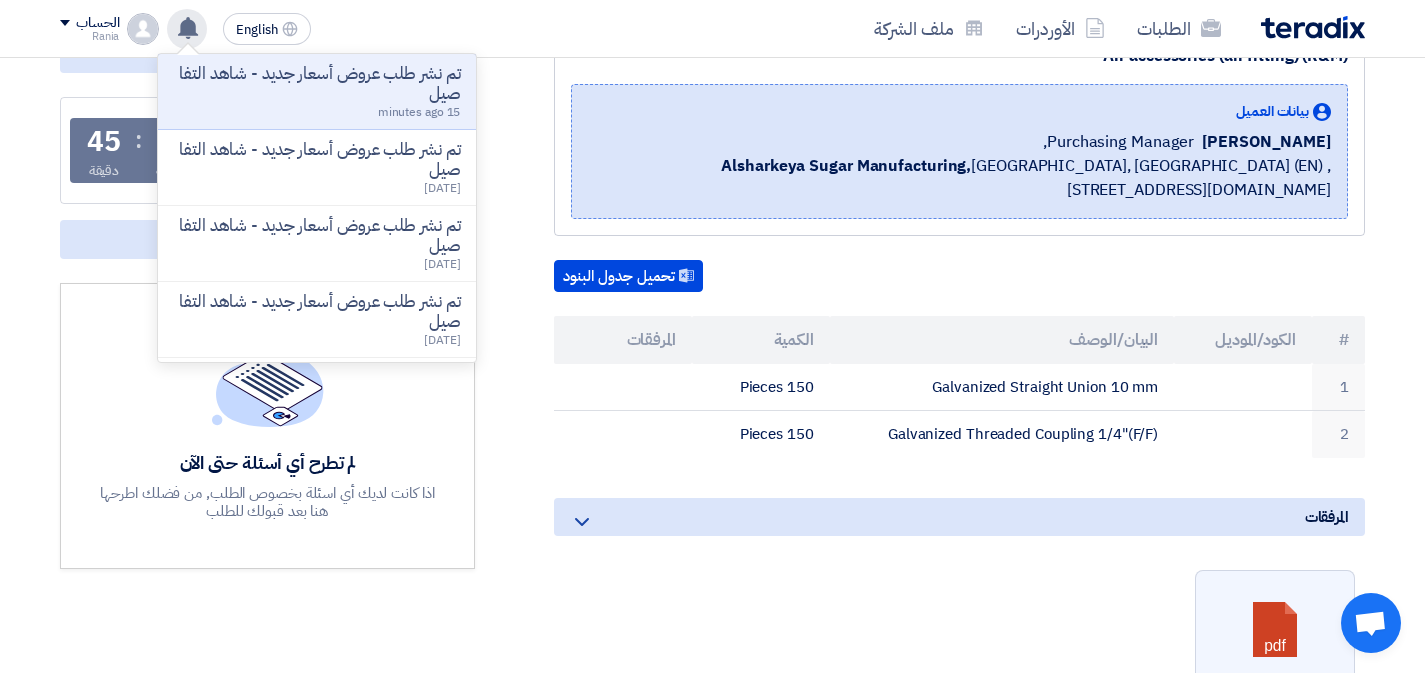 click on "Air accessories (air fitting) (R&M)
بيانات العميل
[PERSON_NAME]
Purchasing Manager,
Alsharkeya Sugar Manufacturing,  [GEOGRAPHIC_DATA], [GEOGRAPHIC_DATA] (EN)
,[STREET_ADDRESS][DOMAIN_NAME]
تحميل جدول البنود
#
الكود/الموديل
البيان/الوصف" 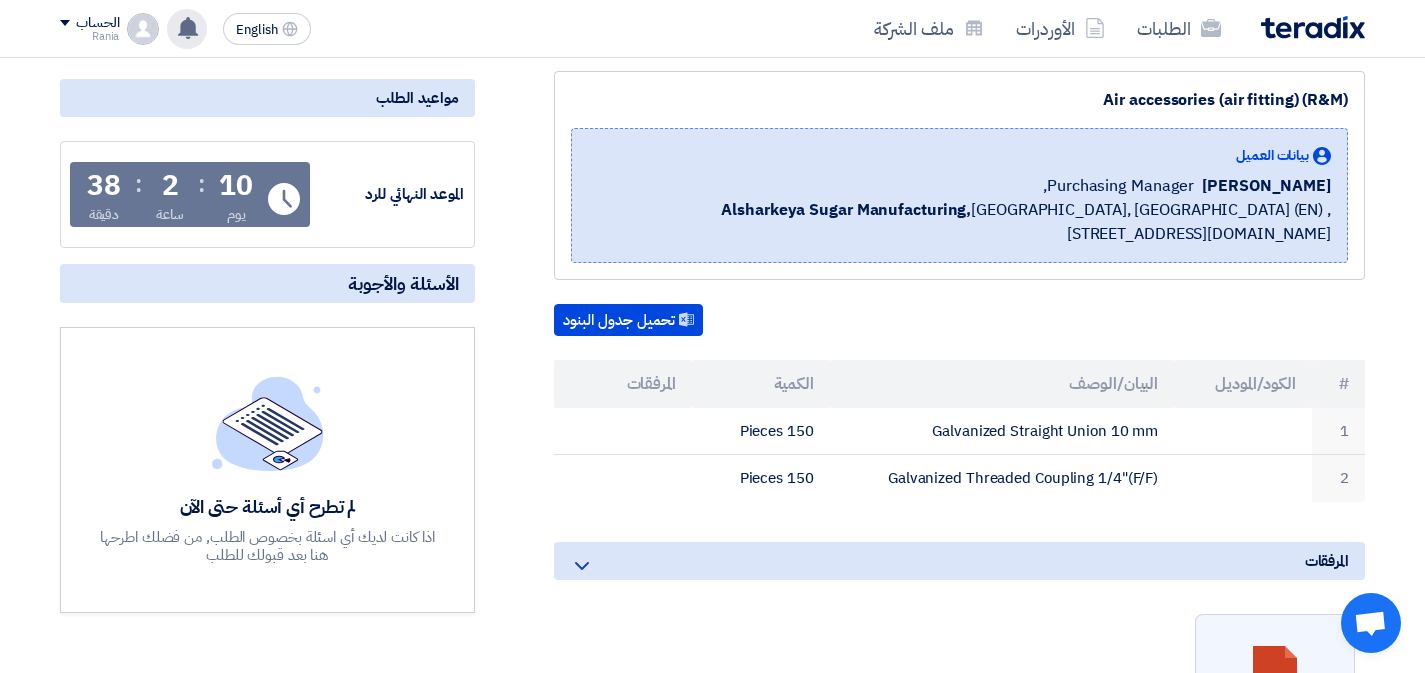 scroll, scrollTop: 0, scrollLeft: 0, axis: both 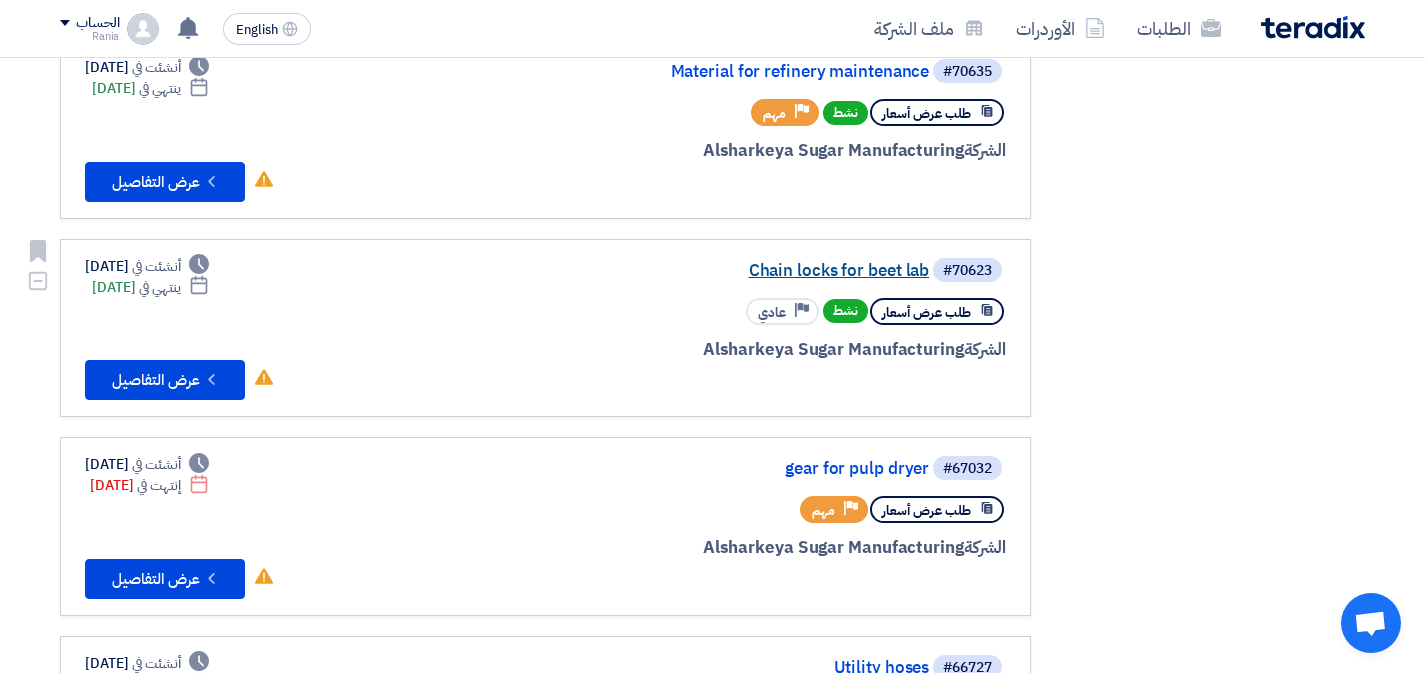 click on "Chain locks for beet lab" 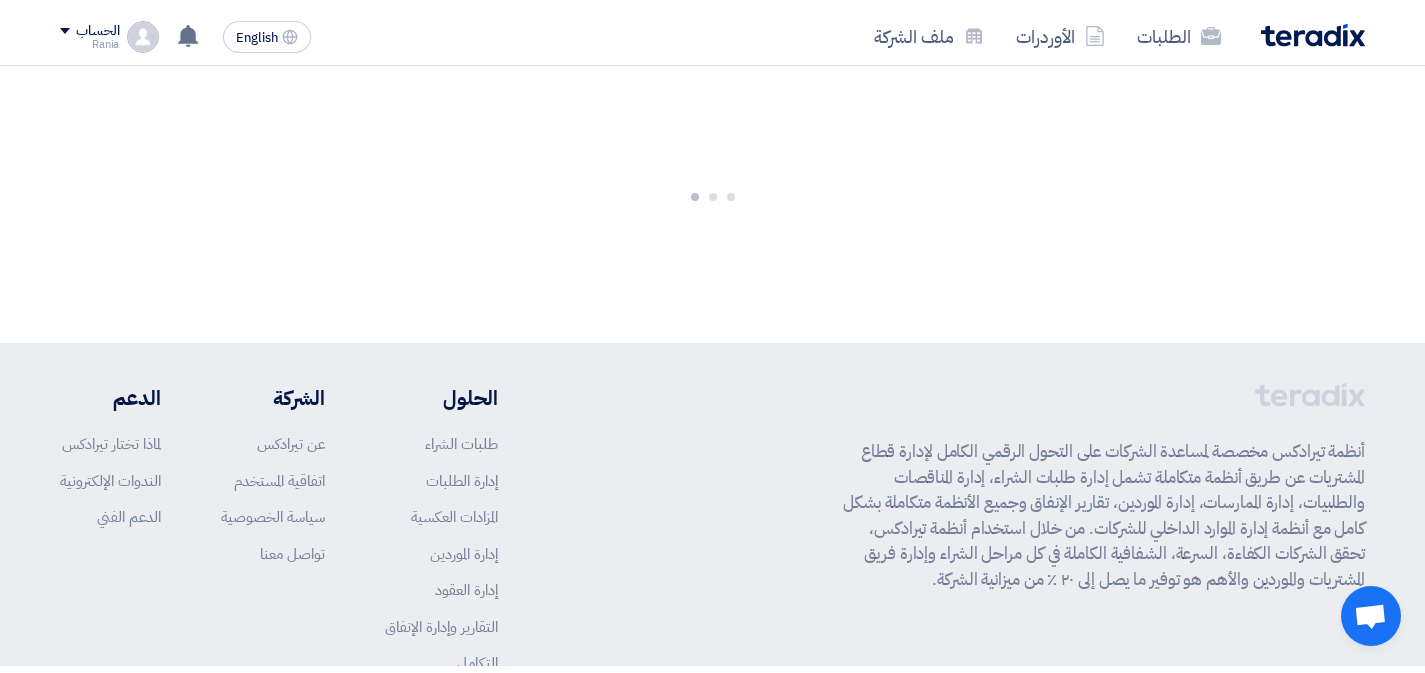 scroll, scrollTop: 0, scrollLeft: 0, axis: both 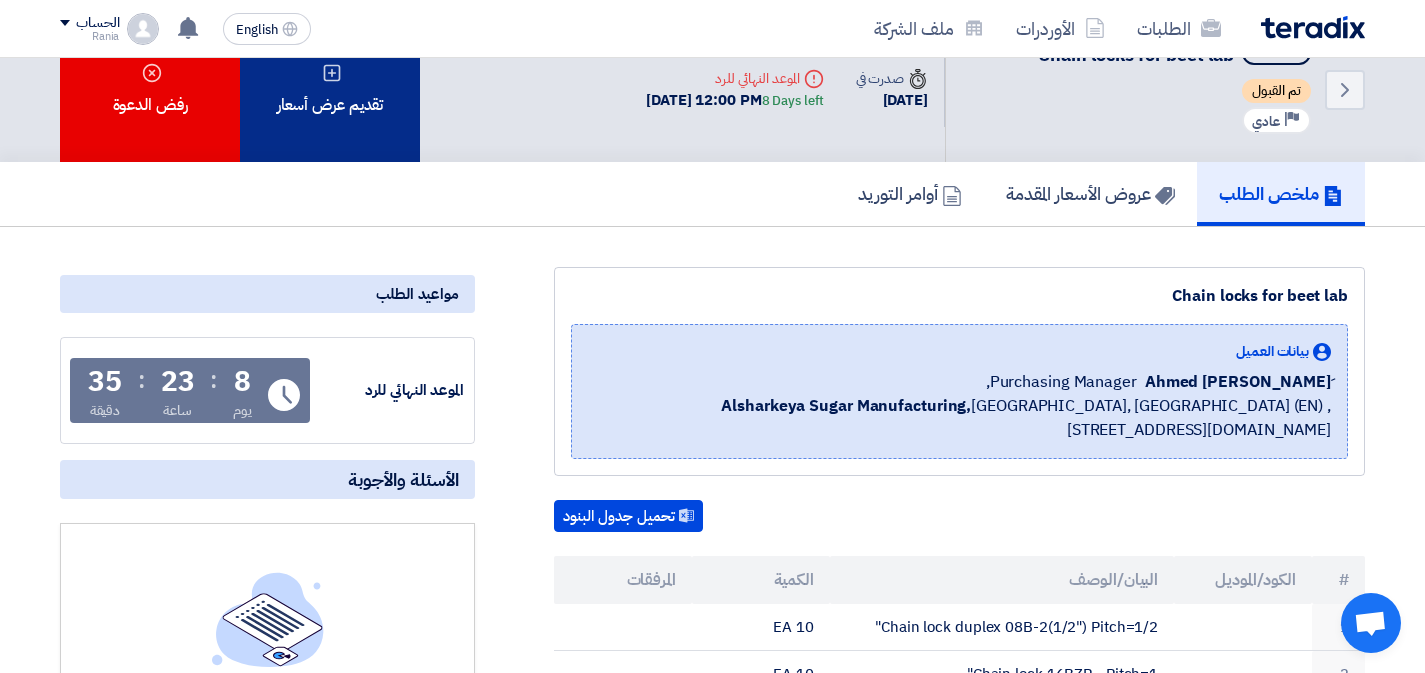 click on "تقديم عرض أسعار" 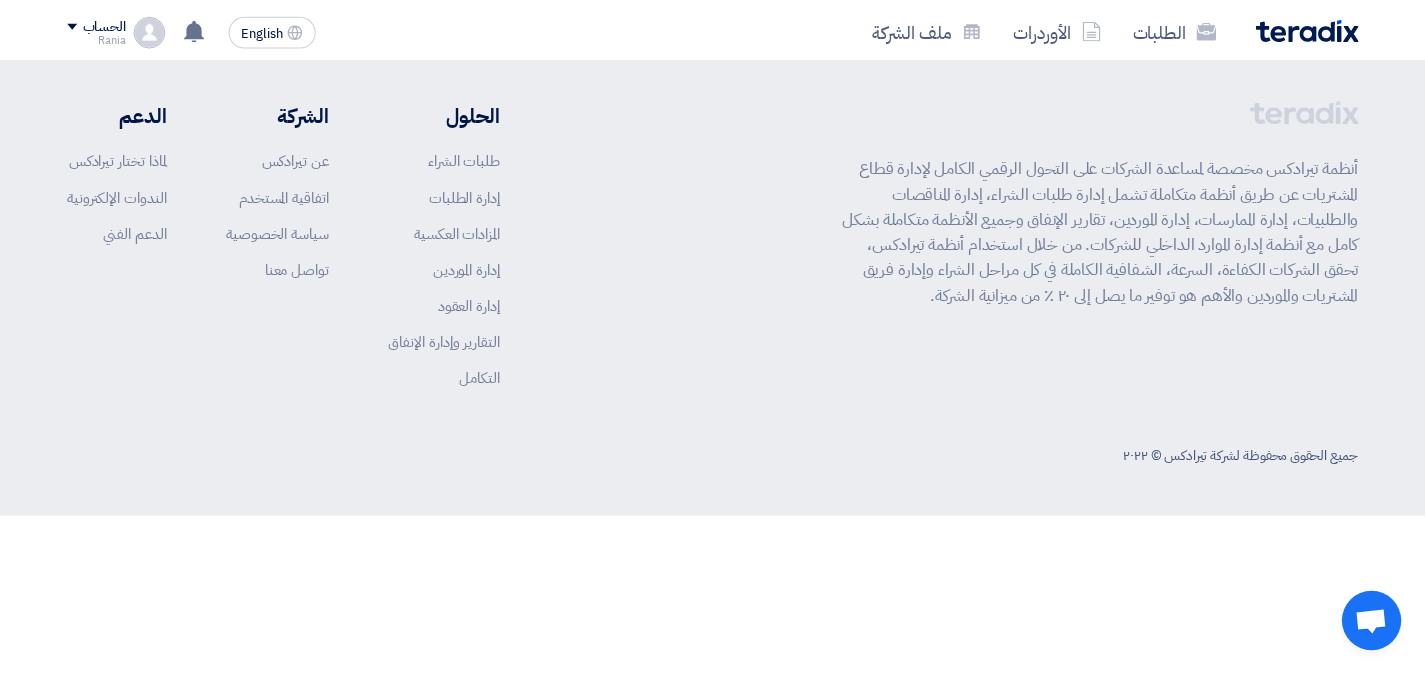 scroll, scrollTop: 0, scrollLeft: 0, axis: both 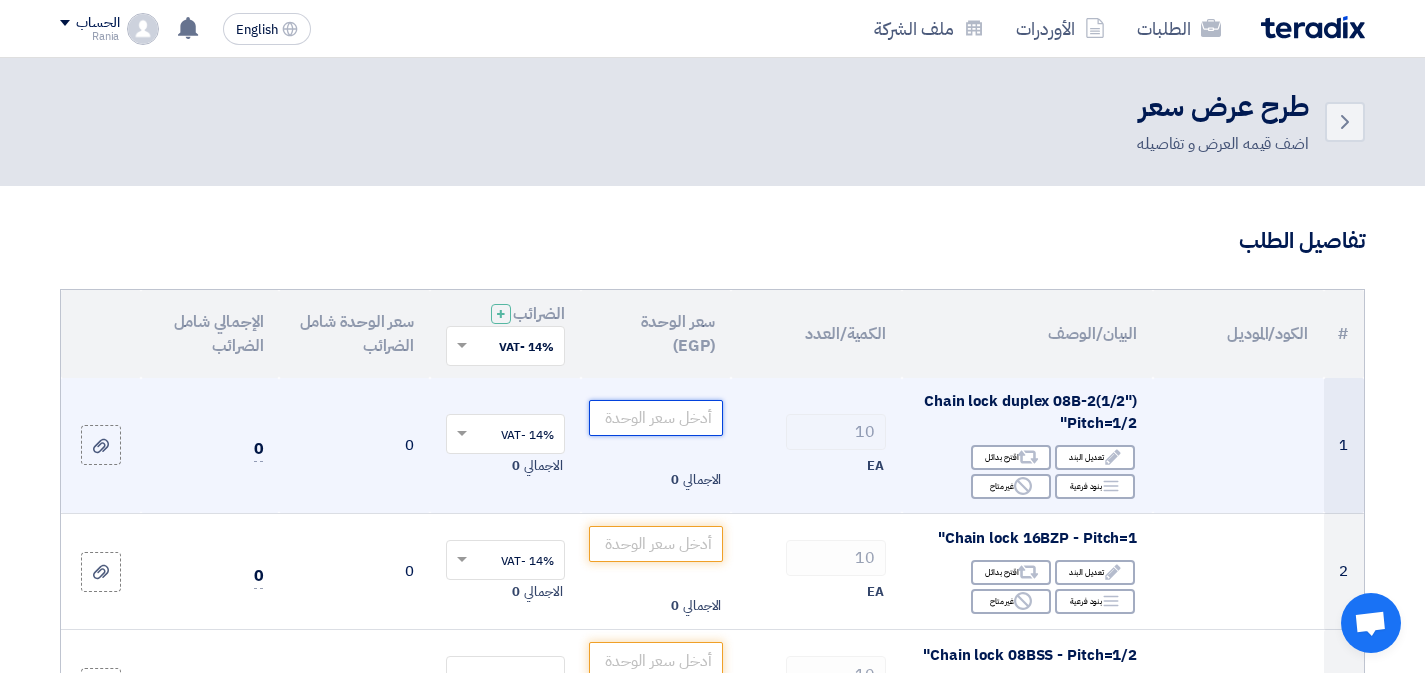 click 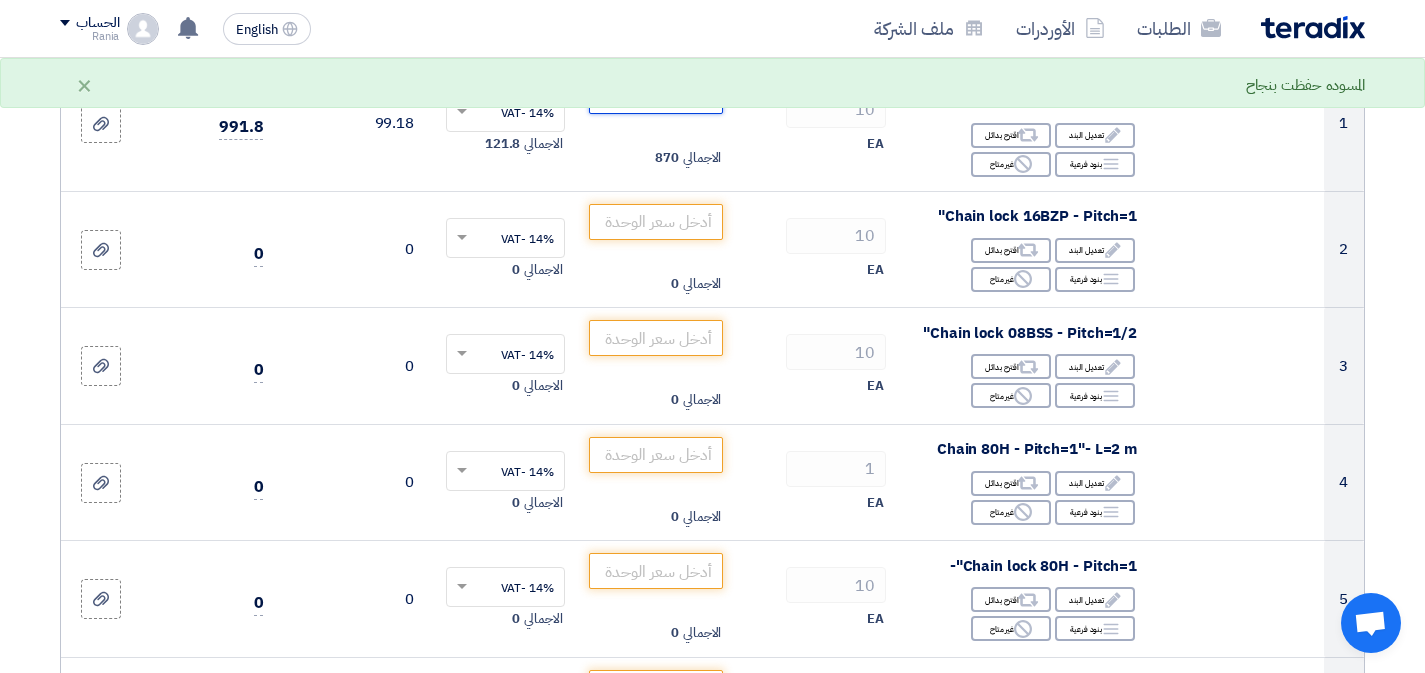 scroll, scrollTop: 324, scrollLeft: 0, axis: vertical 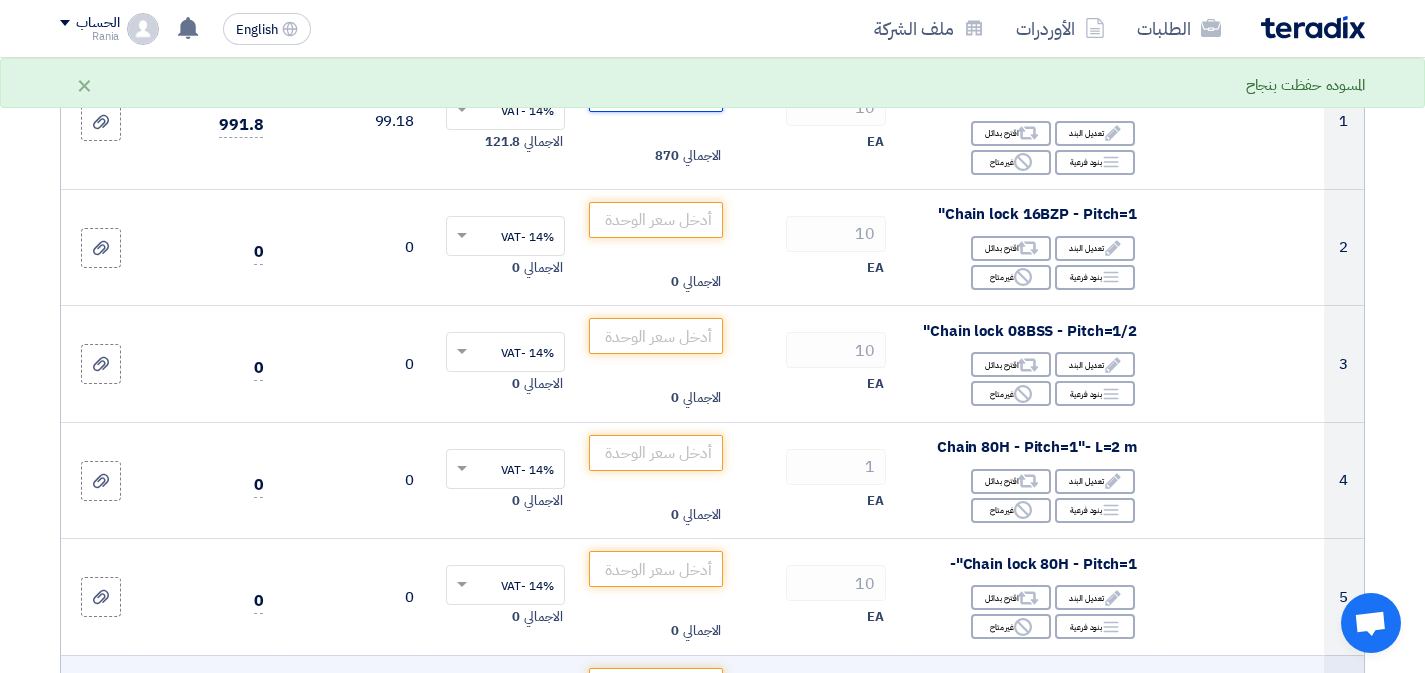 type on "87" 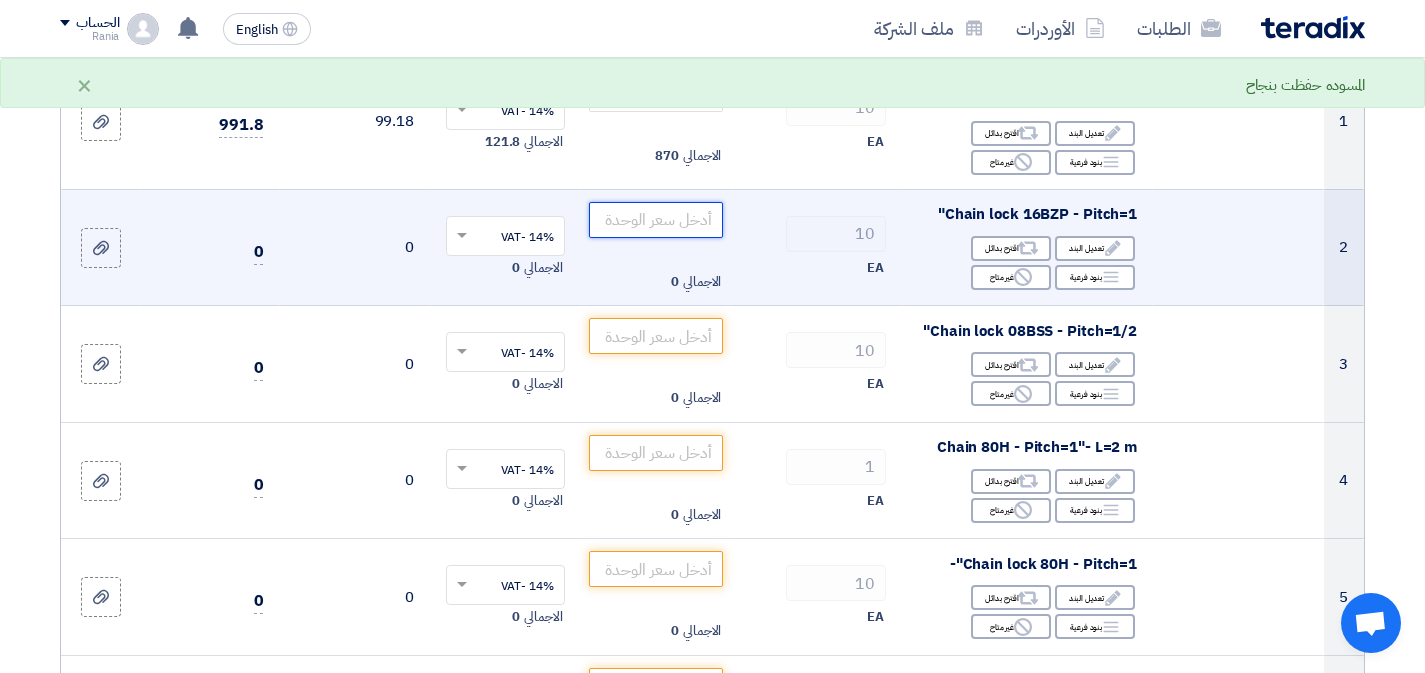 click 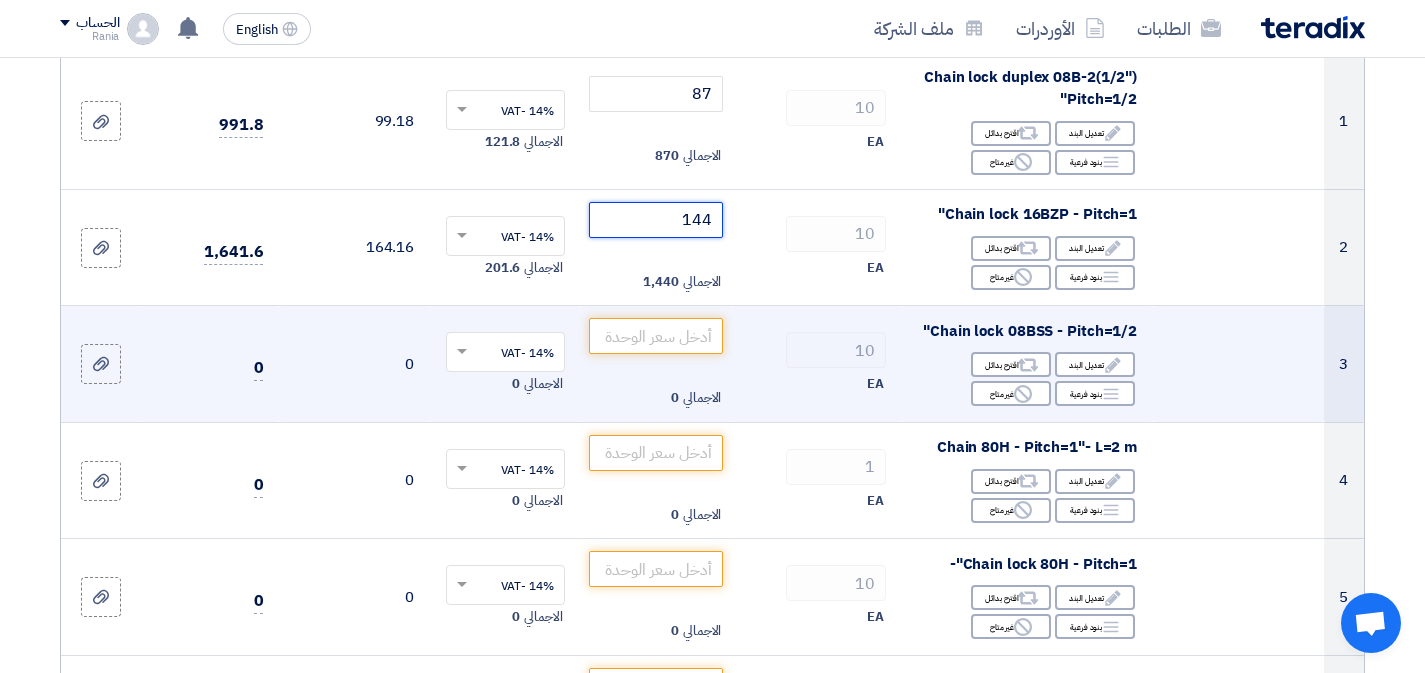 type on "144" 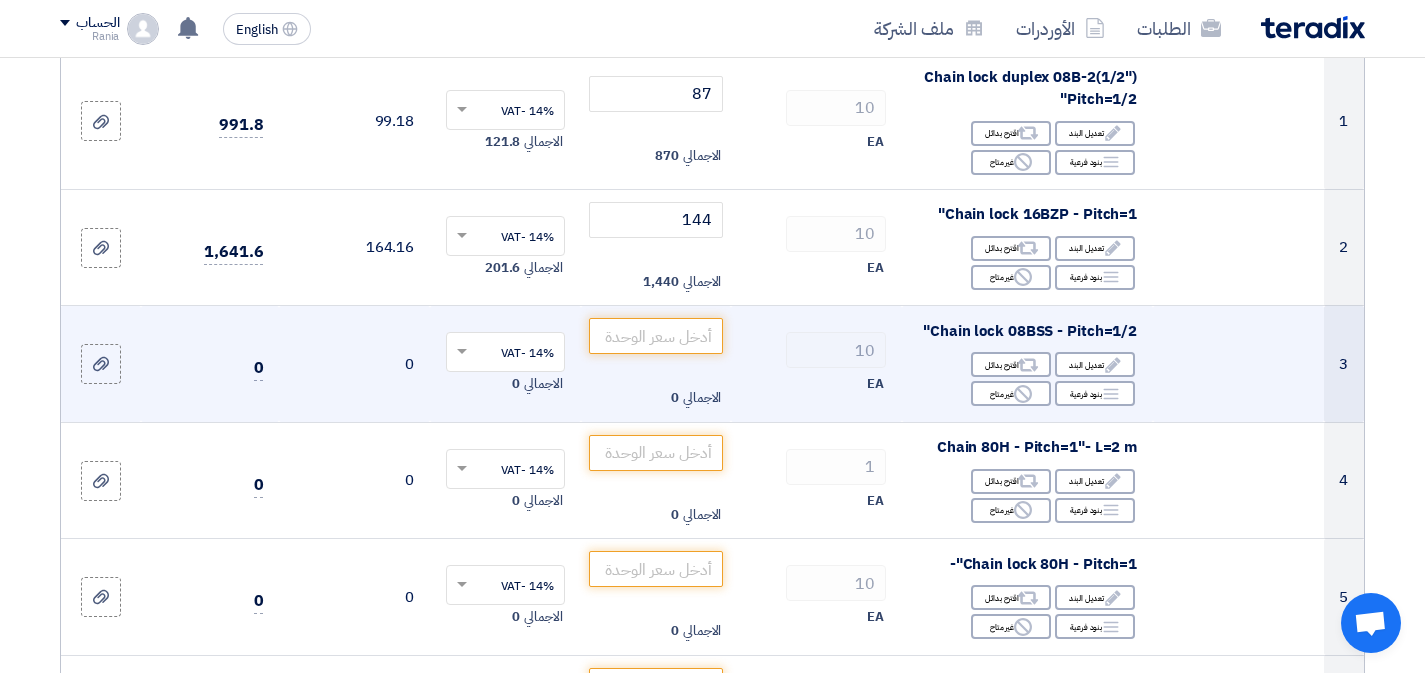 click on "الاجمالي
0" 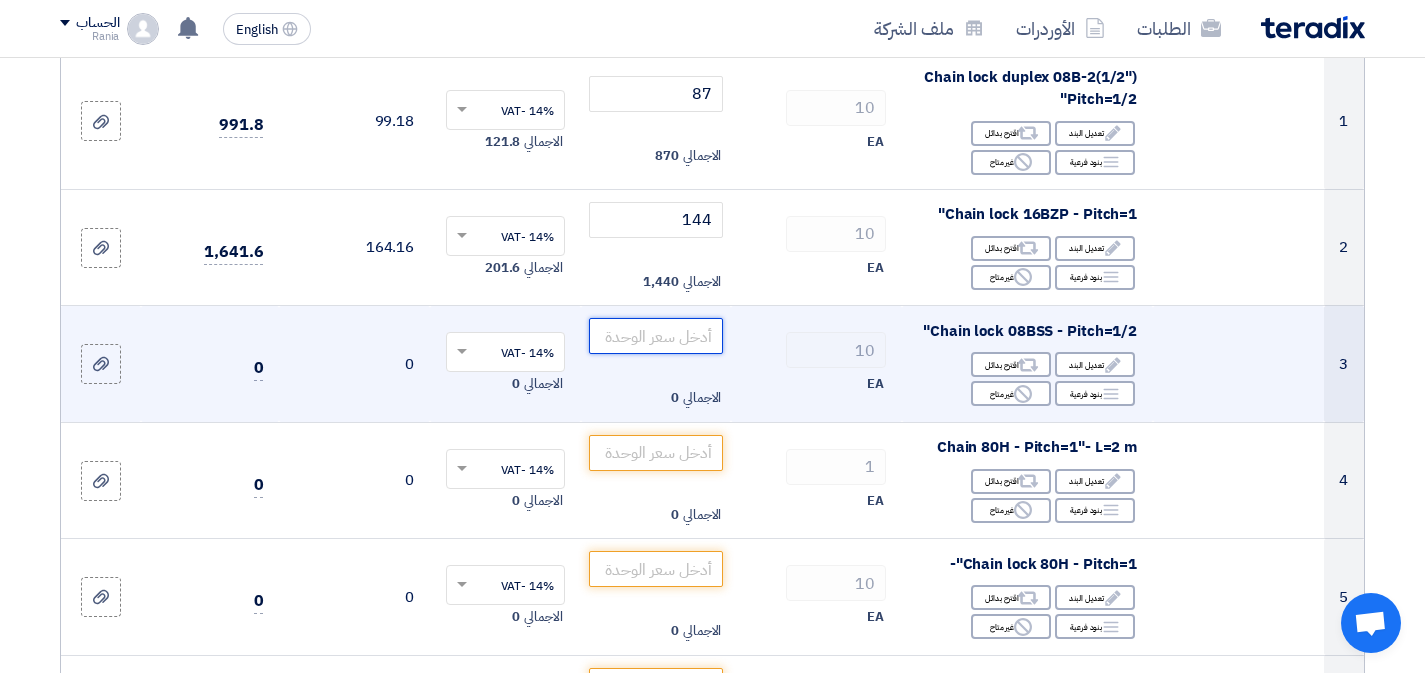 click 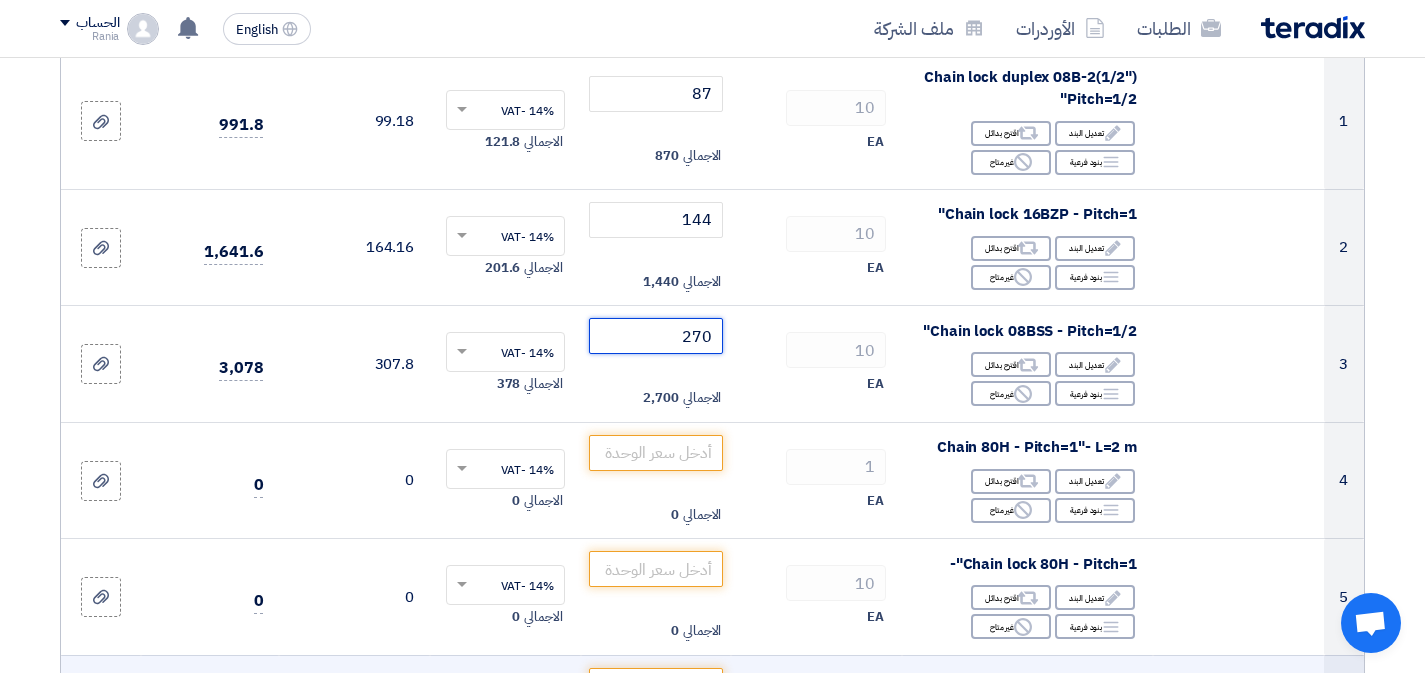 type on "270" 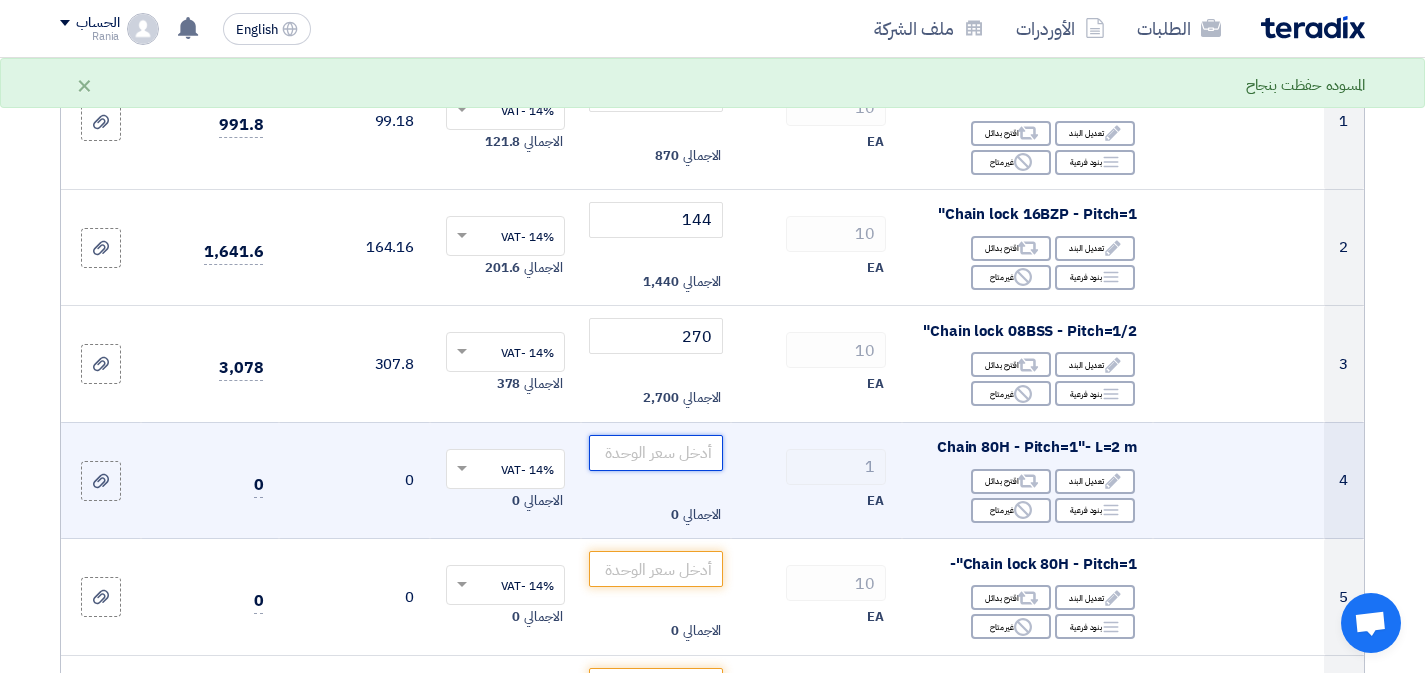 click 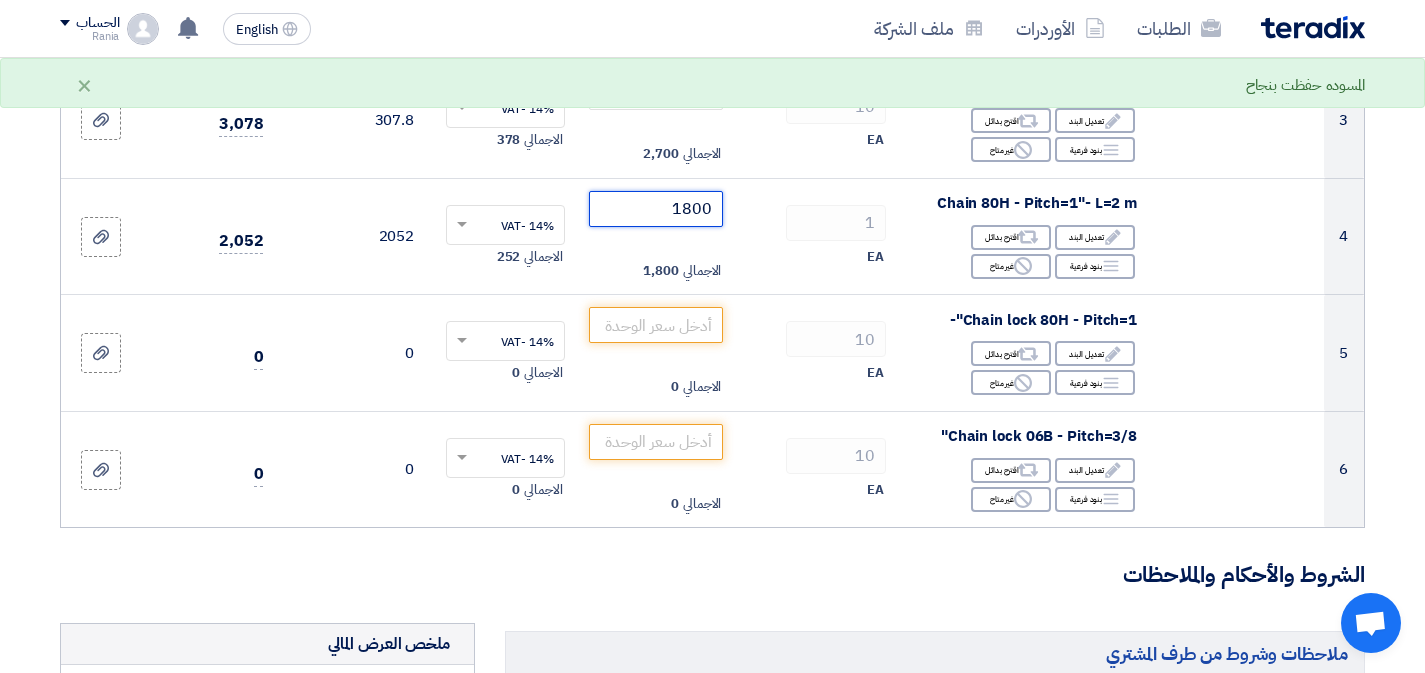scroll, scrollTop: 564, scrollLeft: 0, axis: vertical 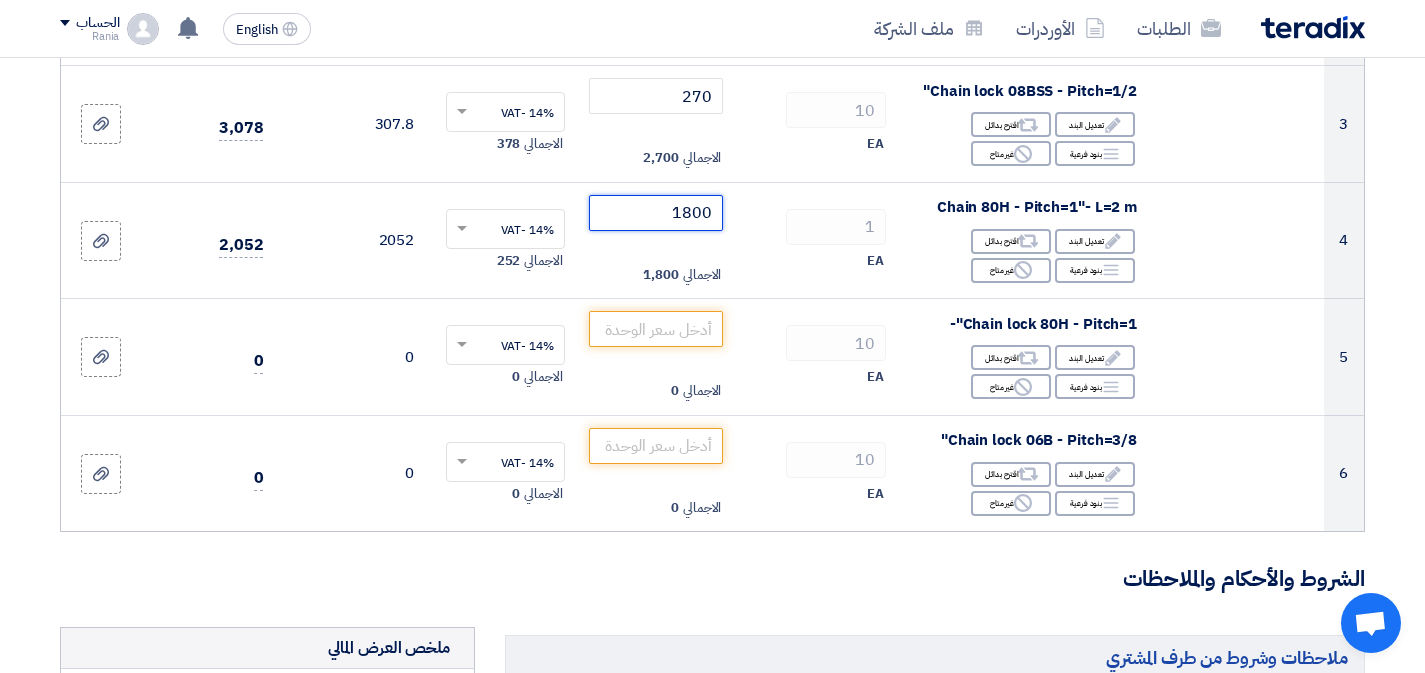 type on "1800" 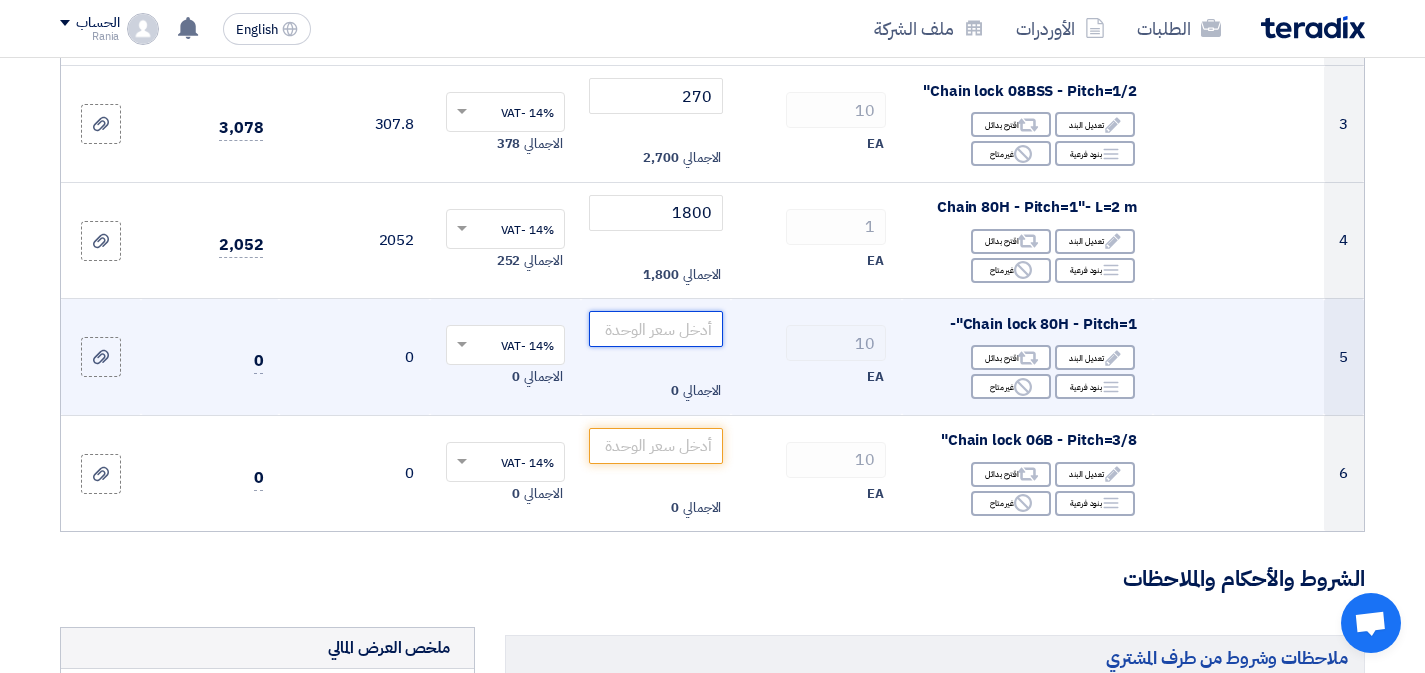 click 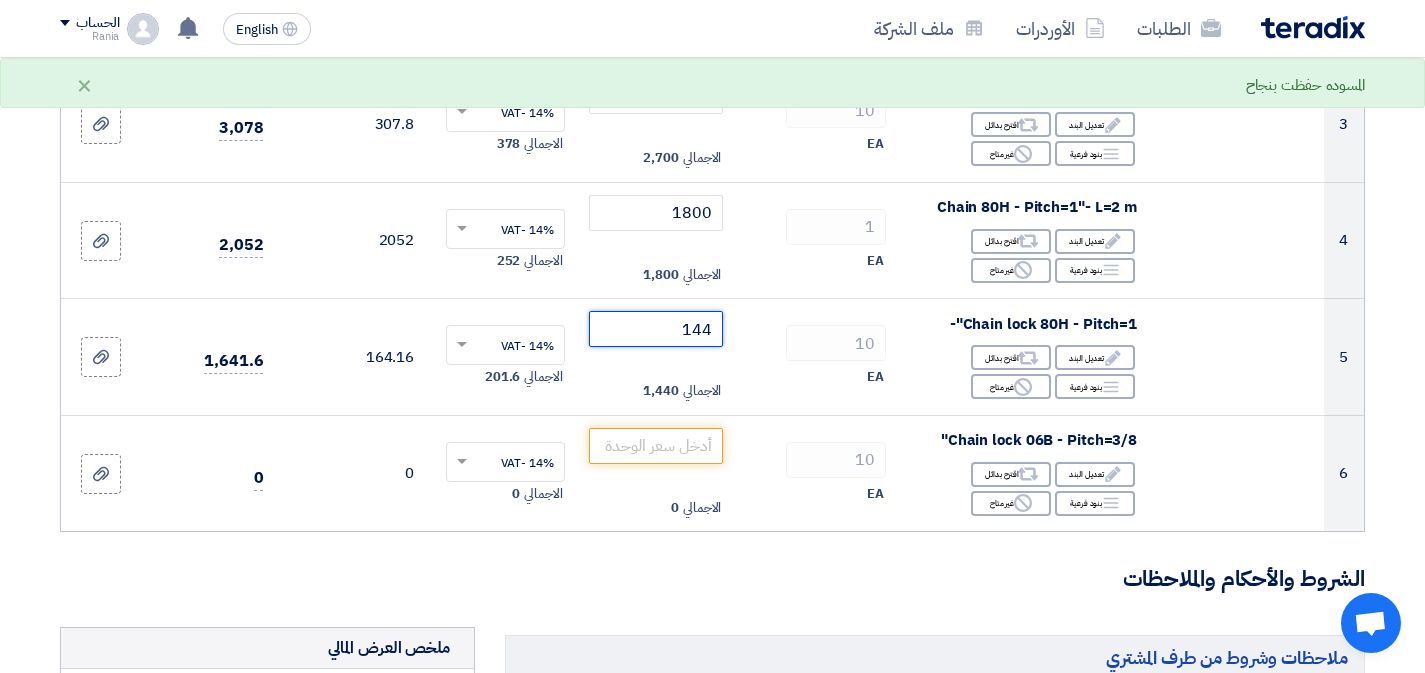 type on "144" 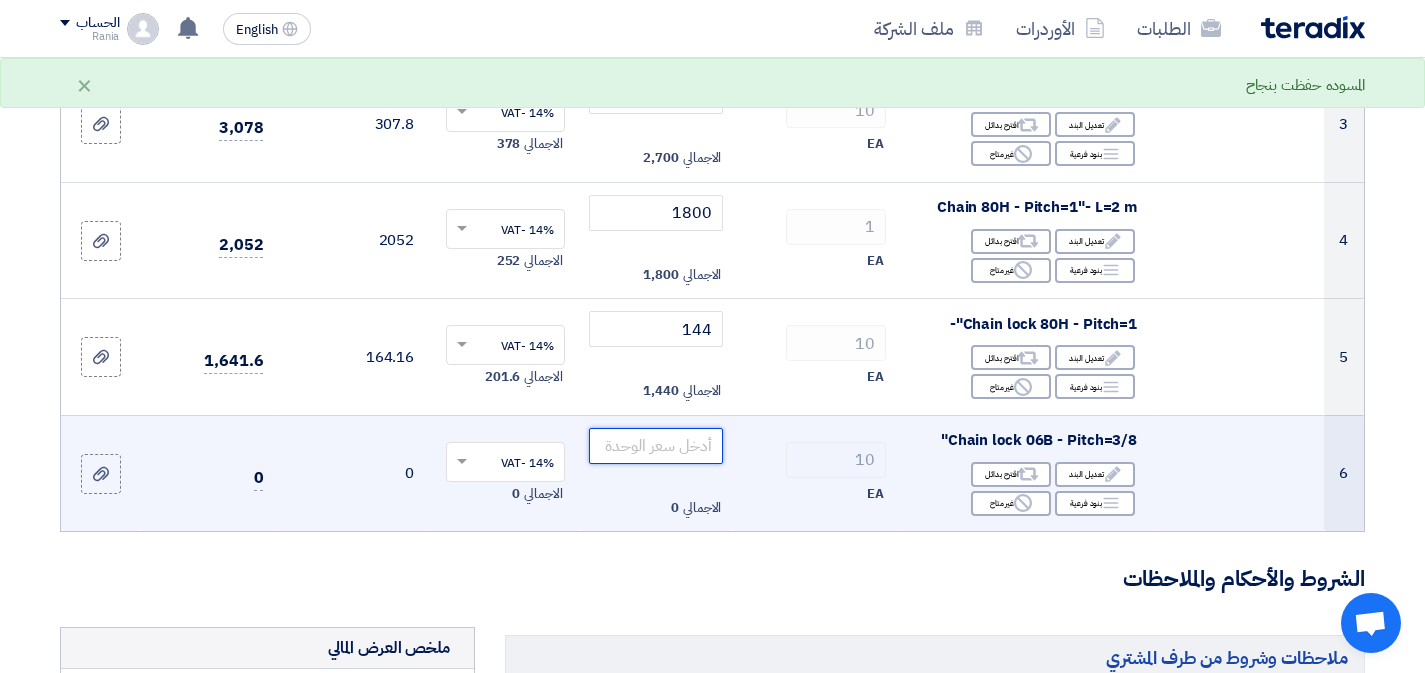 click 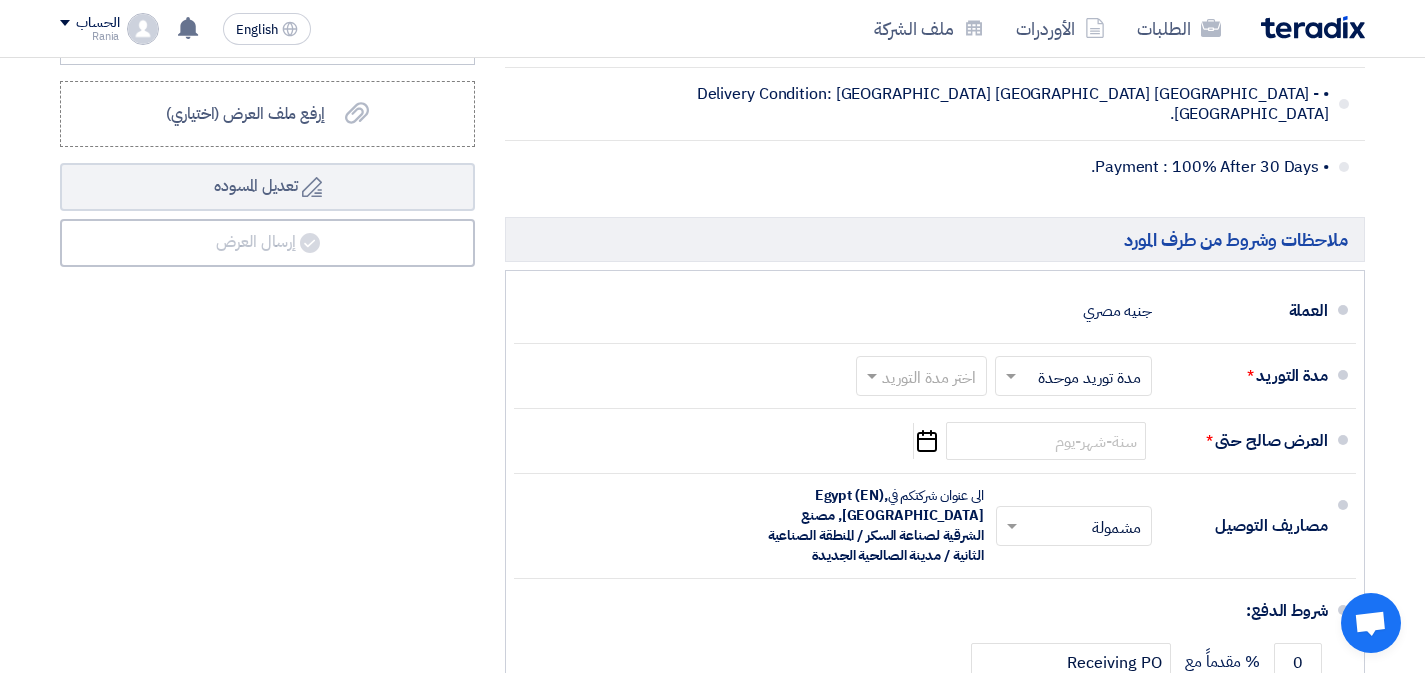 scroll, scrollTop: 1472, scrollLeft: 0, axis: vertical 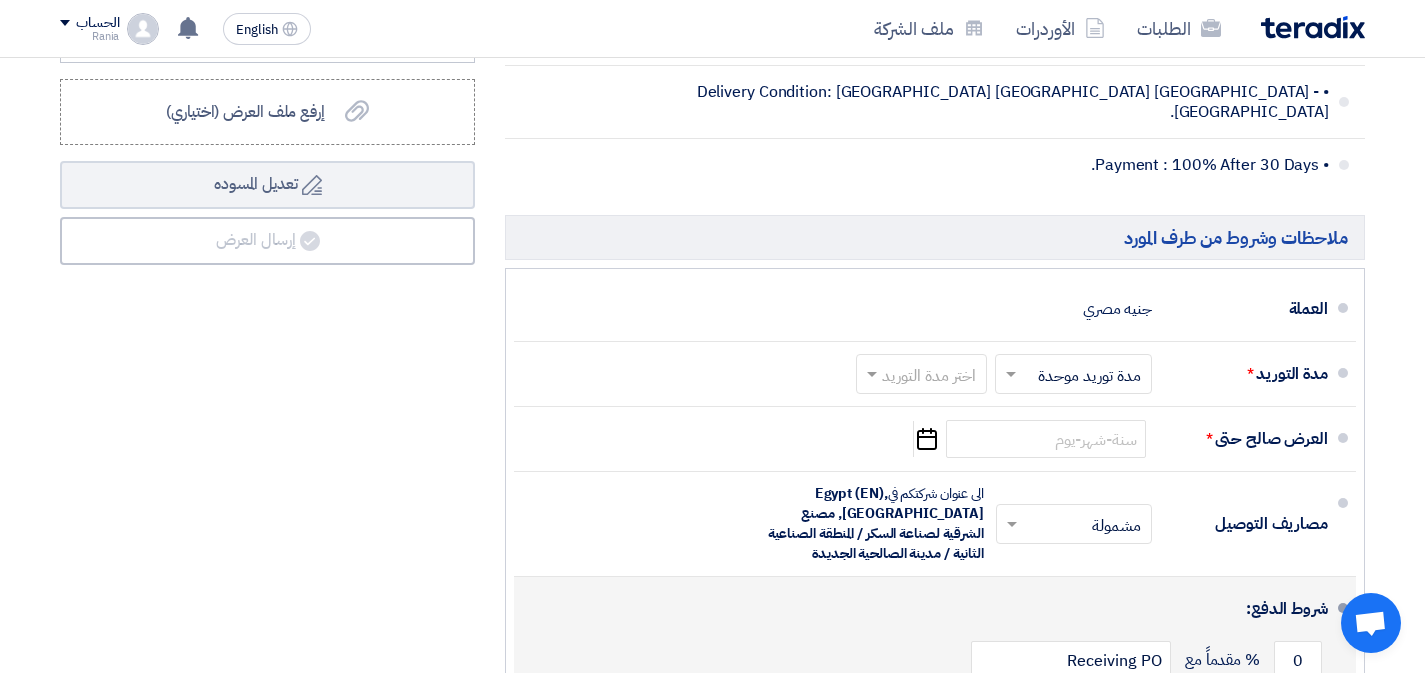 type on "45" 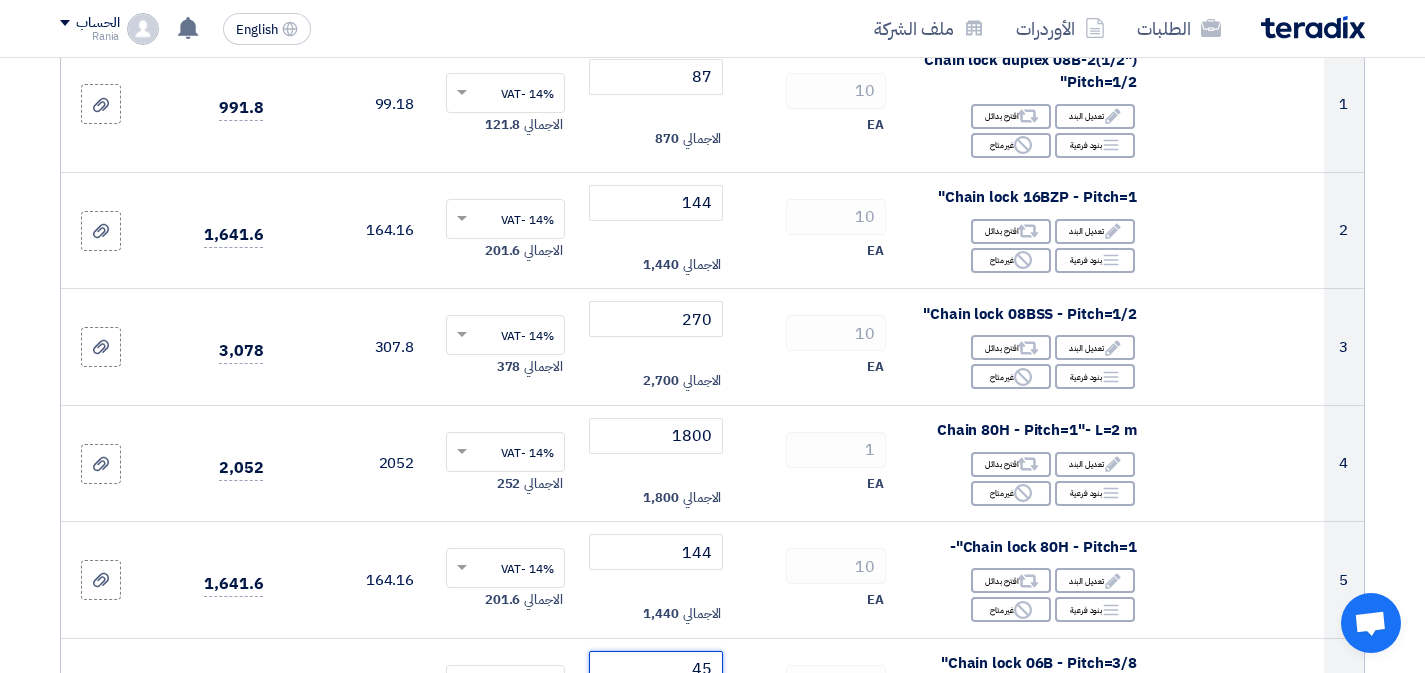 scroll, scrollTop: 187, scrollLeft: 0, axis: vertical 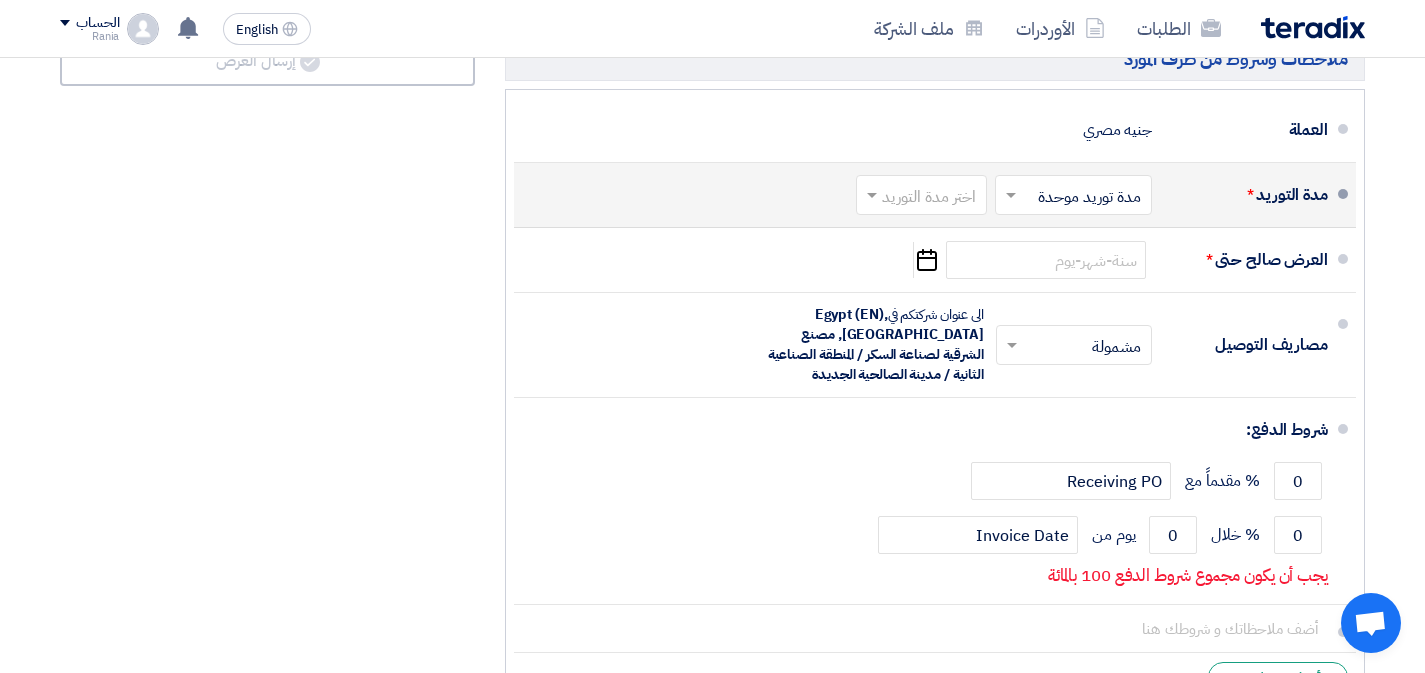 click 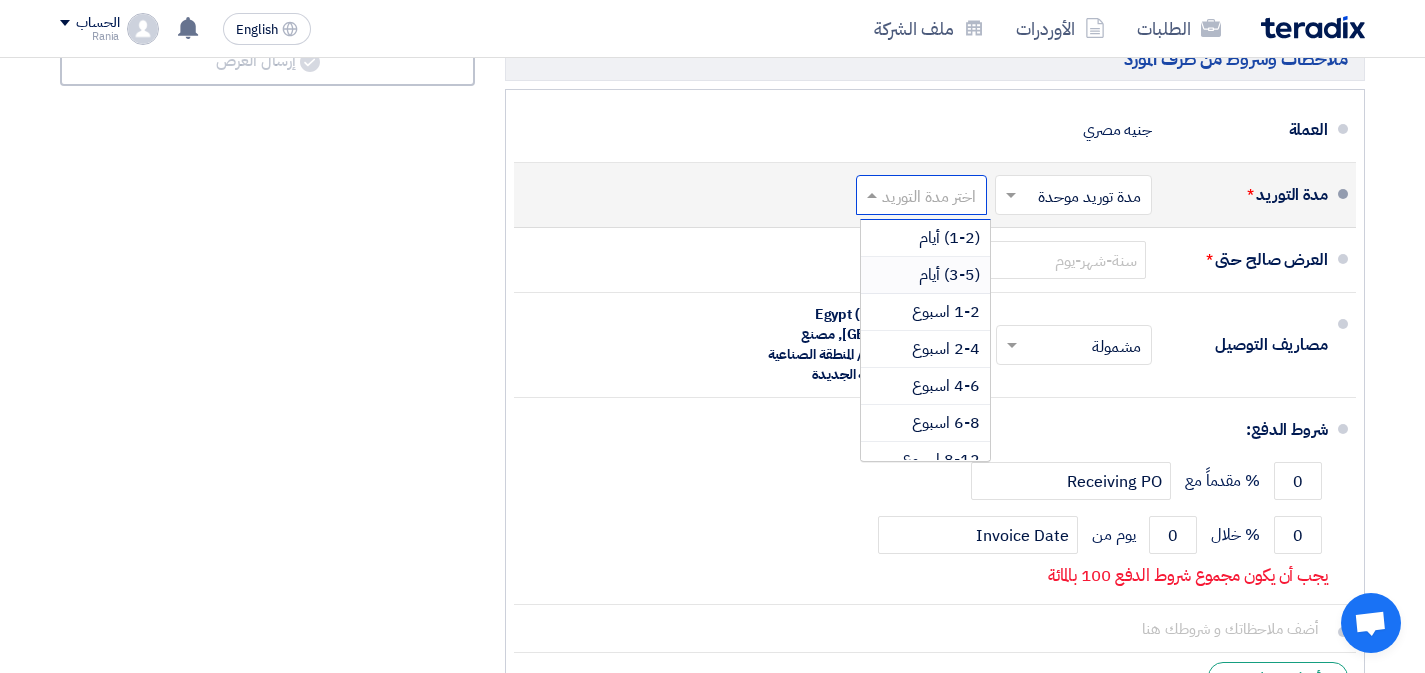 click on "(3-5) أيام" at bounding box center [925, 275] 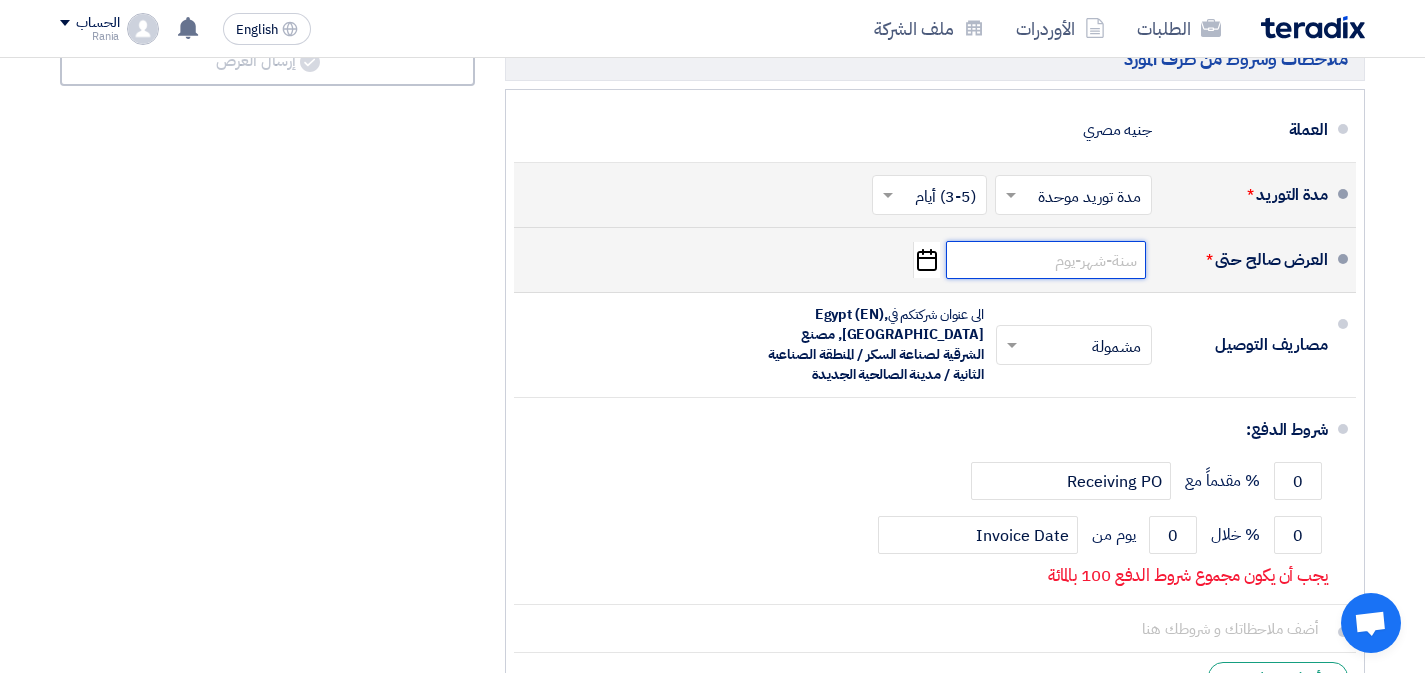 click 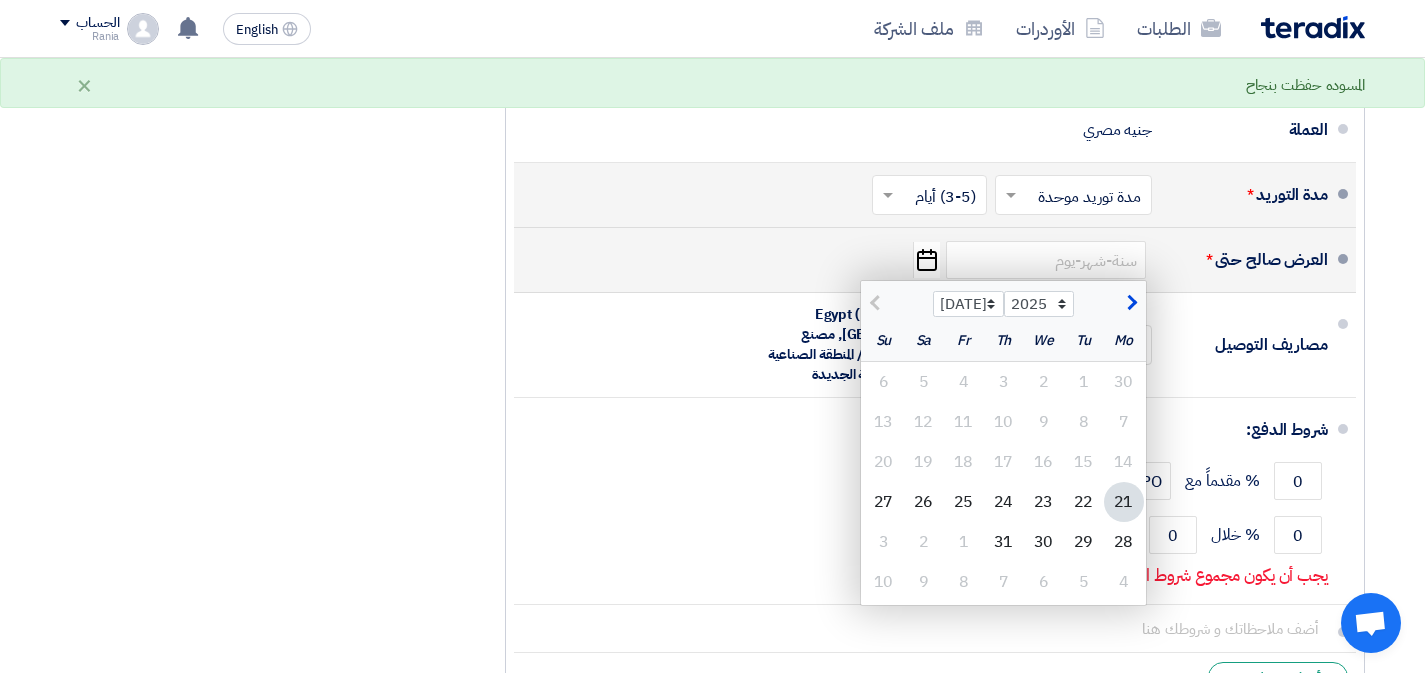 click on "Pick a date" 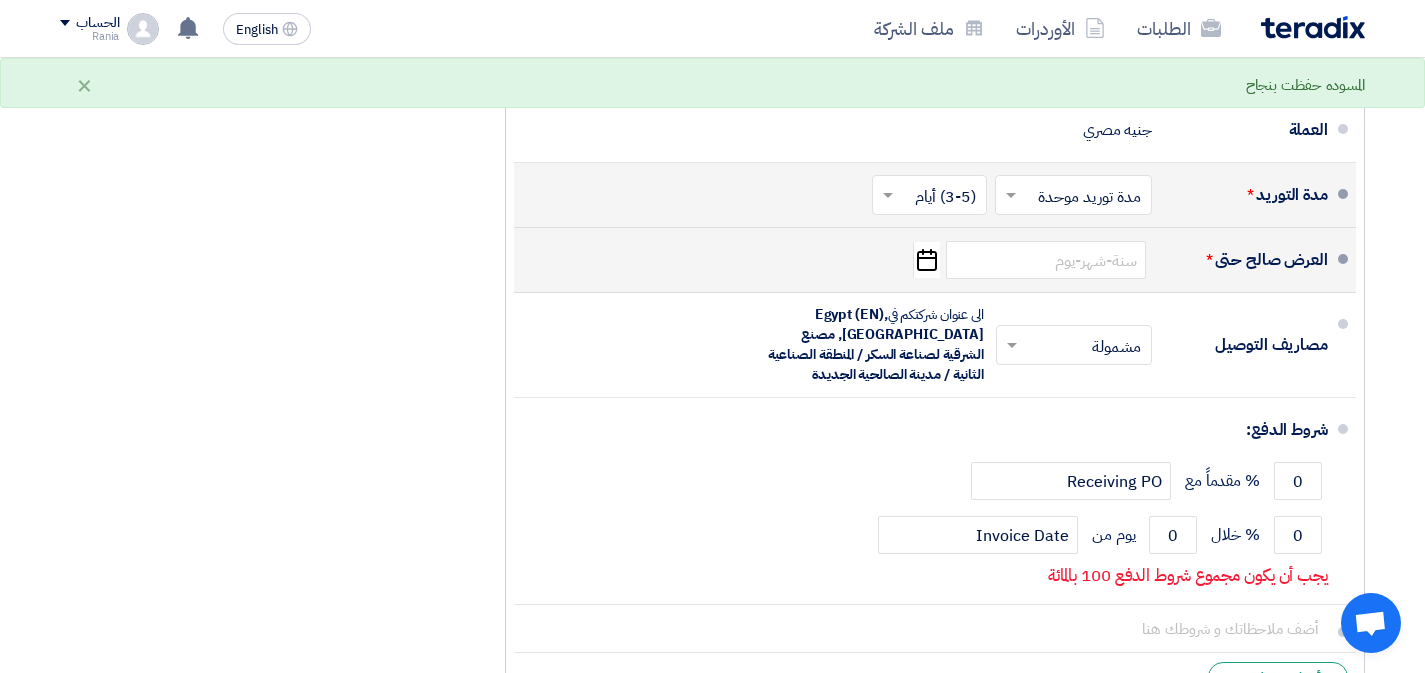 click on "Pick a date" 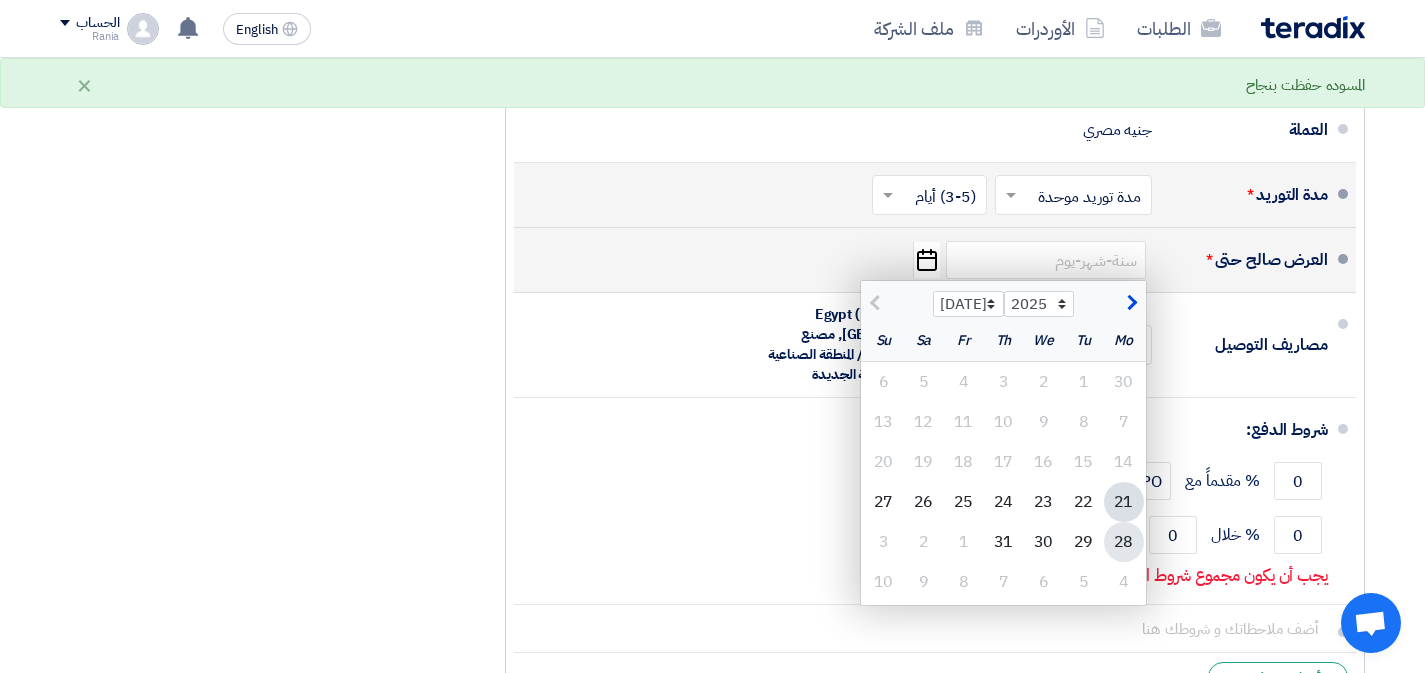 click on "28" 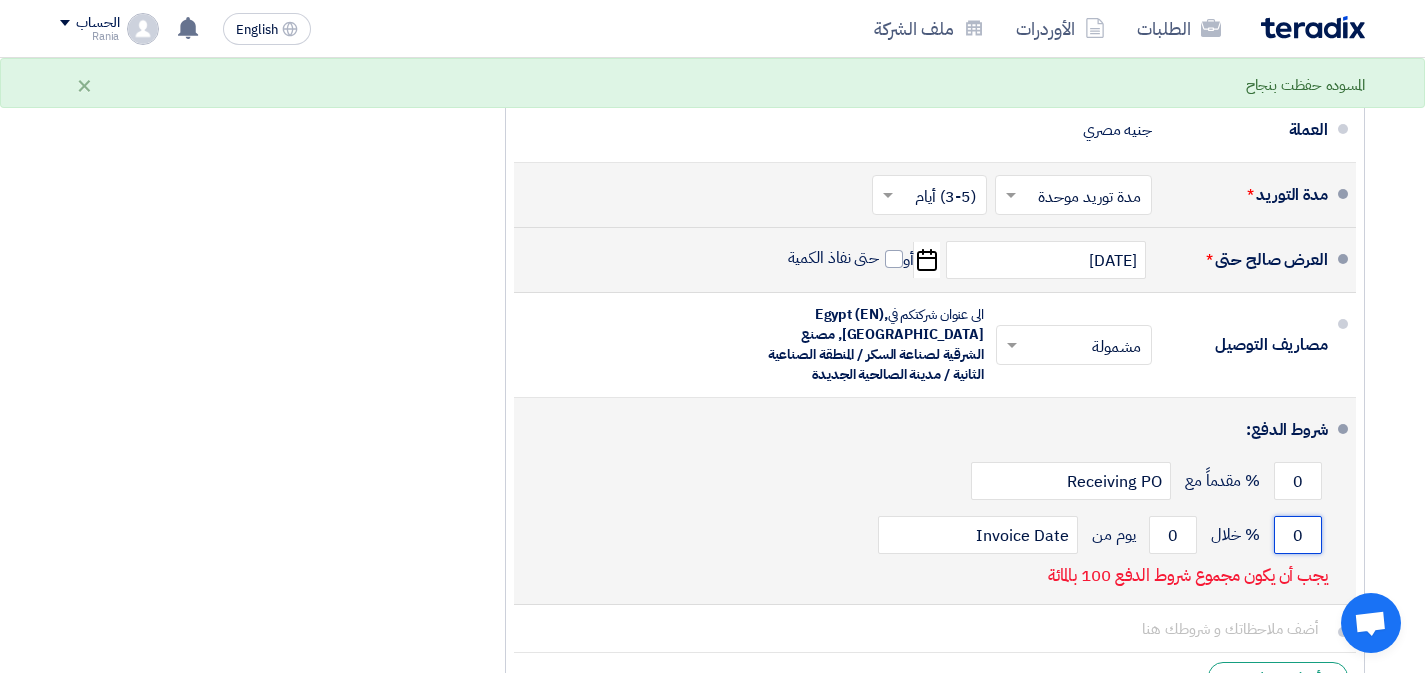 click on "0" 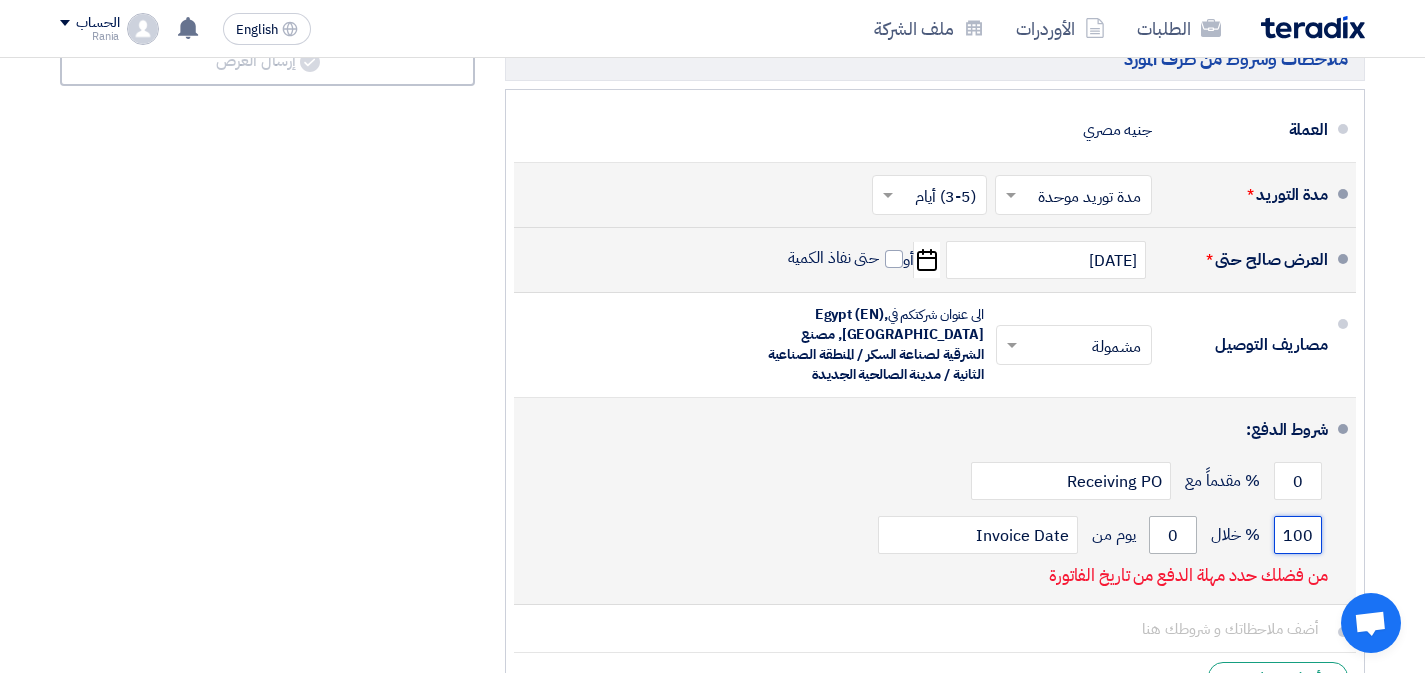type on "100" 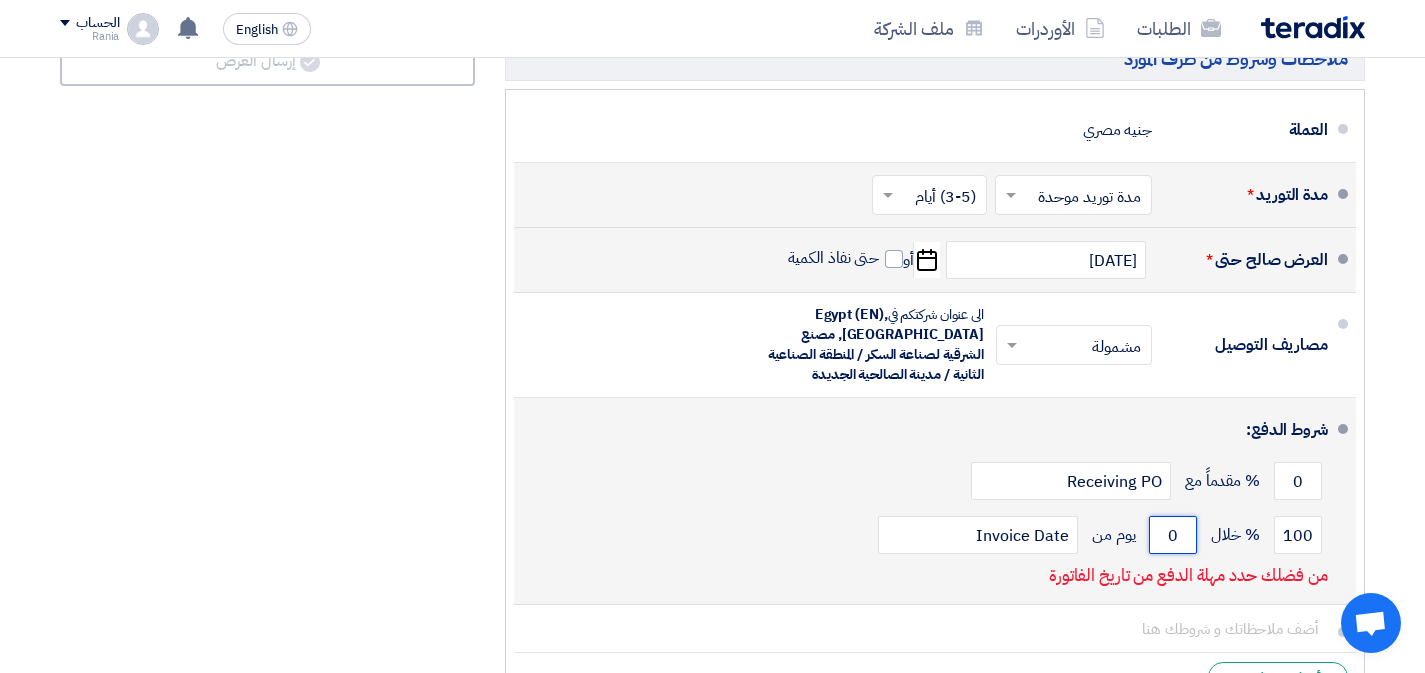 click on "0" 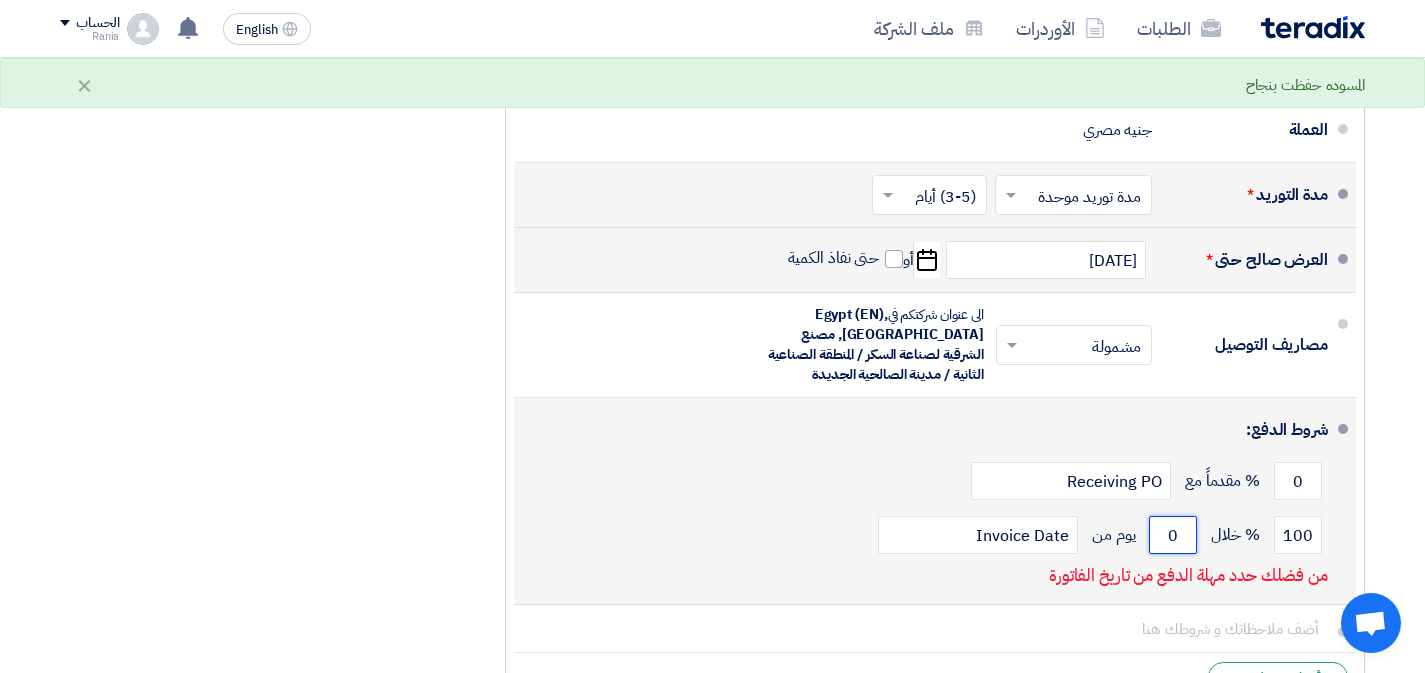 click on "0" 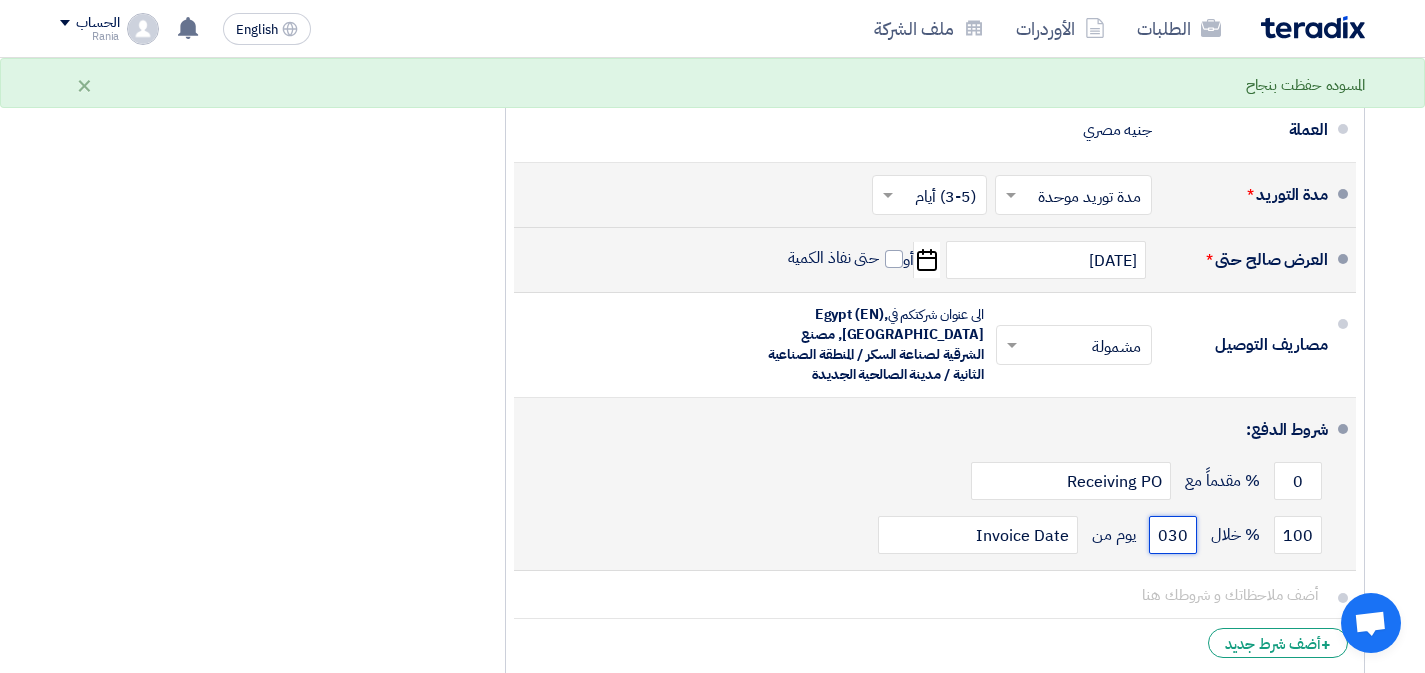 click on "030" 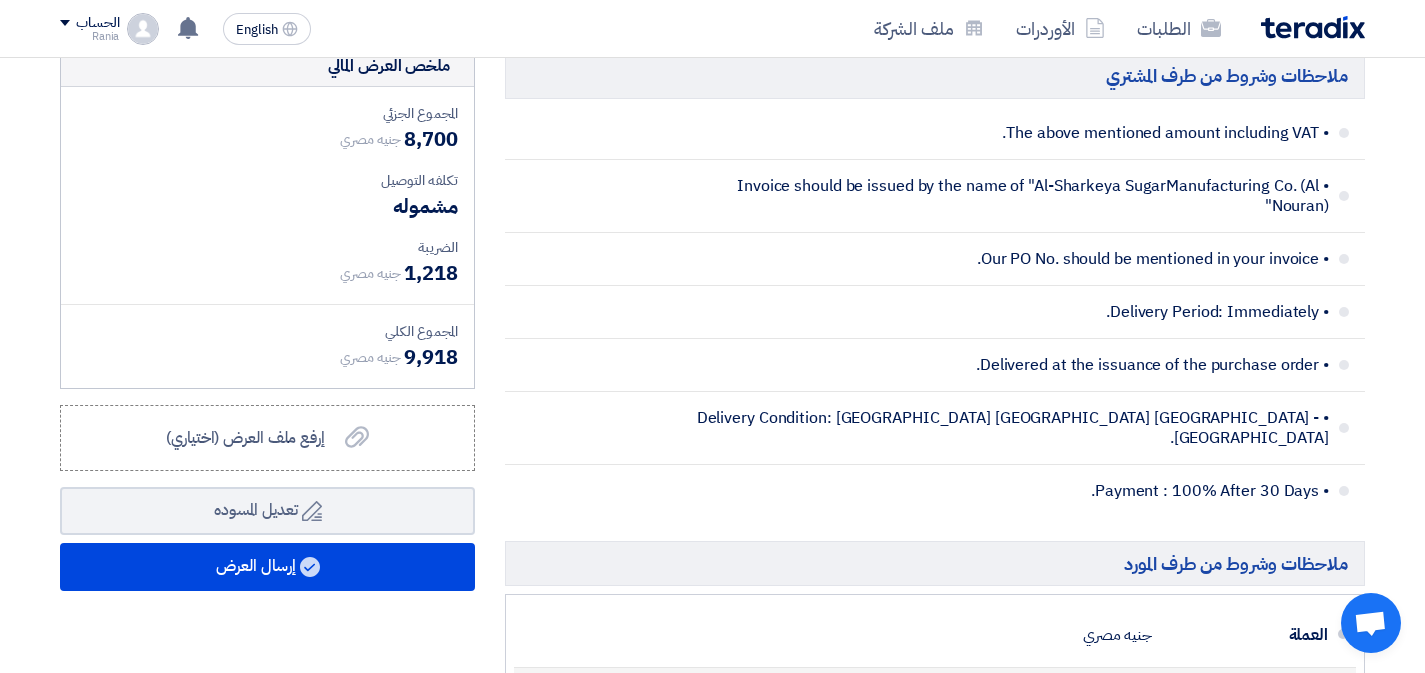 scroll, scrollTop: 1148, scrollLeft: 0, axis: vertical 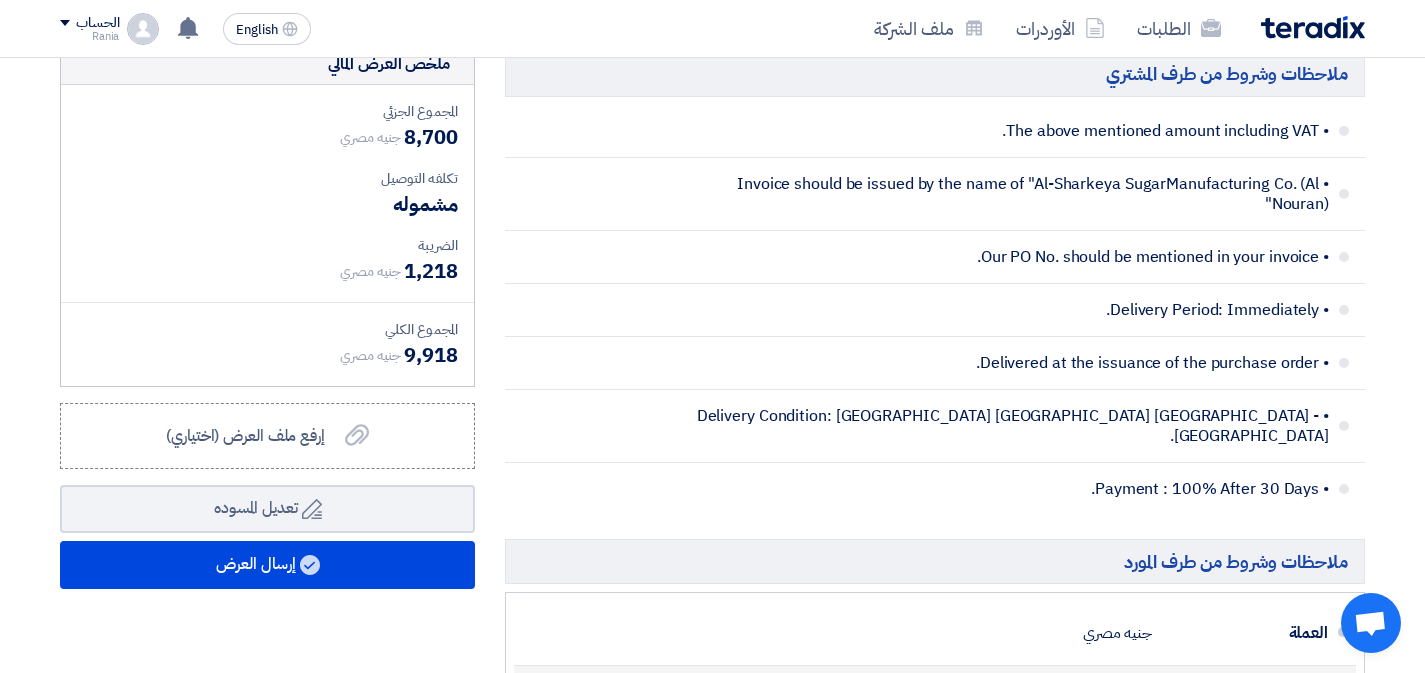 type on "30" 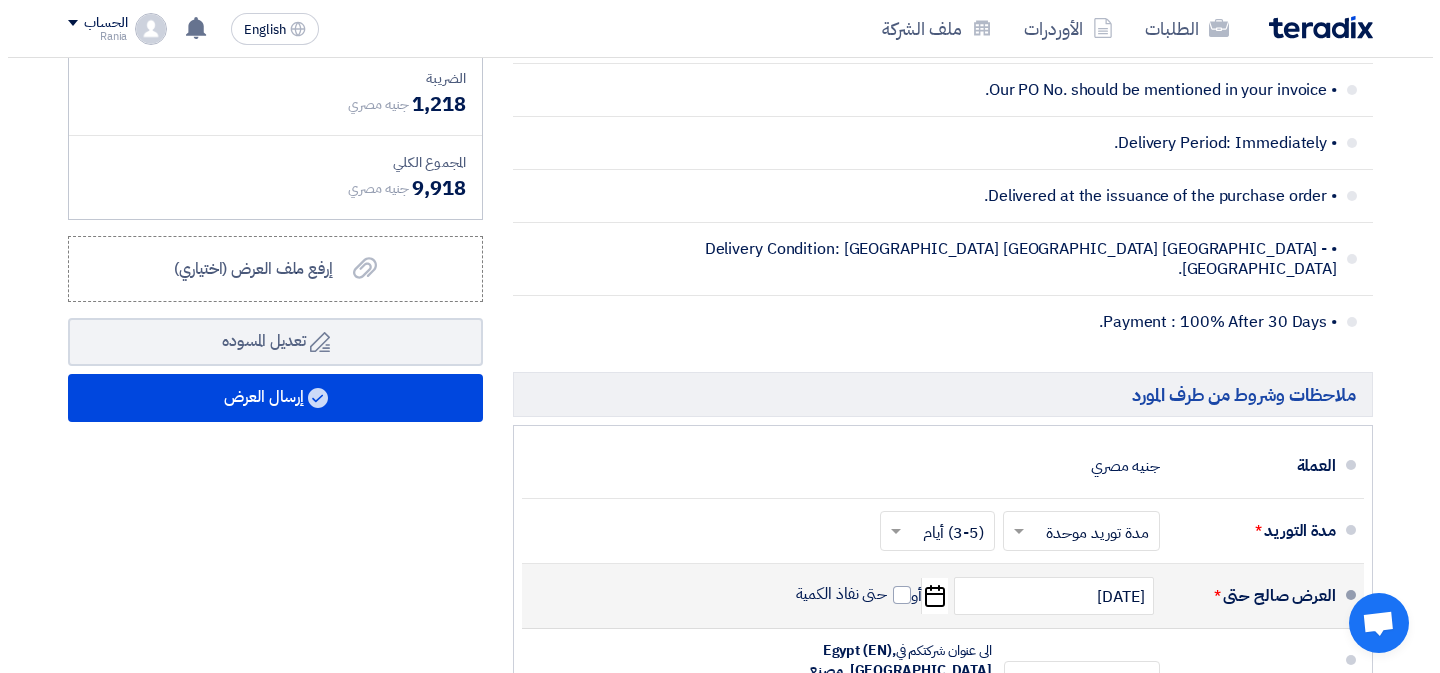 scroll, scrollTop: 1294, scrollLeft: 0, axis: vertical 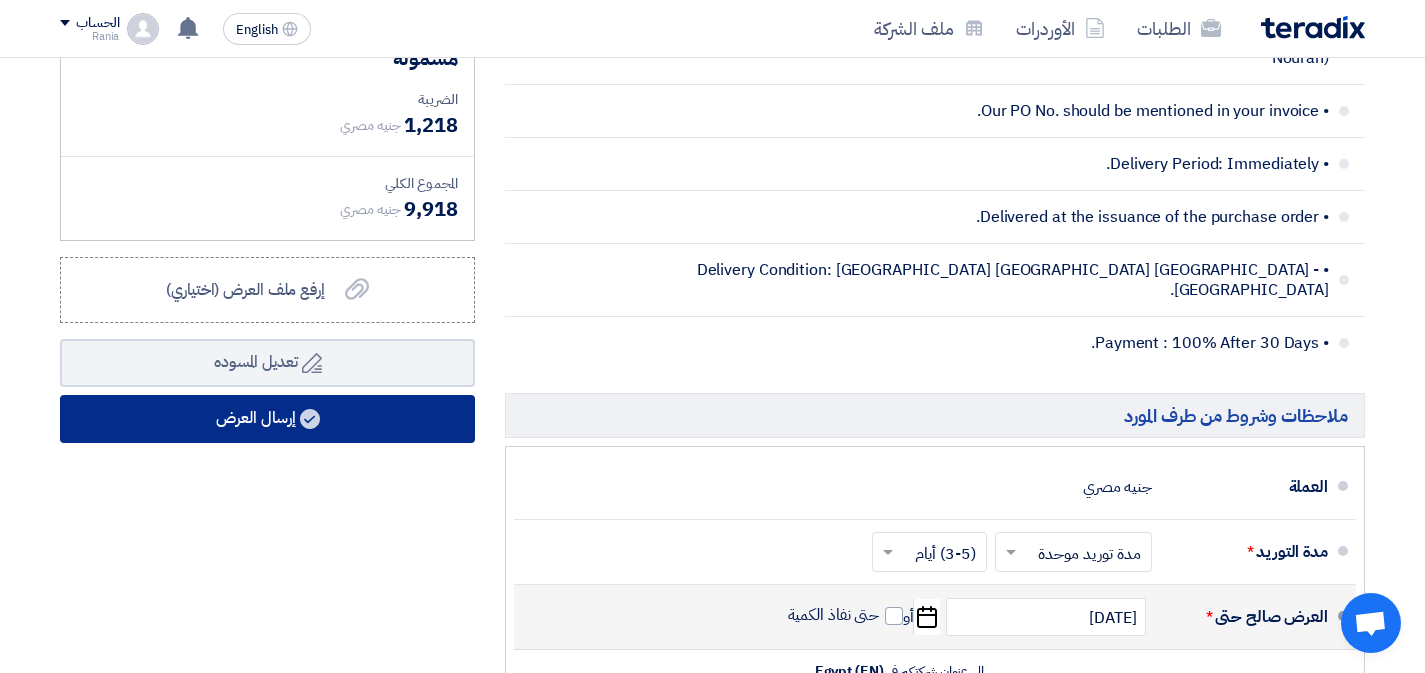 click on "إرسال العرض" 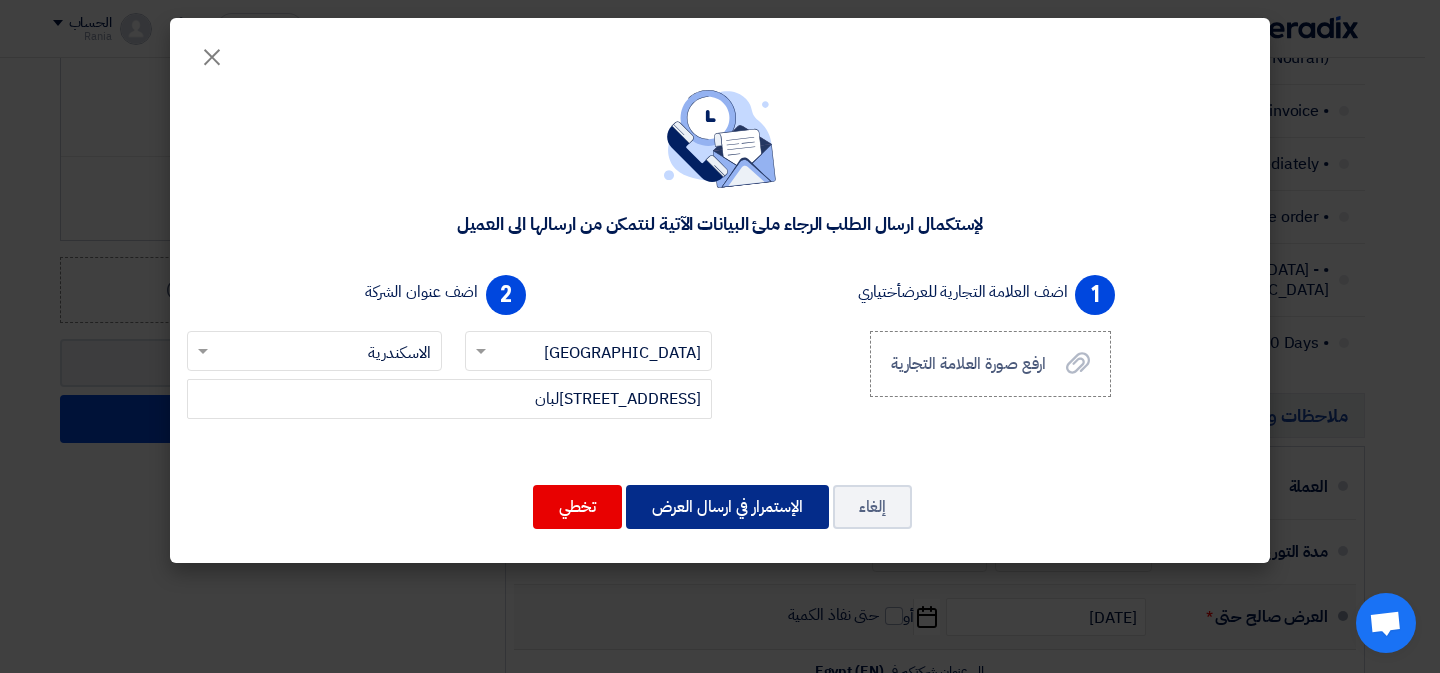 click on "الإستمرار في ارسال العرض" 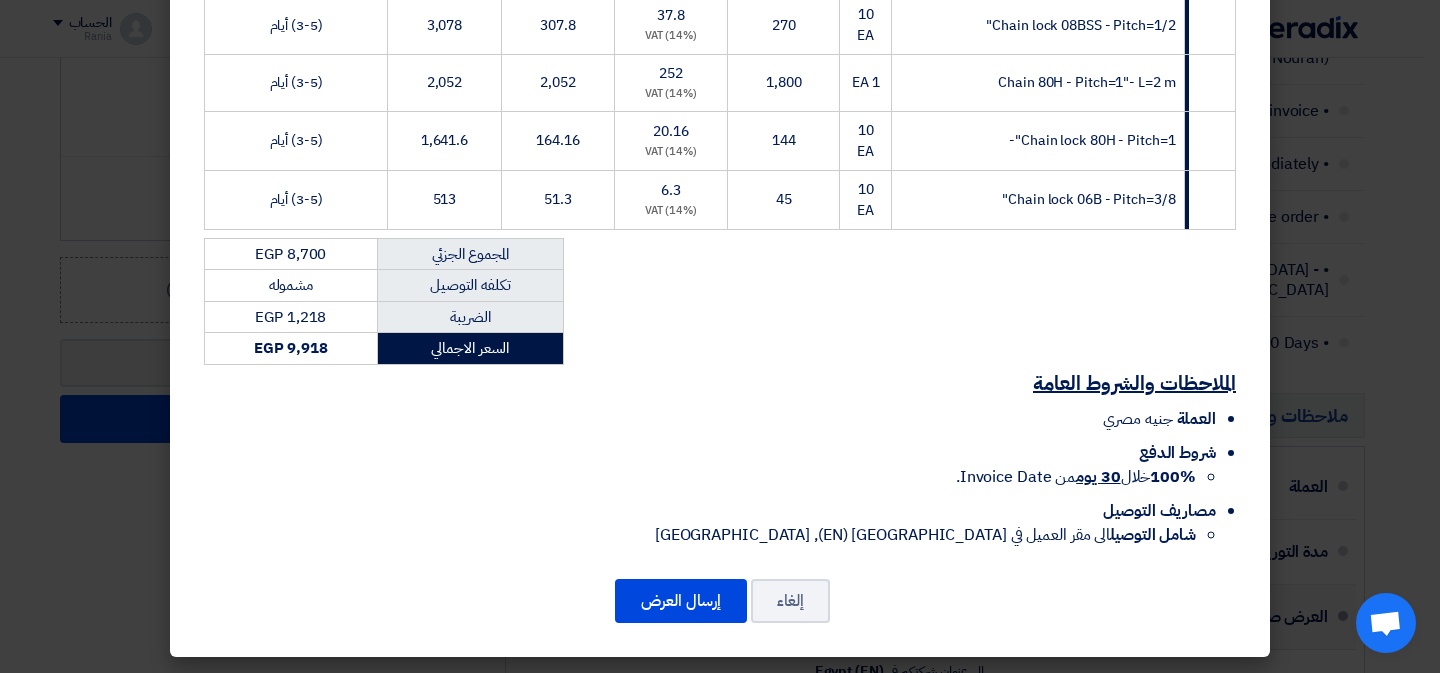 scroll, scrollTop: 521, scrollLeft: 0, axis: vertical 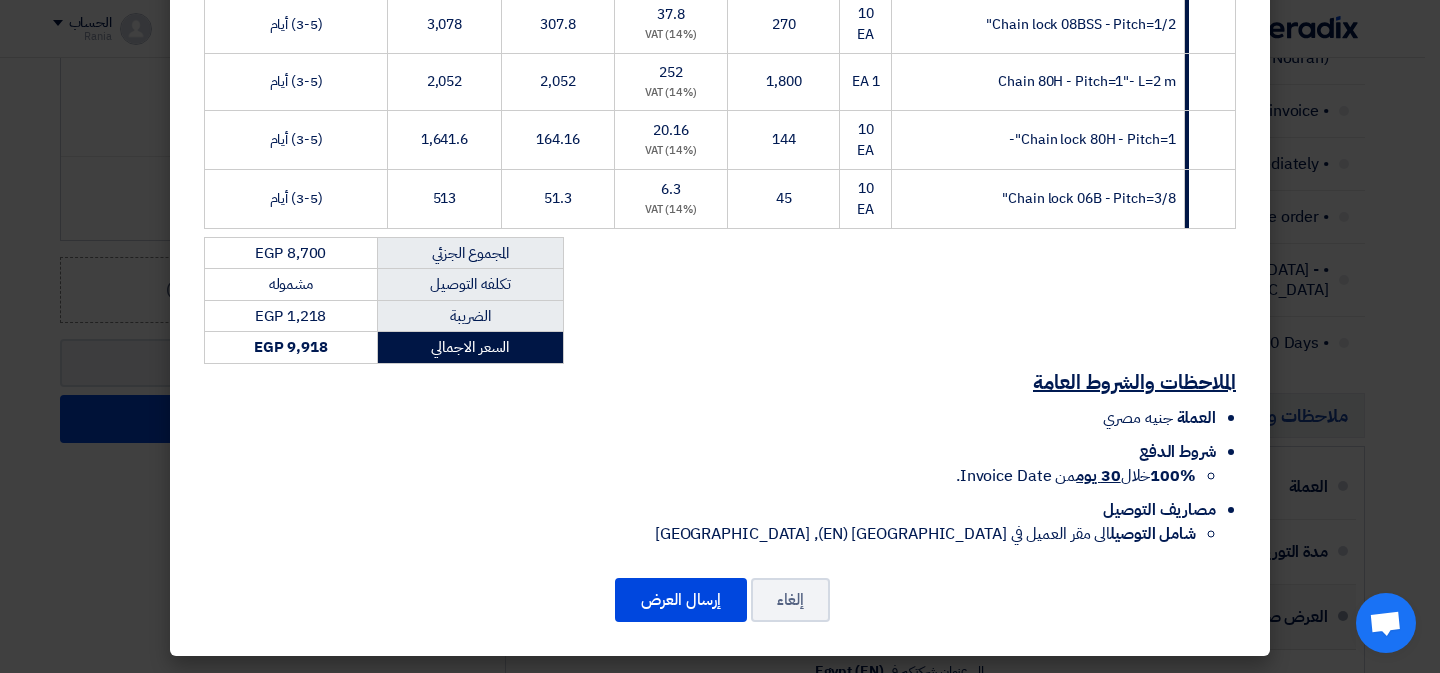 click on "إلغاء
إرسال العرض" 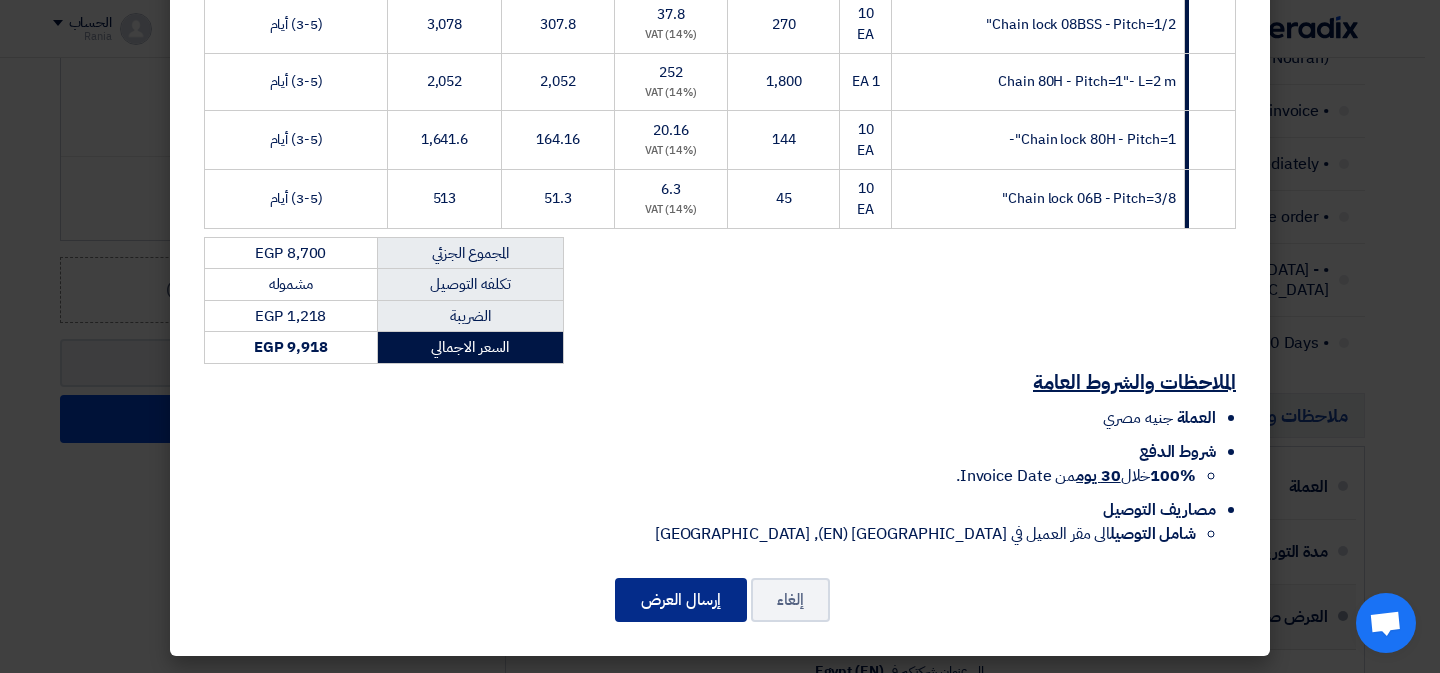 click on "إرسال العرض" 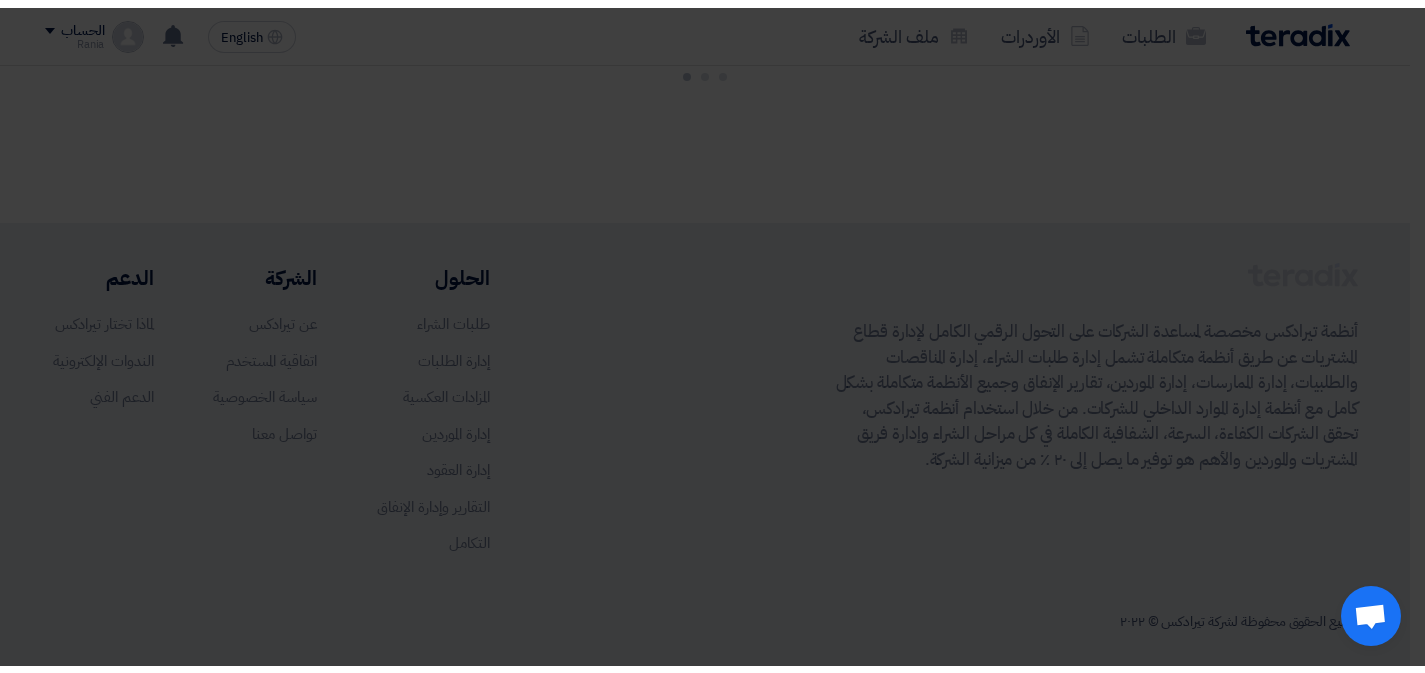 scroll, scrollTop: 1453, scrollLeft: 0, axis: vertical 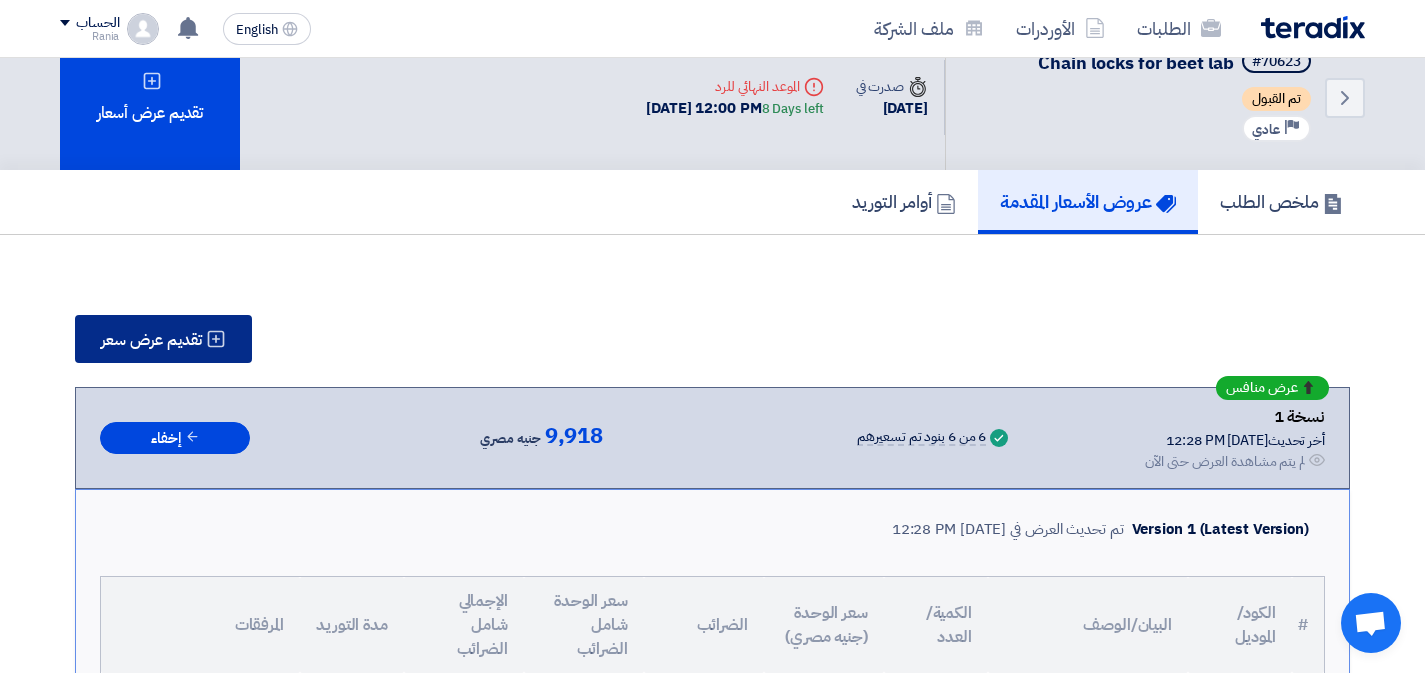 click on "تقديم عرض سعر" 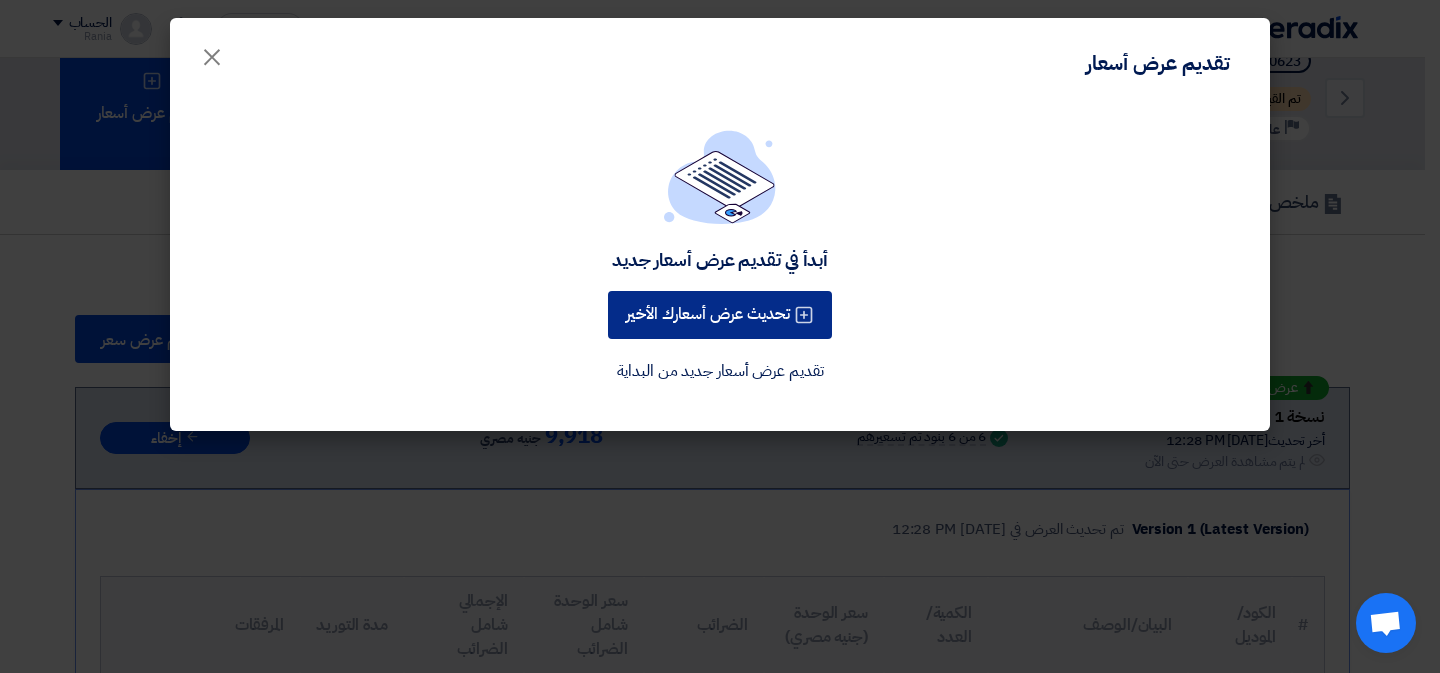 click on "تحديث عرض أسعارك الأخير" 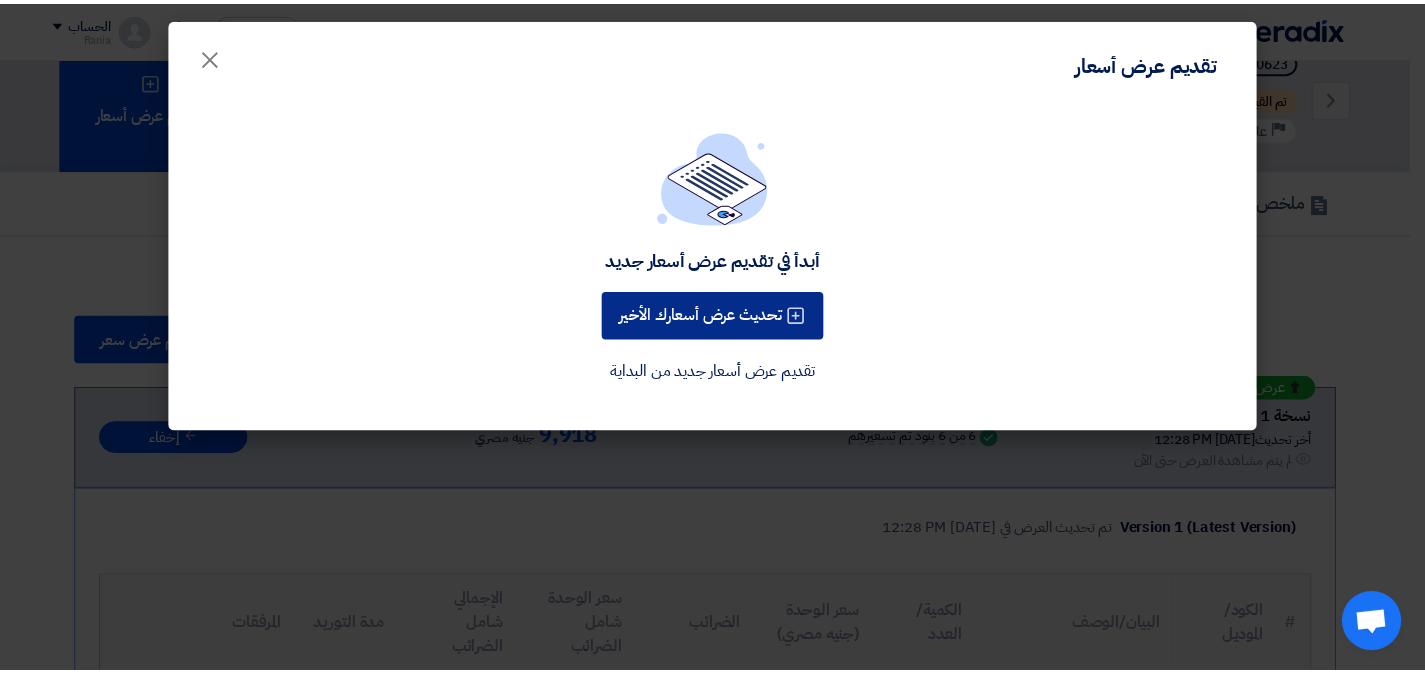 scroll, scrollTop: 0, scrollLeft: 0, axis: both 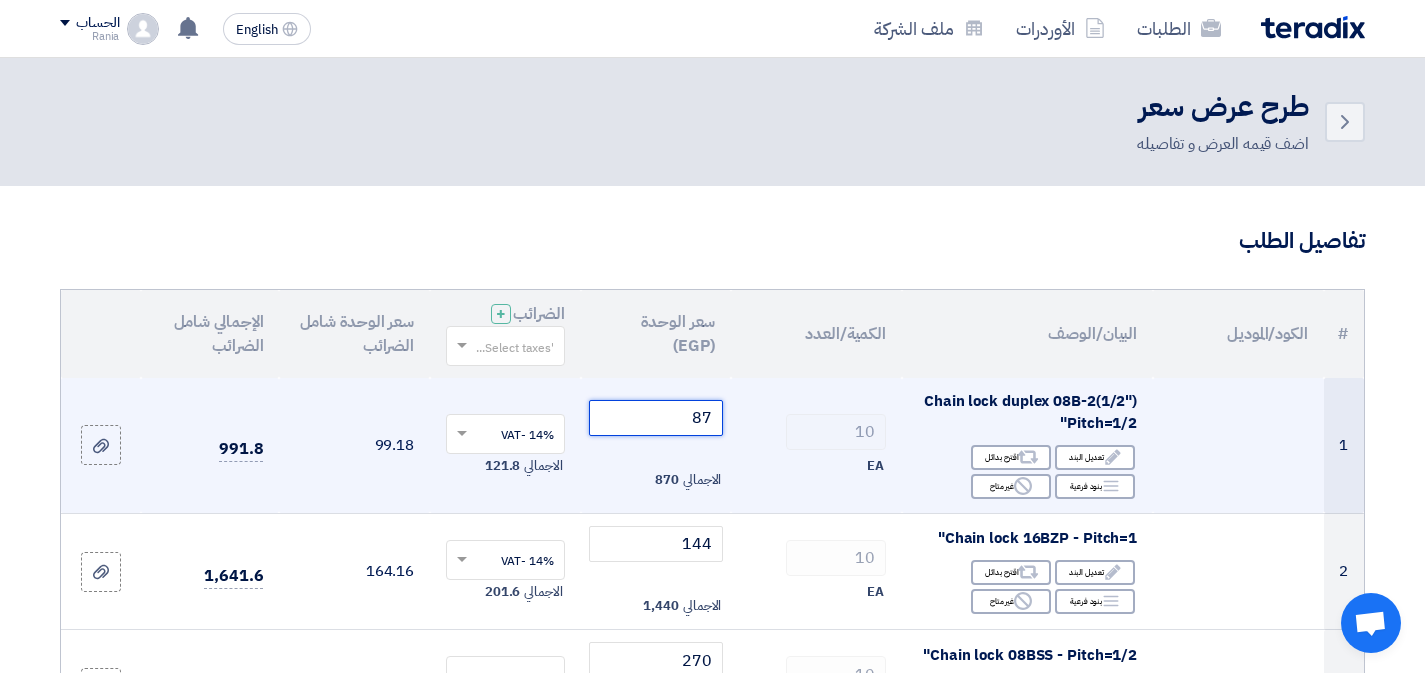 click on "87" 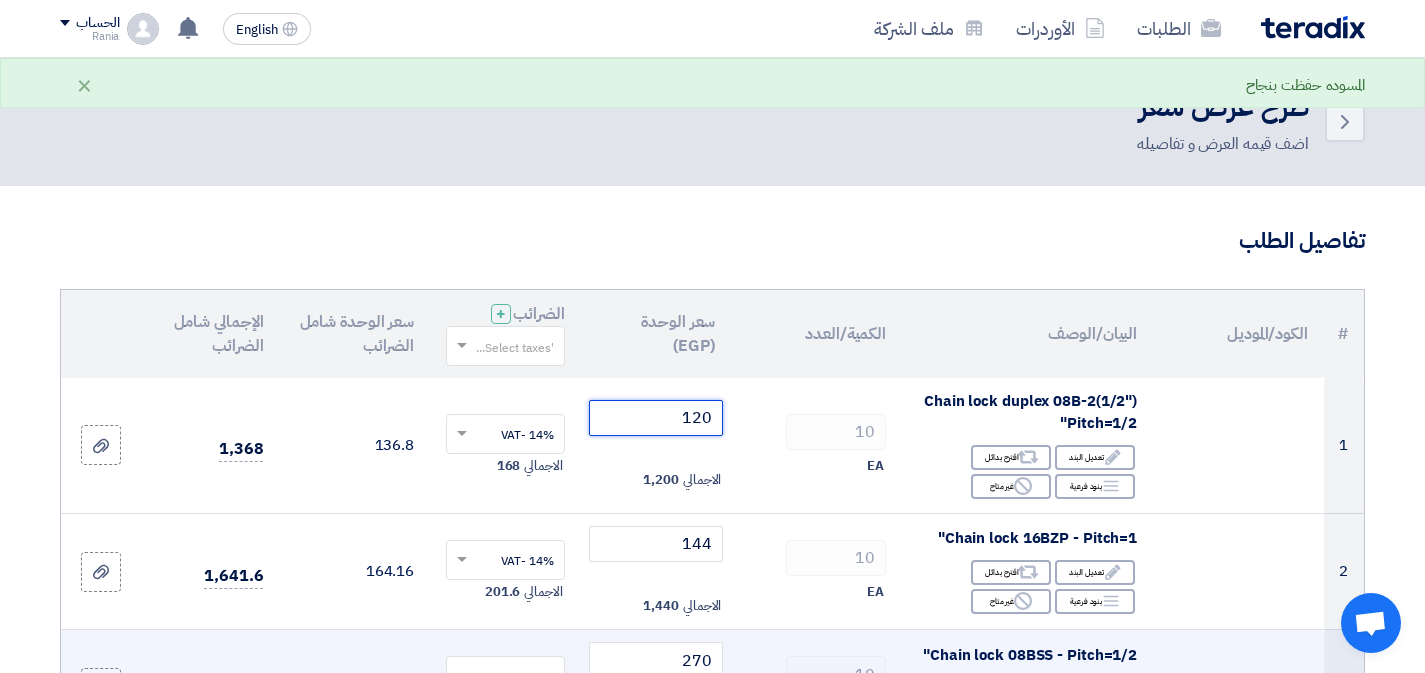 type on "120" 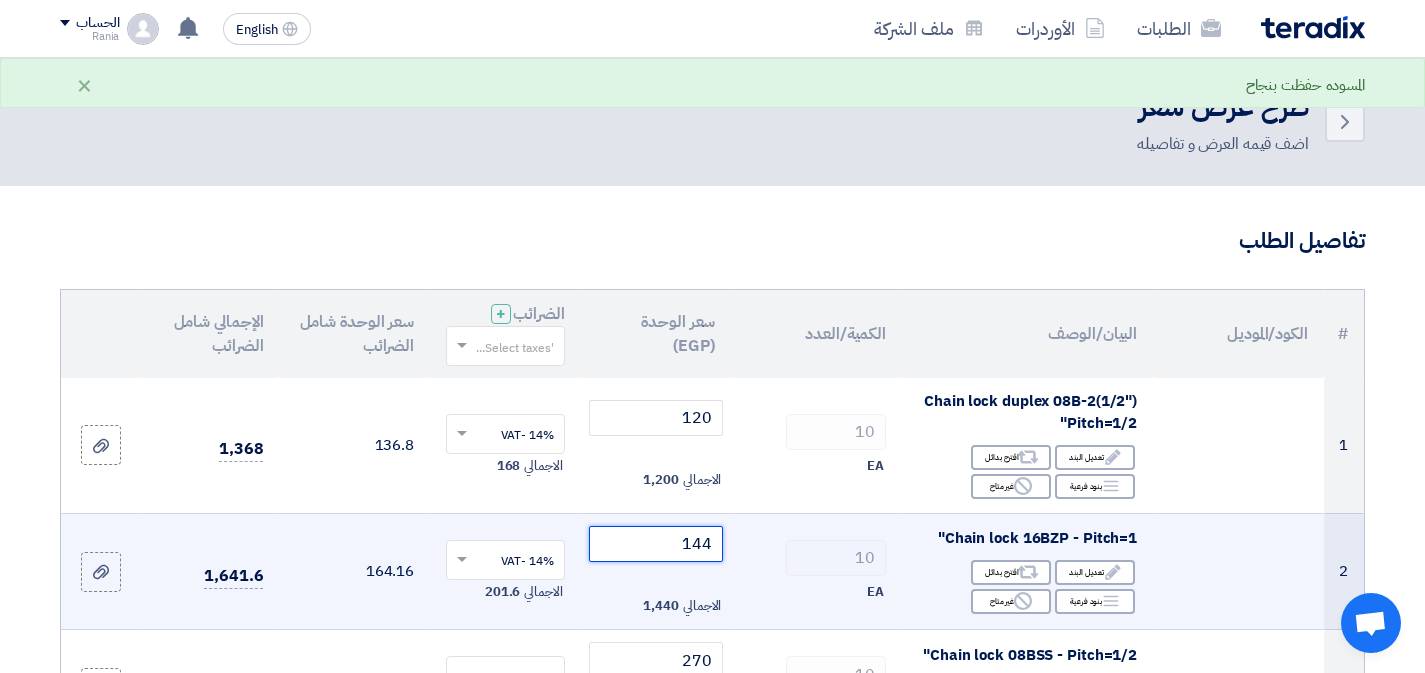 click on "144" 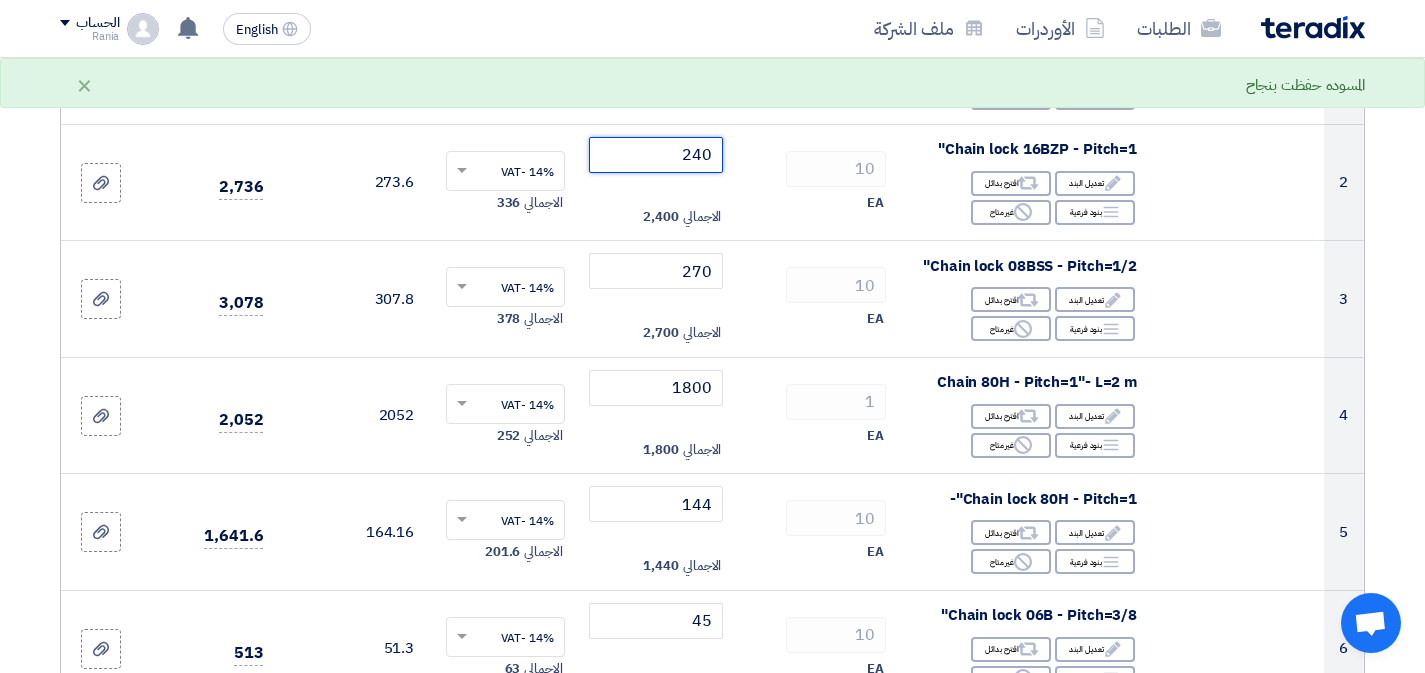 scroll, scrollTop: 392, scrollLeft: 0, axis: vertical 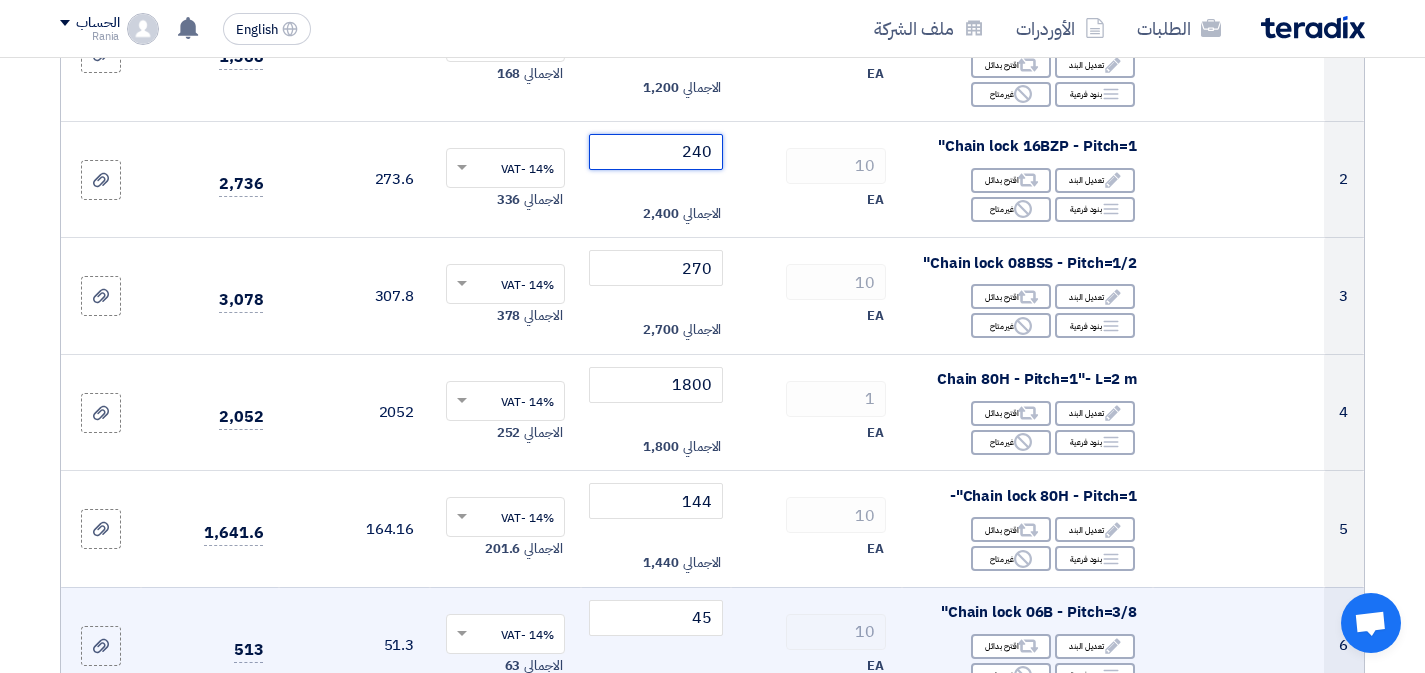 type on "240" 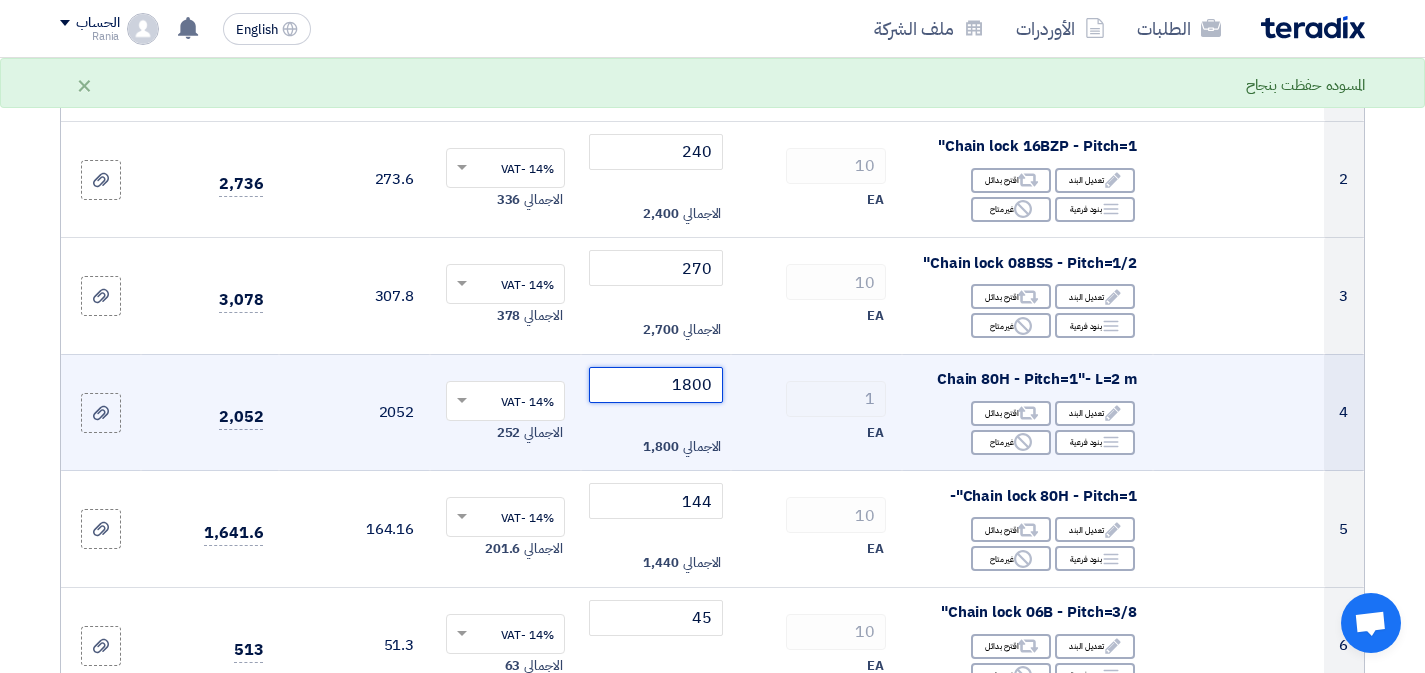 click on "1800" 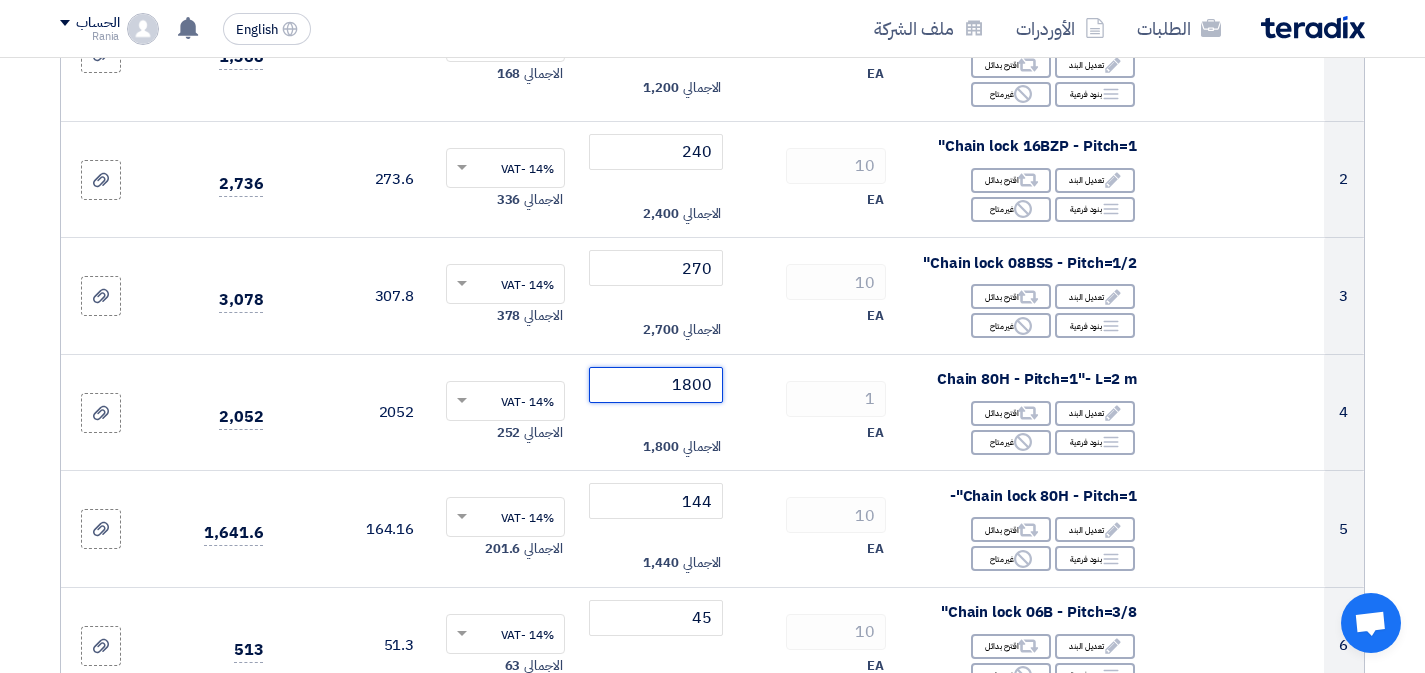 scroll, scrollTop: 216, scrollLeft: 0, axis: vertical 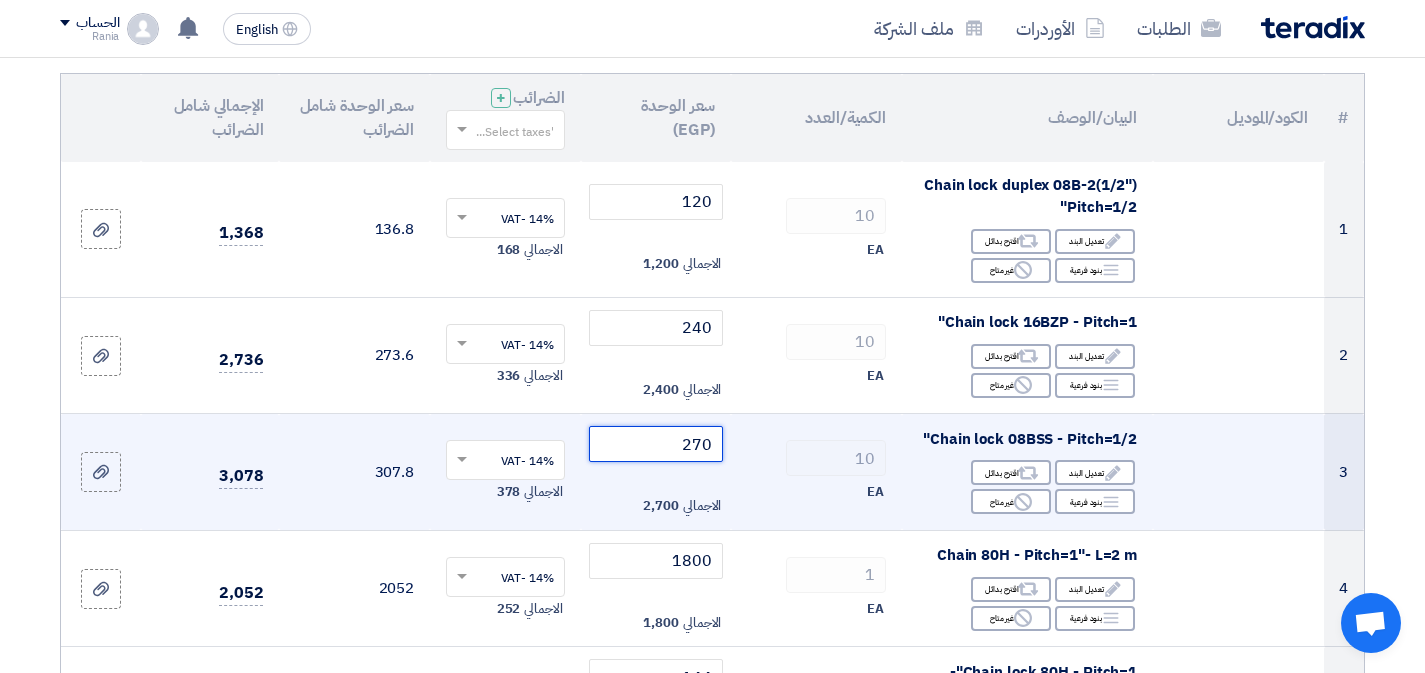 click on "270" 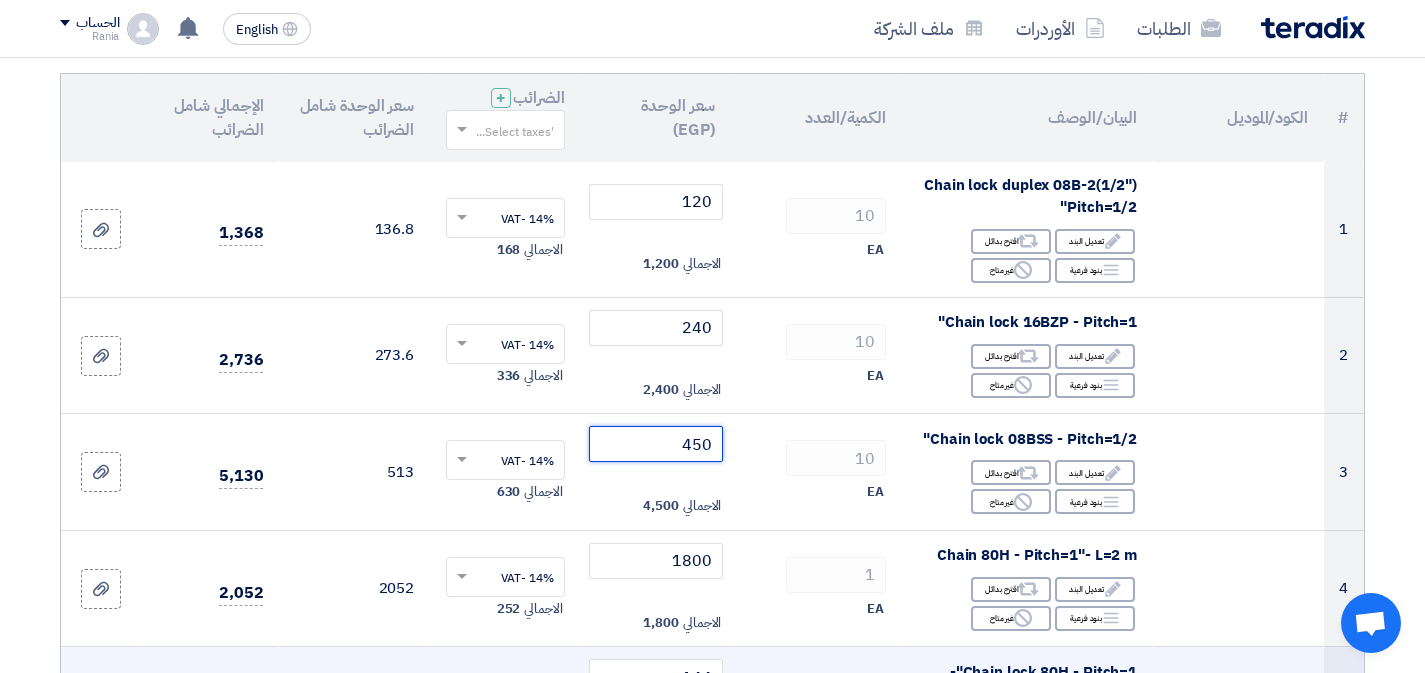 type on "450" 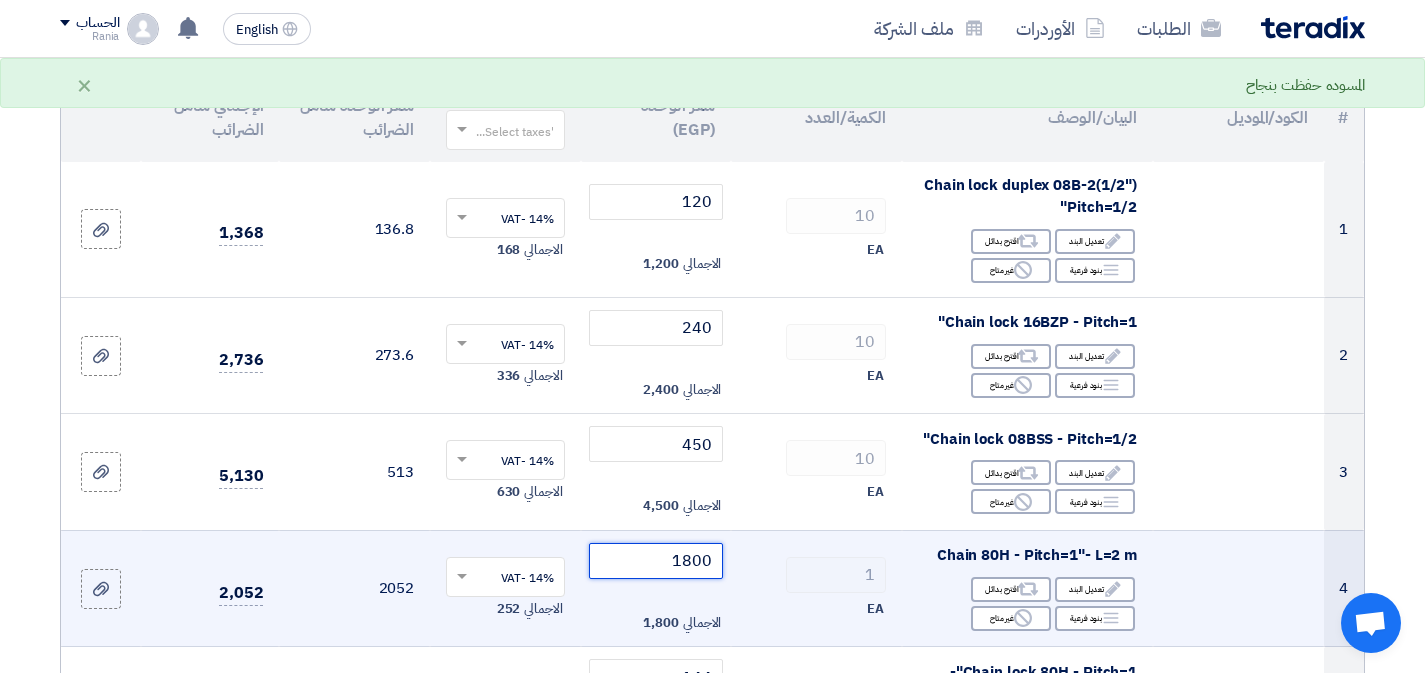 click on "1800" 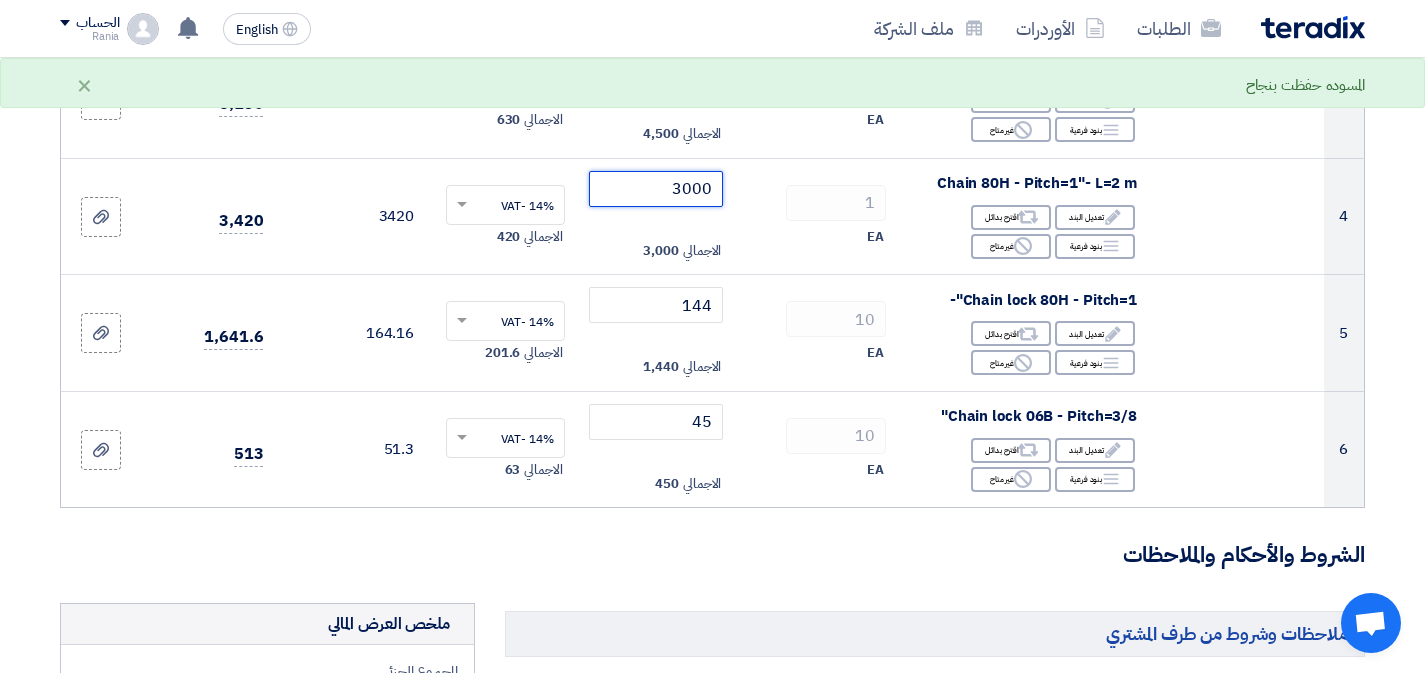 scroll, scrollTop: 592, scrollLeft: 0, axis: vertical 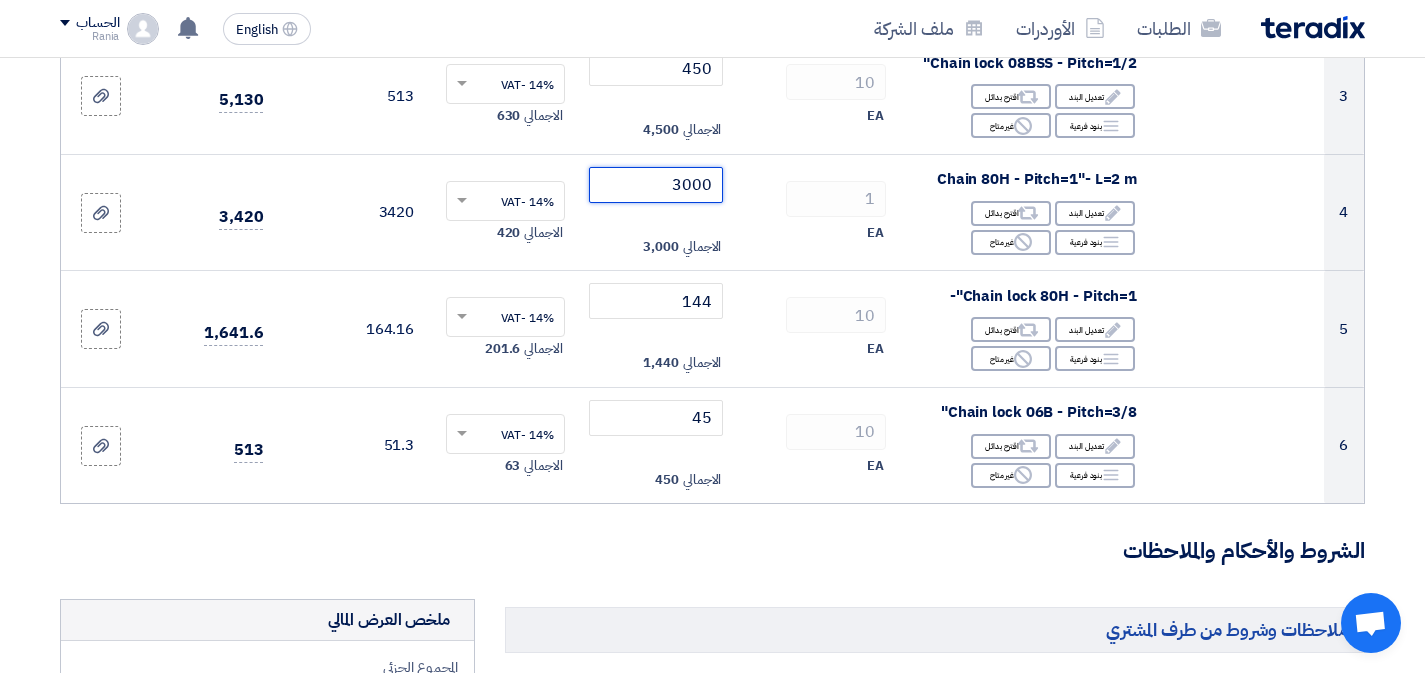 type on "3000" 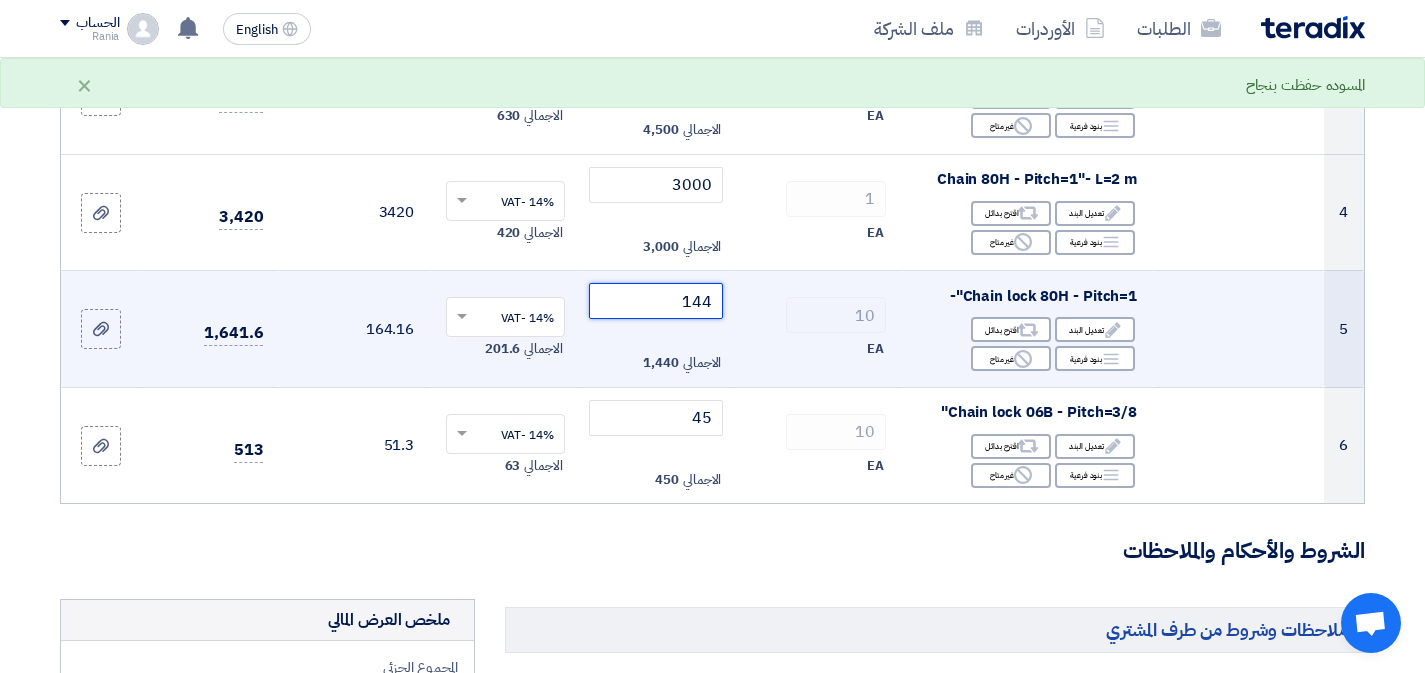 click on "144" 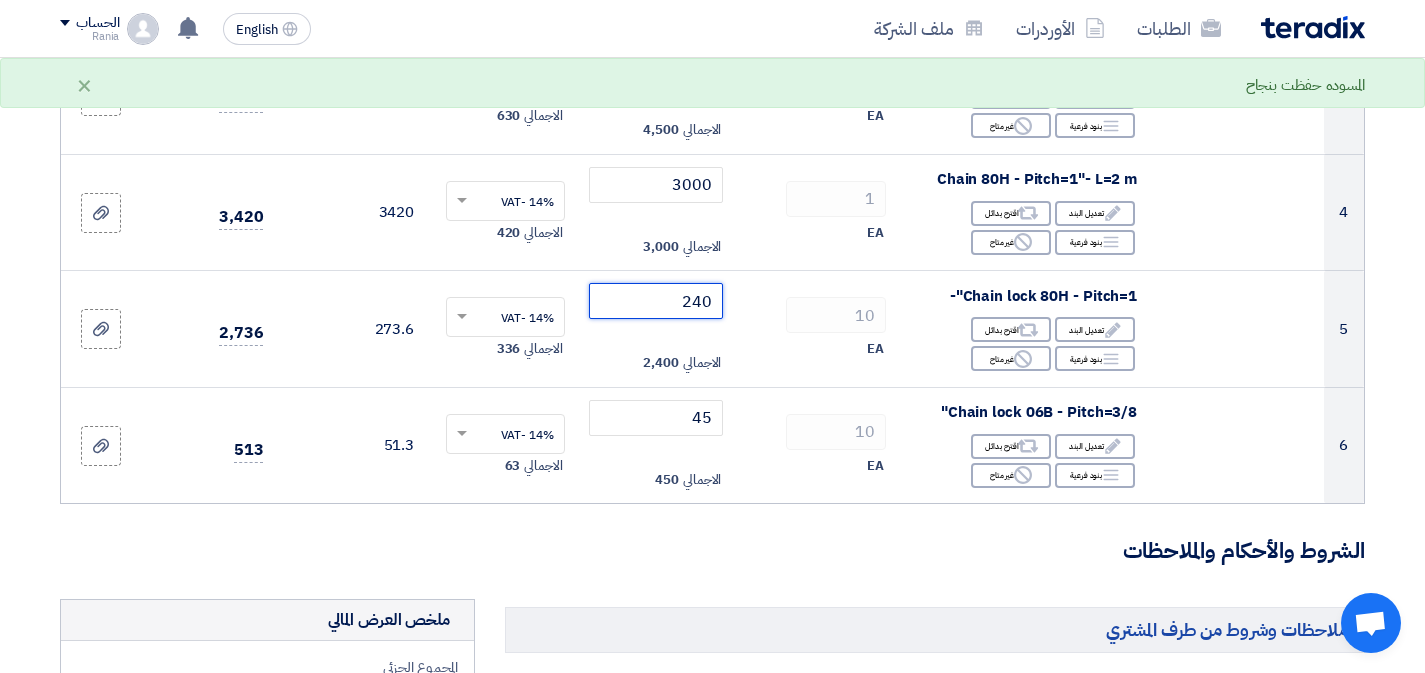 type on "240" 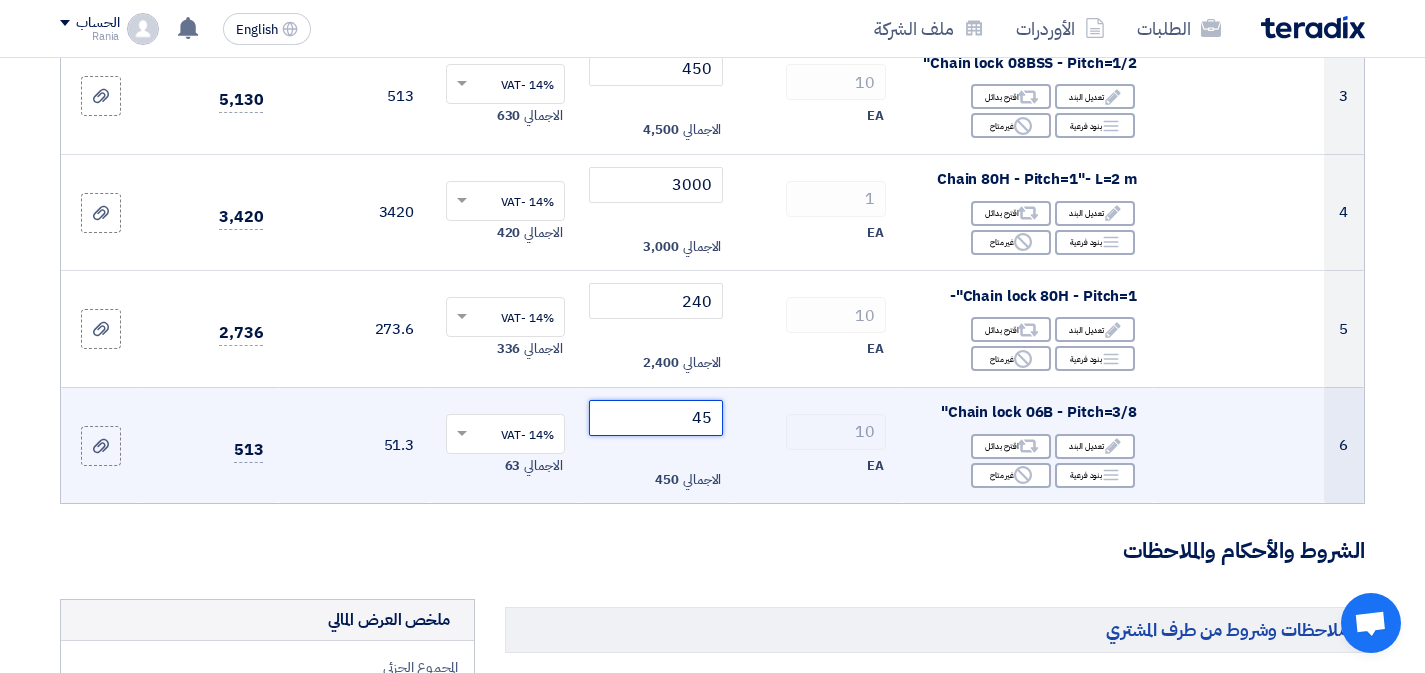 click on "45" 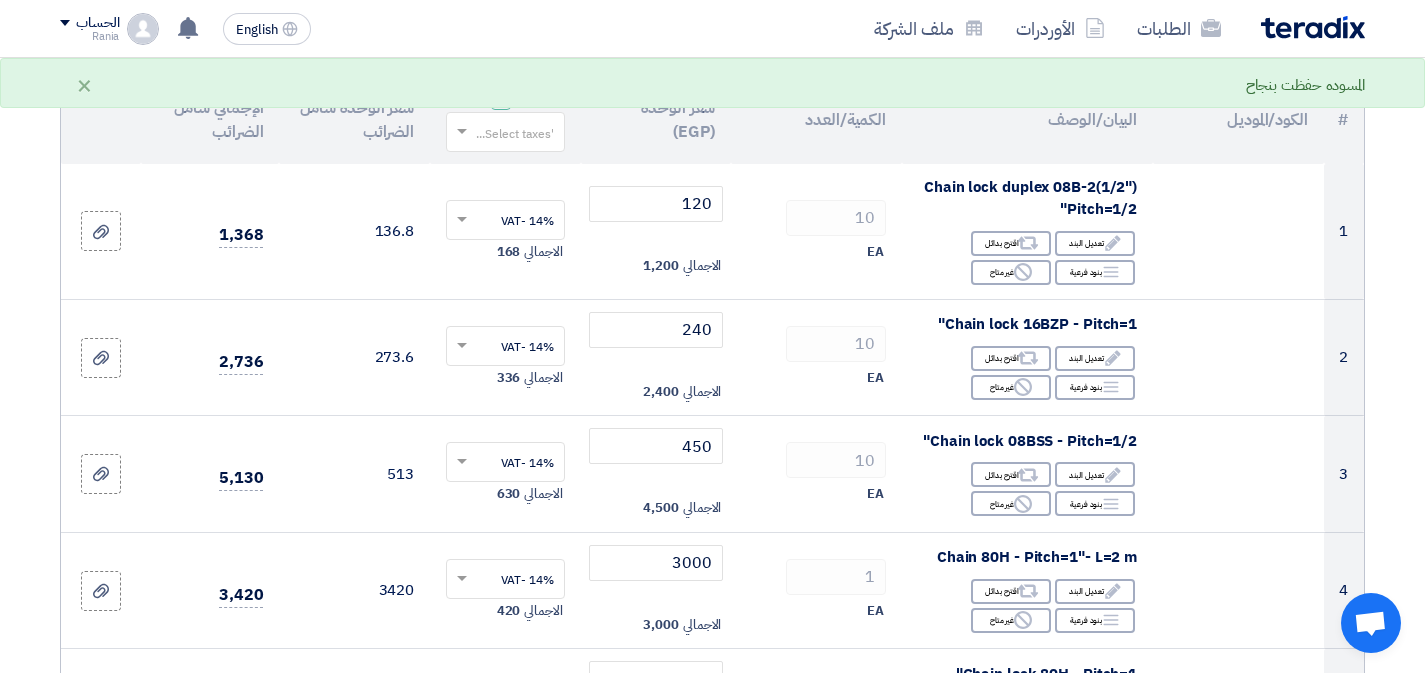 scroll, scrollTop: 0, scrollLeft: 0, axis: both 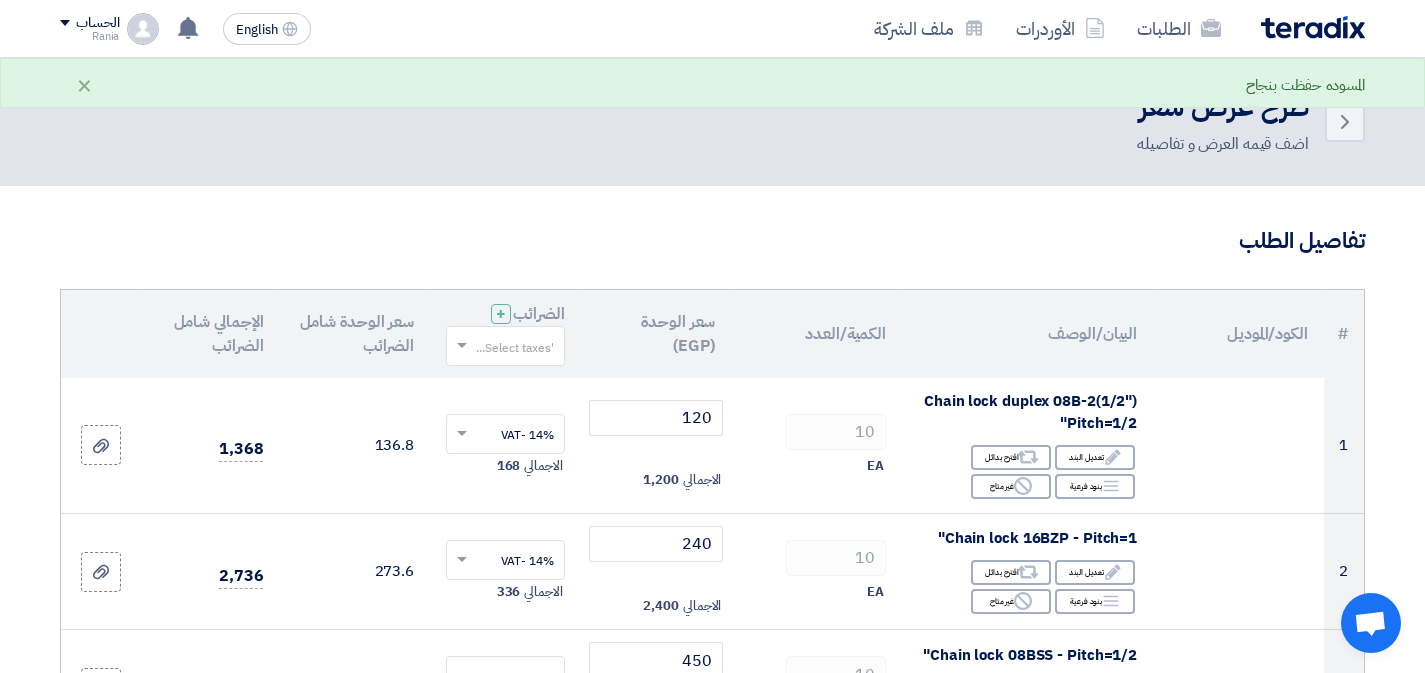 type on "75" 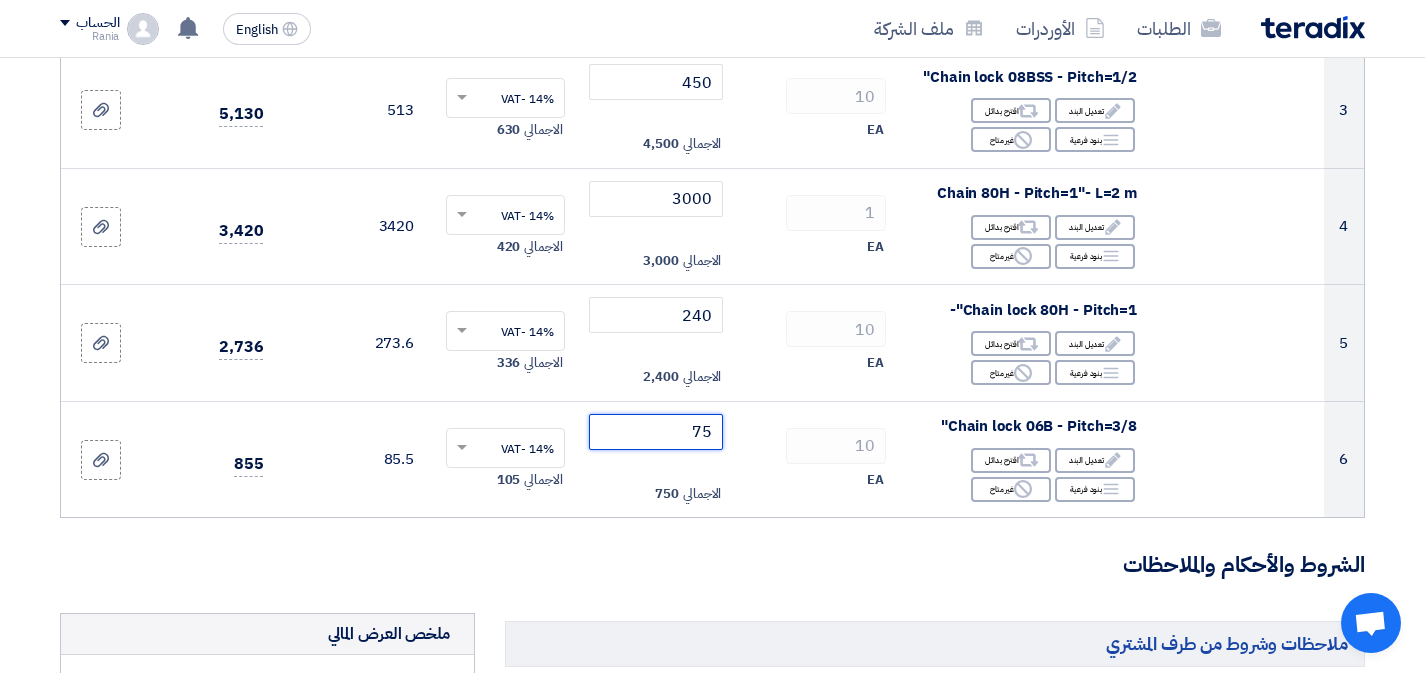 scroll, scrollTop: 595, scrollLeft: 0, axis: vertical 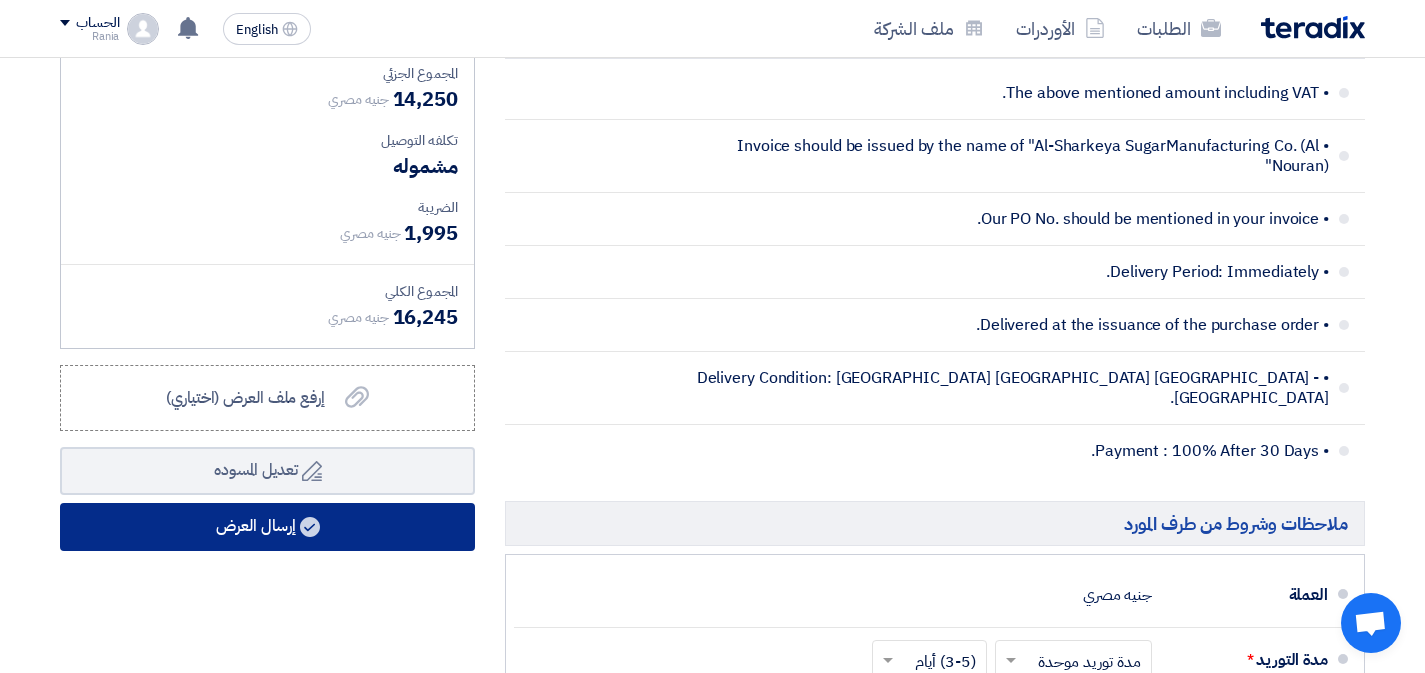 click on "إرسال العرض" 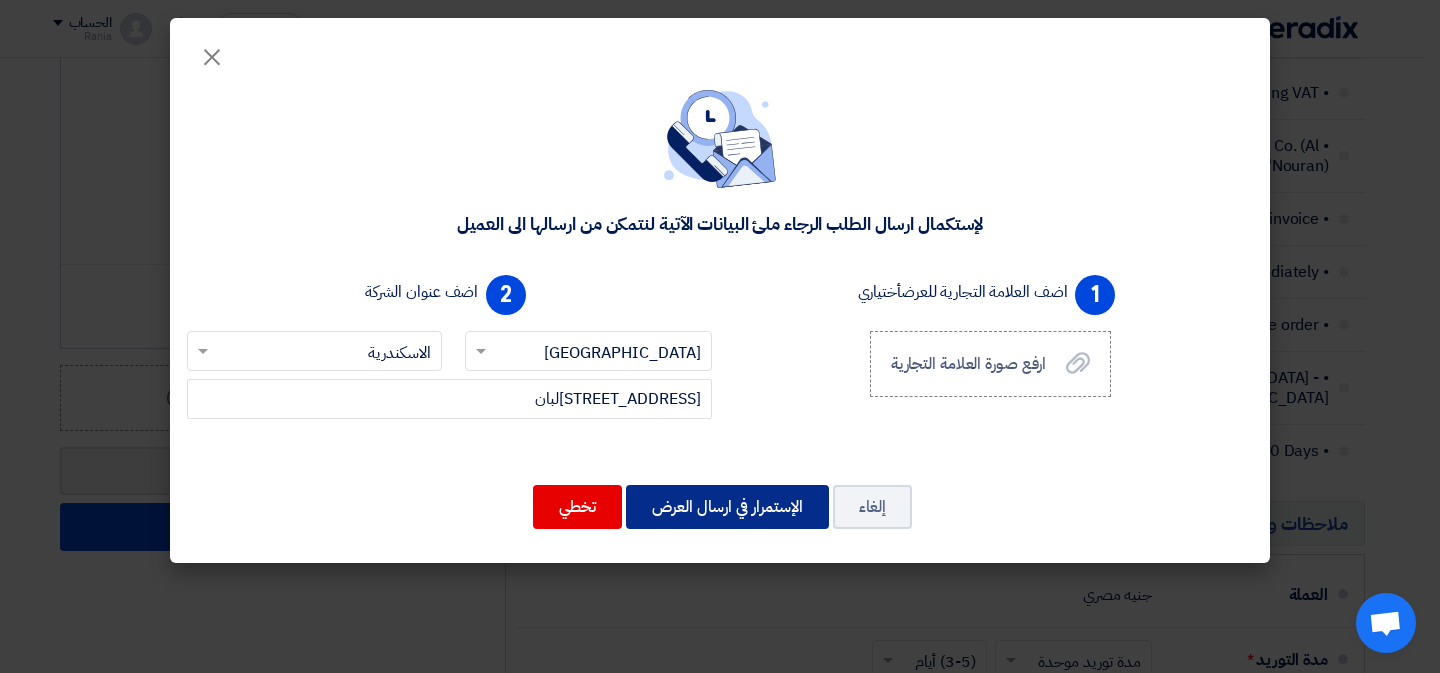 click on "الإستمرار في ارسال العرض" 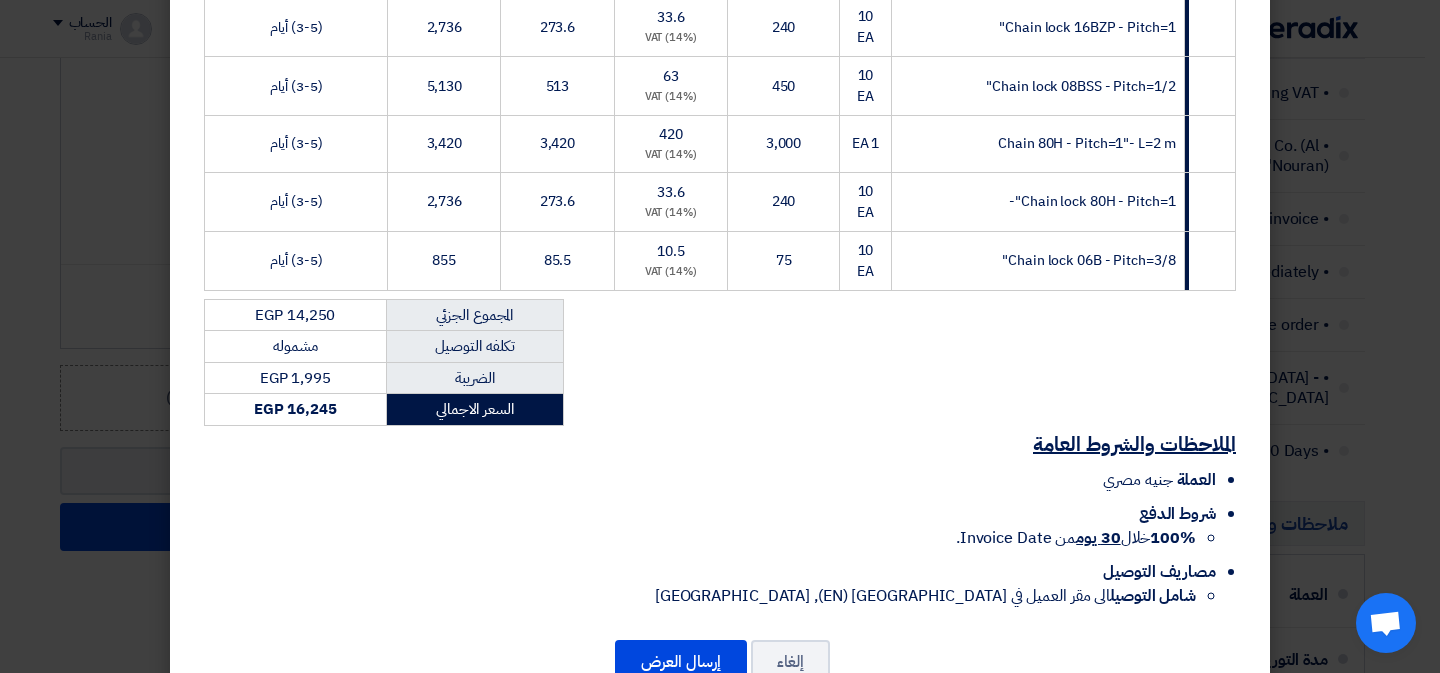 scroll, scrollTop: 521, scrollLeft: 0, axis: vertical 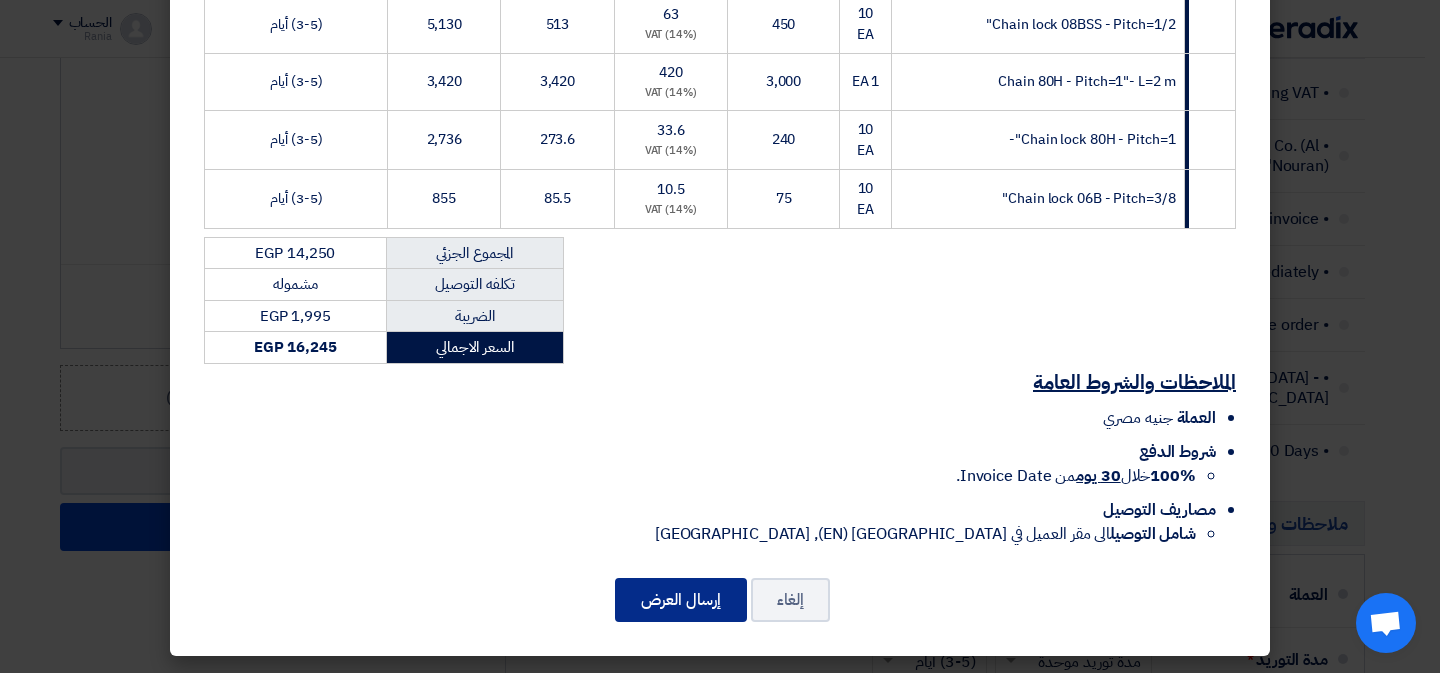 click on "إرسال العرض" 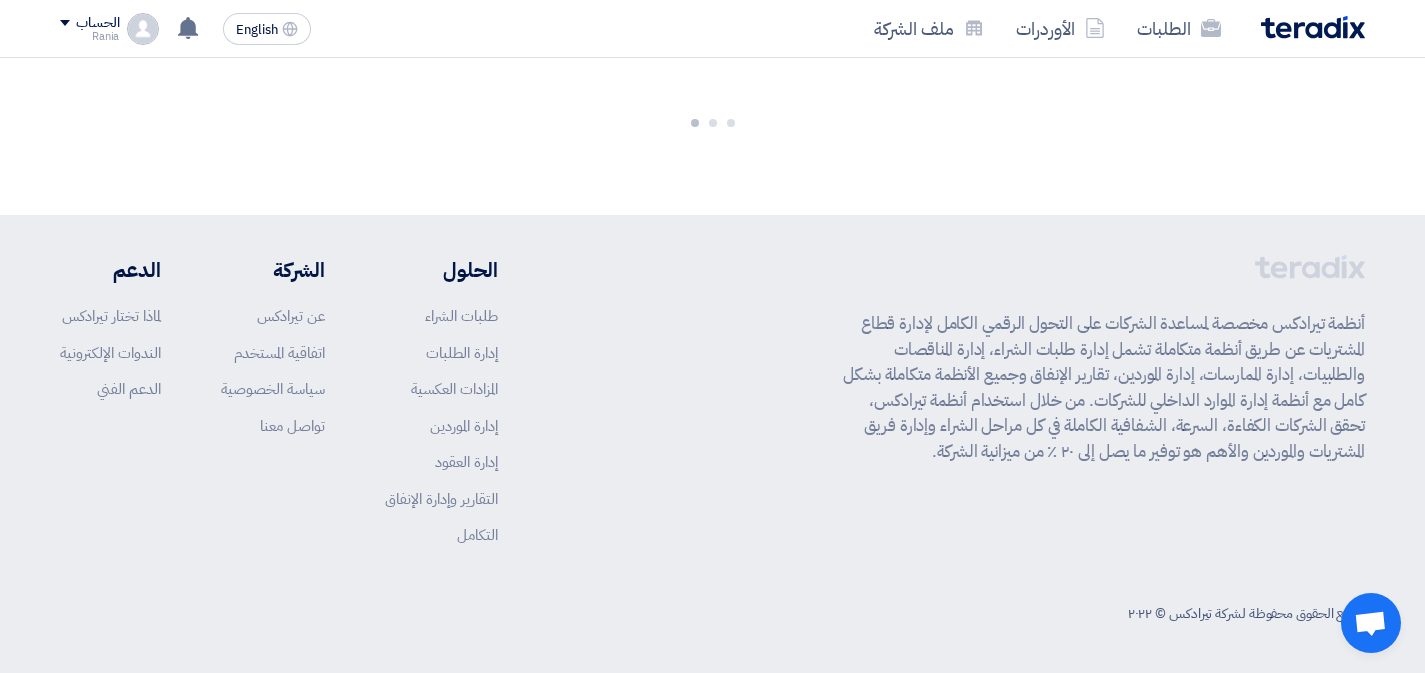 scroll, scrollTop: 1578, scrollLeft: 0, axis: vertical 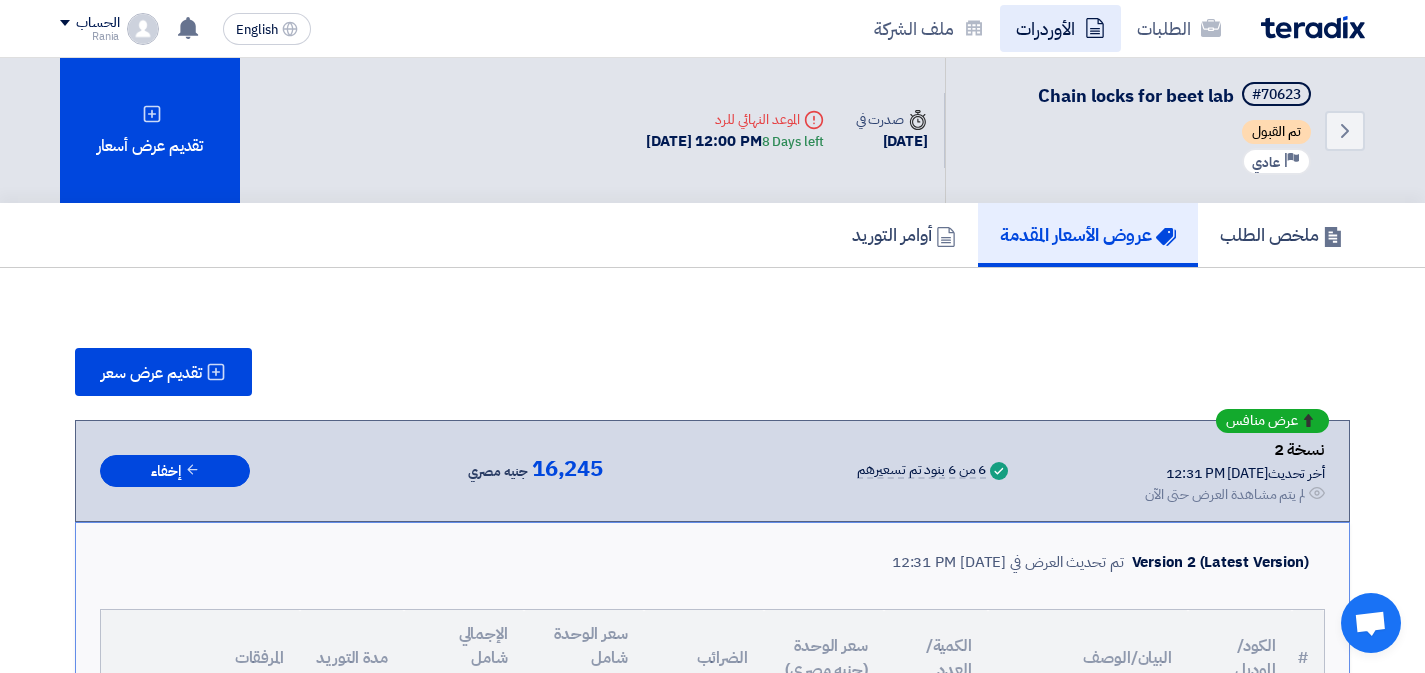 click on "الأوردرات" 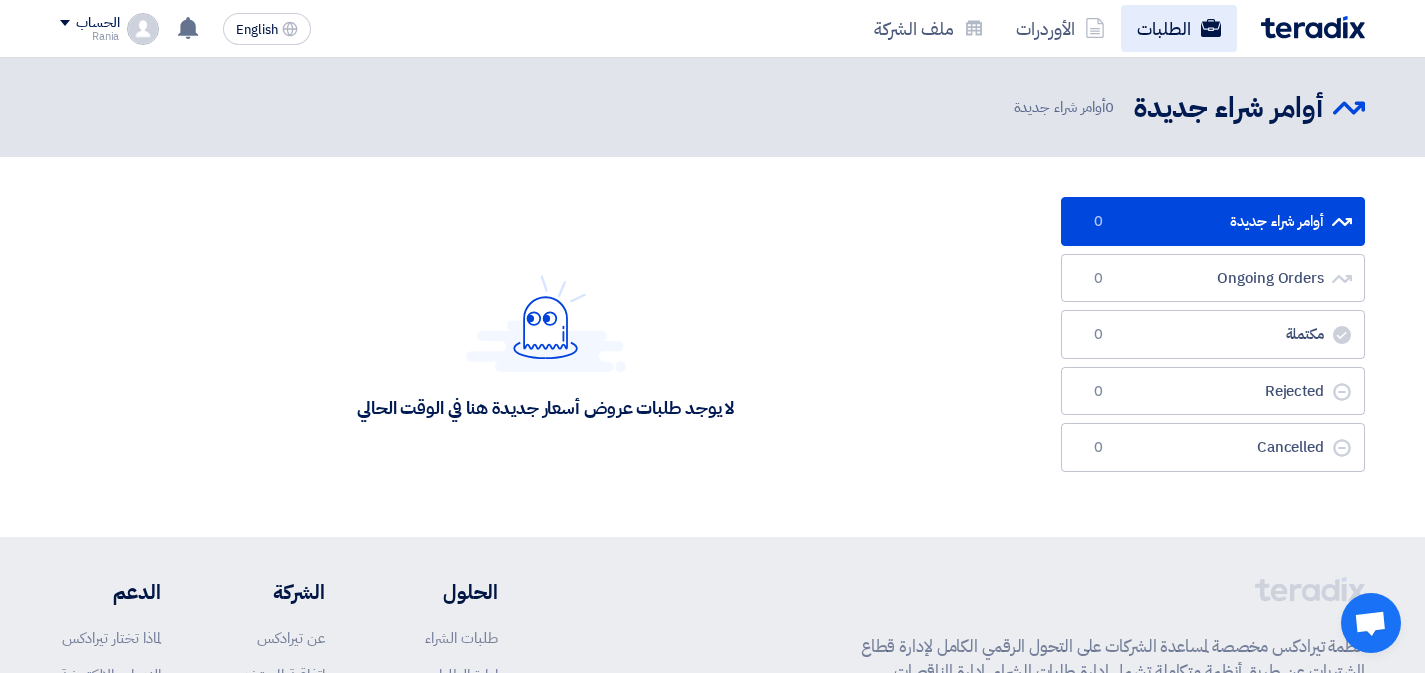click on "الطلبات" 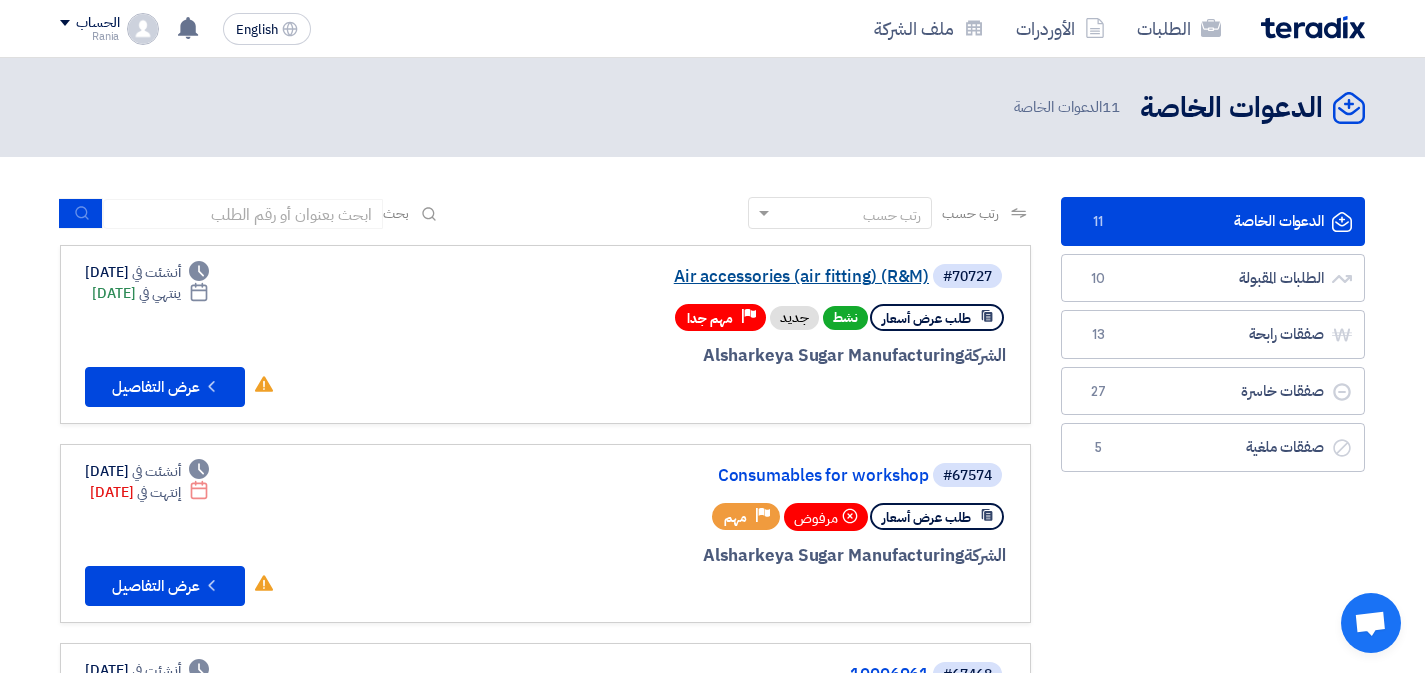 click on "Air accessories (air fitting) (R&M)" 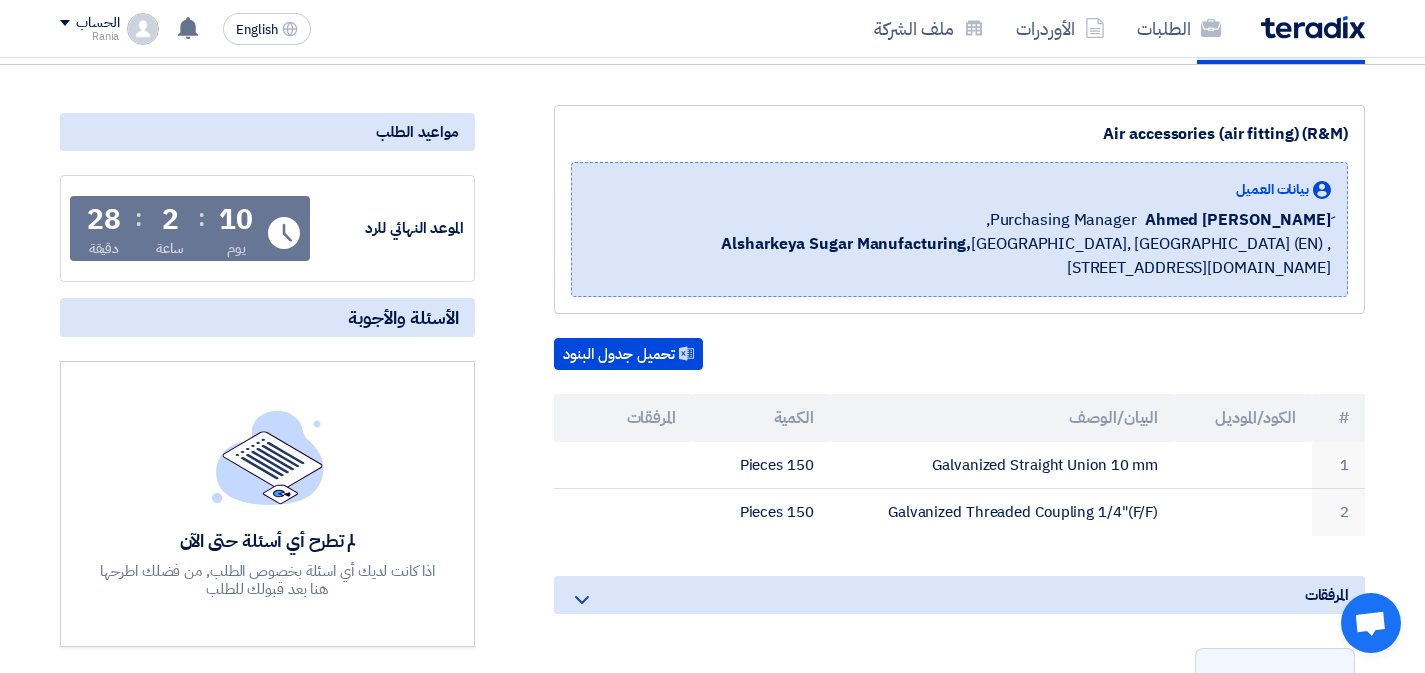 scroll, scrollTop: 318, scrollLeft: 0, axis: vertical 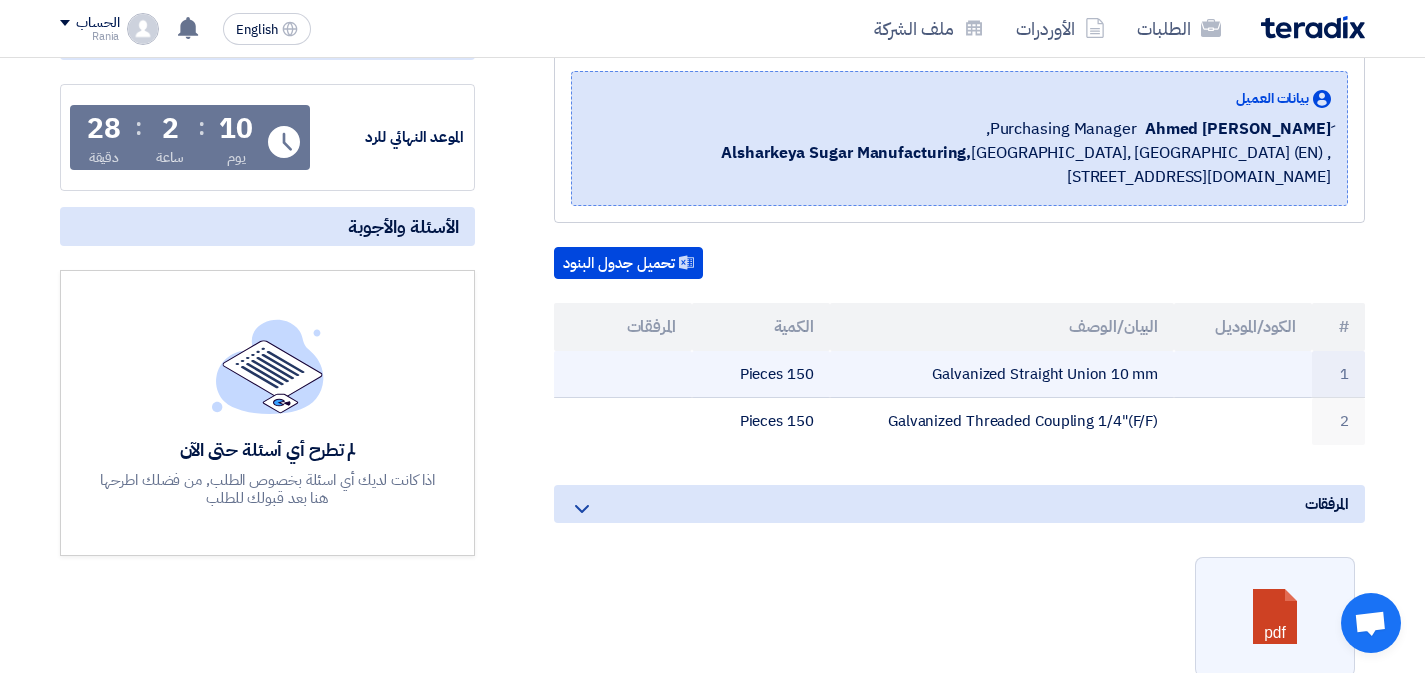 click on "Galvanized Straight Union 10 mm" 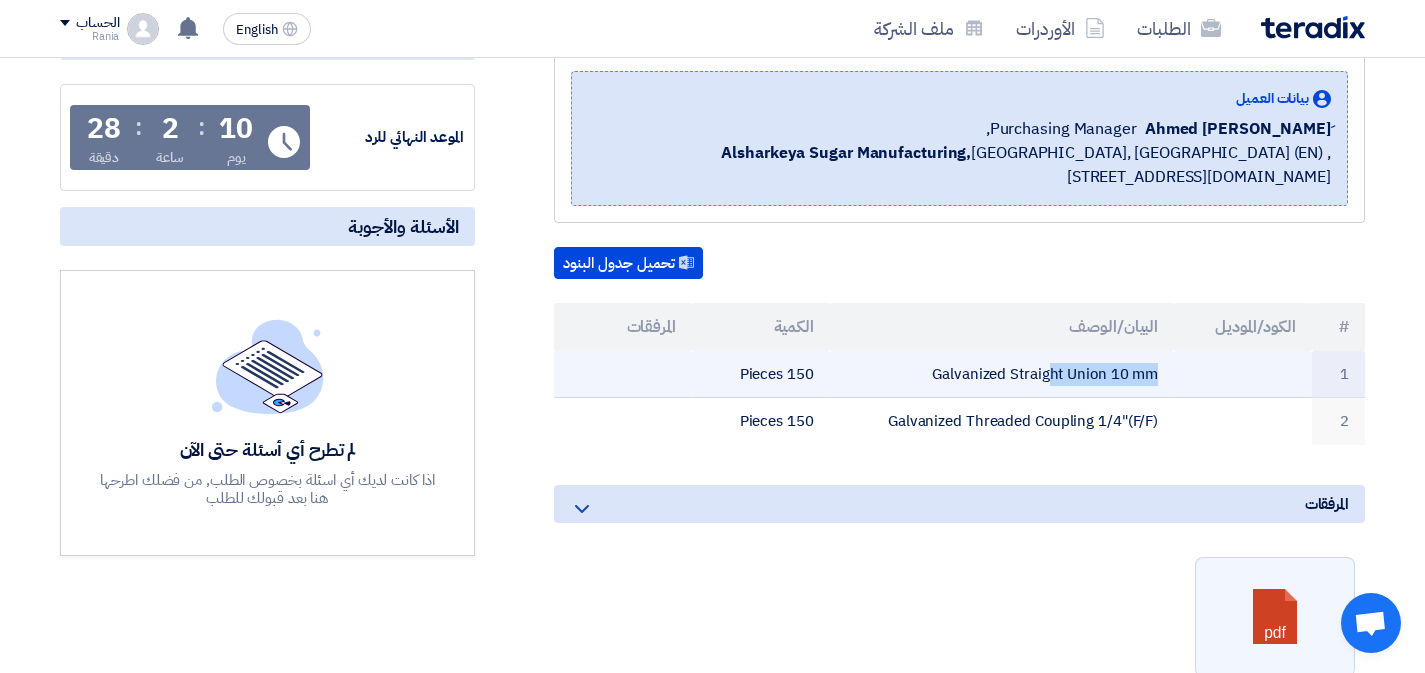 click on "Galvanized Straight Union 10 mm" 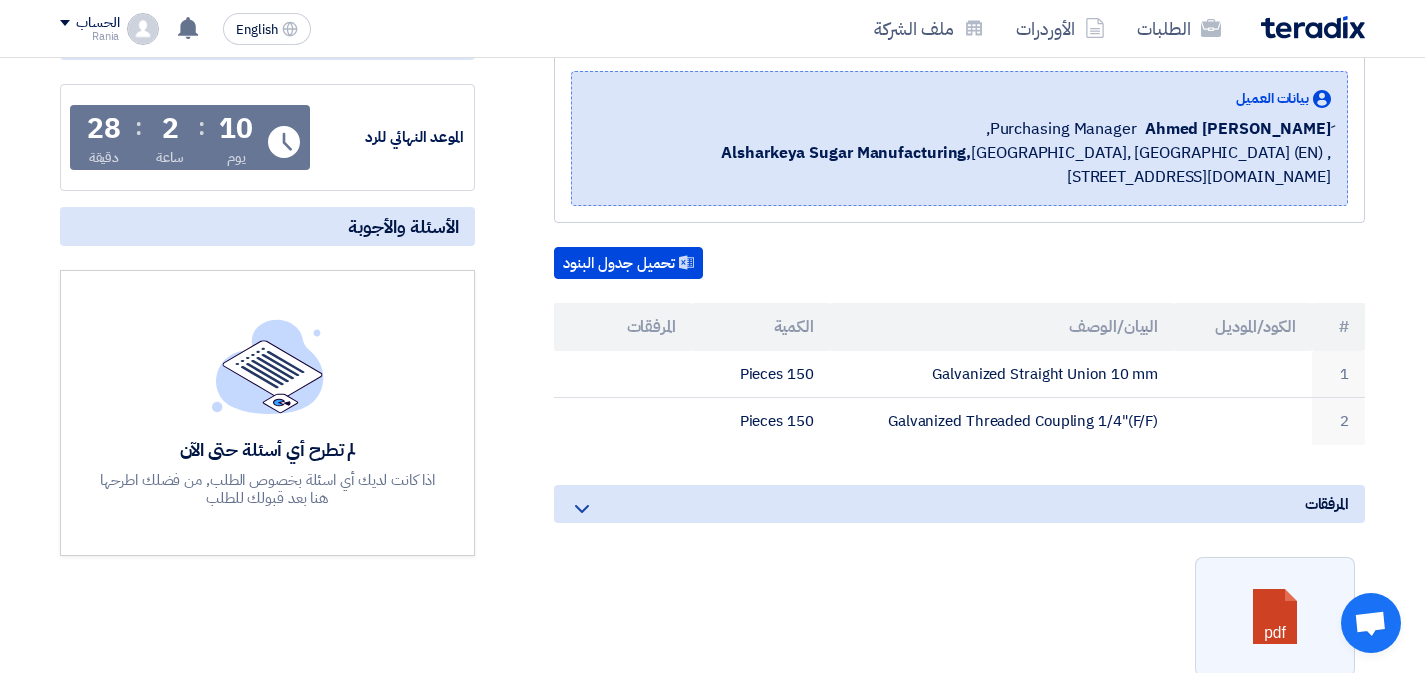 click on "pdf
Download file
.pdf" at bounding box center [959, 632] 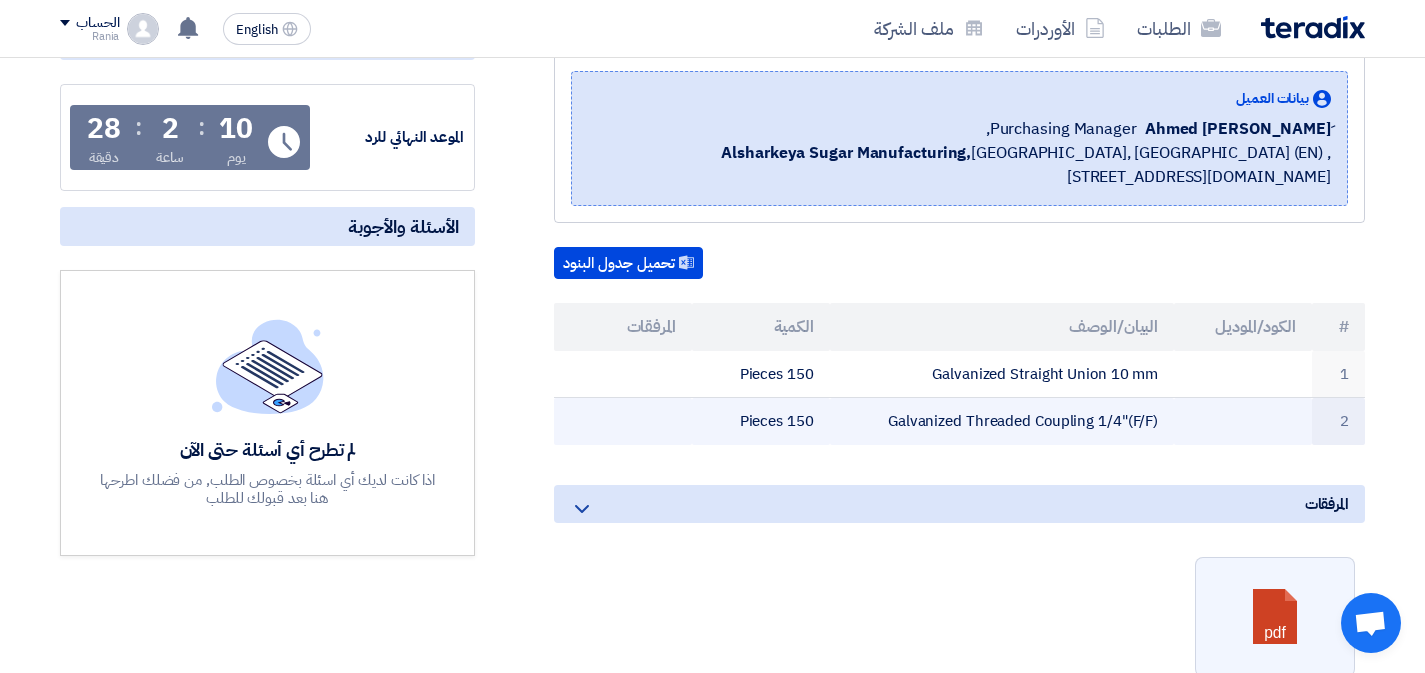 click on "Galvanized Threaded Coupling 1/4"(F/F)" 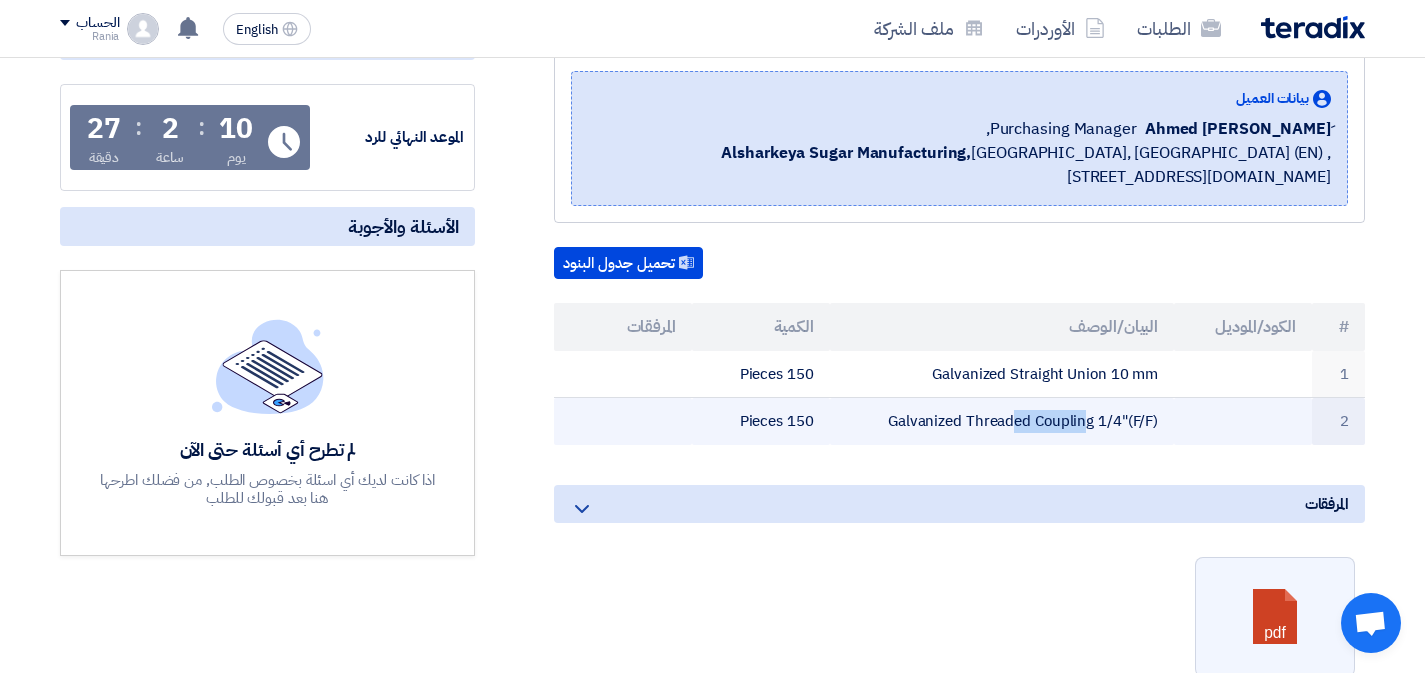 click on "Galvanized Threaded Coupling 1/4"(F/F)" 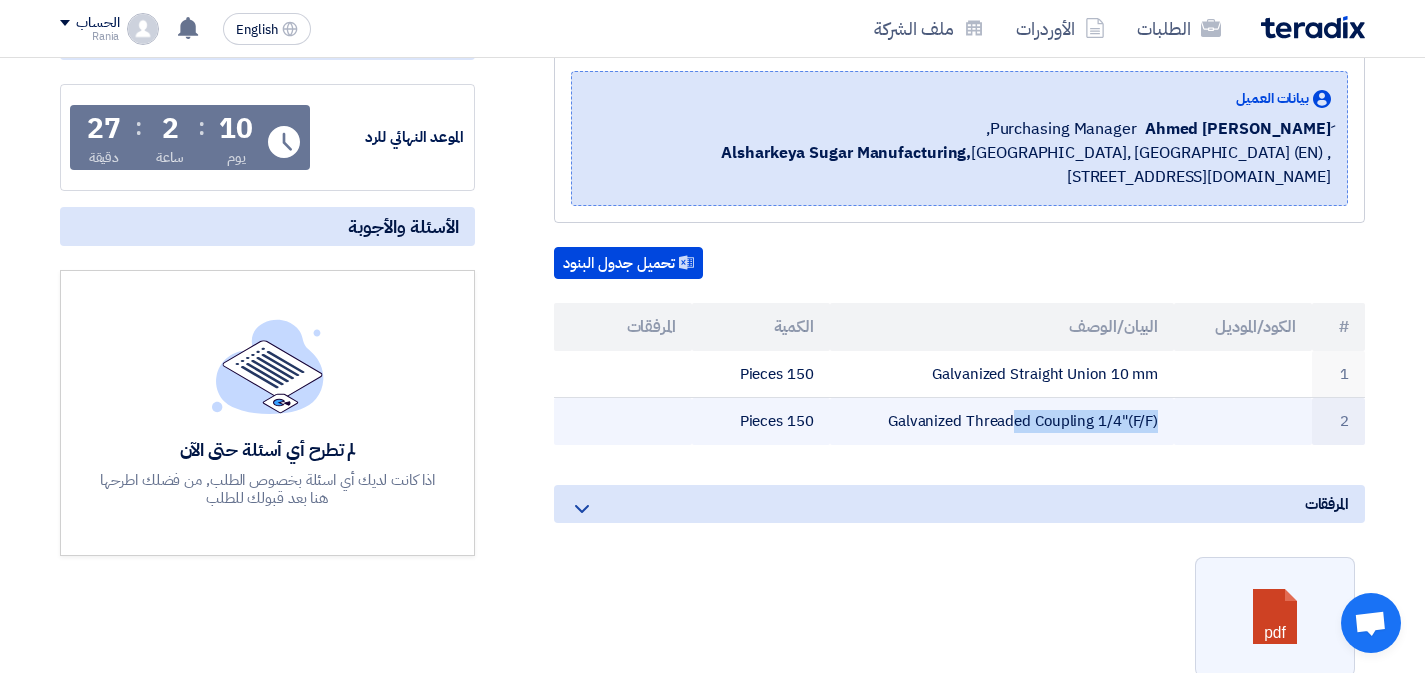 click on "Galvanized Threaded Coupling 1/4"(F/F)" 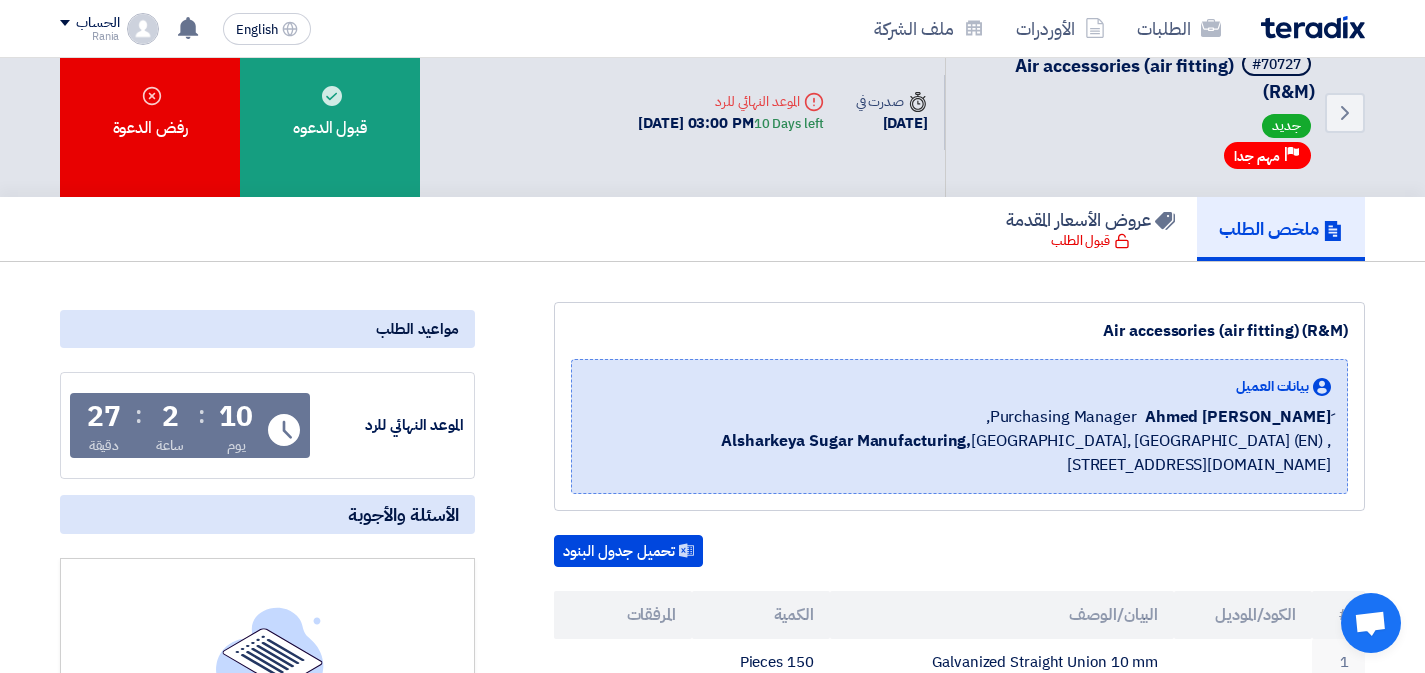 scroll, scrollTop: 0, scrollLeft: 0, axis: both 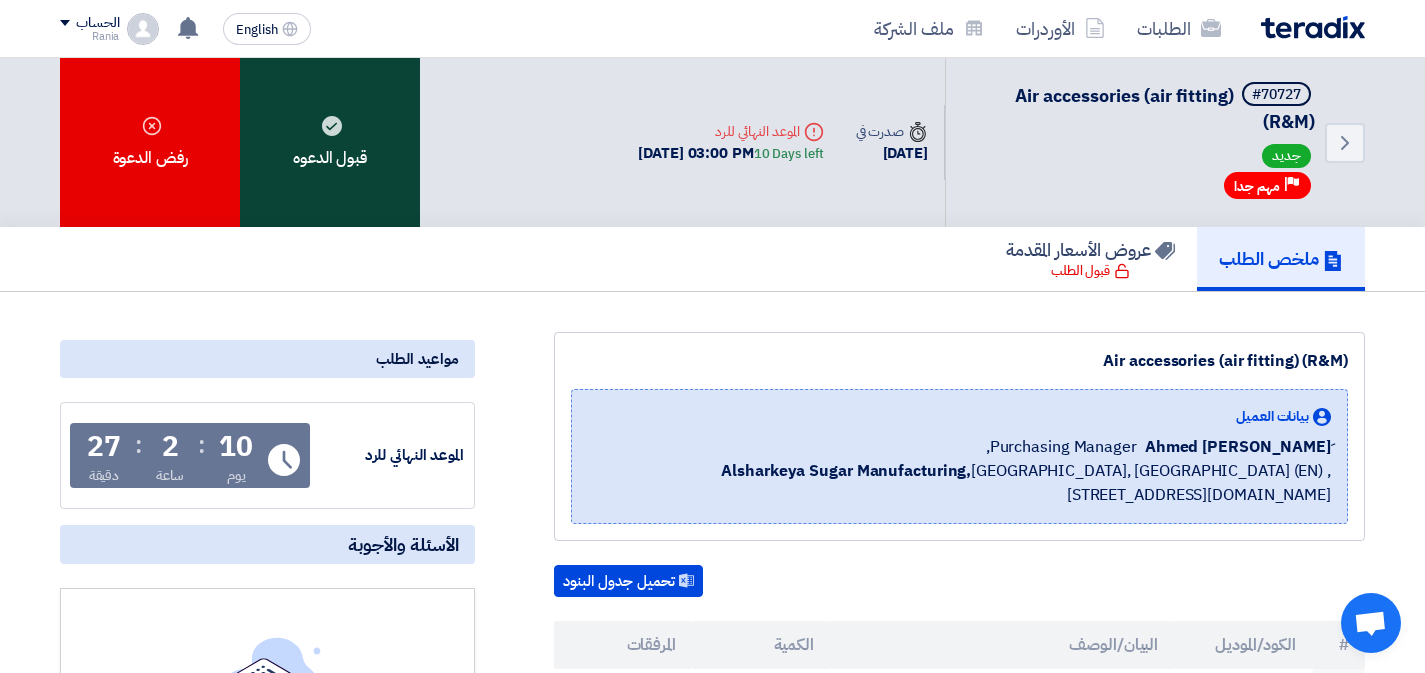click on "قبول الدعوه" 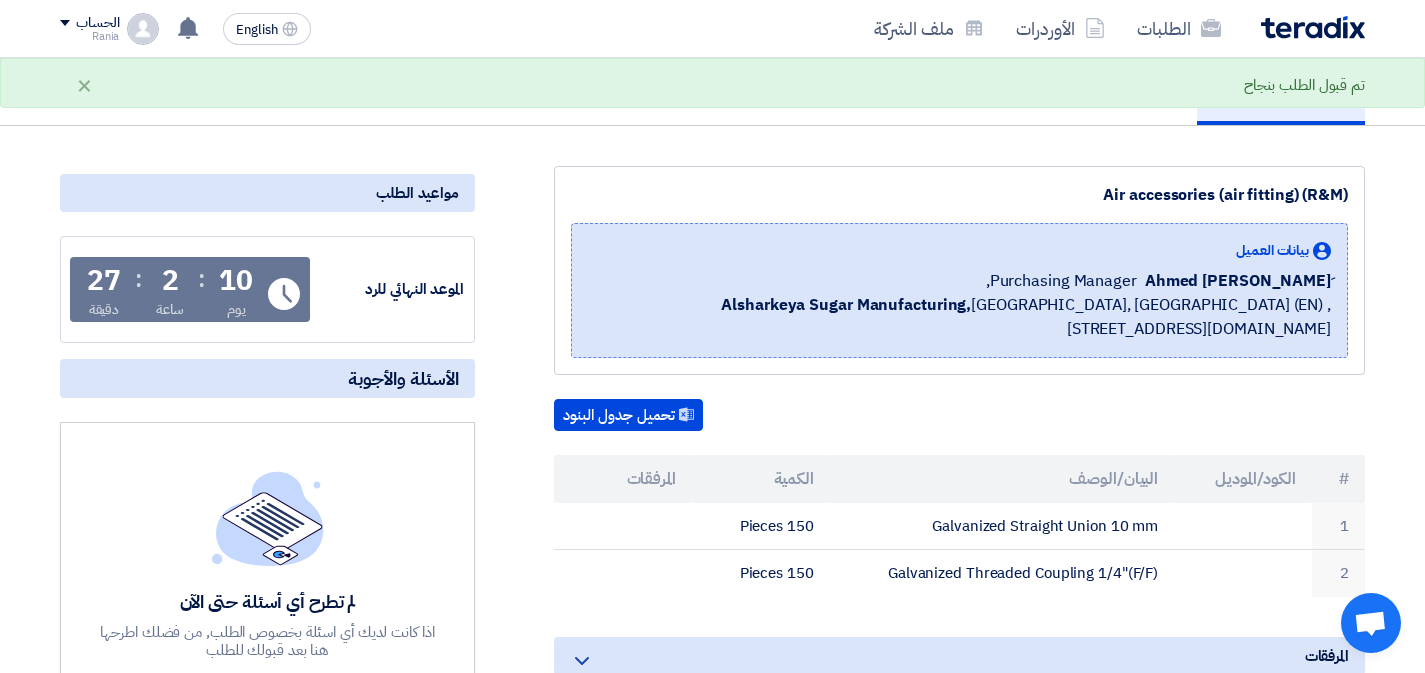 scroll, scrollTop: 0, scrollLeft: 0, axis: both 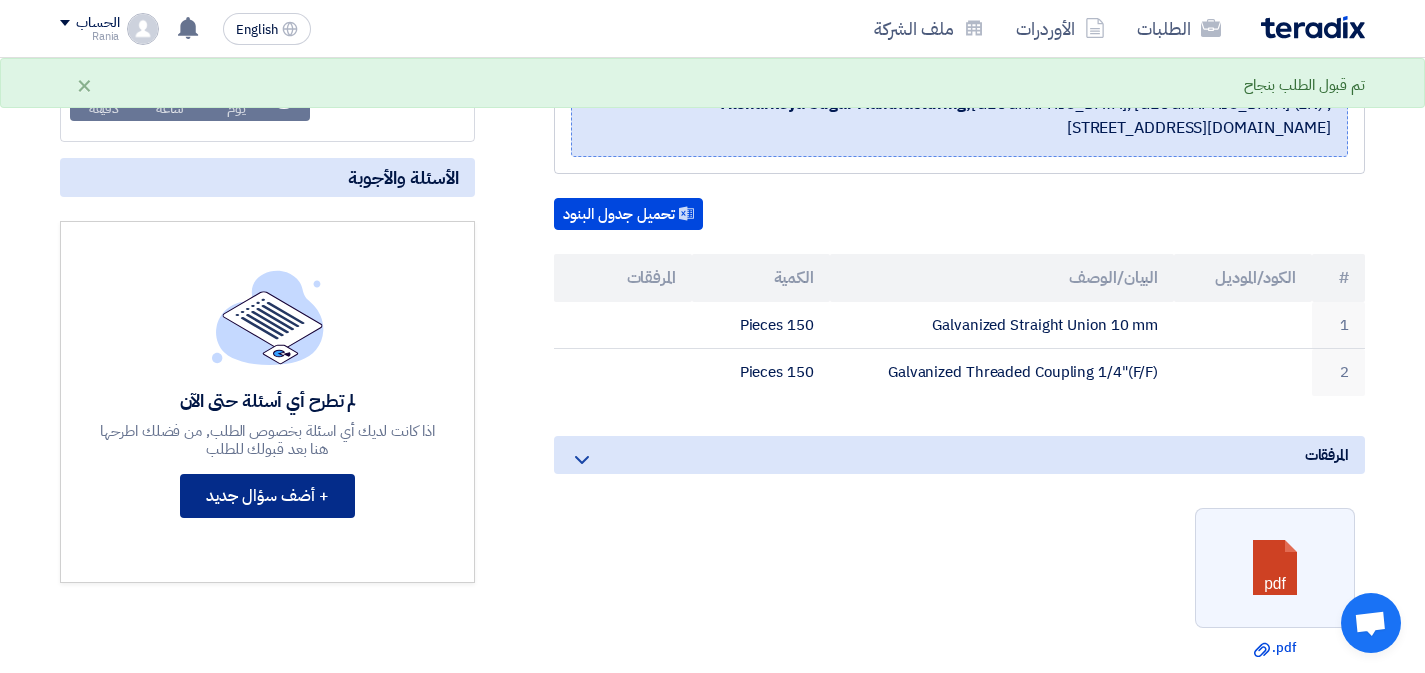 click on "+ أضف سؤال جديد" 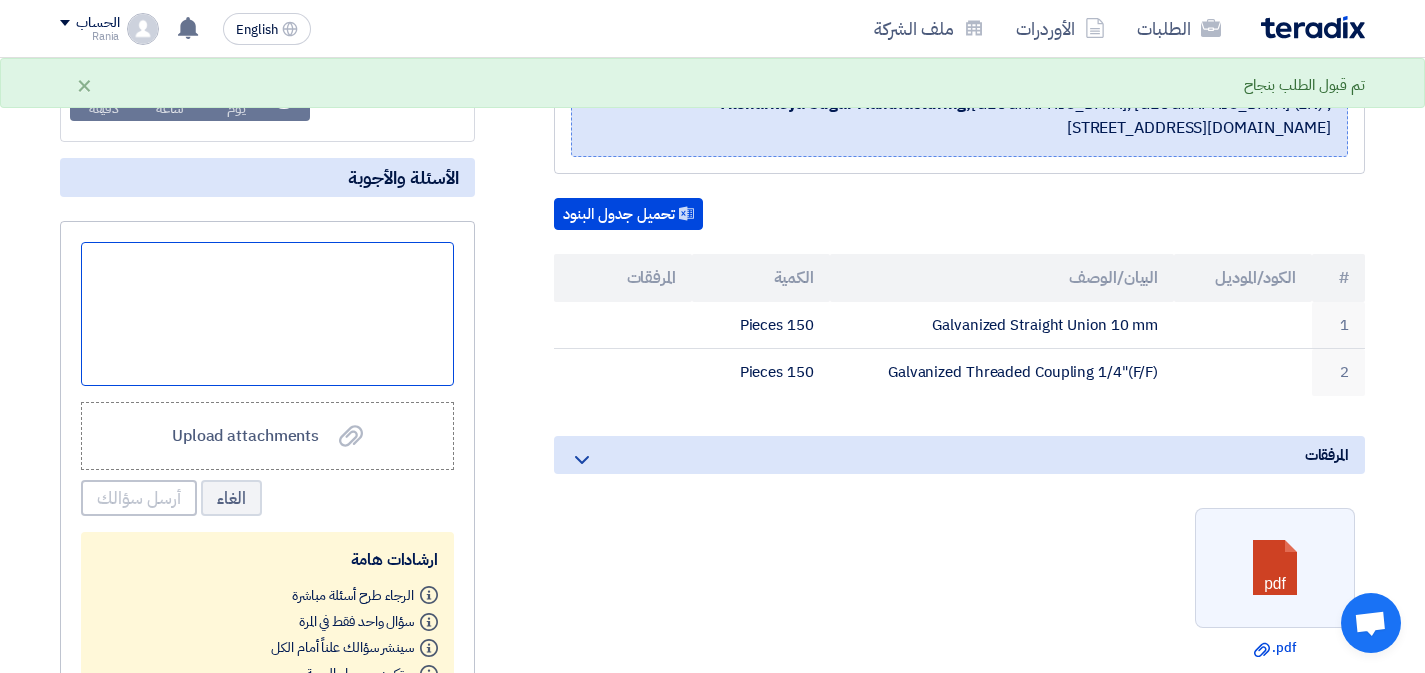 click 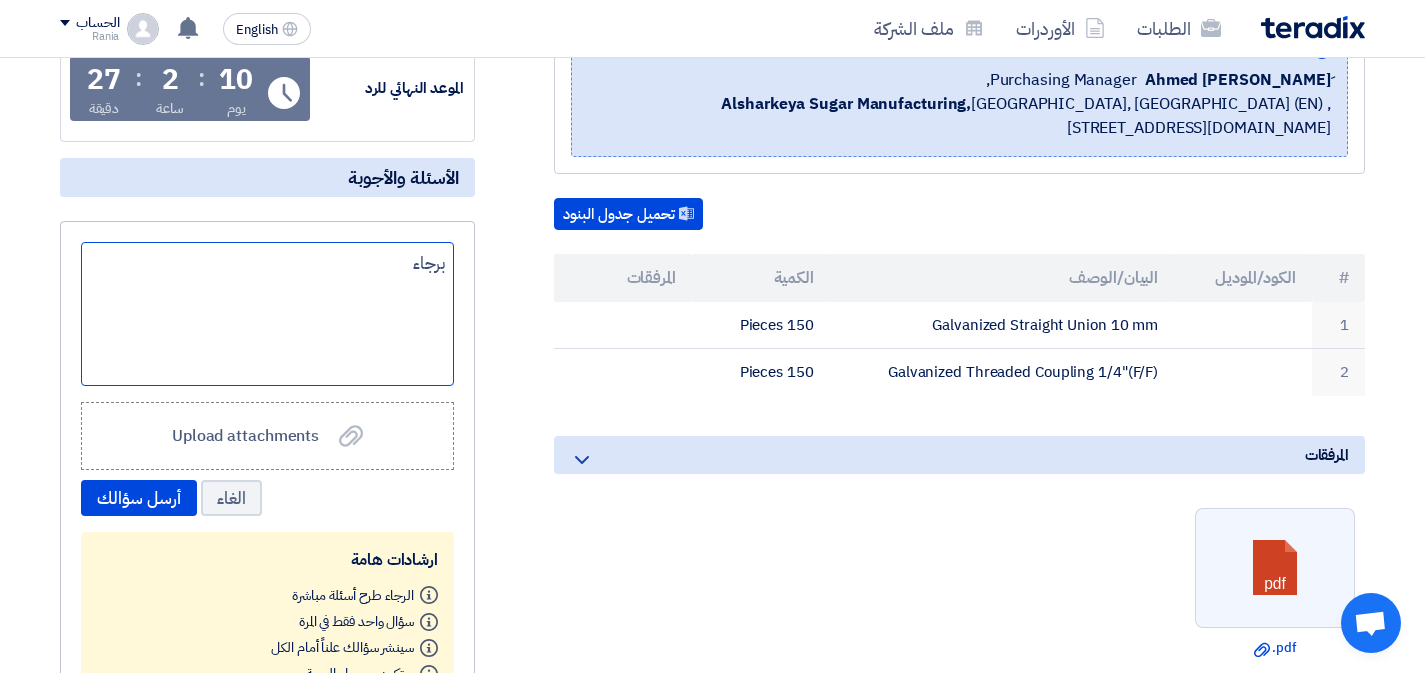 click on "برجاء" 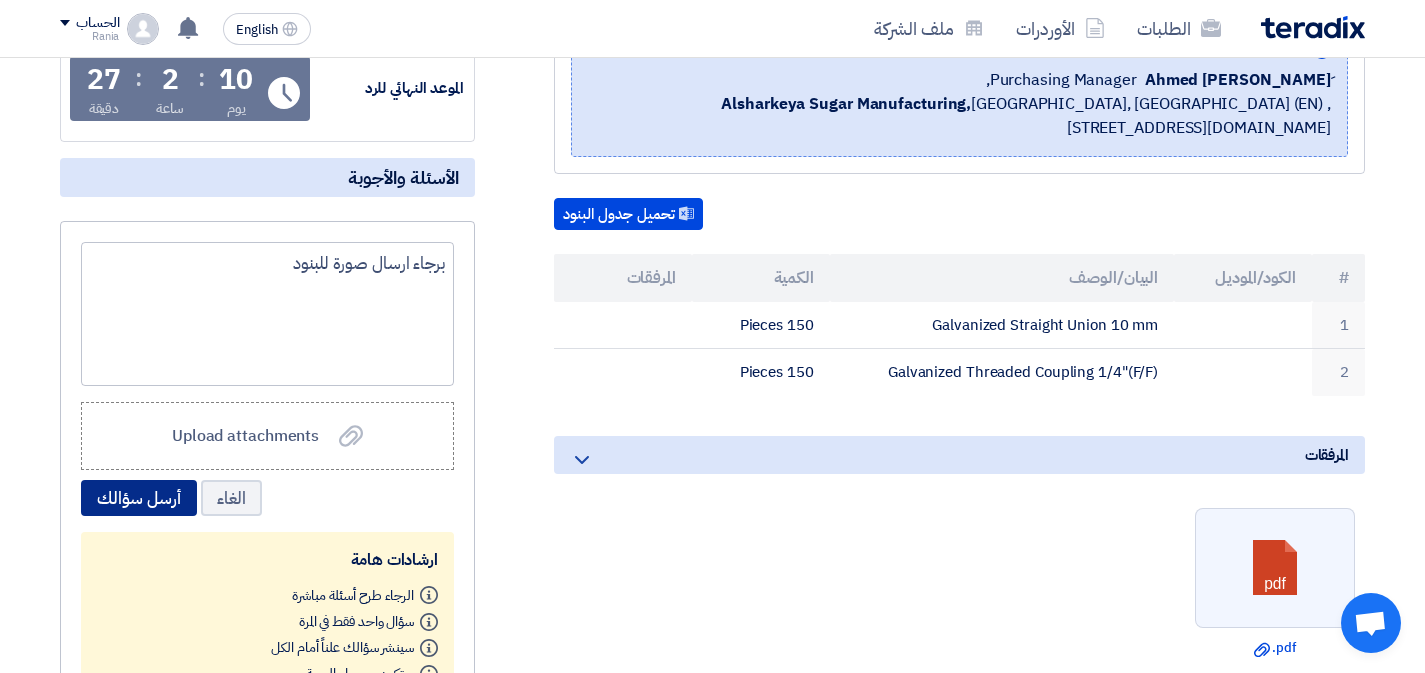 click on "أرسل سؤالك" 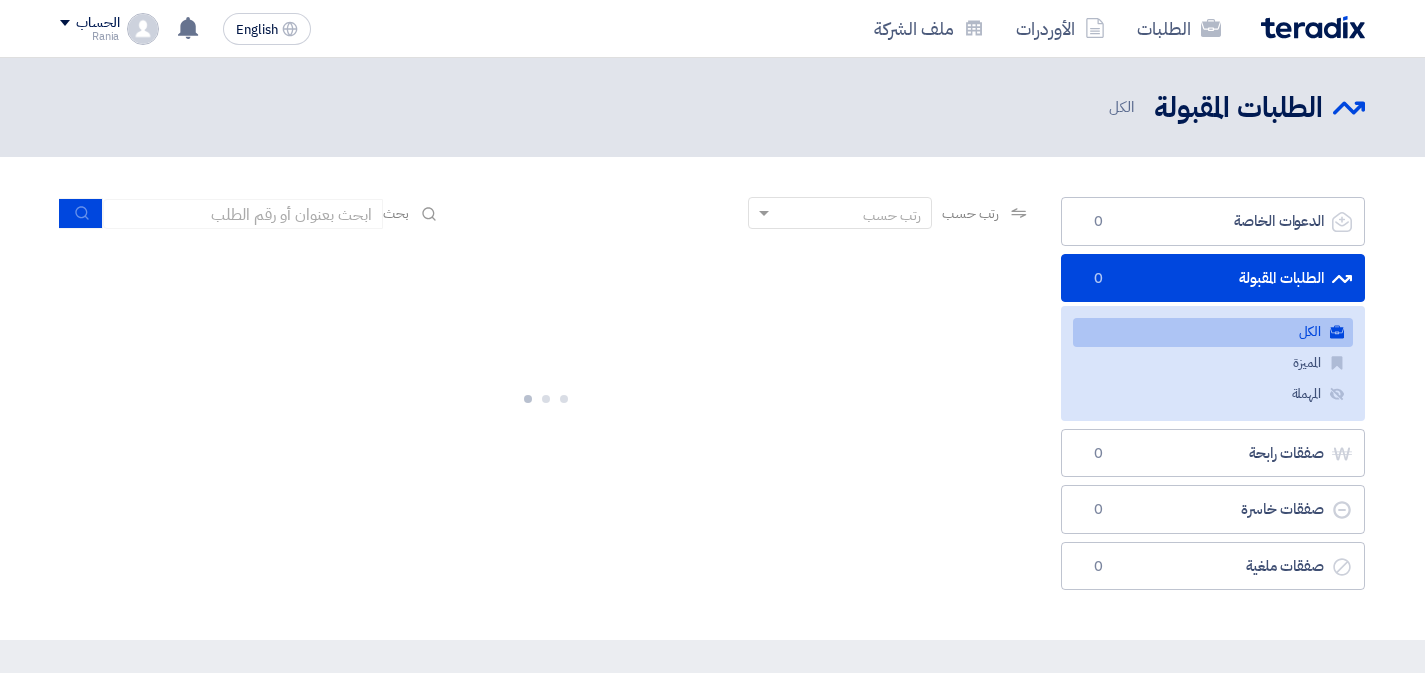 scroll, scrollTop: 0, scrollLeft: 0, axis: both 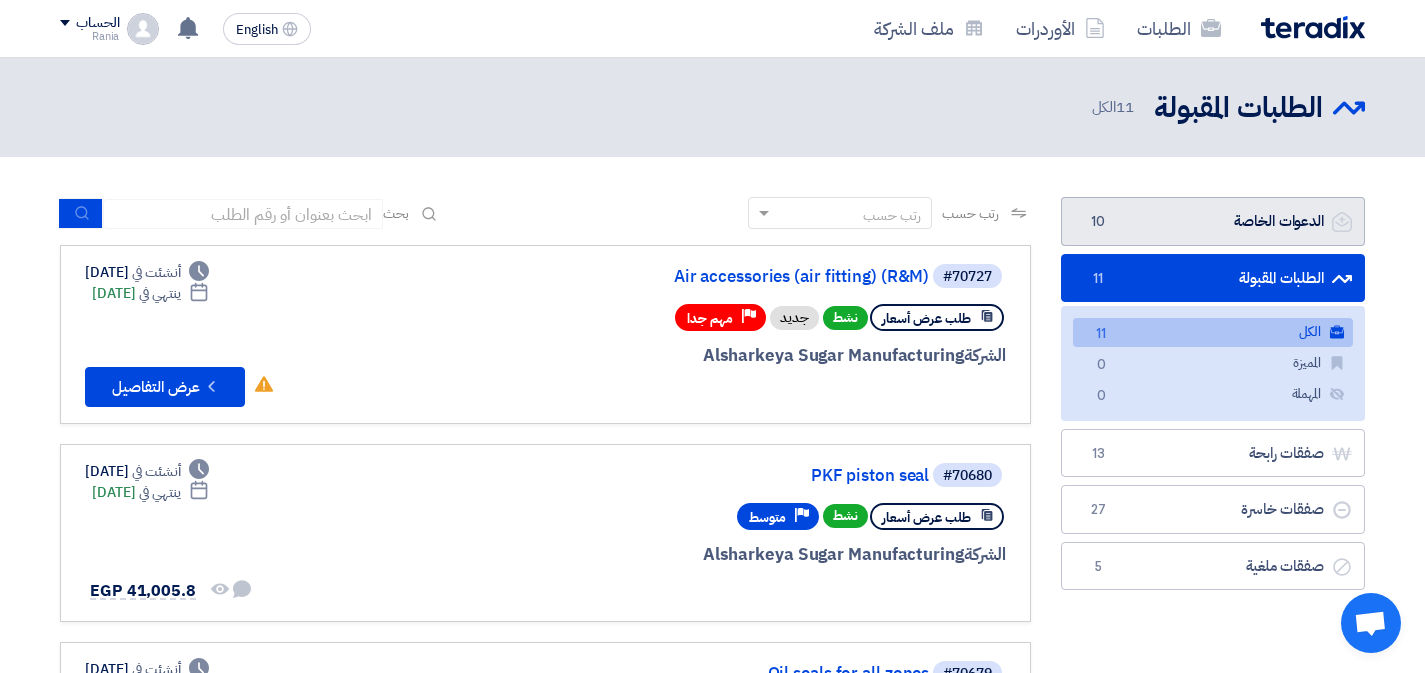click on "الدعوات الخاصة
الدعوات الخاصة
10" 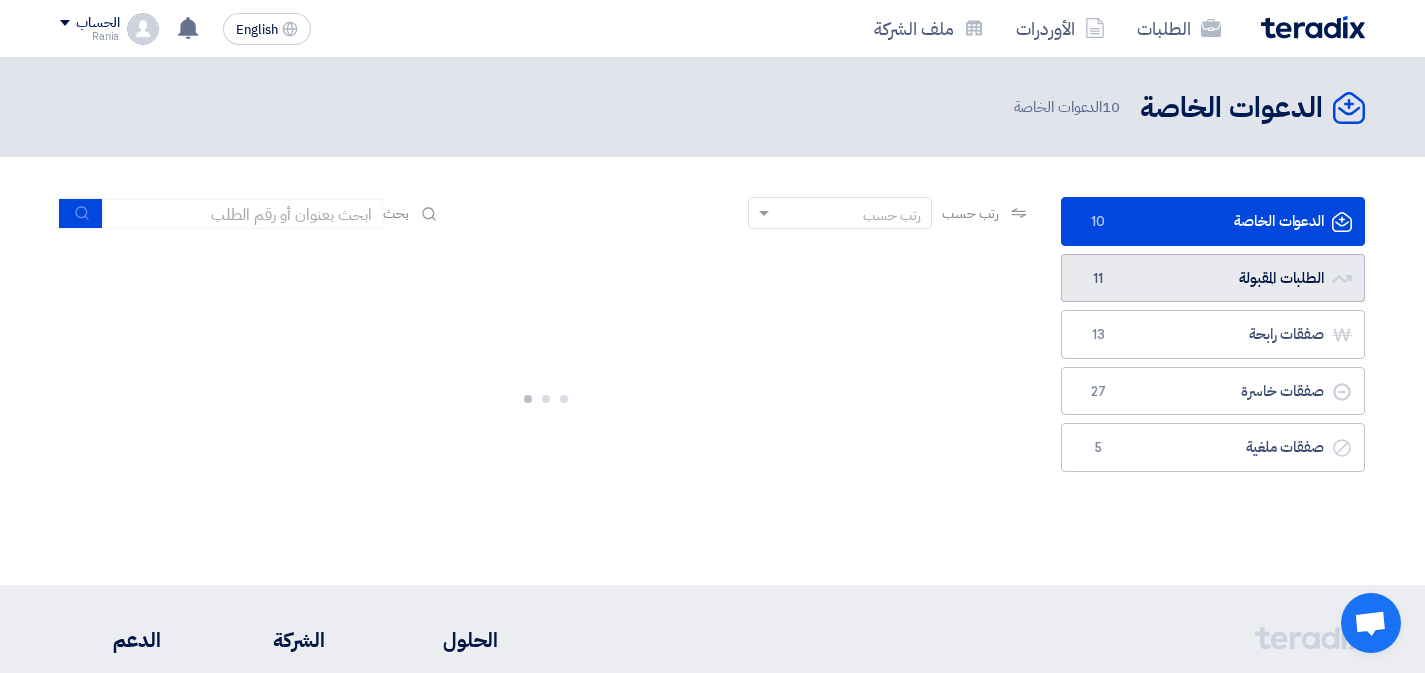 click on "الطلبات المقبولة
الطلبات المقبولة
11" 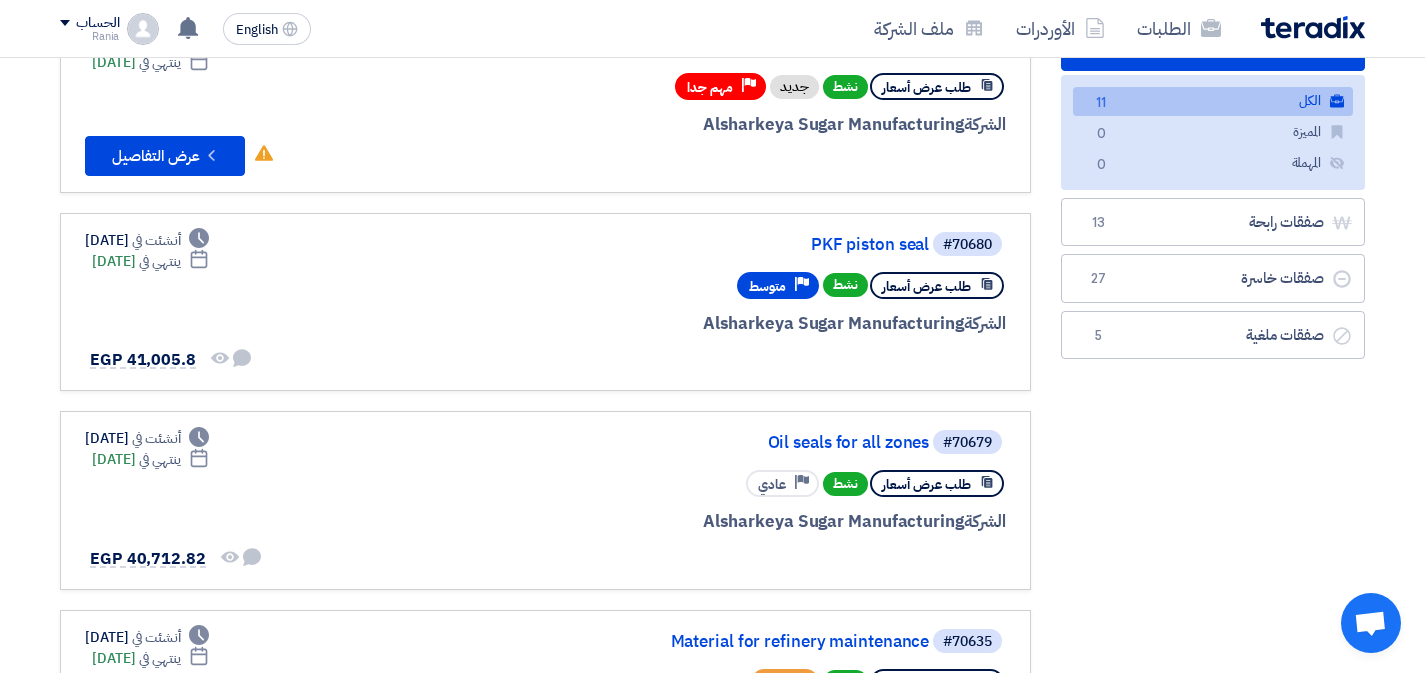 scroll, scrollTop: 299, scrollLeft: 0, axis: vertical 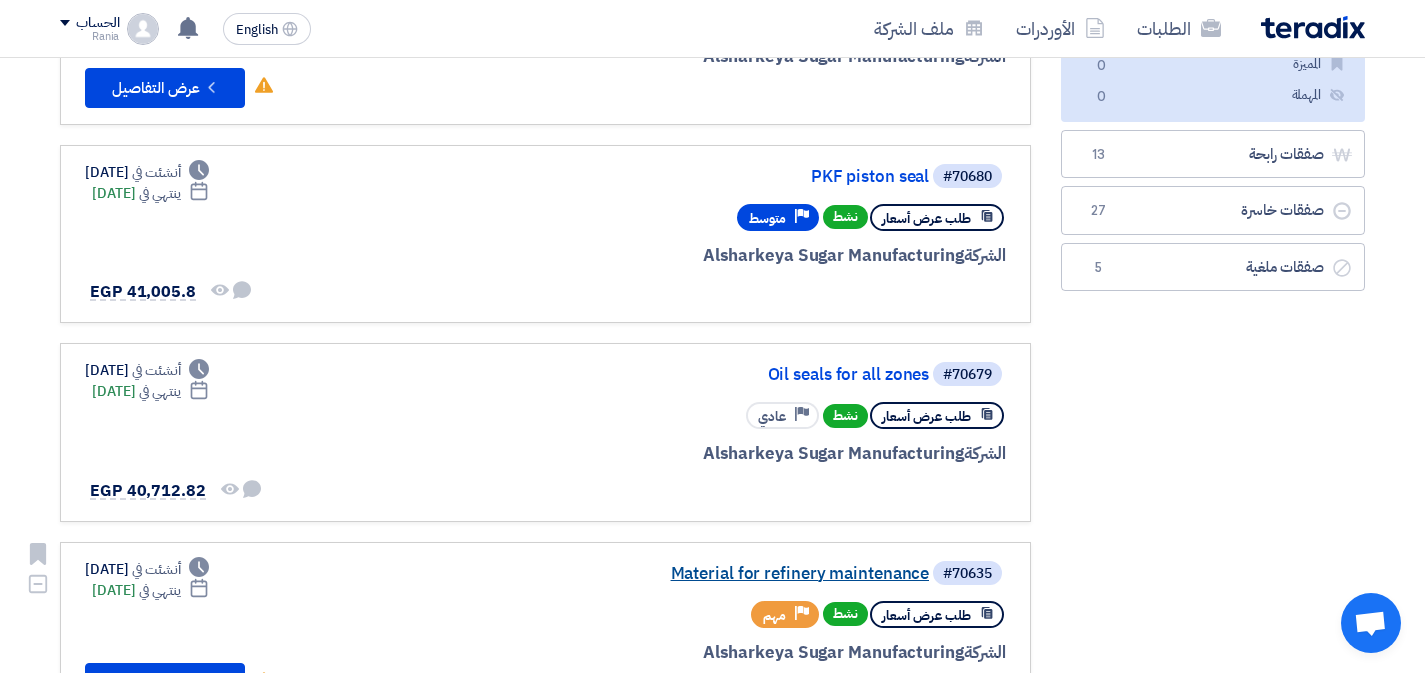 click on "Material for refinery maintenance" 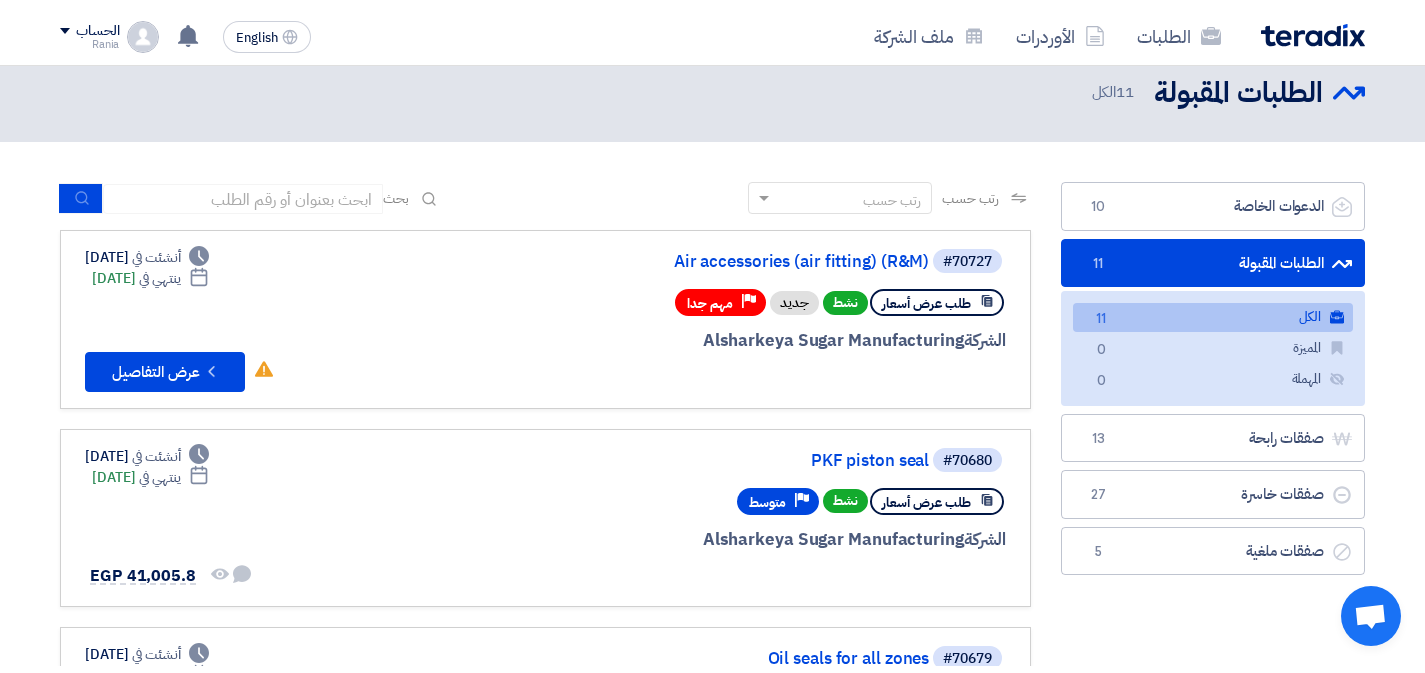 scroll, scrollTop: 0, scrollLeft: 0, axis: both 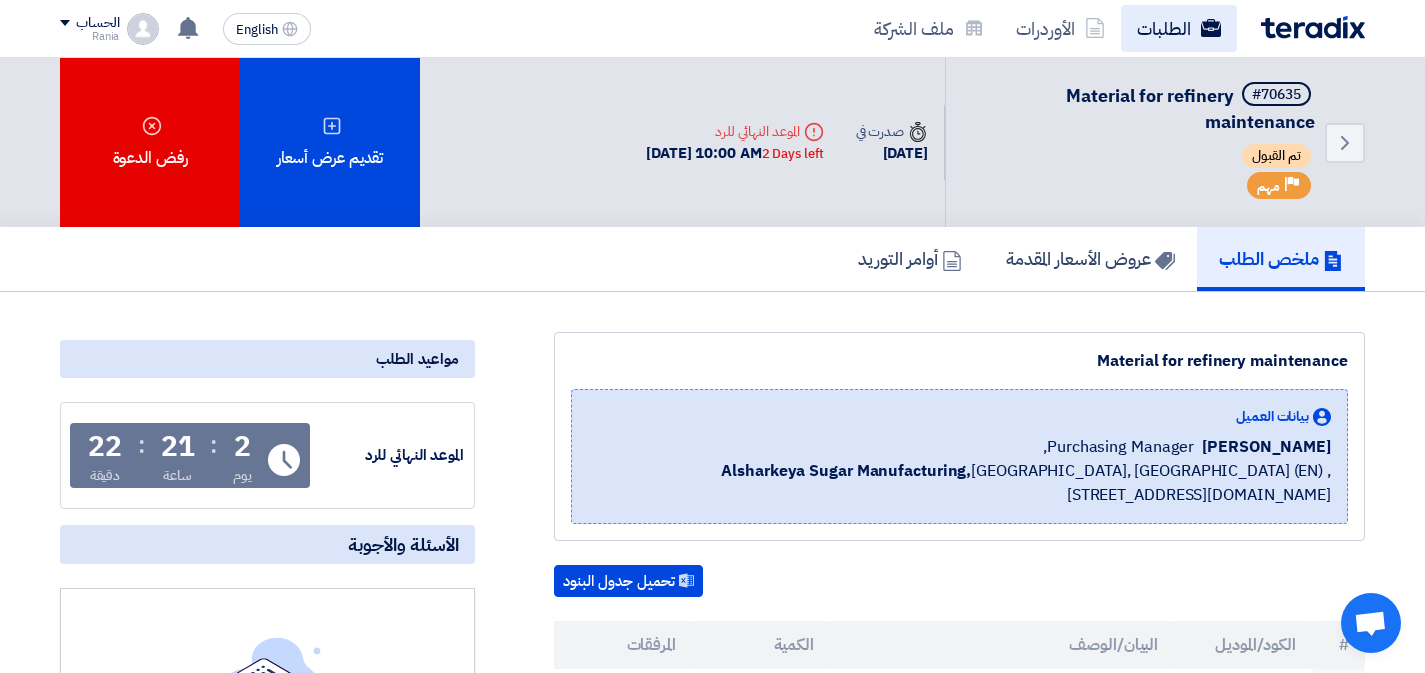 click on "الطلبات" 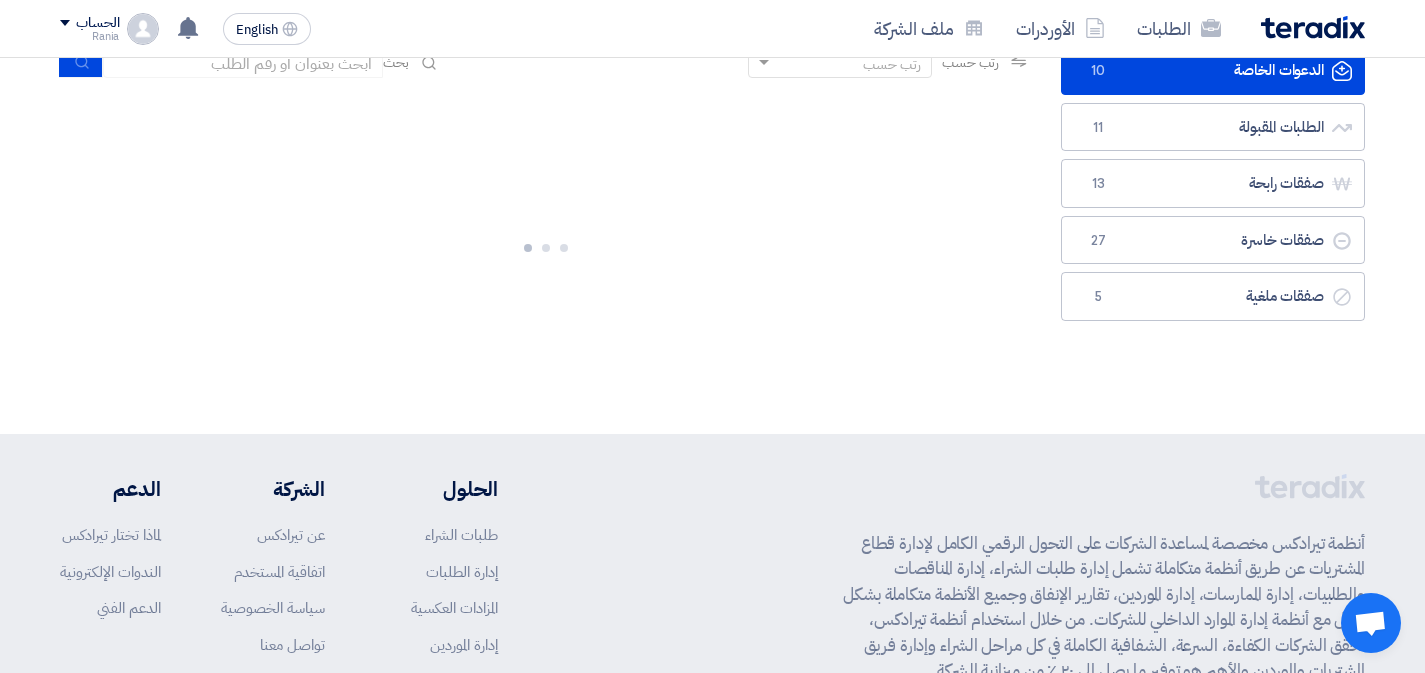 scroll, scrollTop: 170, scrollLeft: 0, axis: vertical 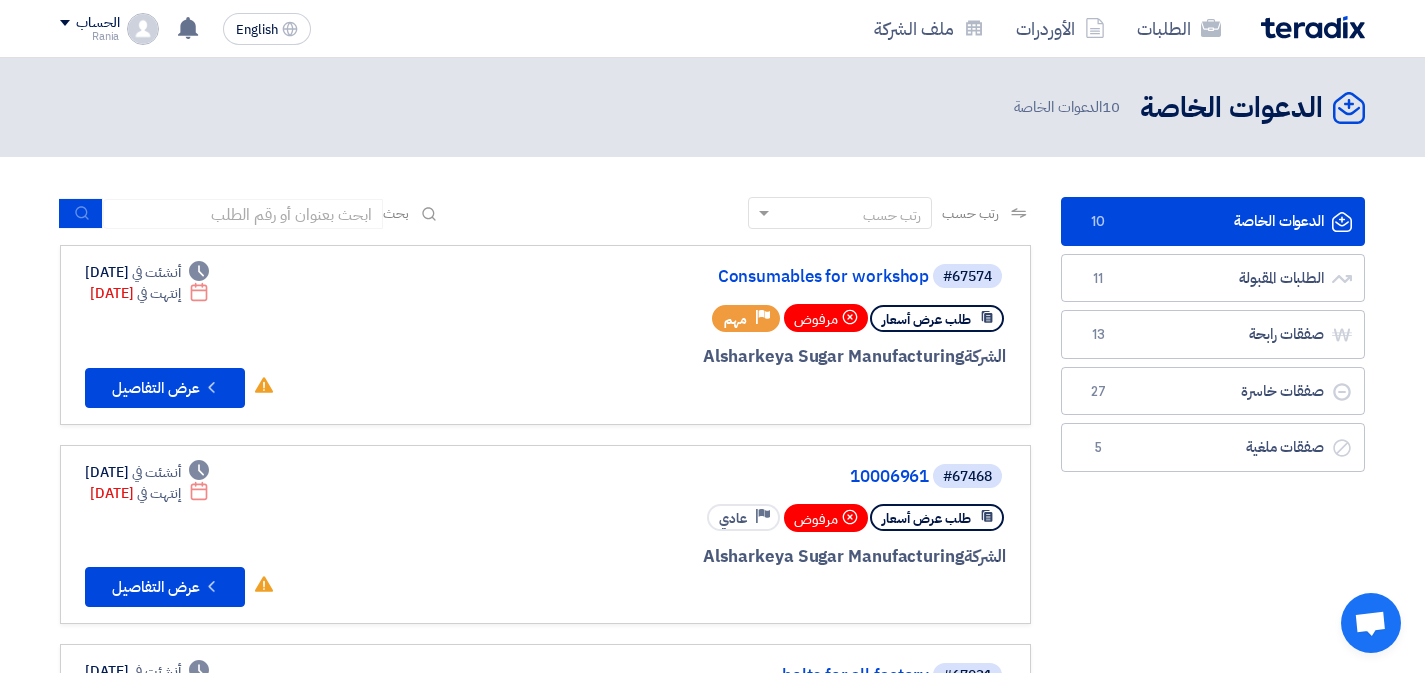 click on "الدعوات الخاصة
الدعوات الخاصة
10" 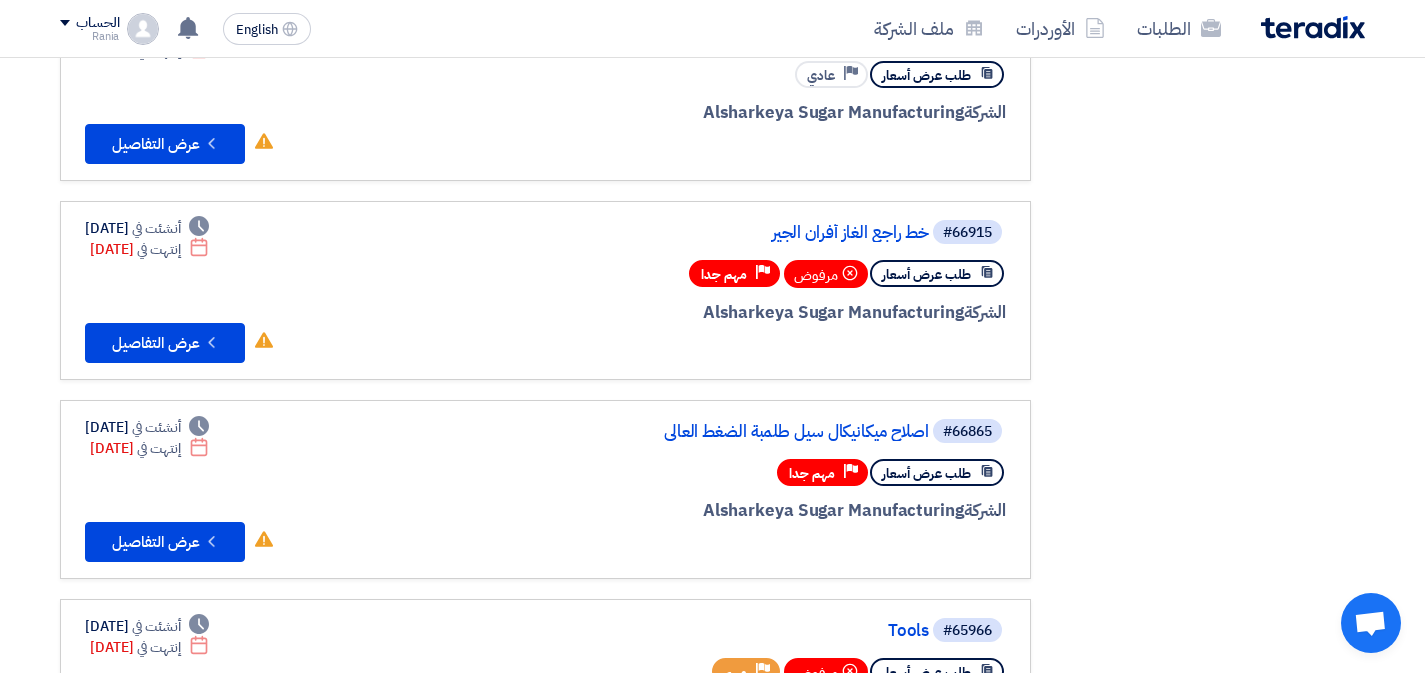 scroll, scrollTop: 0, scrollLeft: 0, axis: both 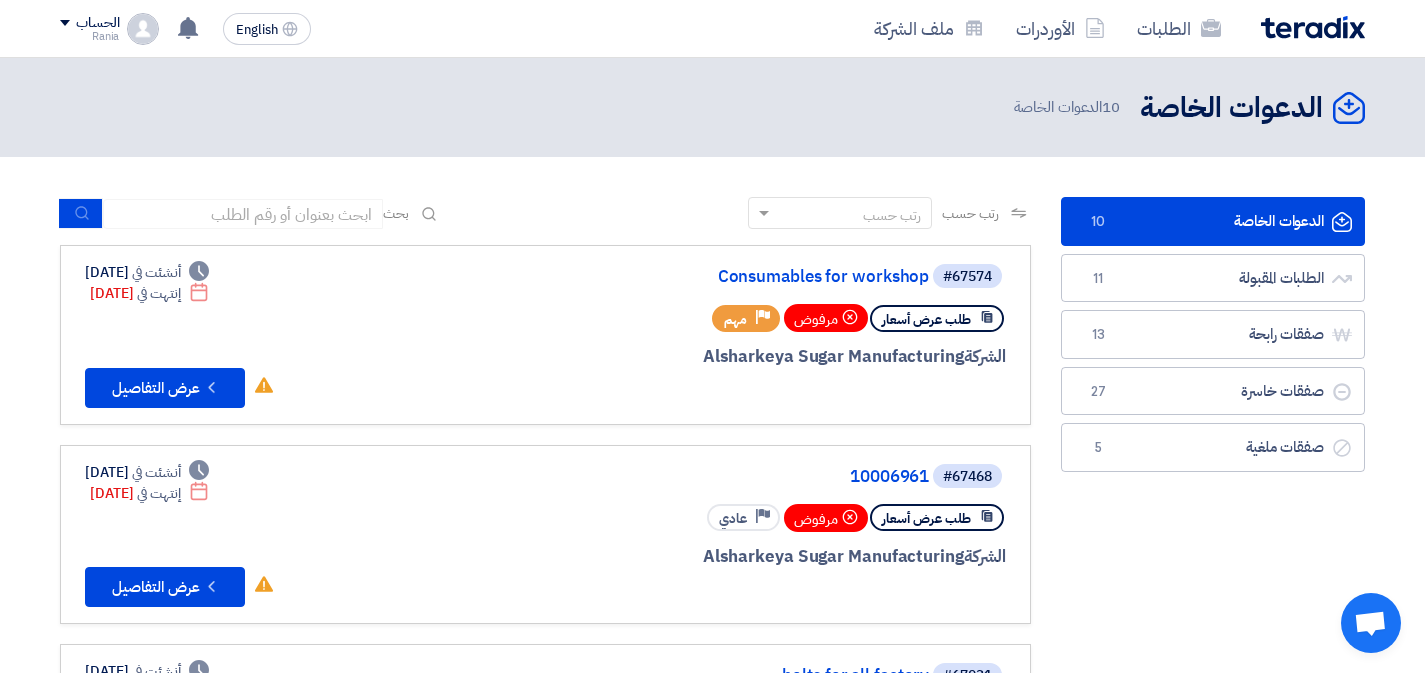 click on "#67468
10006961
طلب عرض أسعار
مرفوض
Priority
عادي
الشركة  Alsharkeya Sugar Manufacturing" 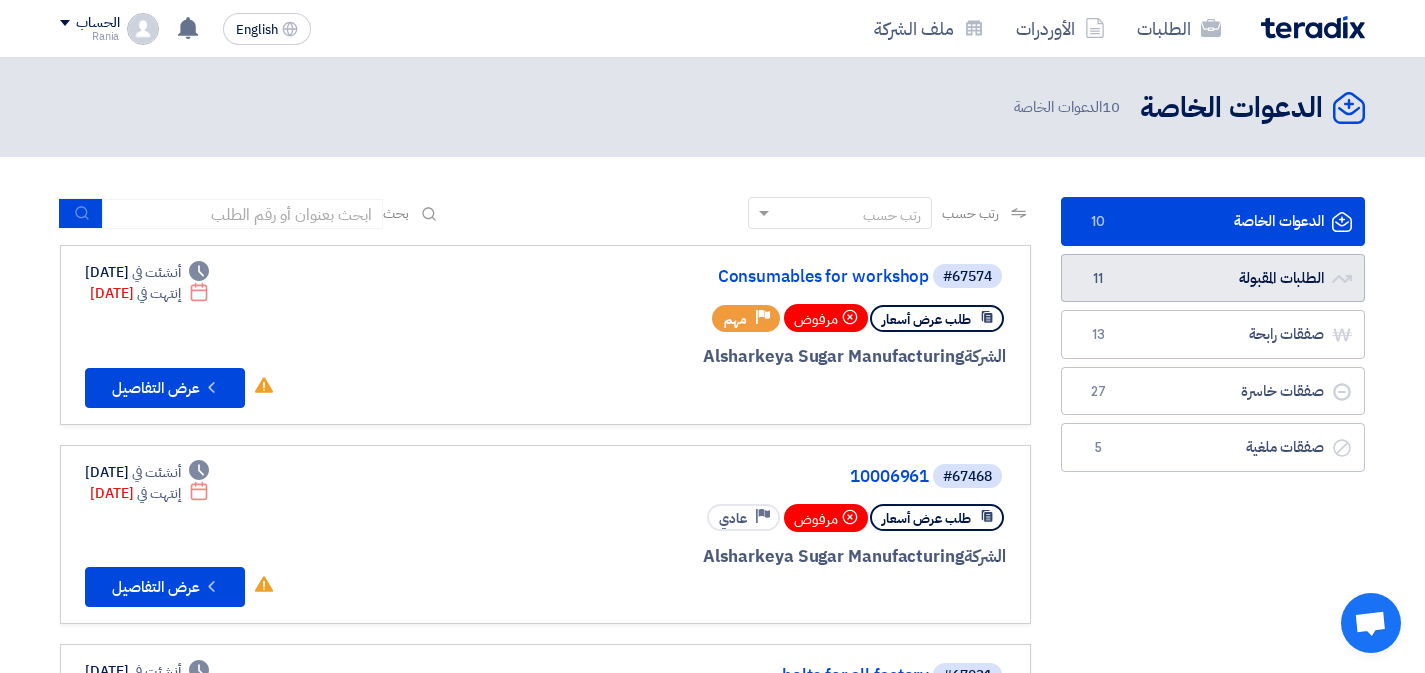click on "الطلبات المقبولة
الطلبات المقبولة
11" 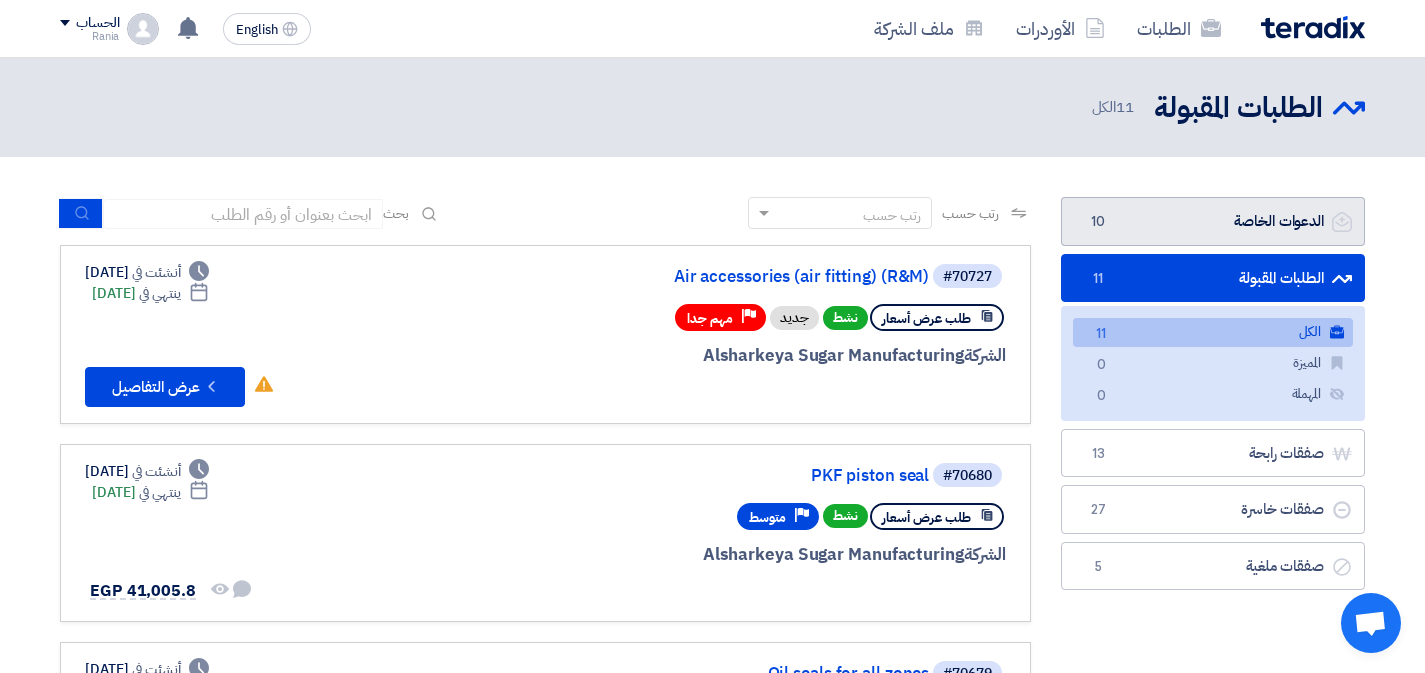 click on "الدعوات الخاصة
الدعوات الخاصة
10" 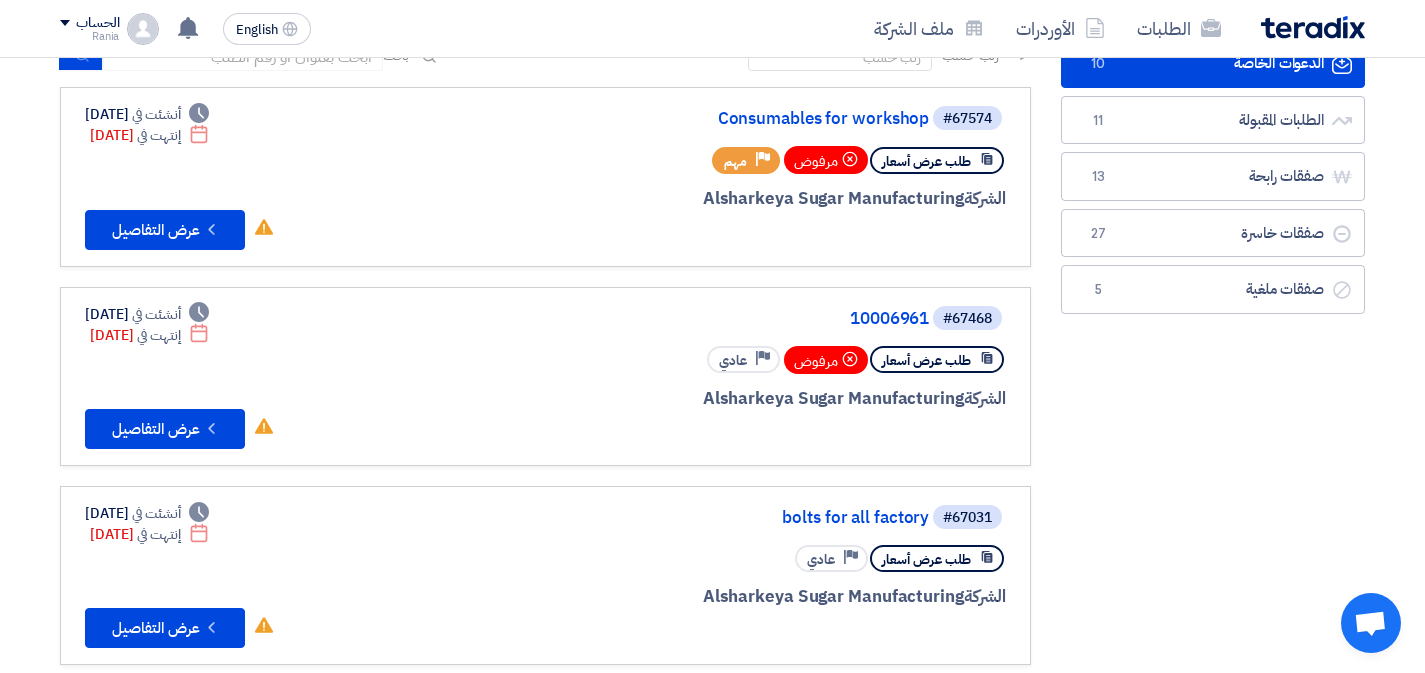 scroll, scrollTop: 0, scrollLeft: 0, axis: both 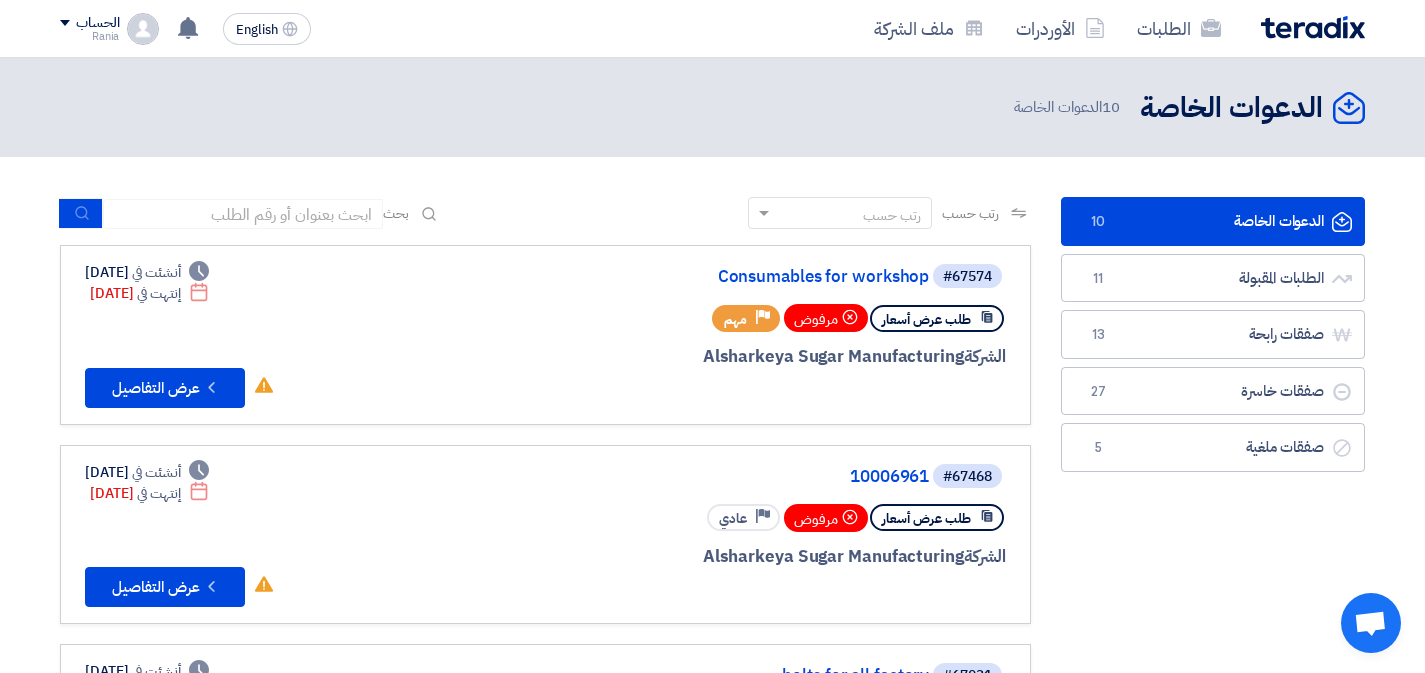 click on "الدعوات الخاصة
الدعوات الخاصة
10
الطلبات المقبولة
الطلبات المقبولة
11
صفقات رابحة
صفقات رابحة
13
صفقات خاسرة
صفقات خاسرة
27" 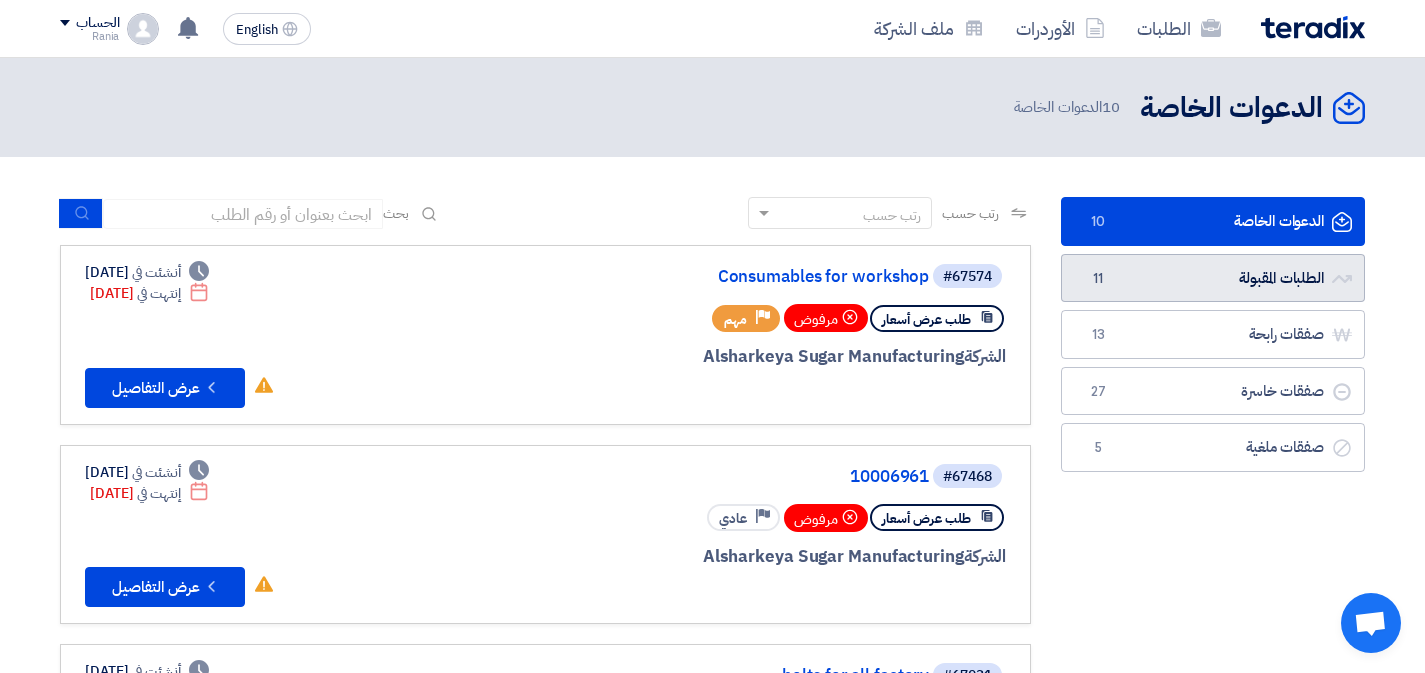 click on "الطلبات المقبولة
الطلبات المقبولة
11" 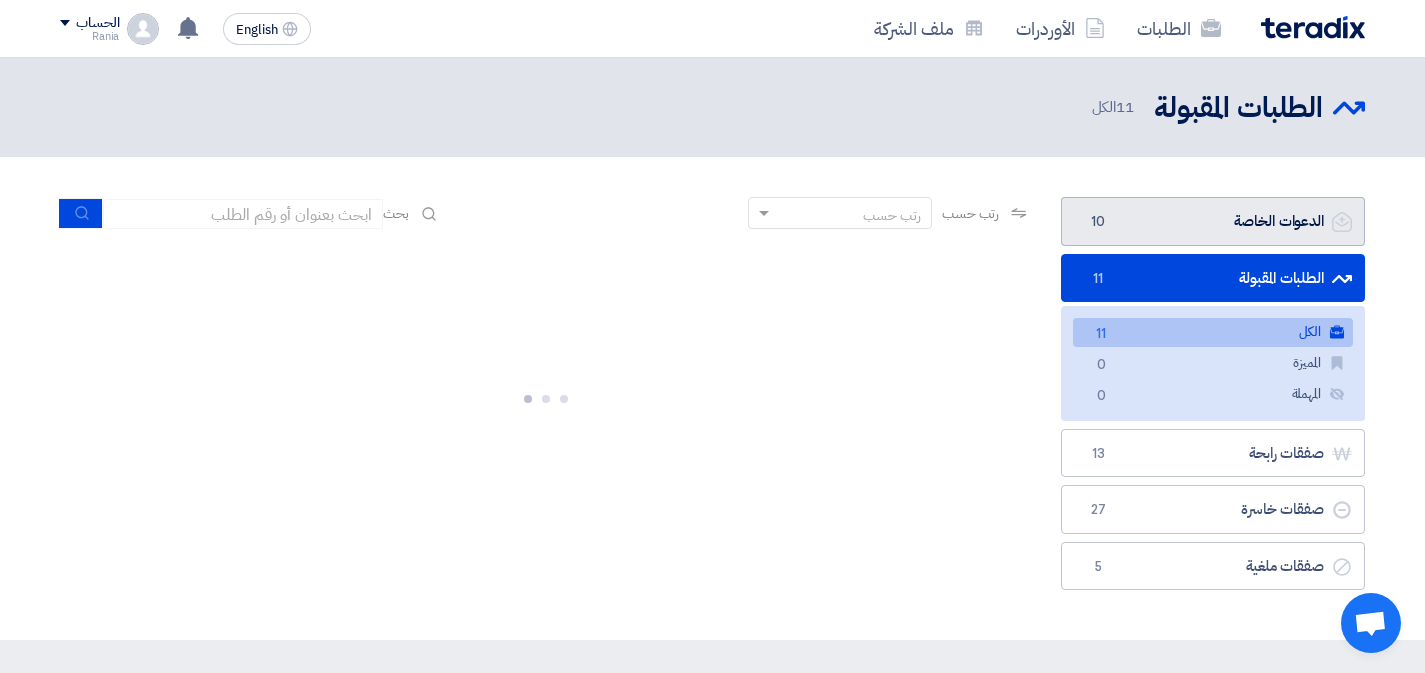 click on "الدعوات الخاصة
الدعوات الخاصة
10" 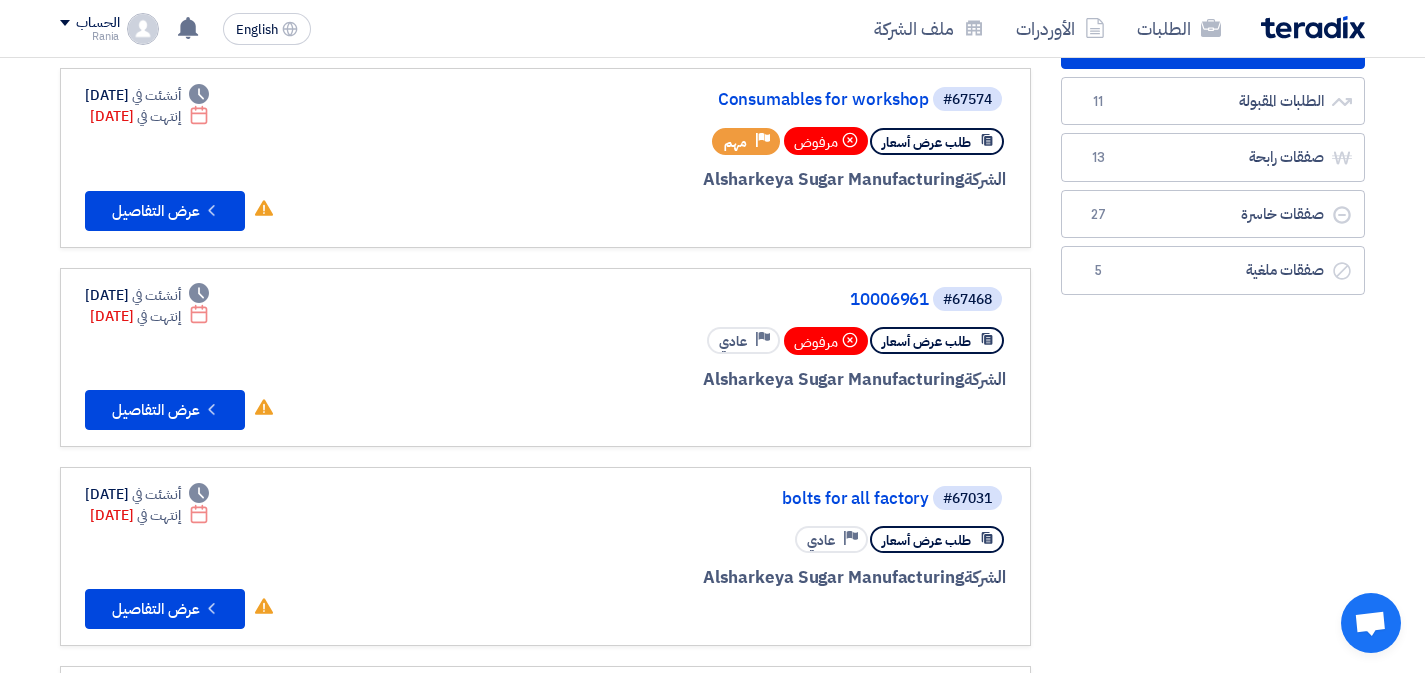 scroll, scrollTop: 93, scrollLeft: 0, axis: vertical 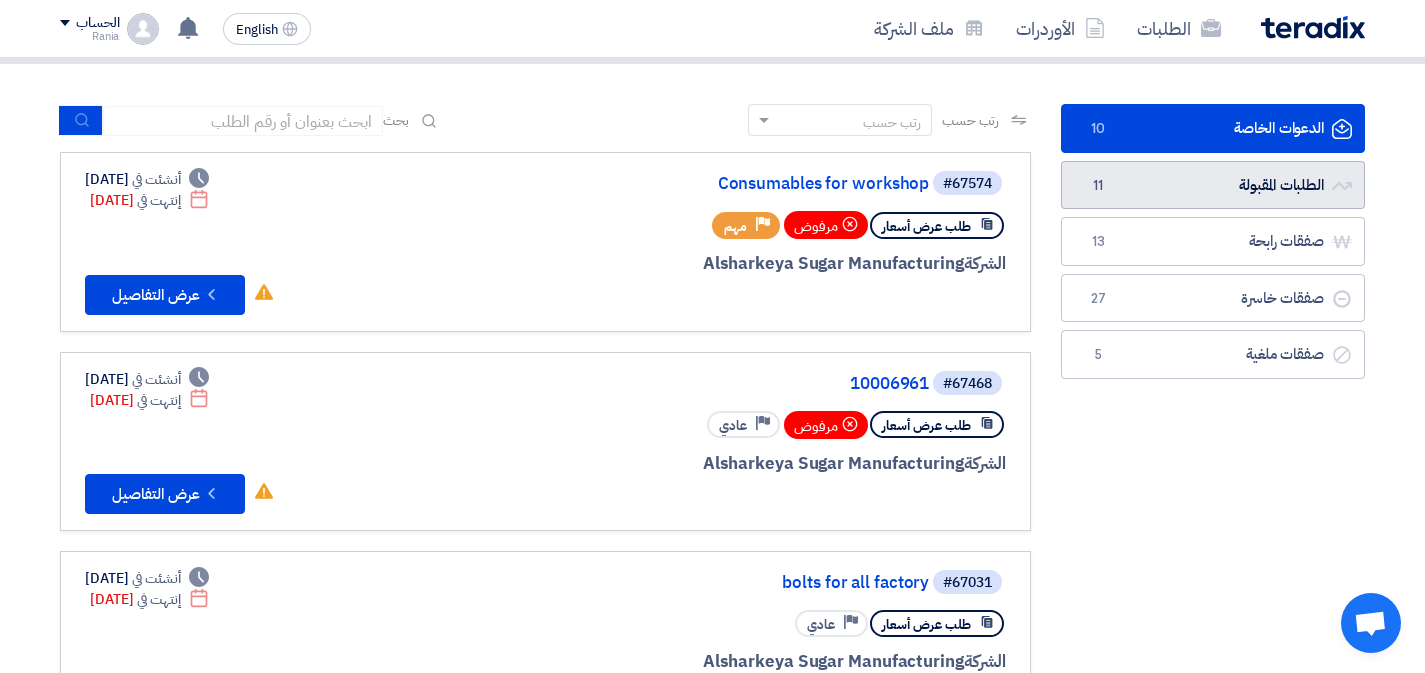 click on "الطلبات المقبولة
الطلبات المقبولة
11" 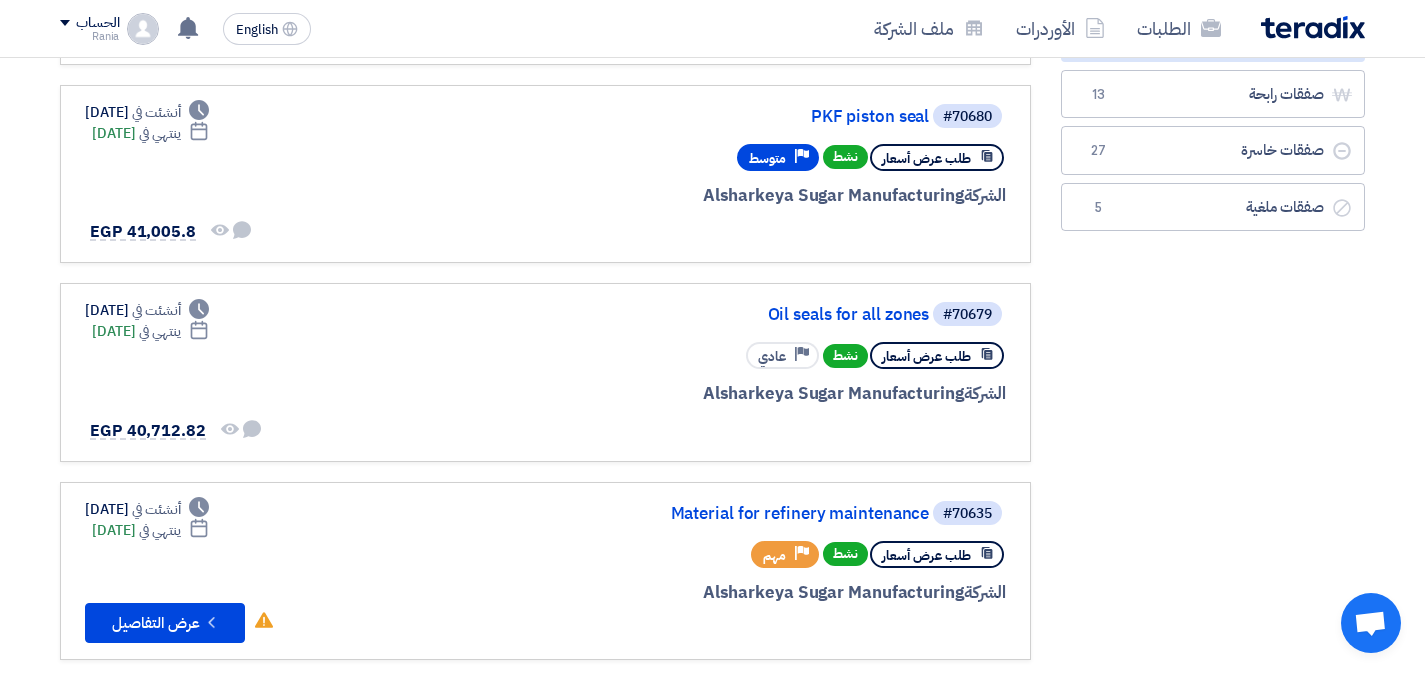 scroll, scrollTop: 444, scrollLeft: 0, axis: vertical 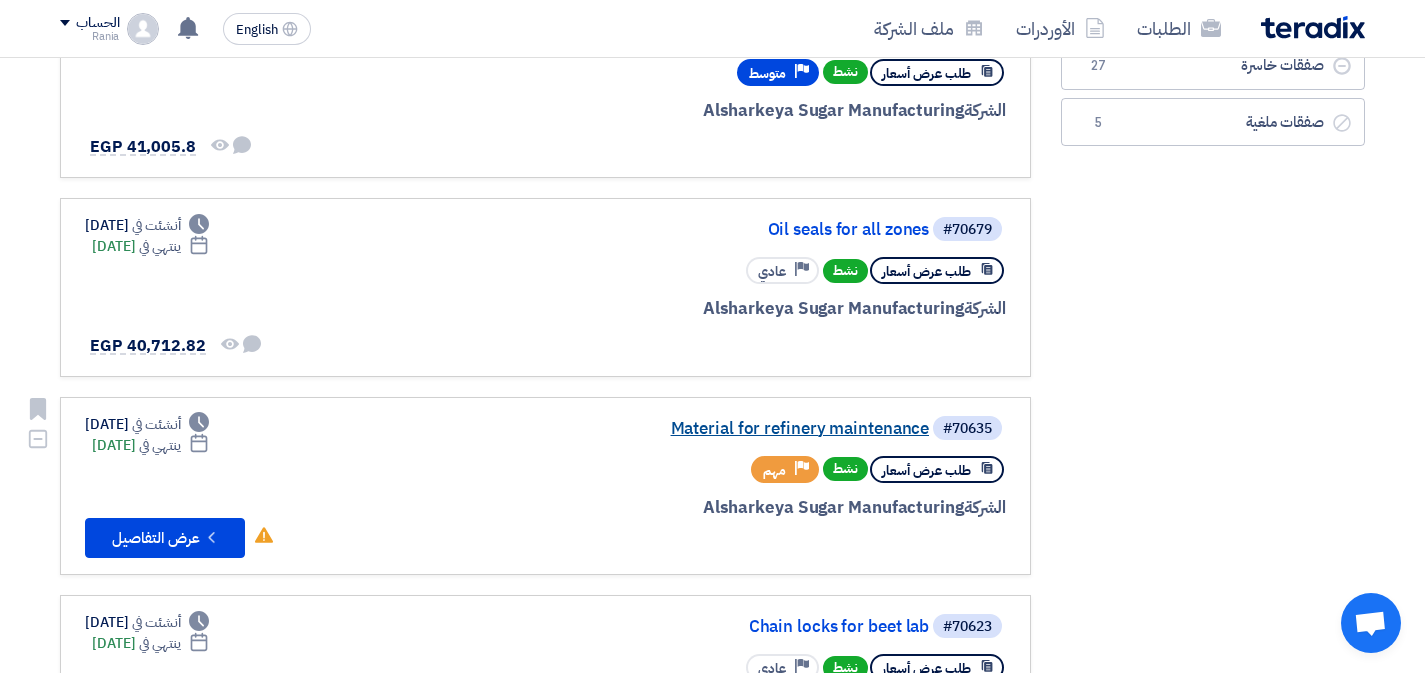 click on "Material for refinery maintenance" 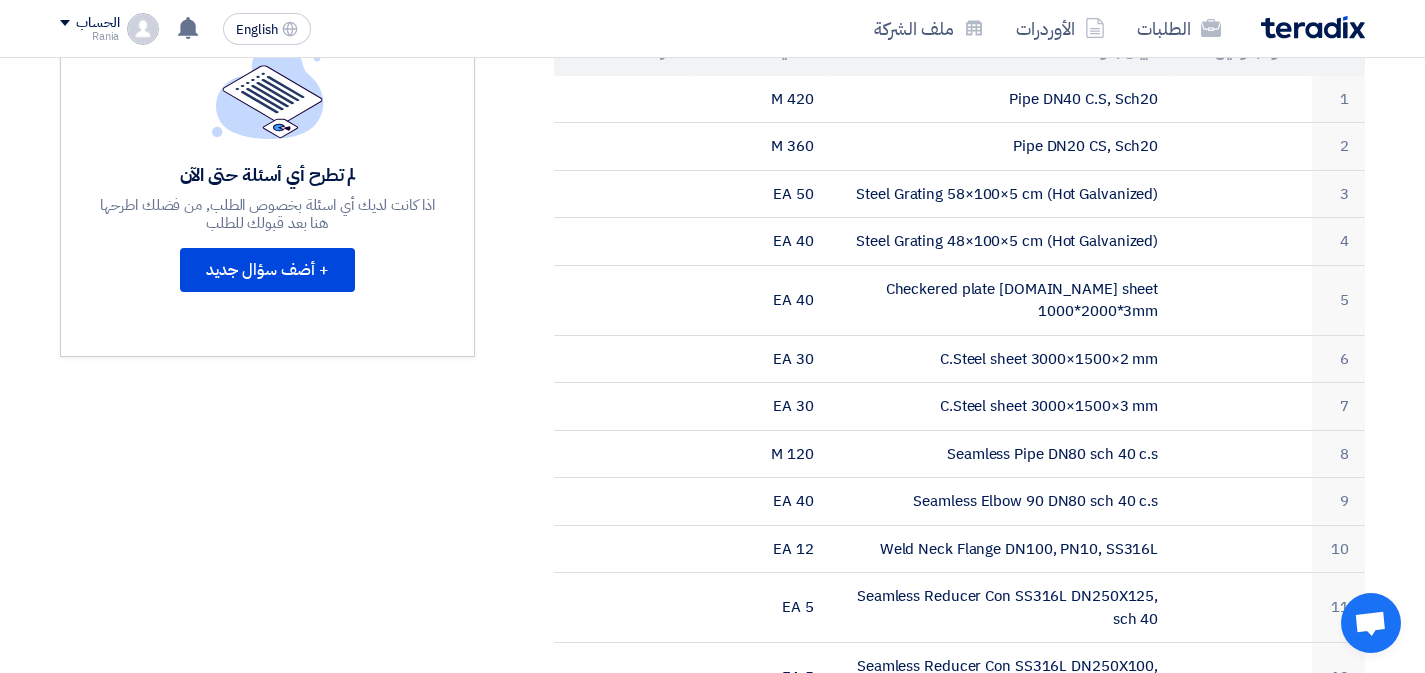 scroll, scrollTop: 0, scrollLeft: 0, axis: both 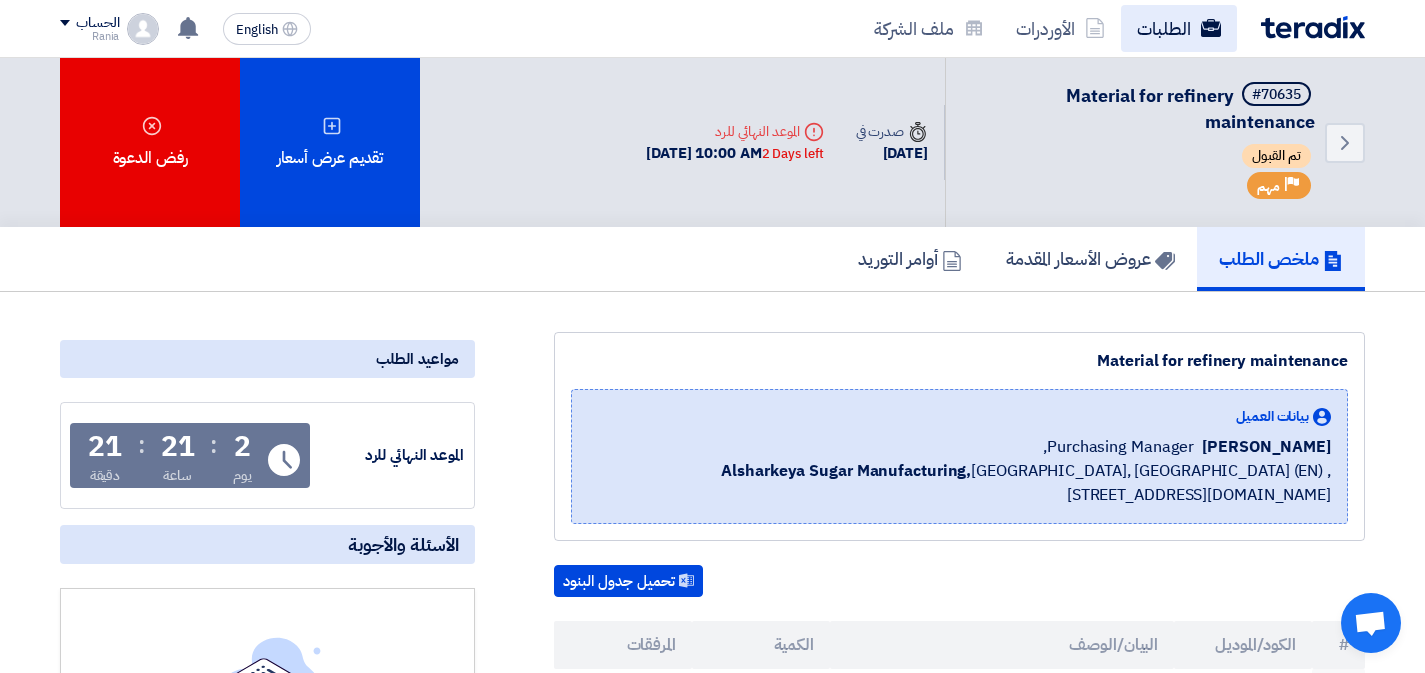 click on "الطلبات" 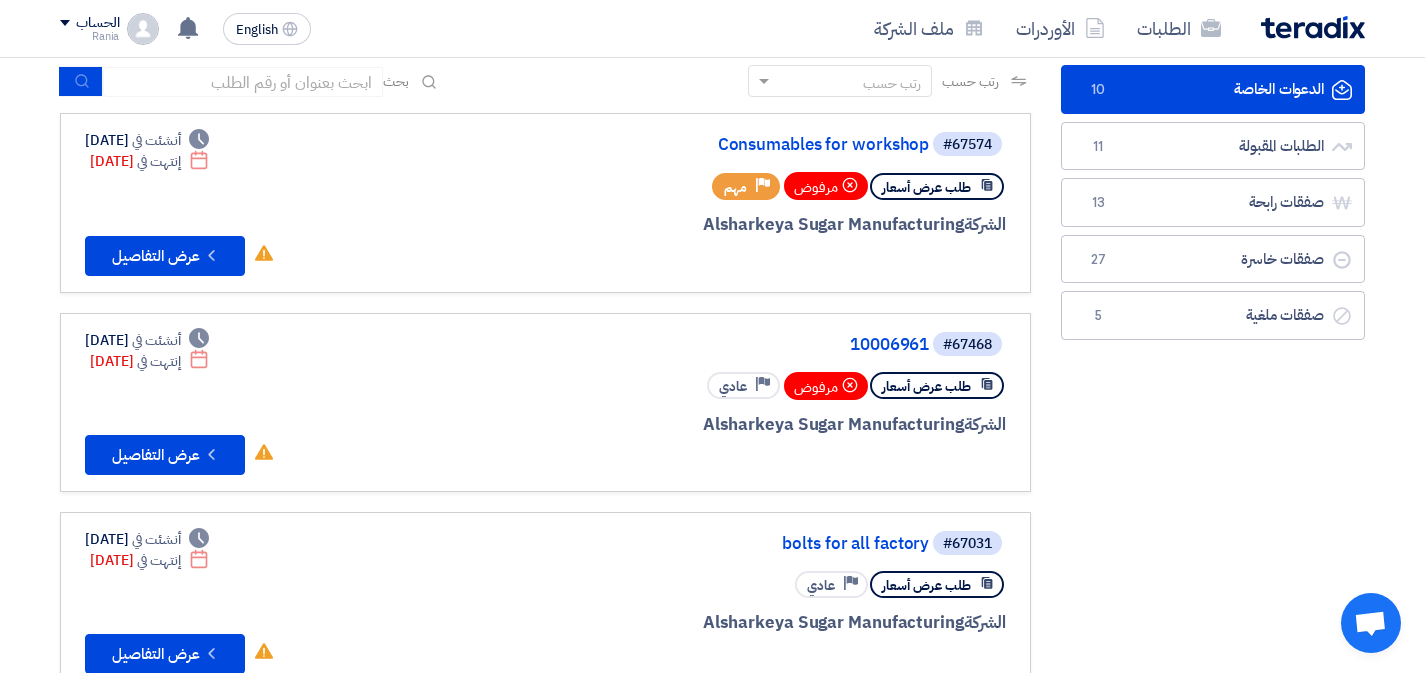 scroll, scrollTop: 16, scrollLeft: 0, axis: vertical 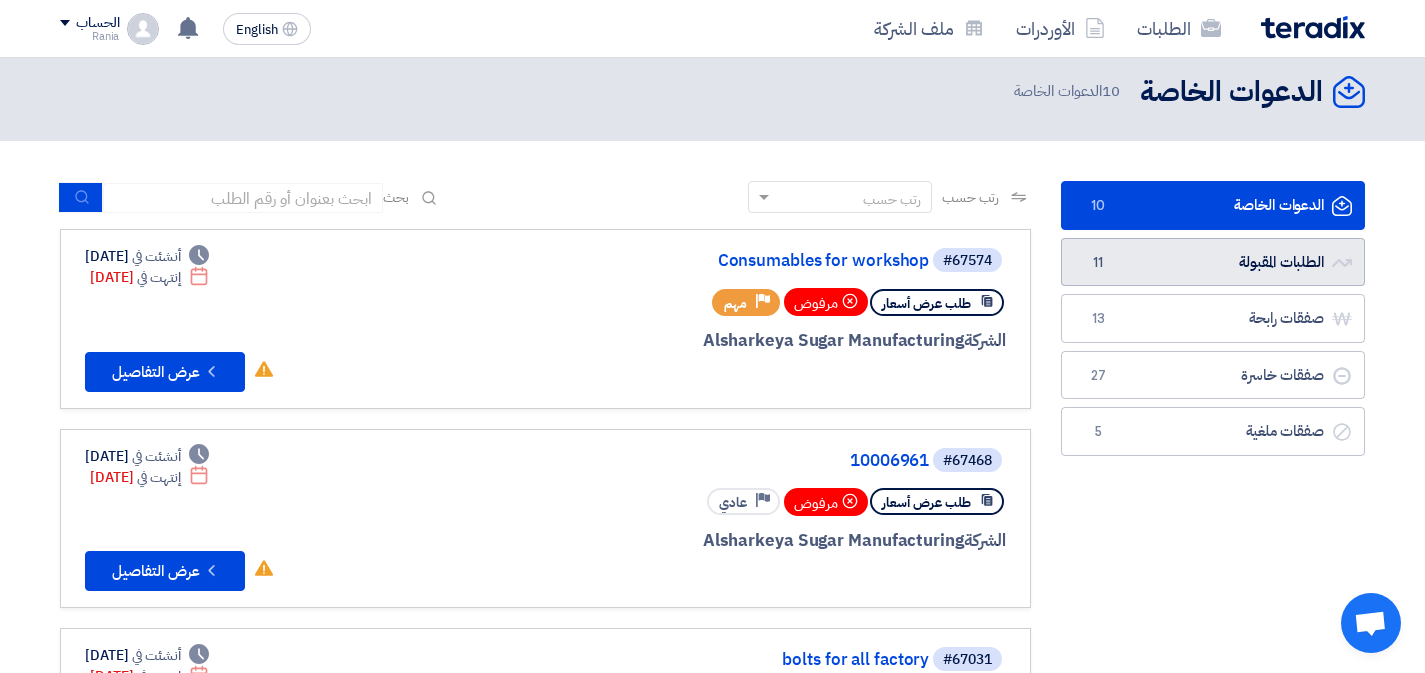 click on "الطلبات المقبولة
الطلبات المقبولة
11" 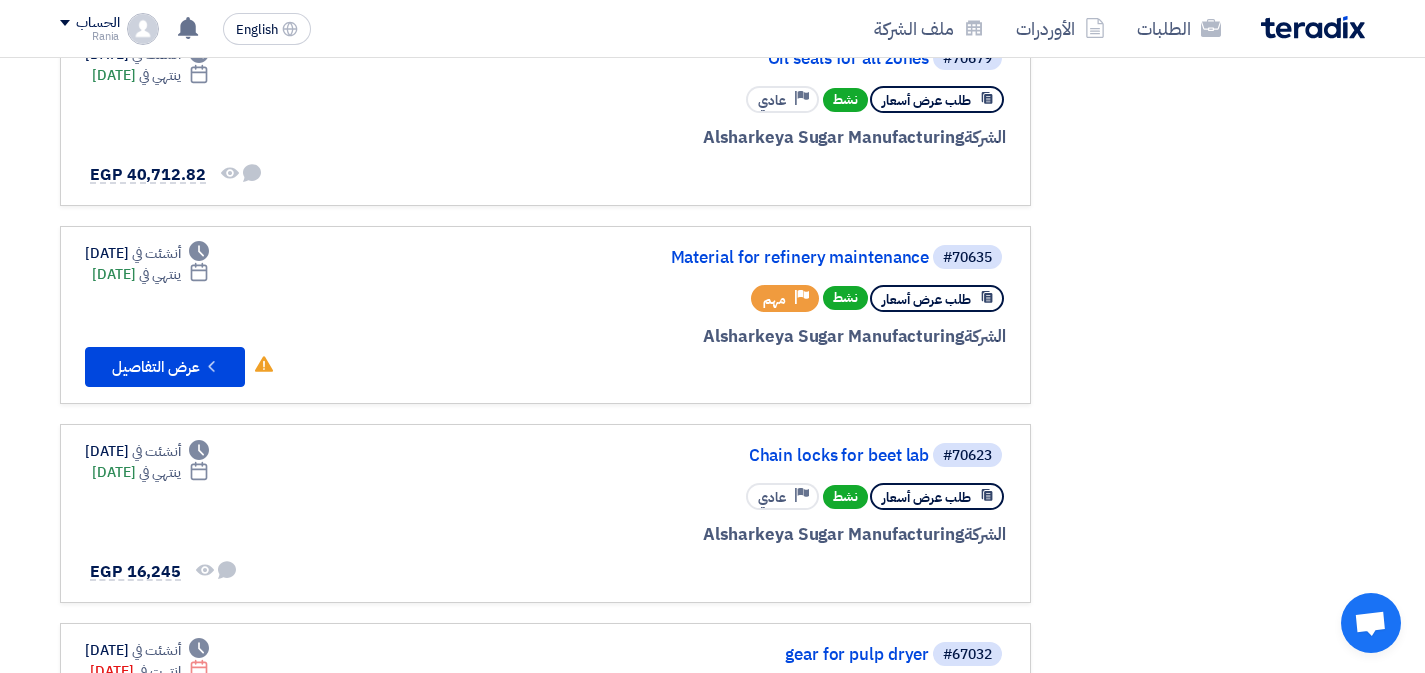 scroll, scrollTop: 617, scrollLeft: 0, axis: vertical 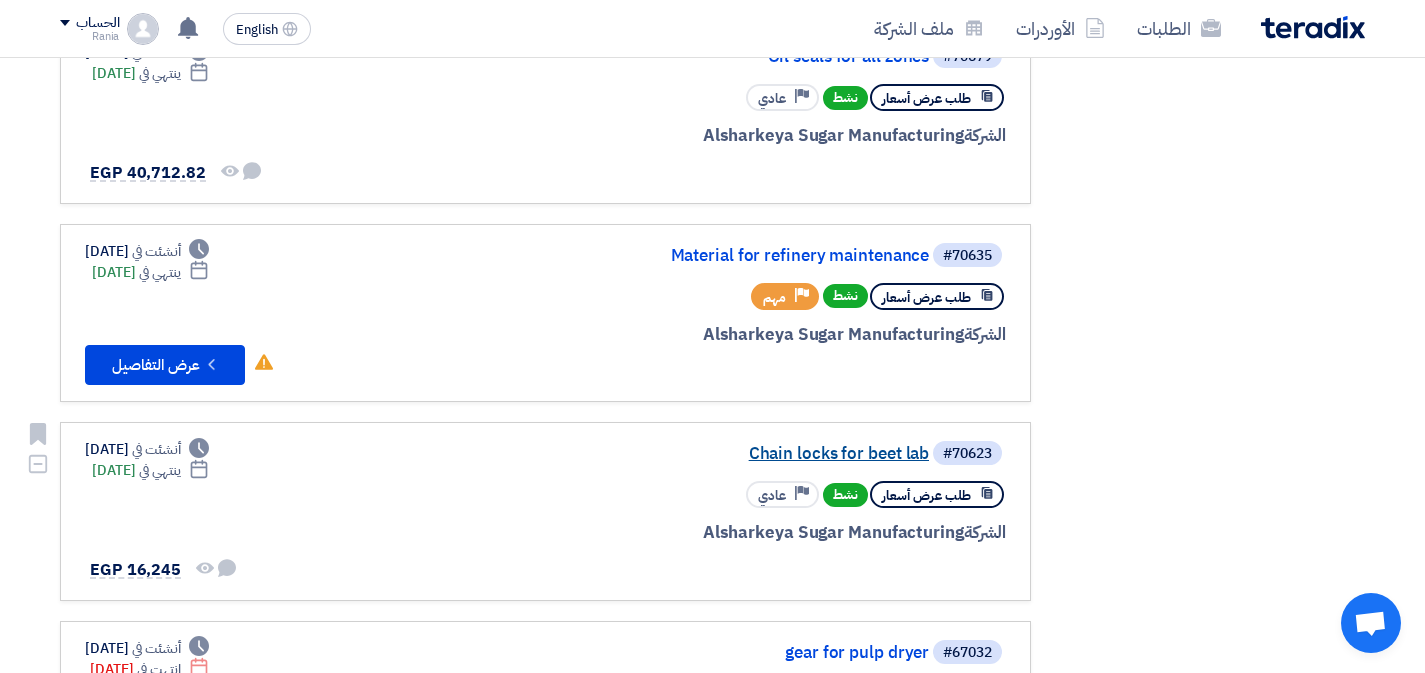 click on "Chain locks for beet lab" 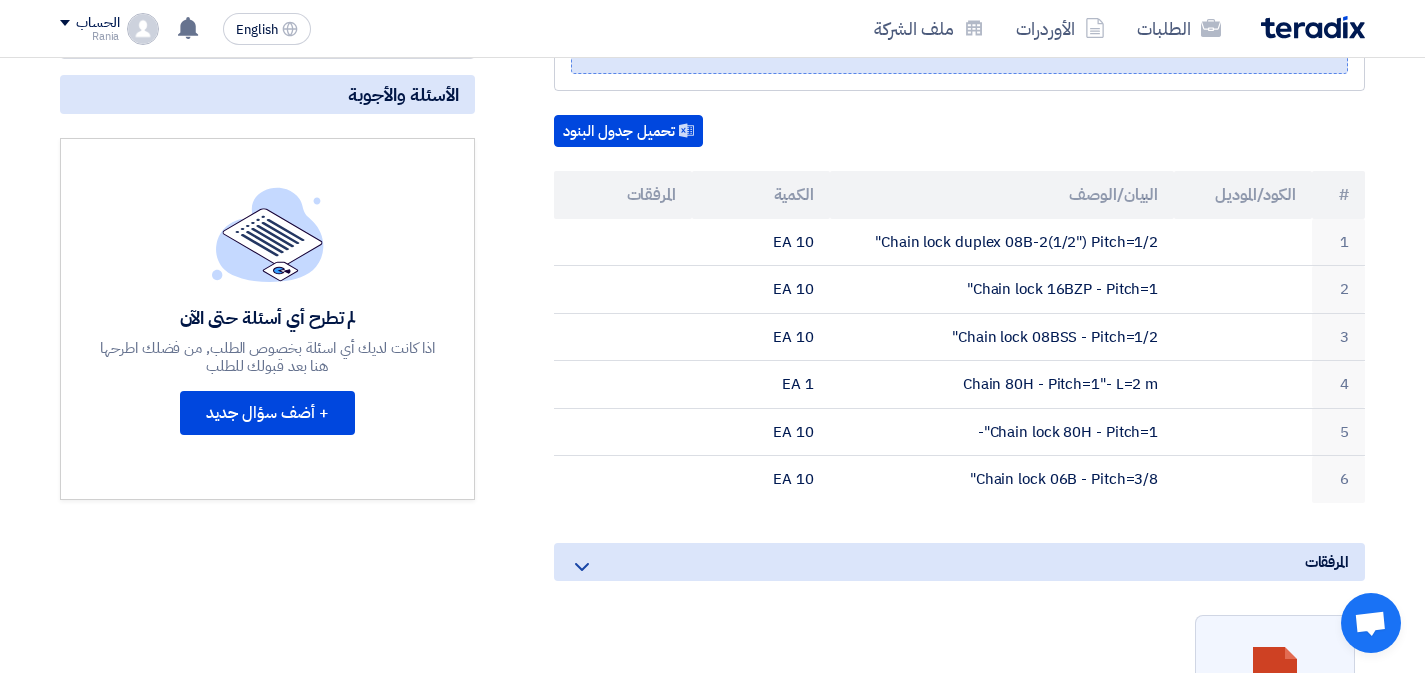 scroll, scrollTop: 0, scrollLeft: 0, axis: both 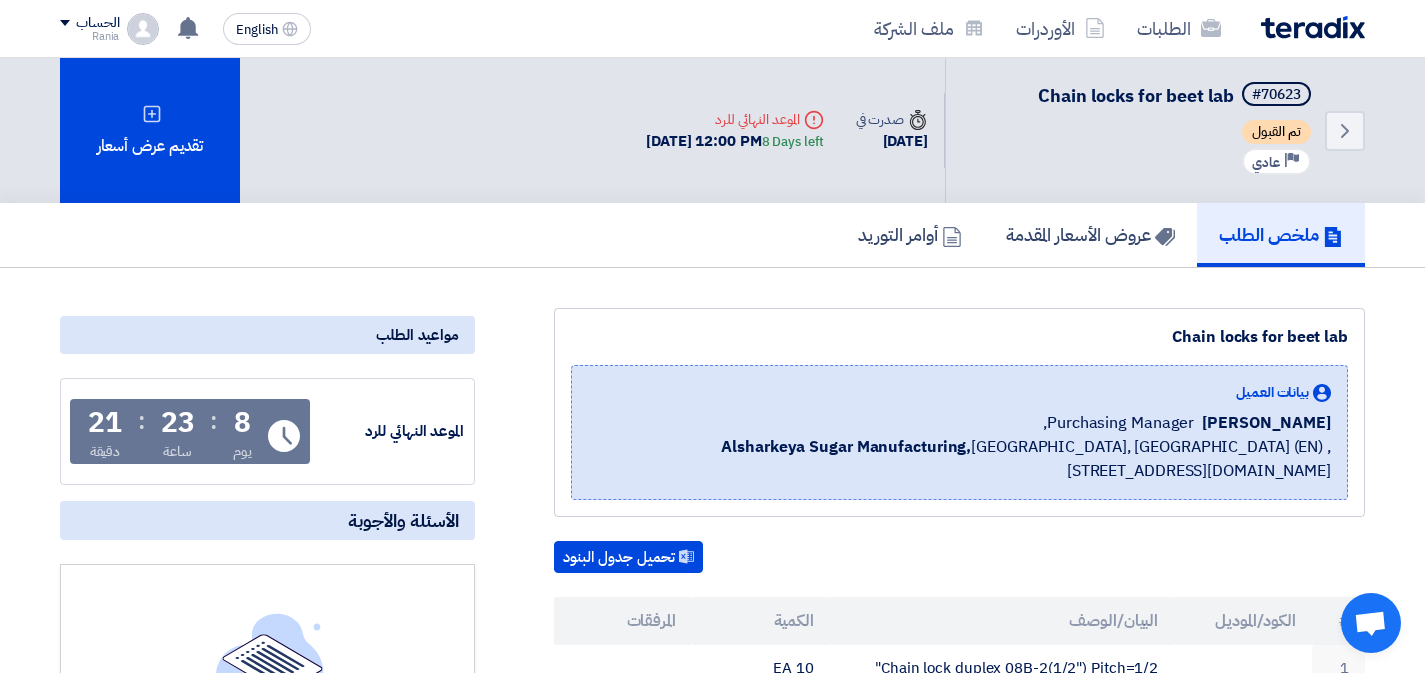 click on "Back
#70623
Chain locks for beet lab
تم القبول
Priority
عادي" 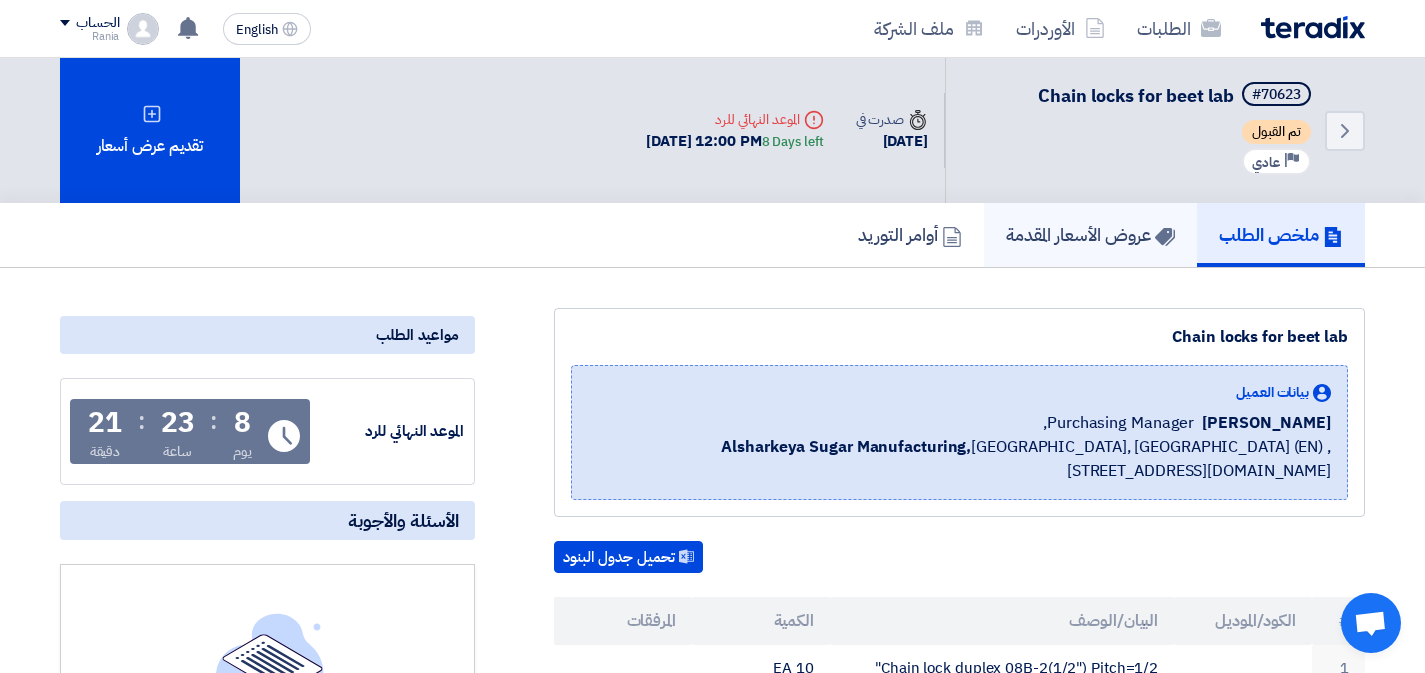 click on "عروض الأسعار المقدمة" 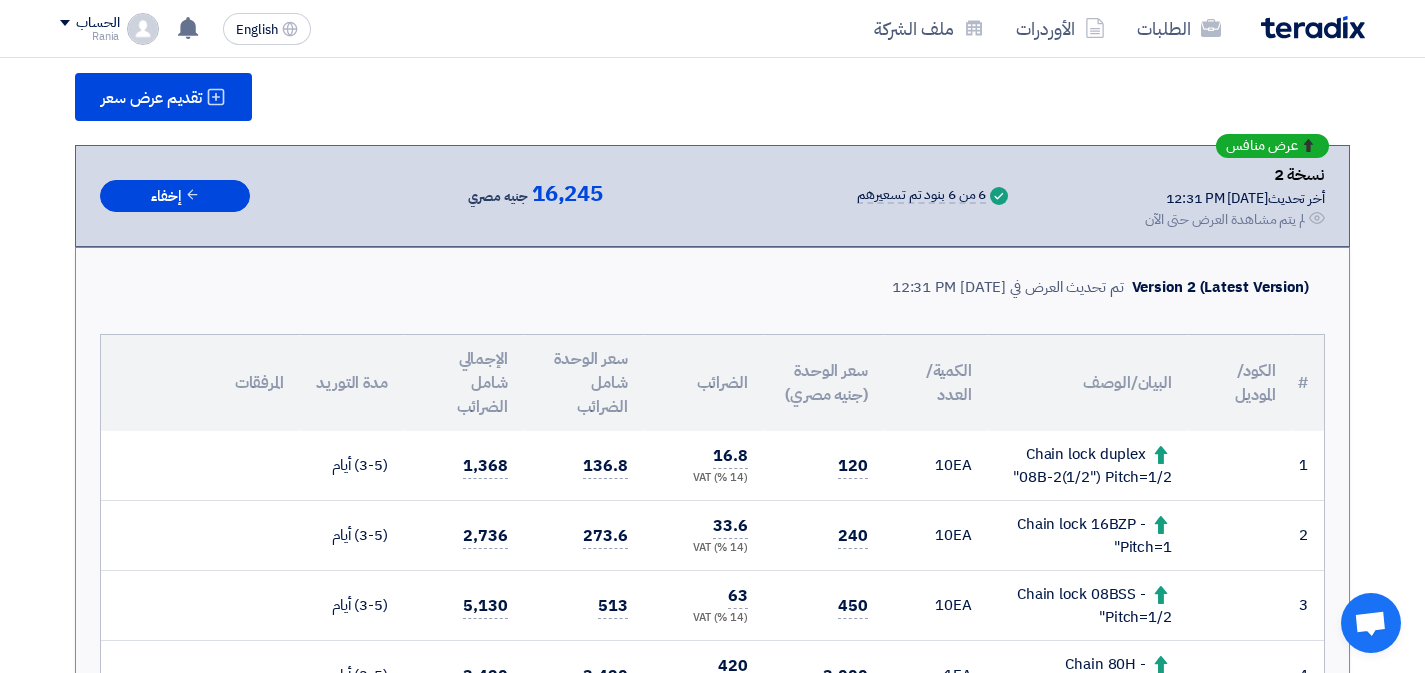 scroll, scrollTop: 268, scrollLeft: 0, axis: vertical 